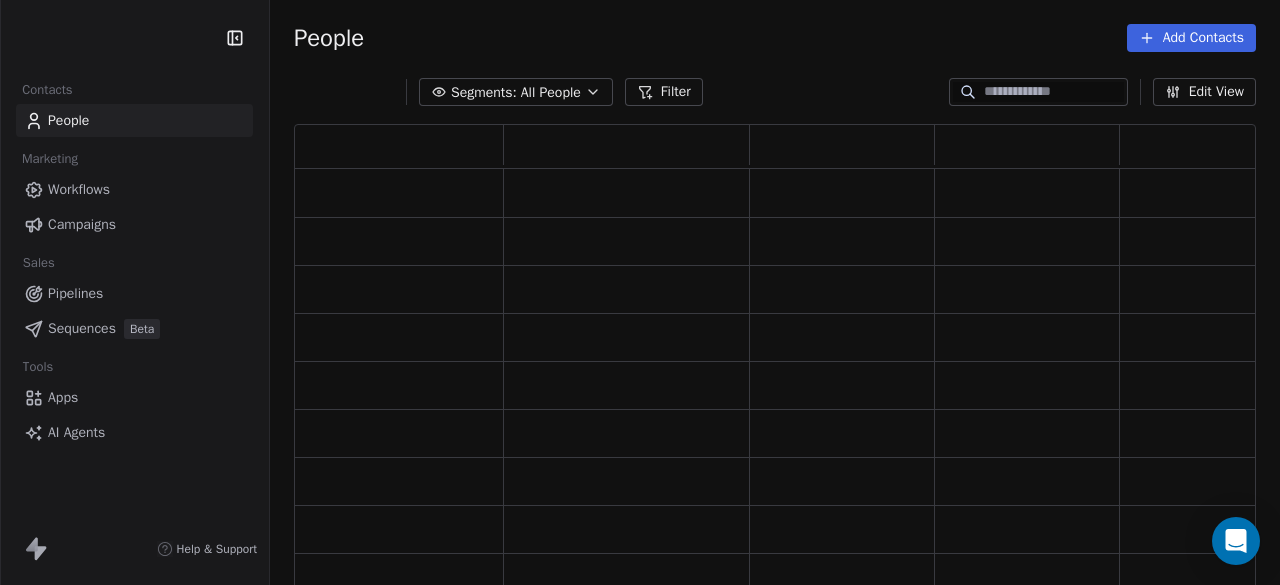 scroll, scrollTop: 0, scrollLeft: 0, axis: both 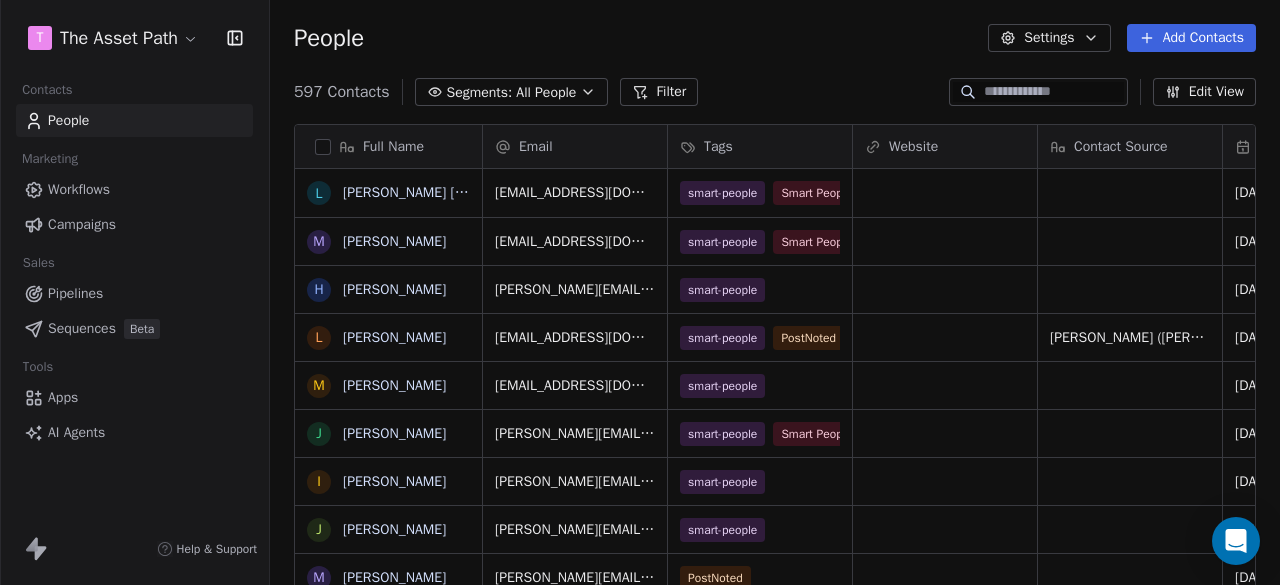 click on "Campaigns" at bounding box center (82, 224) 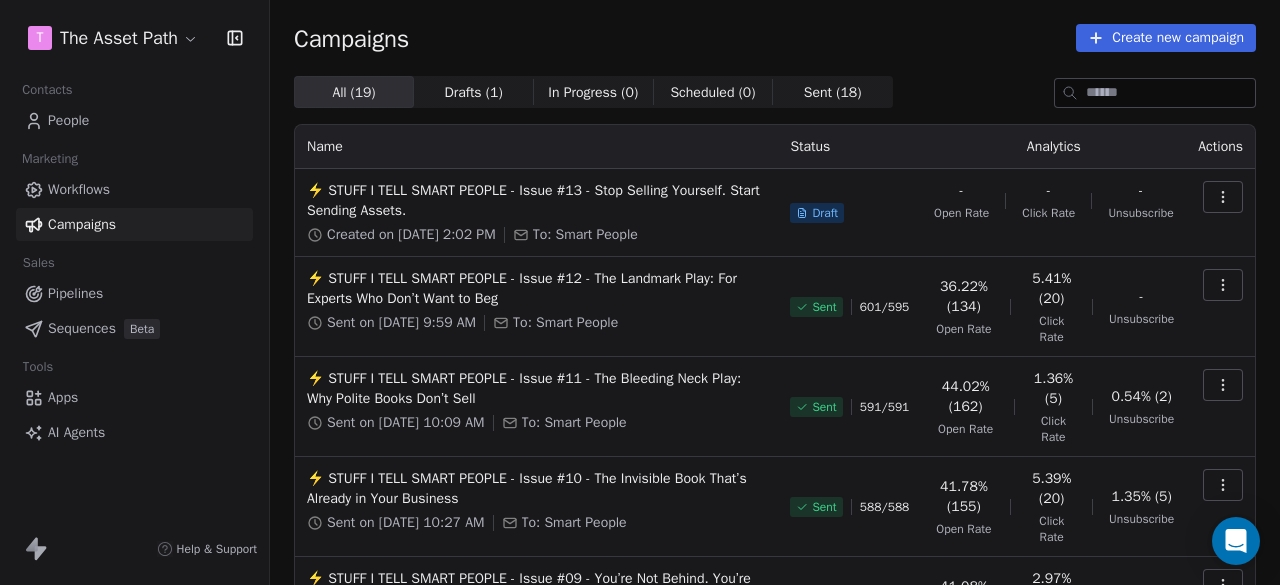 click on "Pipelines" at bounding box center (75, 293) 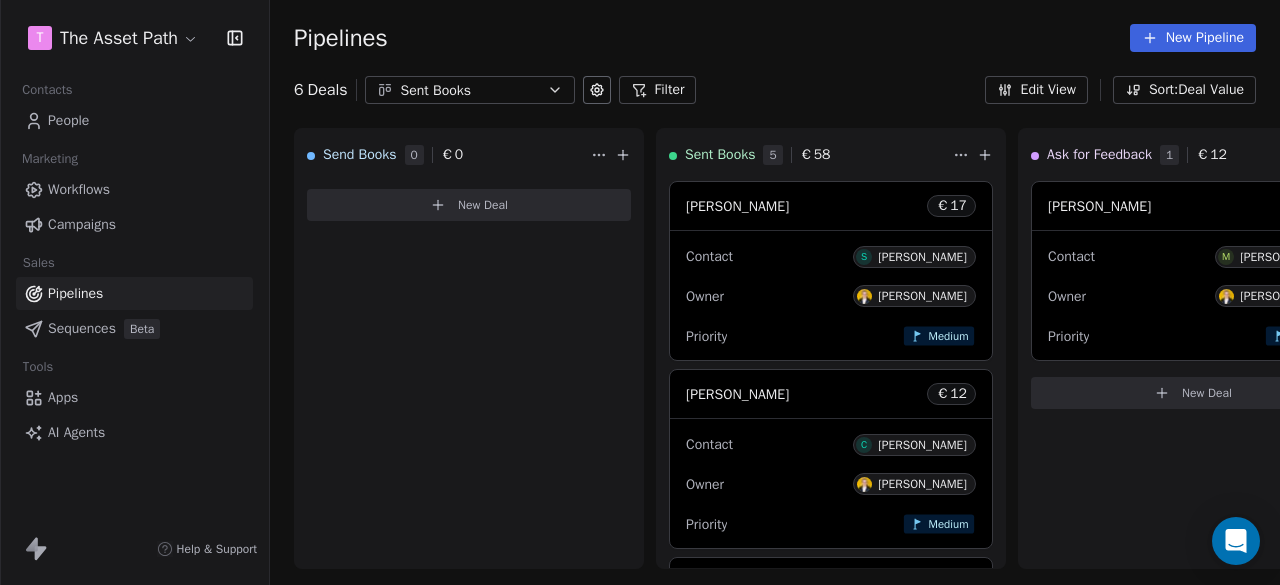 click on "People" at bounding box center (134, 120) 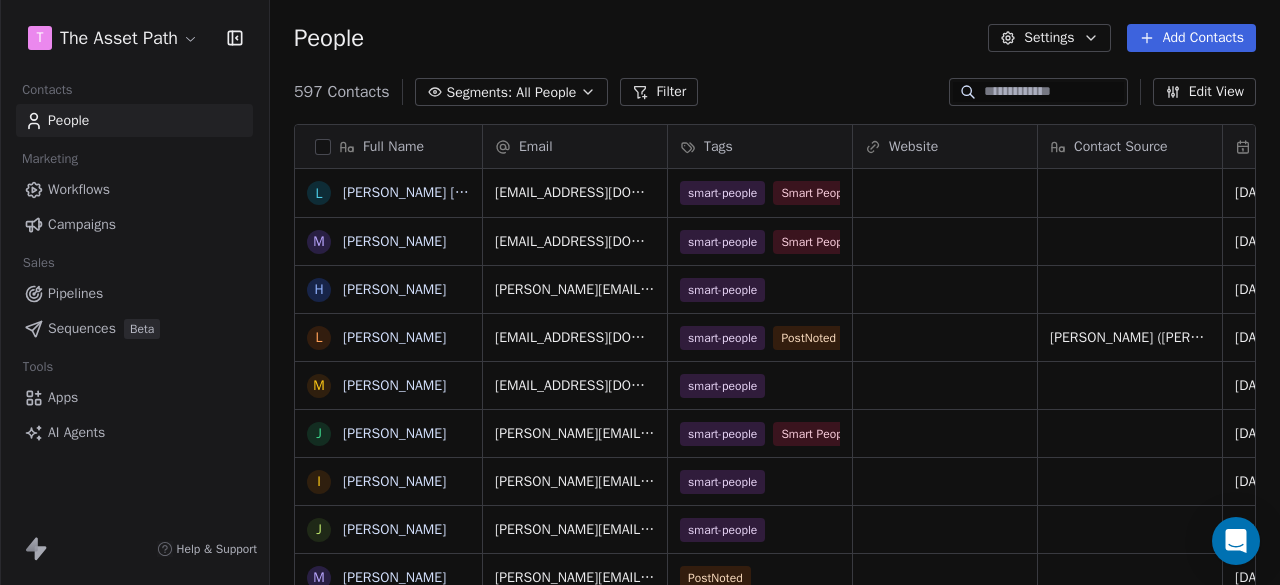 scroll, scrollTop: 16, scrollLeft: 16, axis: both 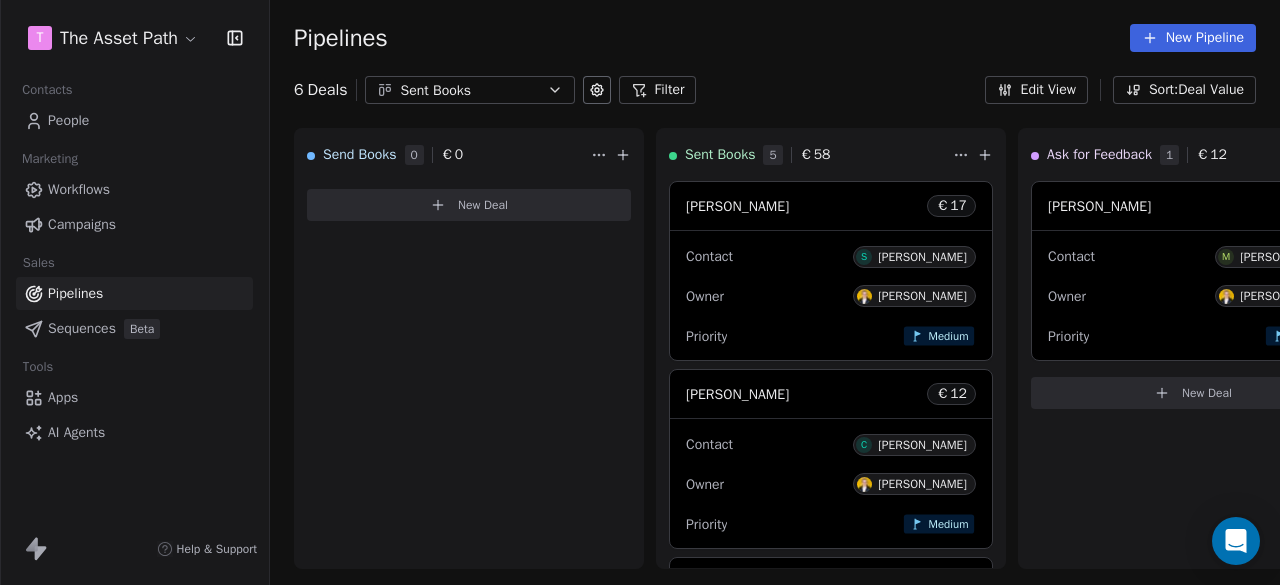 click on "Sent Books" at bounding box center (470, 90) 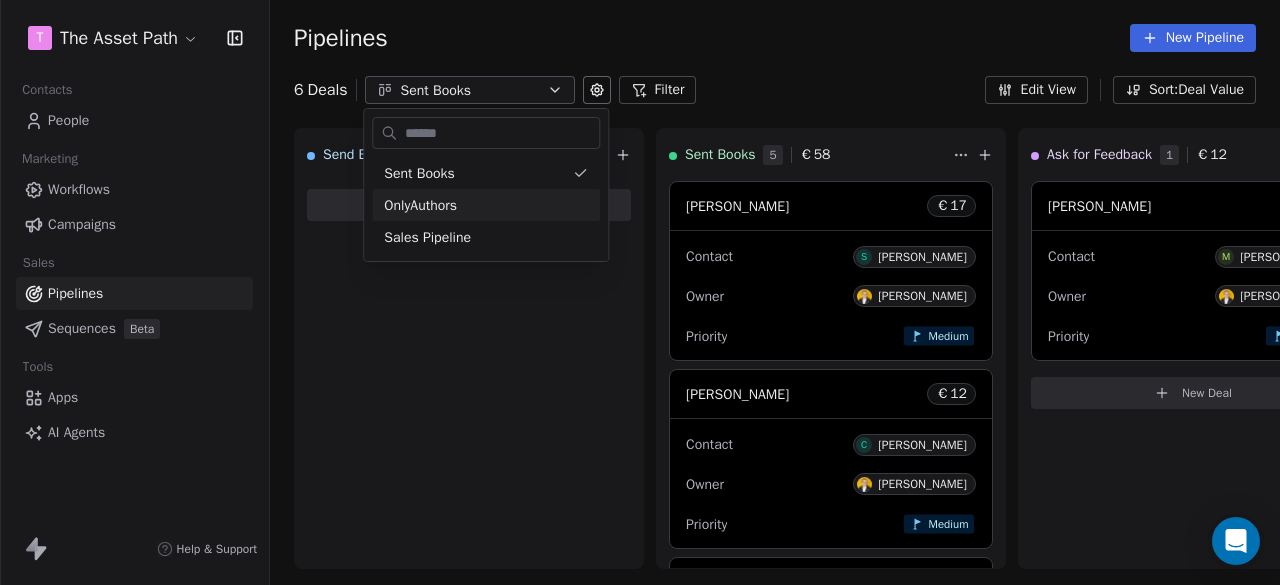 click on "T The Asset Path Contacts People Marketing Workflows Campaigns Sales Pipelines Sequences Beta Tools Apps AI Agents Help & Support Pipelines  New Pipeline 6 Deals Sent Books Filter  Edit View Sort:  Deal Value Send Books 0 € 0 New Deal Sent Books 5 € 58 [PERSON_NAME] € 17 Contact S [PERSON_NAME] Owner [PERSON_NAME] Priority Medium [PERSON_NAME] € 12 Contact C [PERSON_NAME] Owner [PERSON_NAME] Priority Medium [PERSON_NAME] € 12 Contact I [PERSON_NAME] Owner [PERSON_NAME] Priority Medium [PERSON_NAME] € 11 Contact J [PERSON_NAME] Owner [PERSON_NAME] Priority Medium [PERSON_NAME] € 6 Contact K [PERSON_NAME] Owner [PERSON_NAME] Priority - New Deal Ask for Feedback 1 € 12 [PERSON_NAME] € 12 Contact M [PERSON_NAME] Owner [PERSON_NAME] Priority Medium New Deal Join OA 0 € 0 New Deal
To pick up a draggable item, press the space bar.
While dragging, use the arrow keys to move the item.
Press space again to drop the item in its new position, or press escape to cancel." at bounding box center [640, 292] 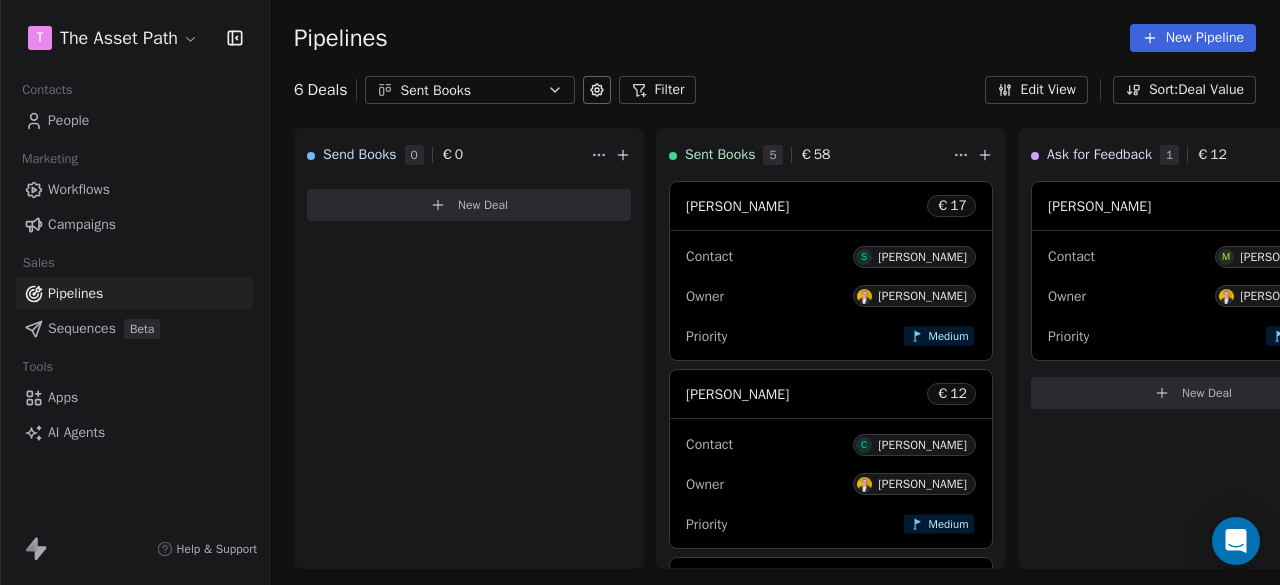 click on "Sent Books" at bounding box center [470, 90] 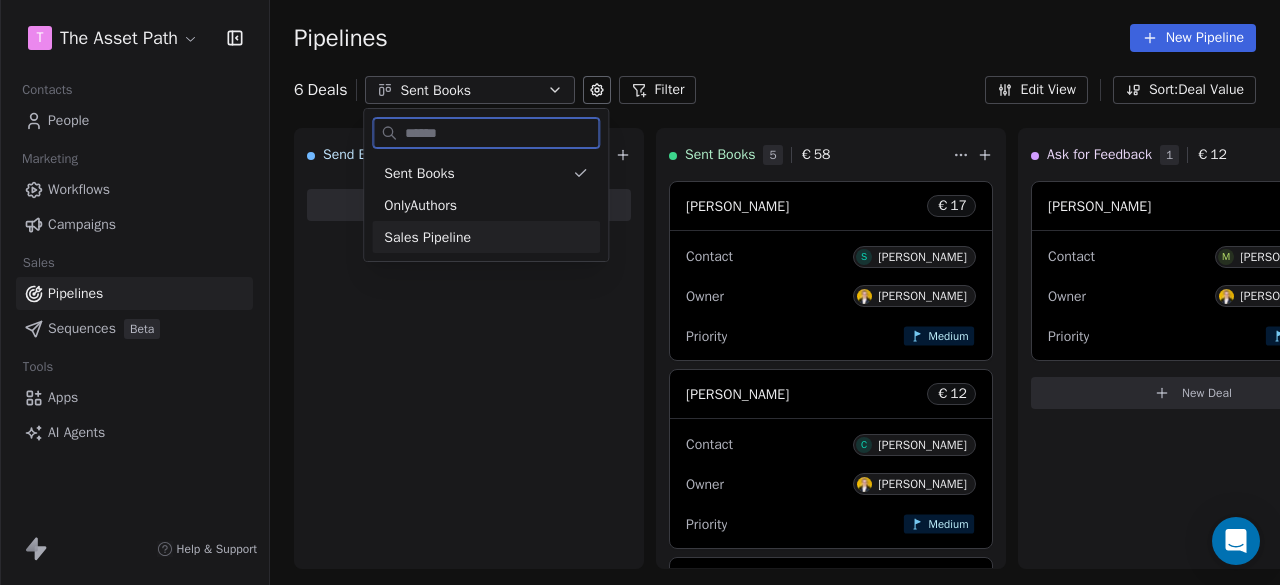 click on "Sales Pipeline" at bounding box center [427, 237] 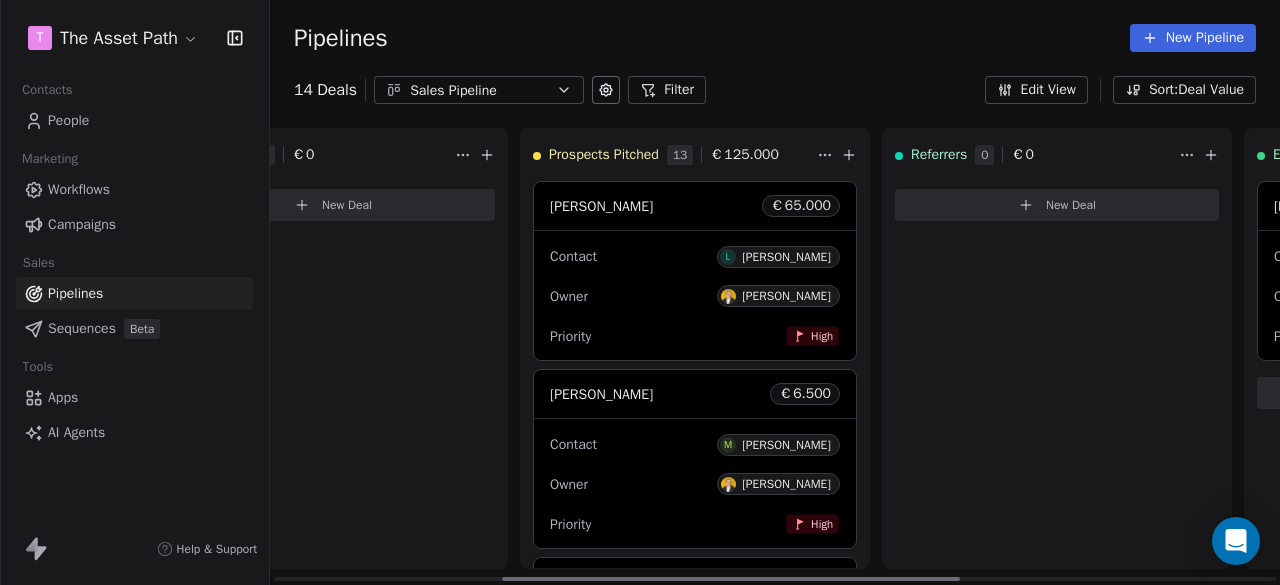scroll, scrollTop: 0, scrollLeft: 505, axis: horizontal 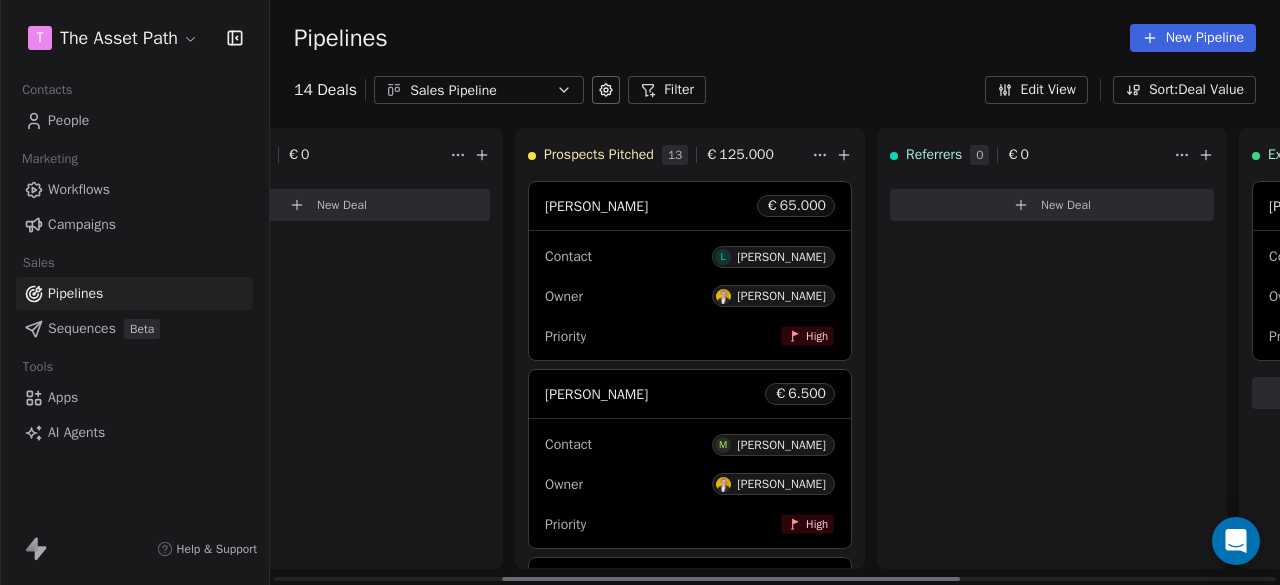 drag, startPoint x: 653, startPoint y: 579, endPoint x: 861, endPoint y: 550, distance: 210.0119 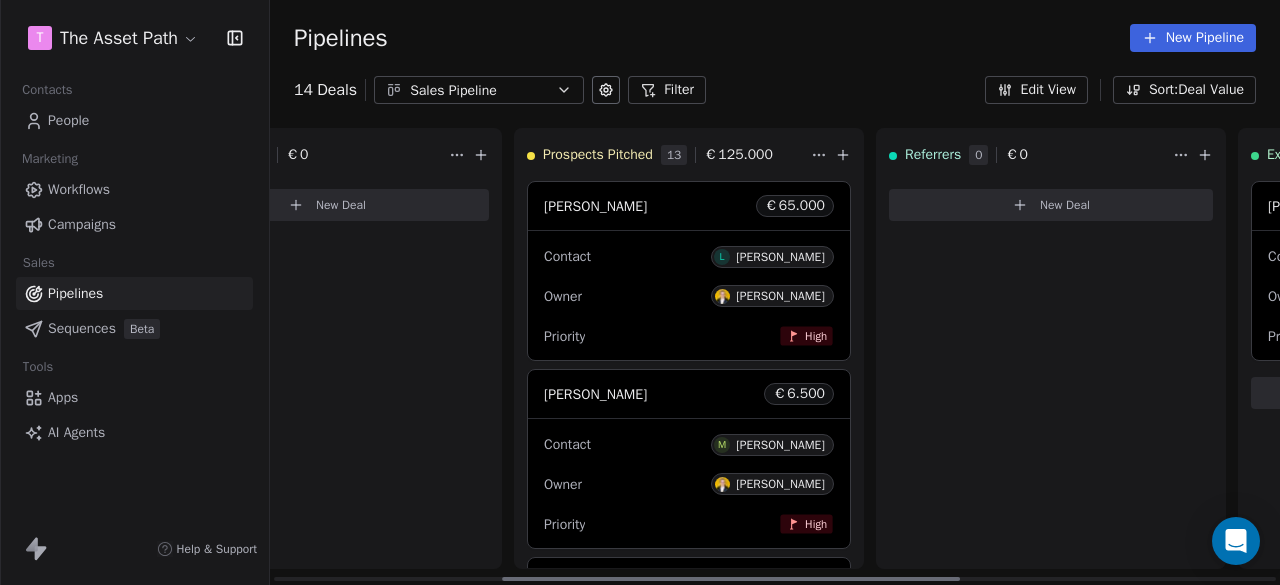 click at bounding box center [731, 579] 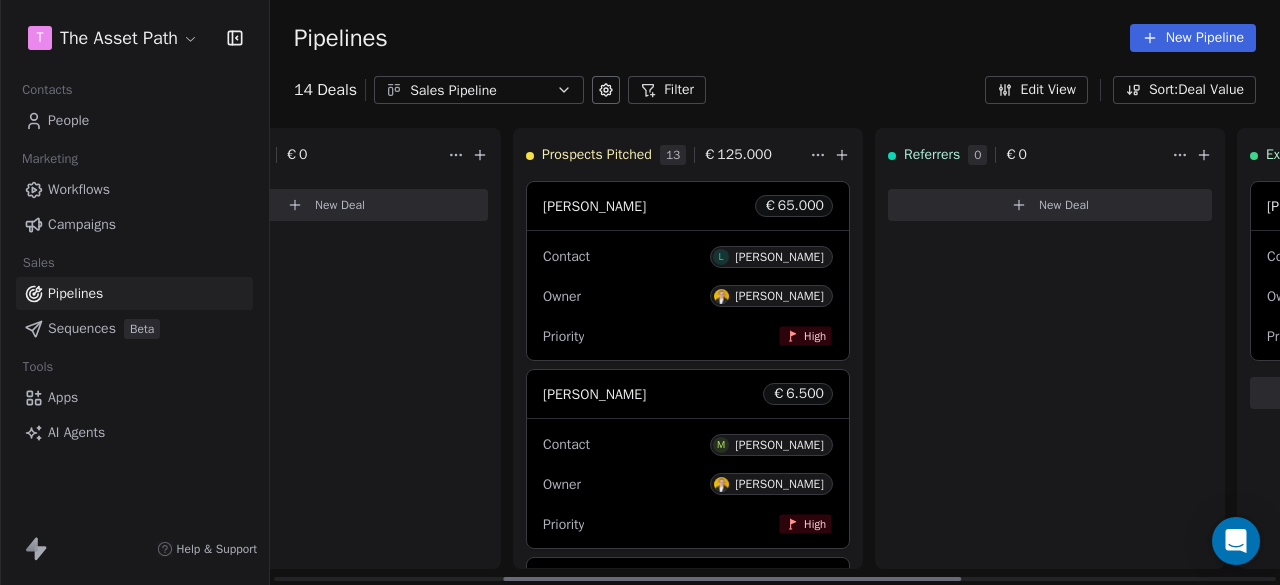click 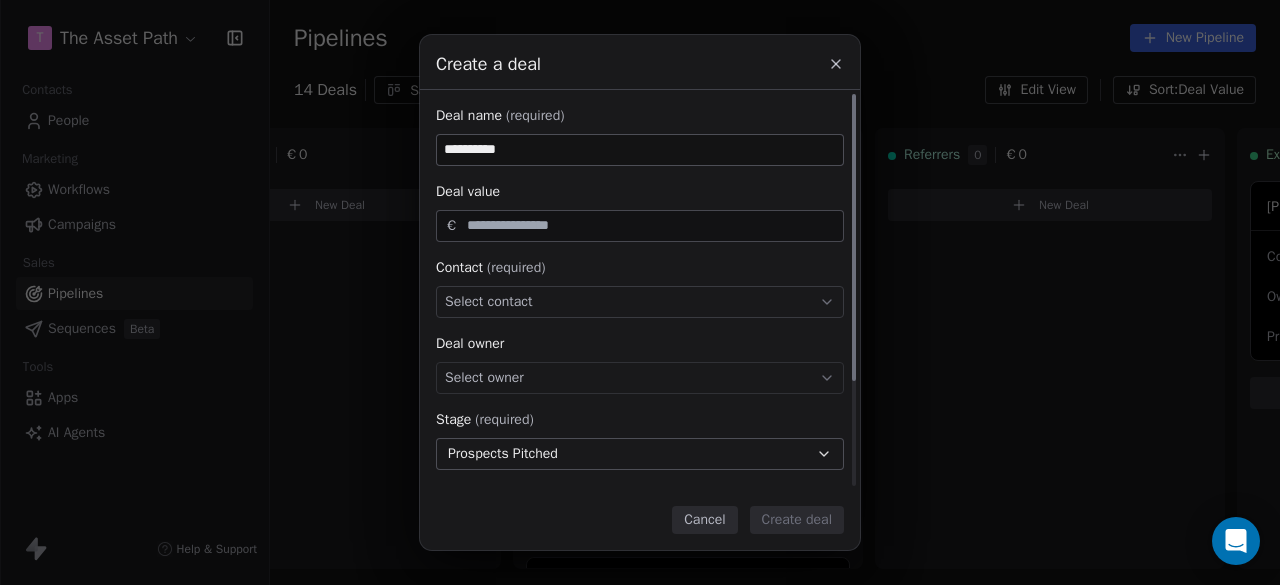 type on "**********" 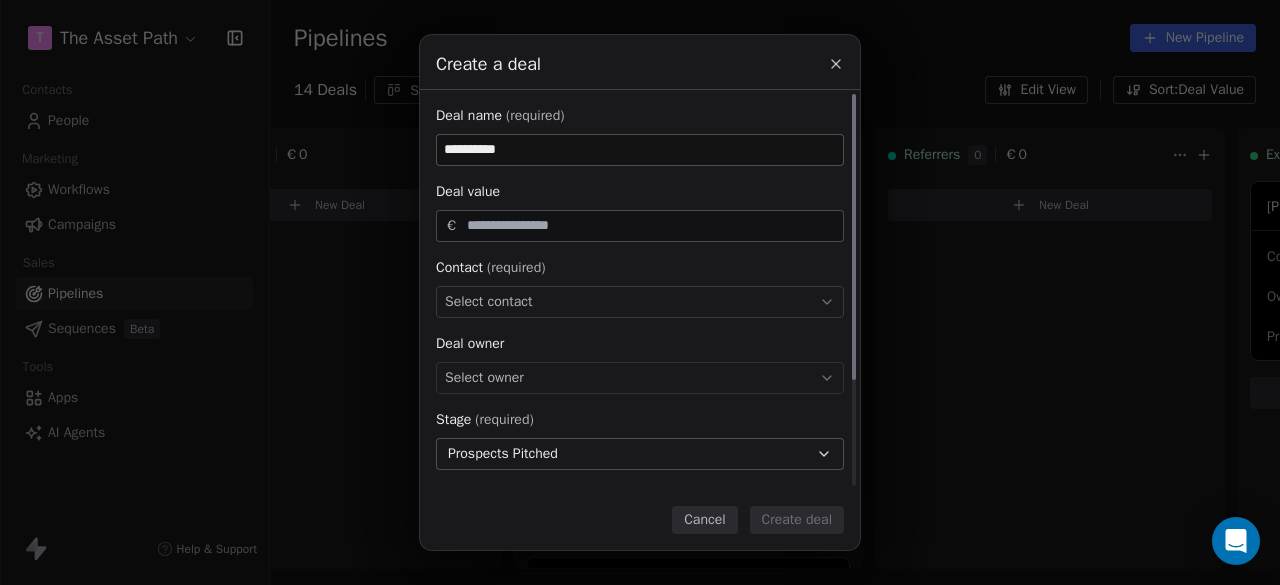 click at bounding box center [651, 225] 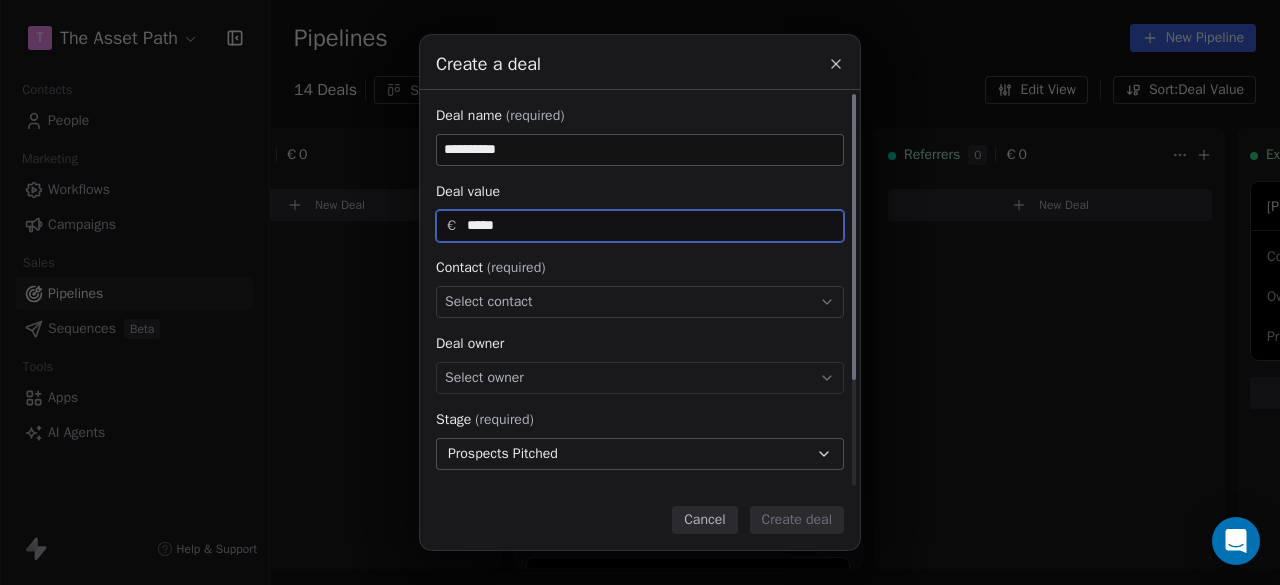 type on "*****" 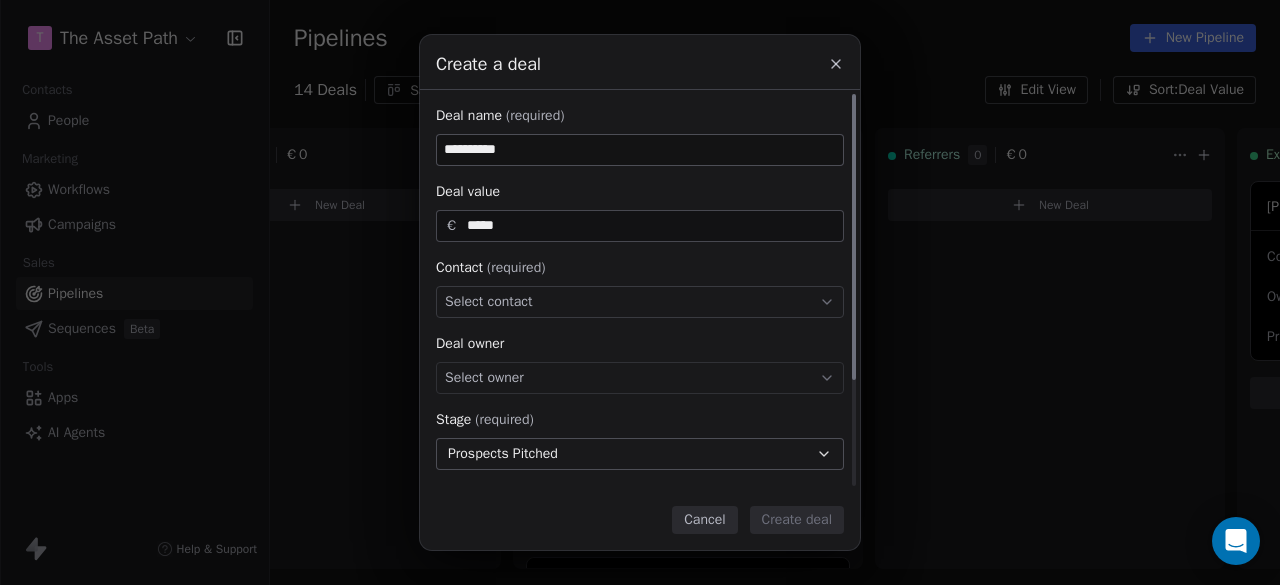 click on "Select contact" at bounding box center (640, 302) 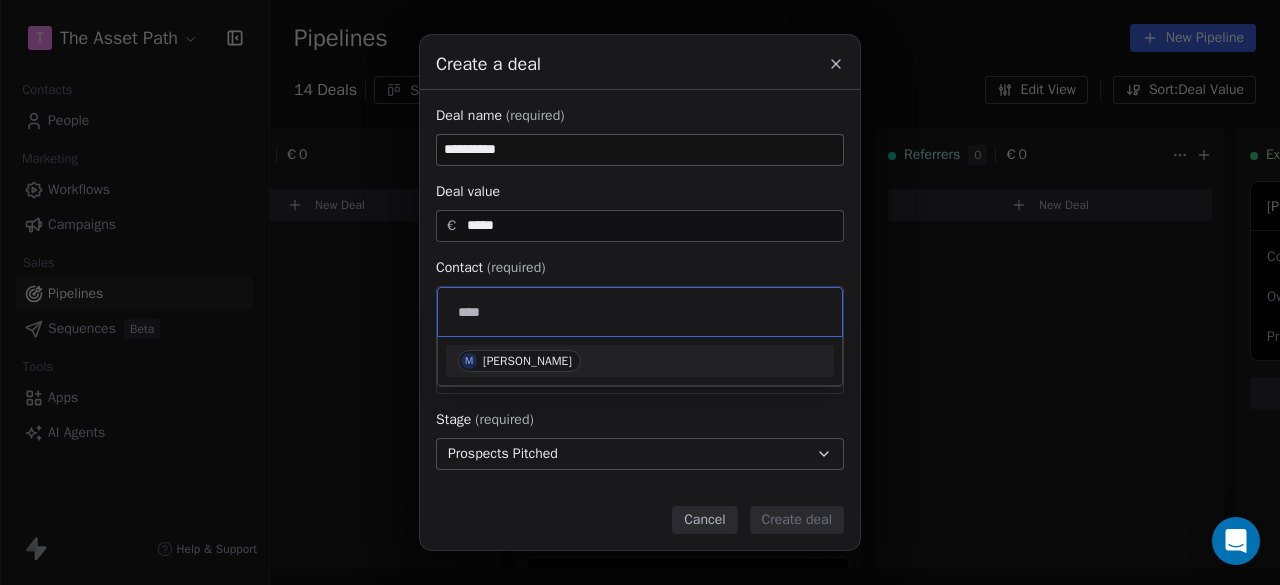 type on "****" 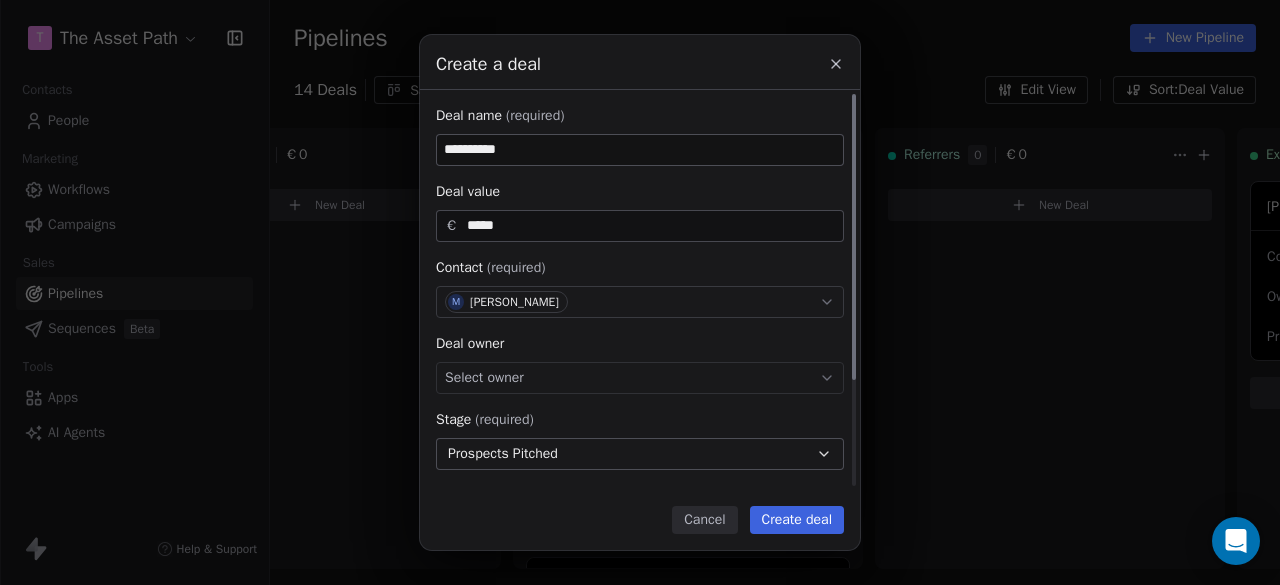 click on "Select owner" at bounding box center (640, 378) 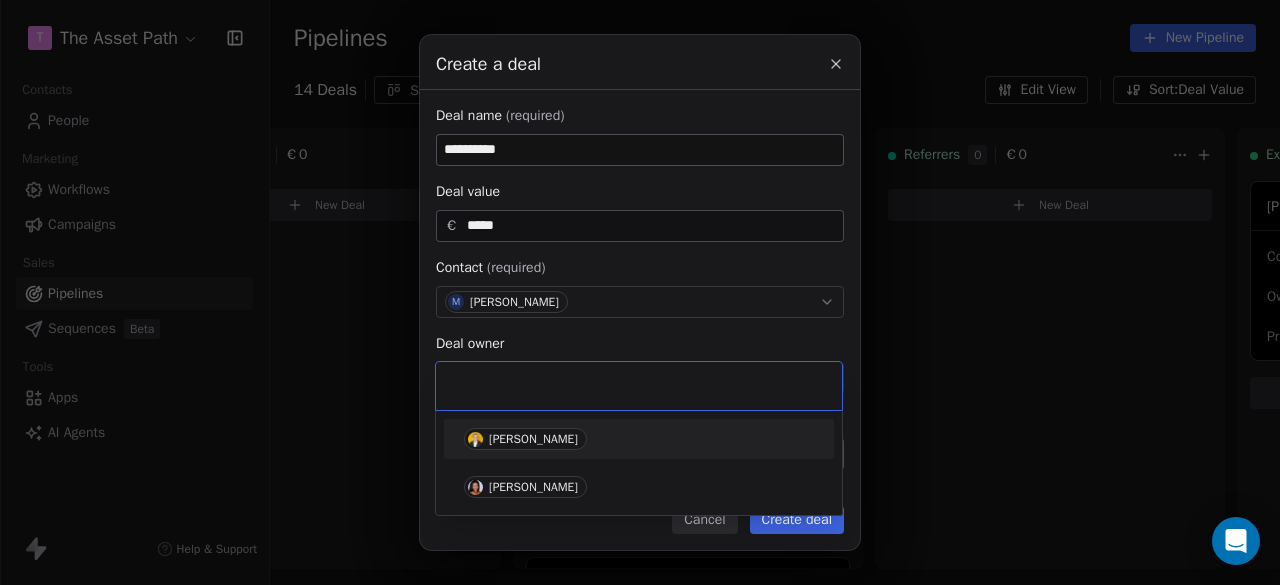click on "[PERSON_NAME]" at bounding box center (525, 439) 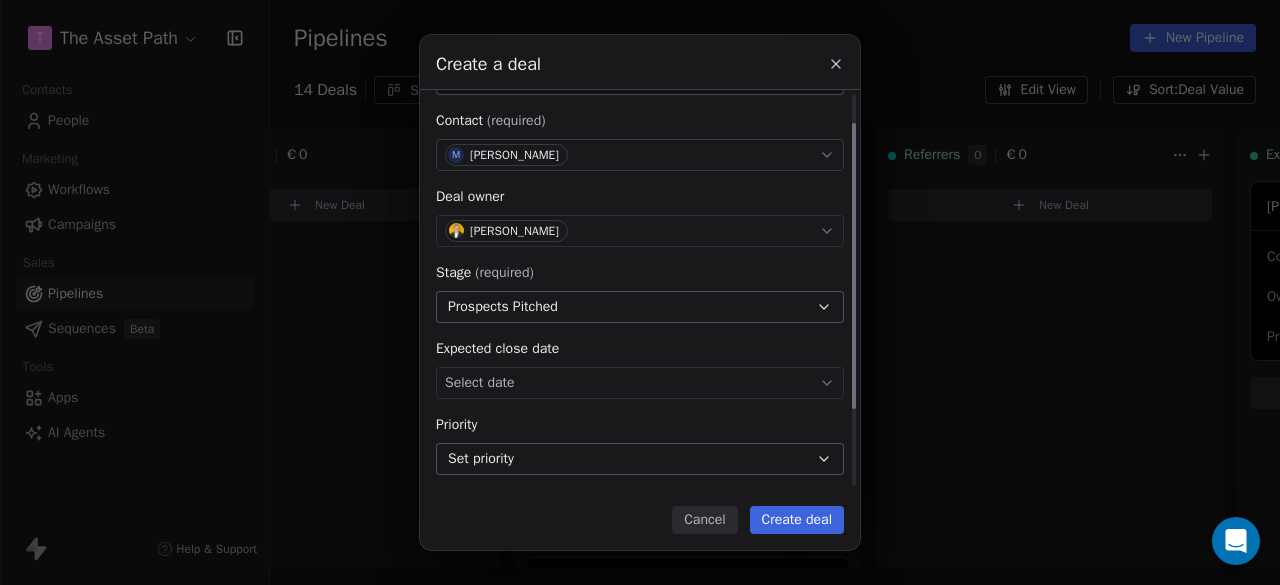 scroll, scrollTop: 148, scrollLeft: 0, axis: vertical 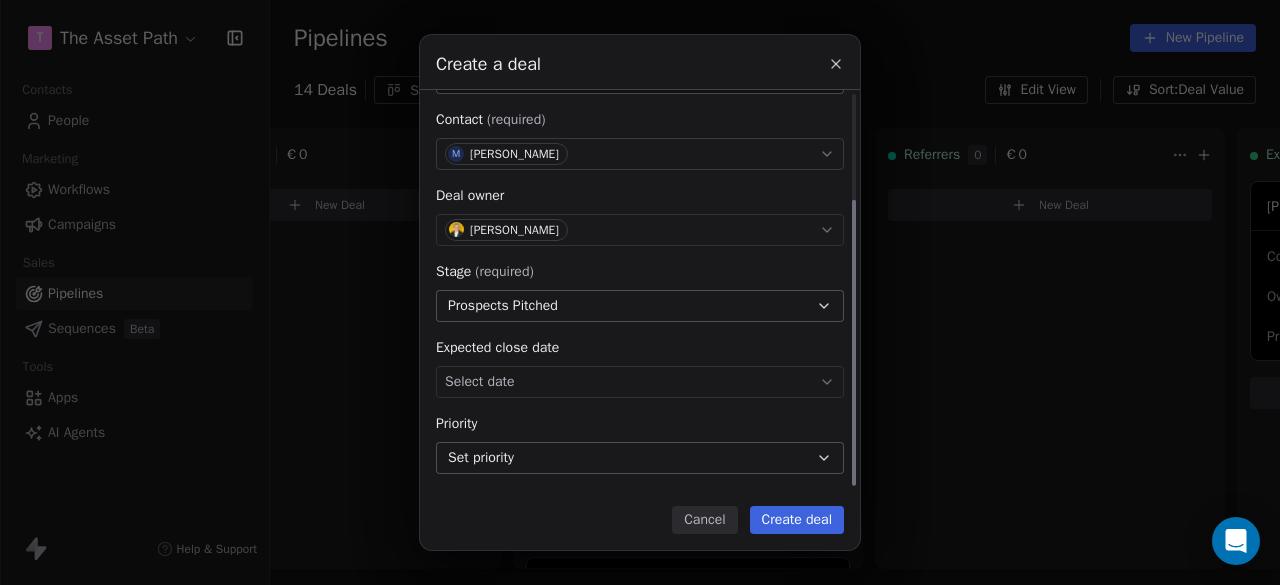 click on "Set priority" at bounding box center [640, 458] 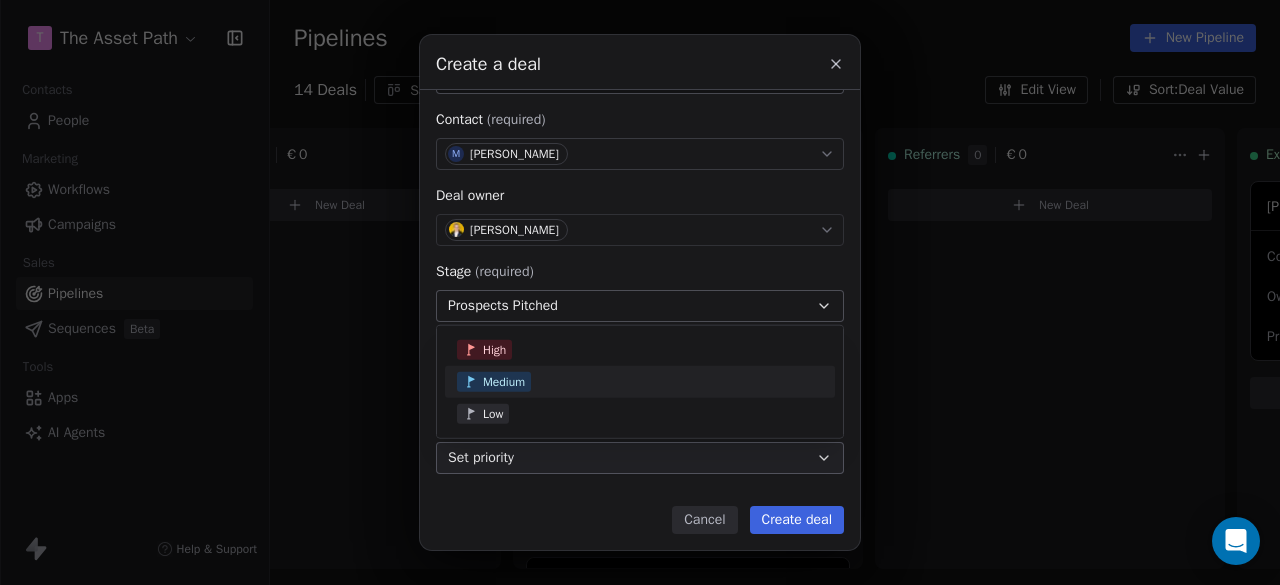 click on "Medium" at bounding box center [640, 382] 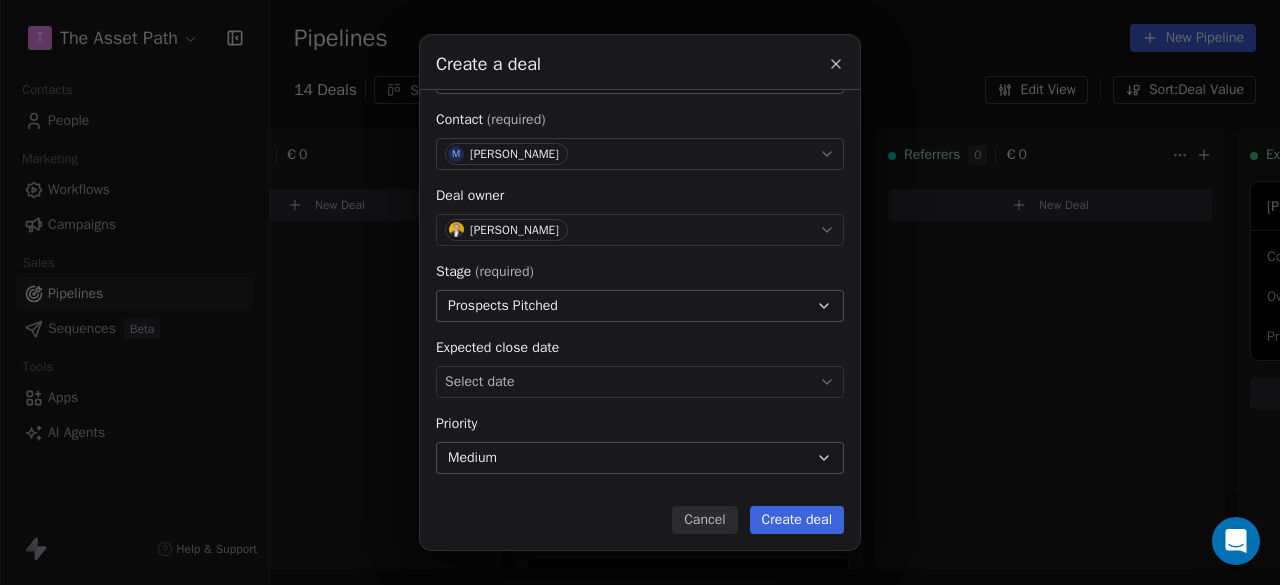 click on "Create deal" at bounding box center [797, 520] 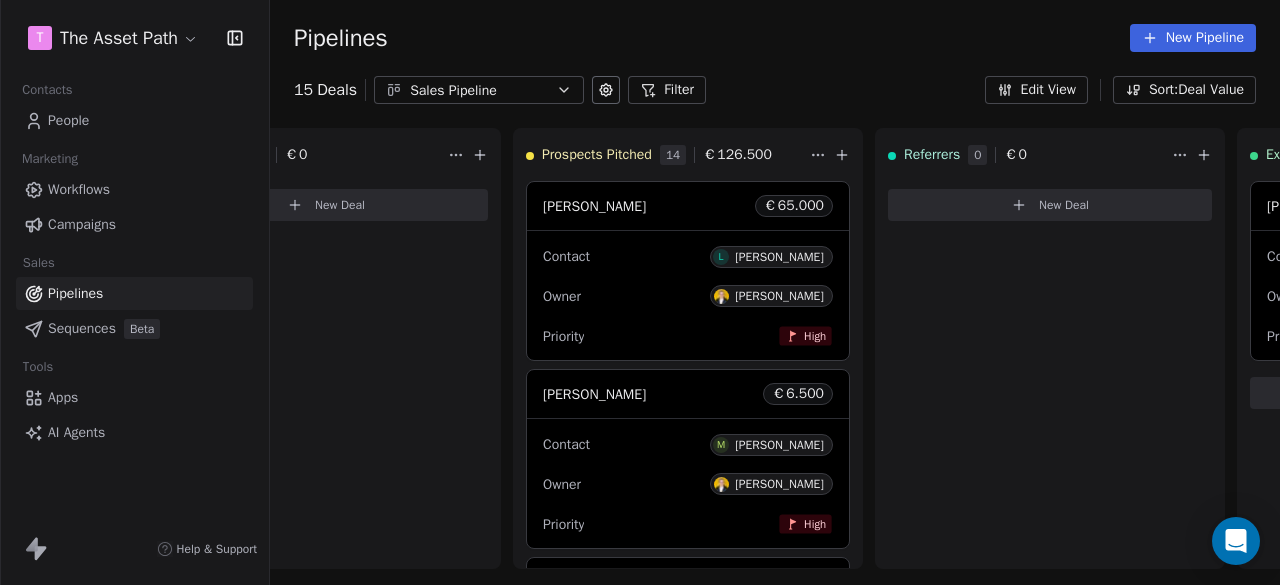 click on "Campaigns" at bounding box center (82, 224) 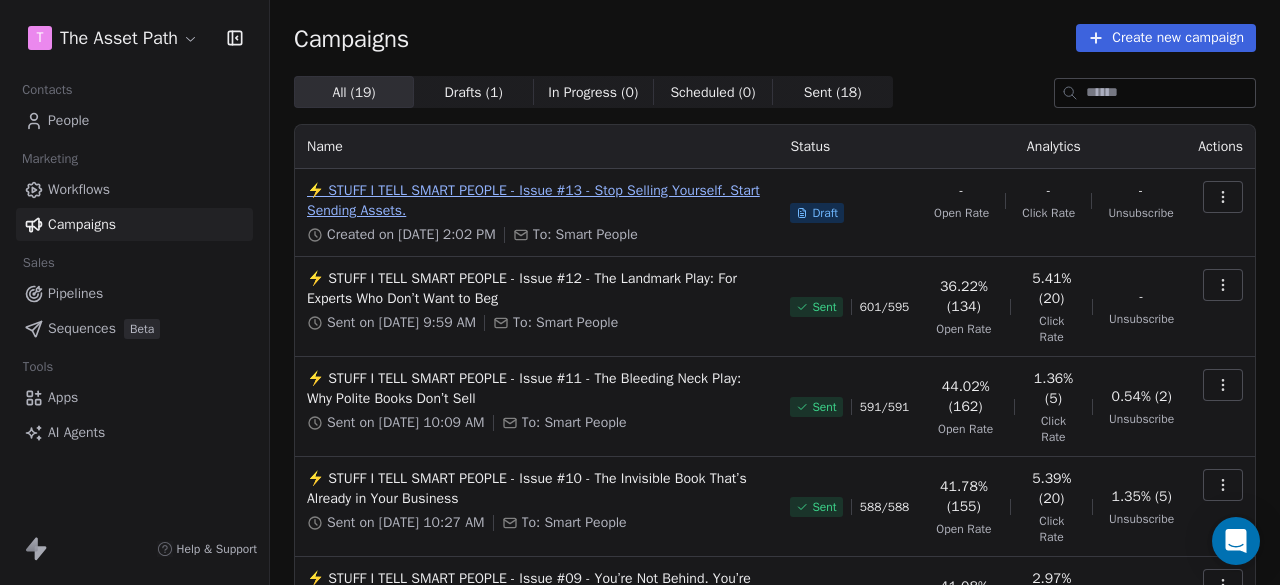 click on "⚡ STUFF I TELL SMART PEOPLE - Issue #13 - Stop Selling Yourself. Start Sending Assets." at bounding box center [536, 201] 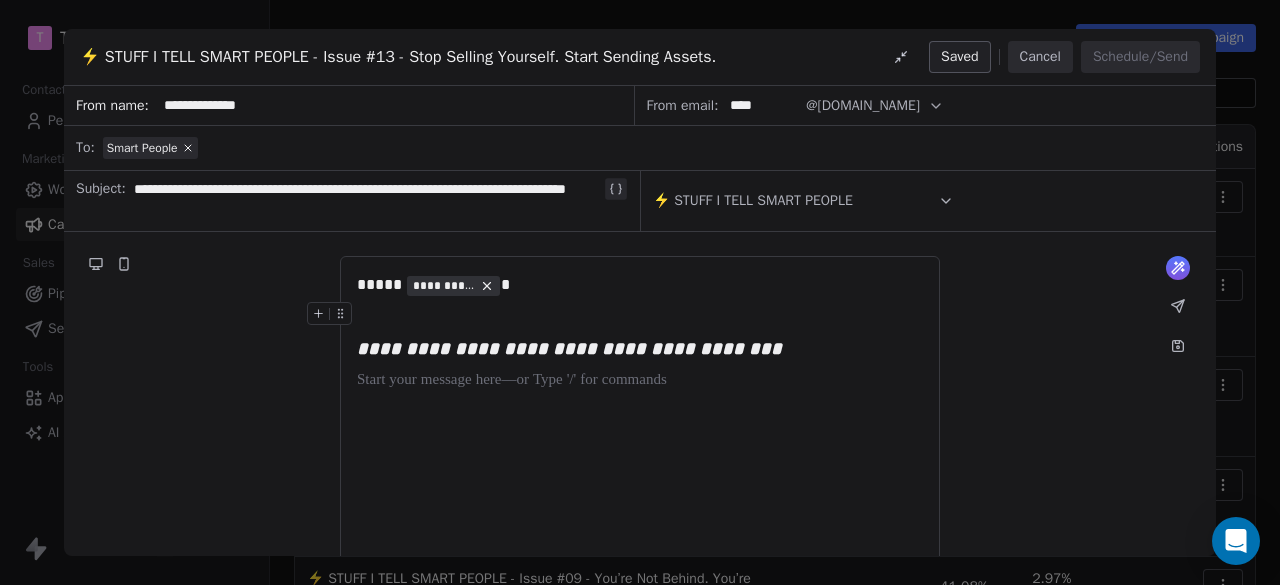 click on "**********" at bounding box center [640, 408] 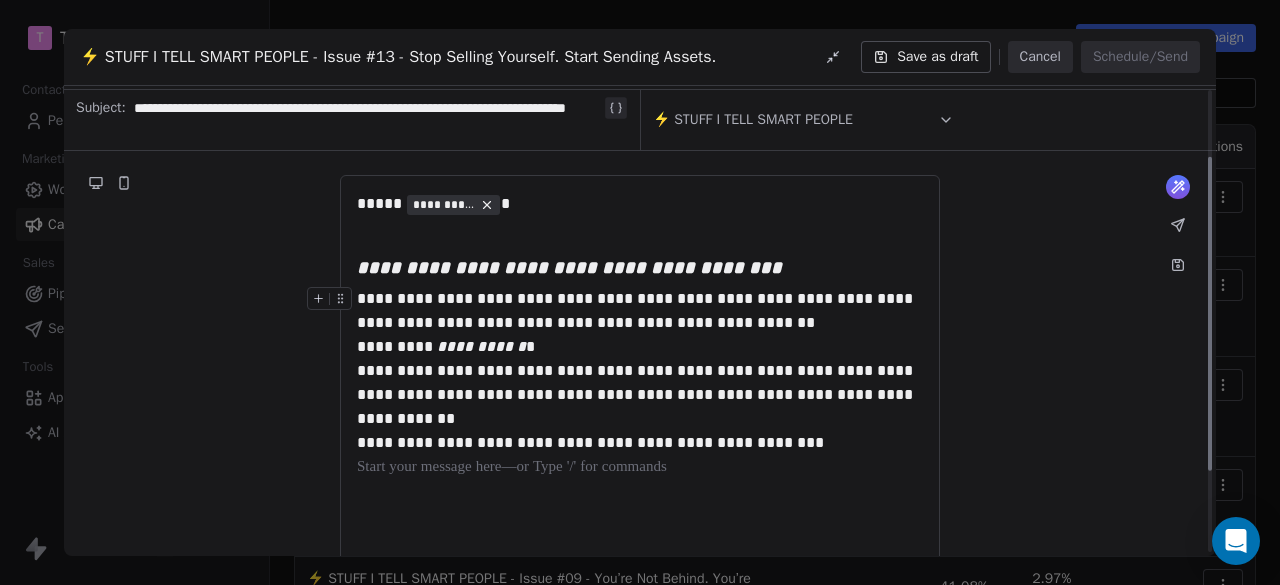 scroll, scrollTop: 100, scrollLeft: 0, axis: vertical 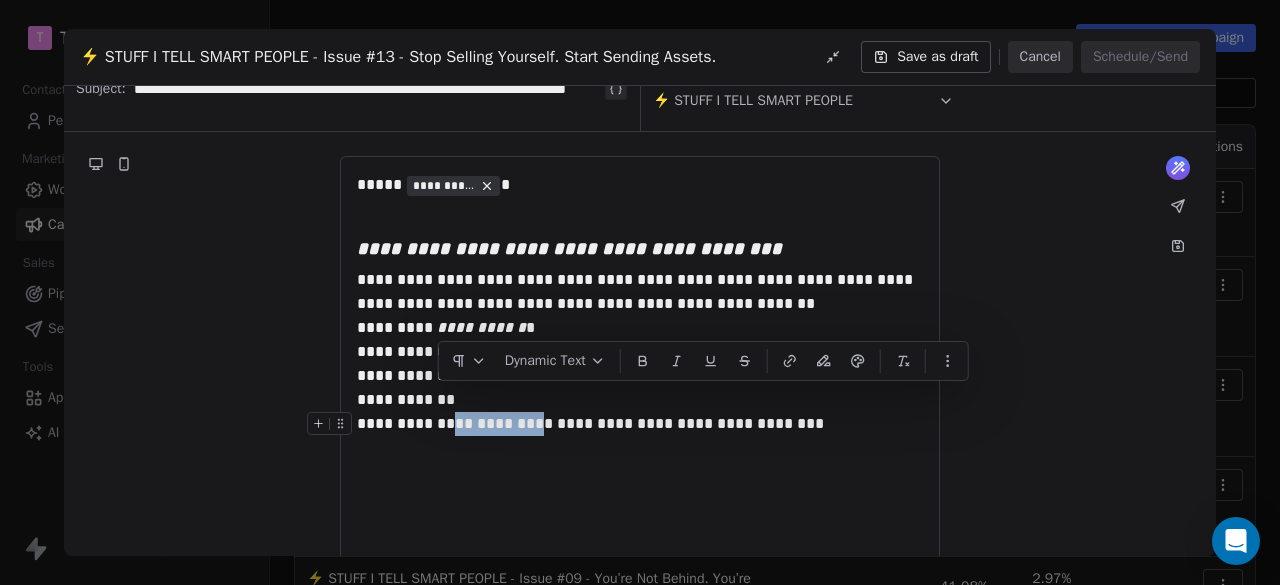 drag, startPoint x: 441, startPoint y: 397, endPoint x: 516, endPoint y: 403, distance: 75.23962 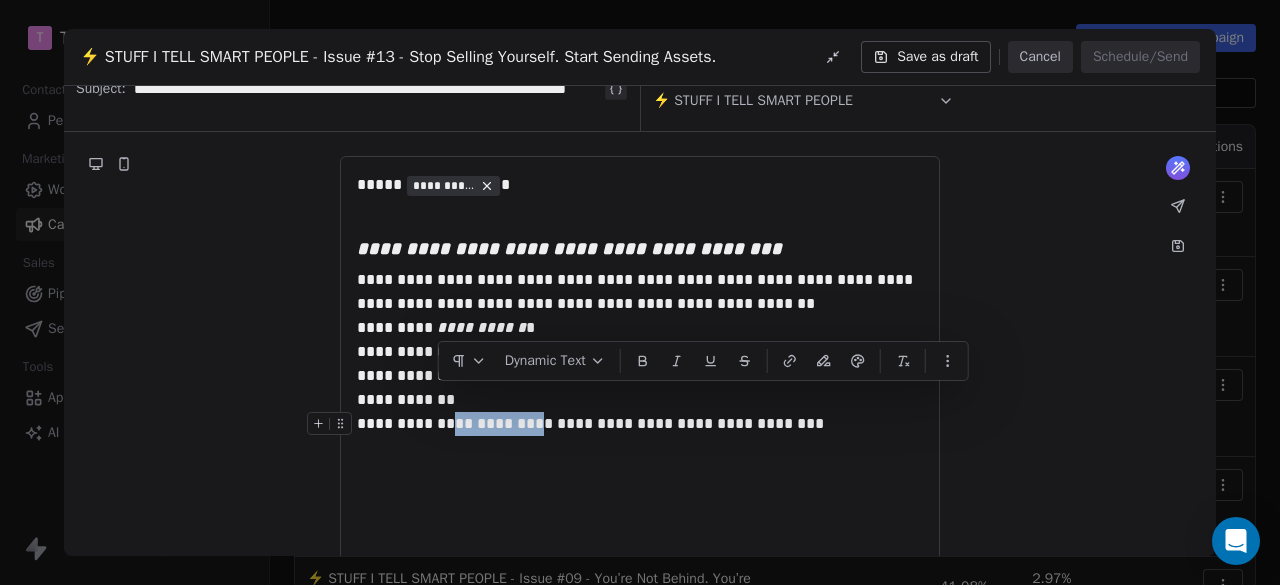 click on "**********" at bounding box center [590, 423] 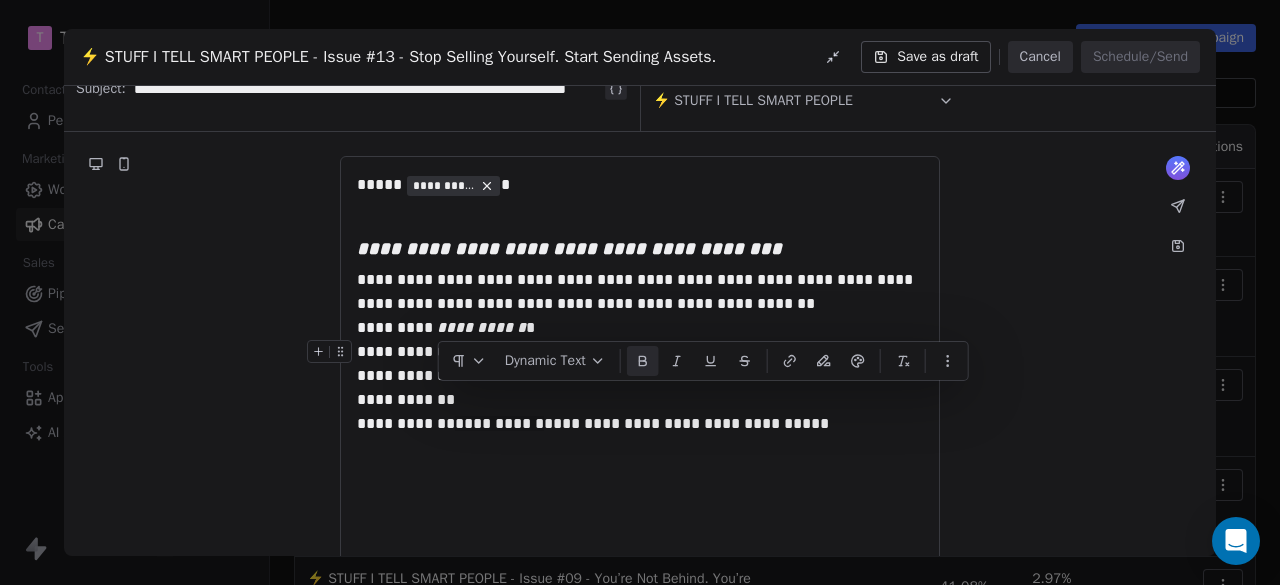 click at bounding box center (643, 361) 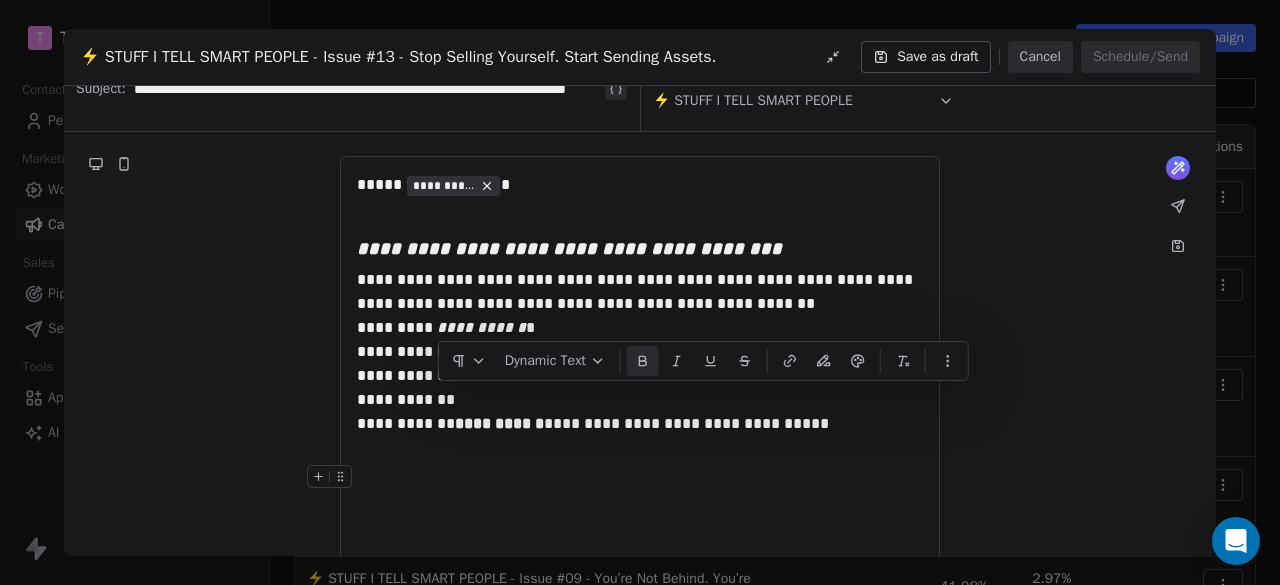 click at bounding box center [640, 479] 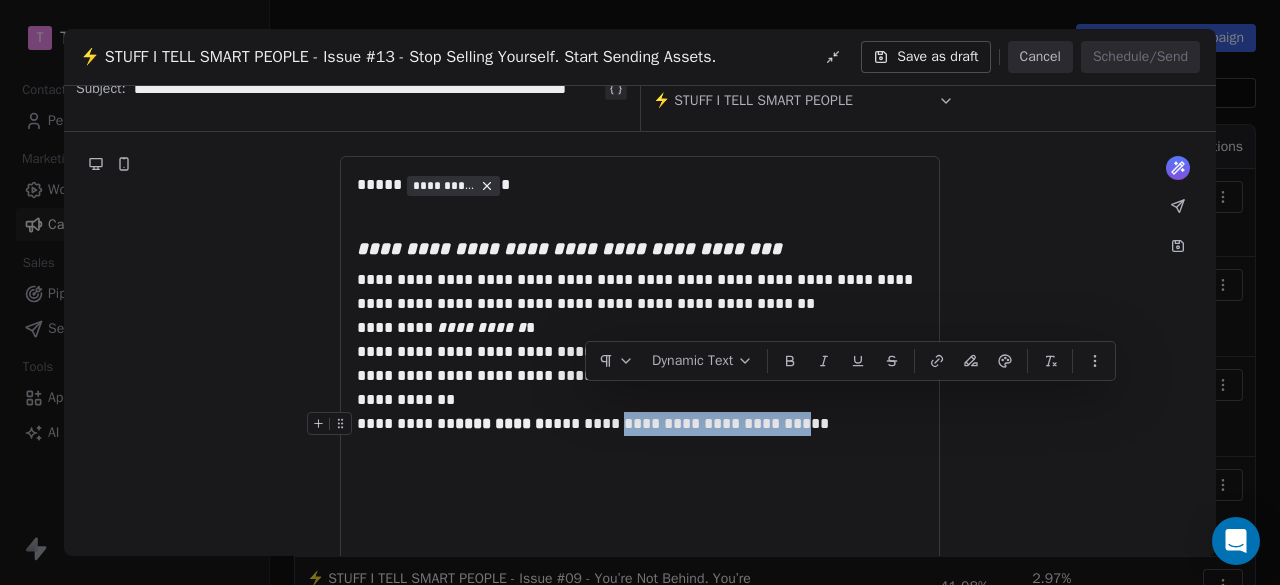 drag, startPoint x: 586, startPoint y: 398, endPoint x: 759, endPoint y: 403, distance: 173.07224 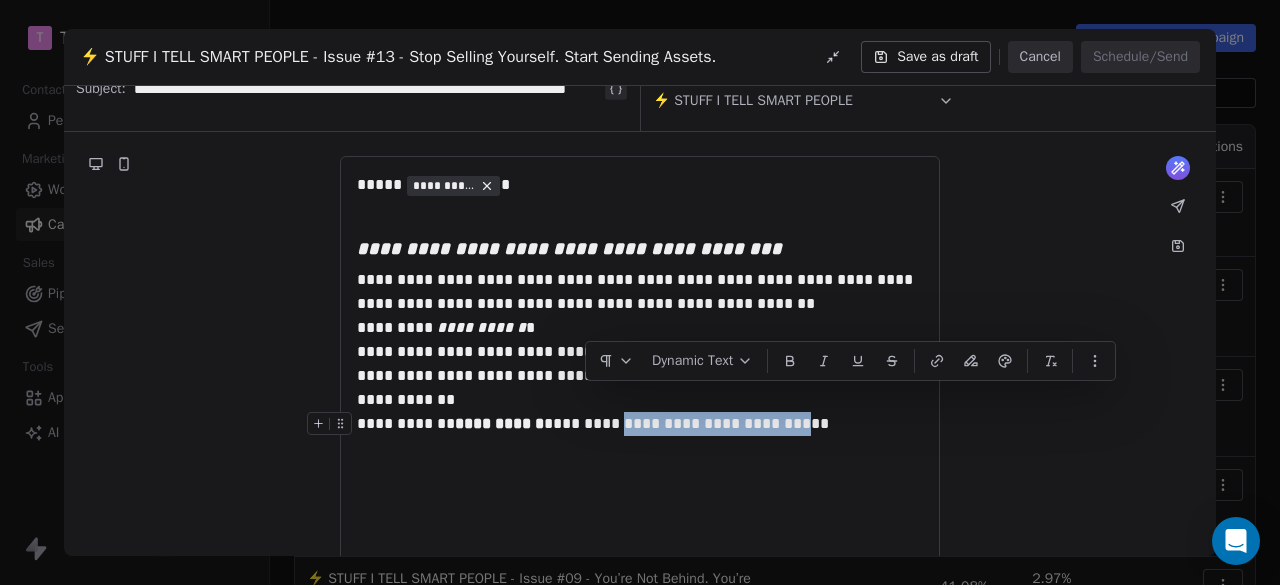 click on "**********" at bounding box center (593, 423) 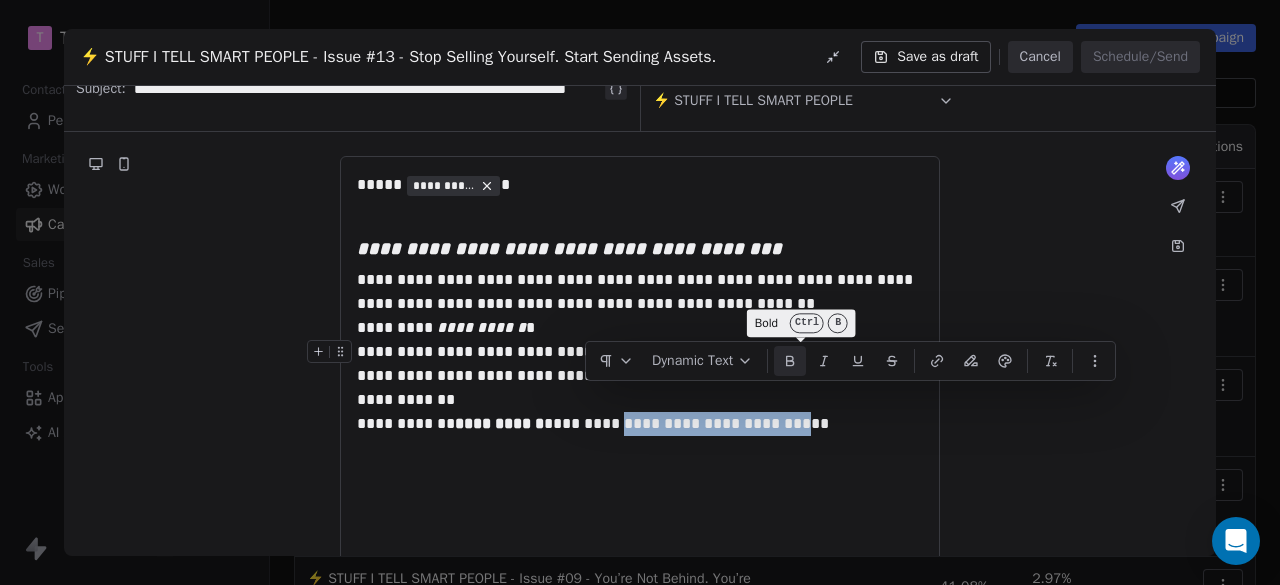 click at bounding box center (790, 361) 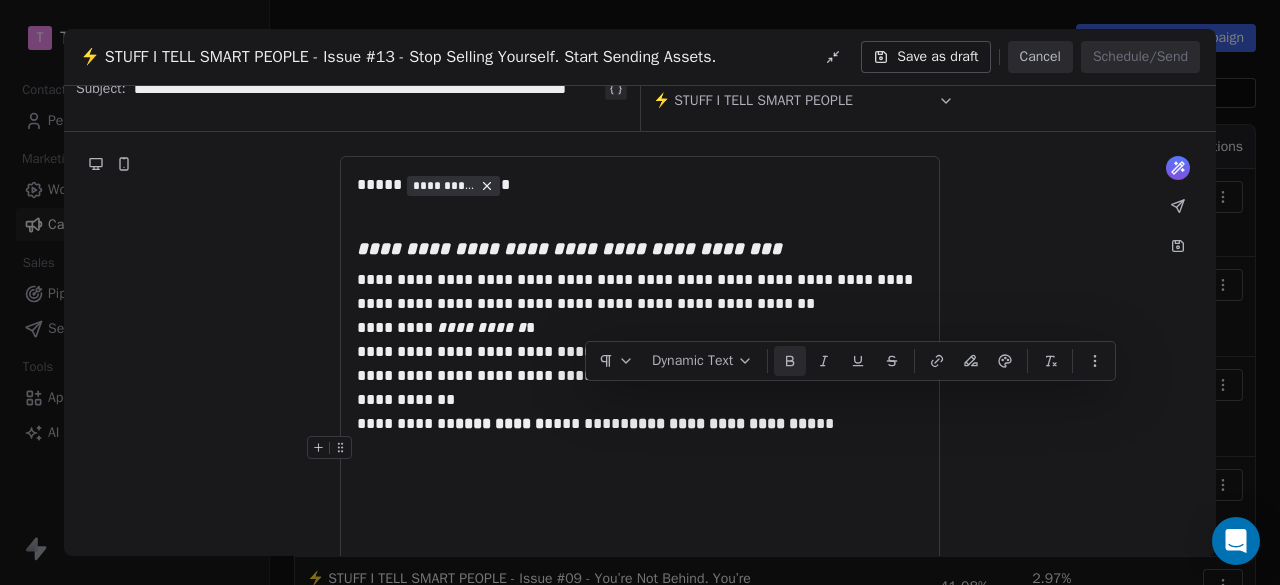 click at bounding box center [640, 448] 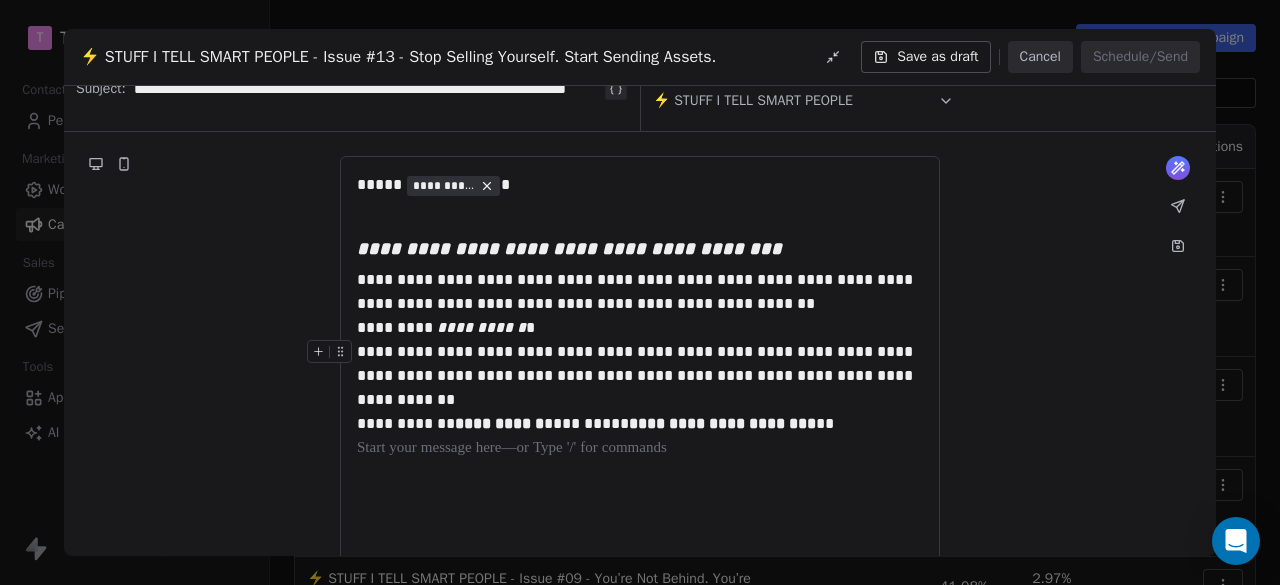 click on "**********" at bounding box center [640, 376] 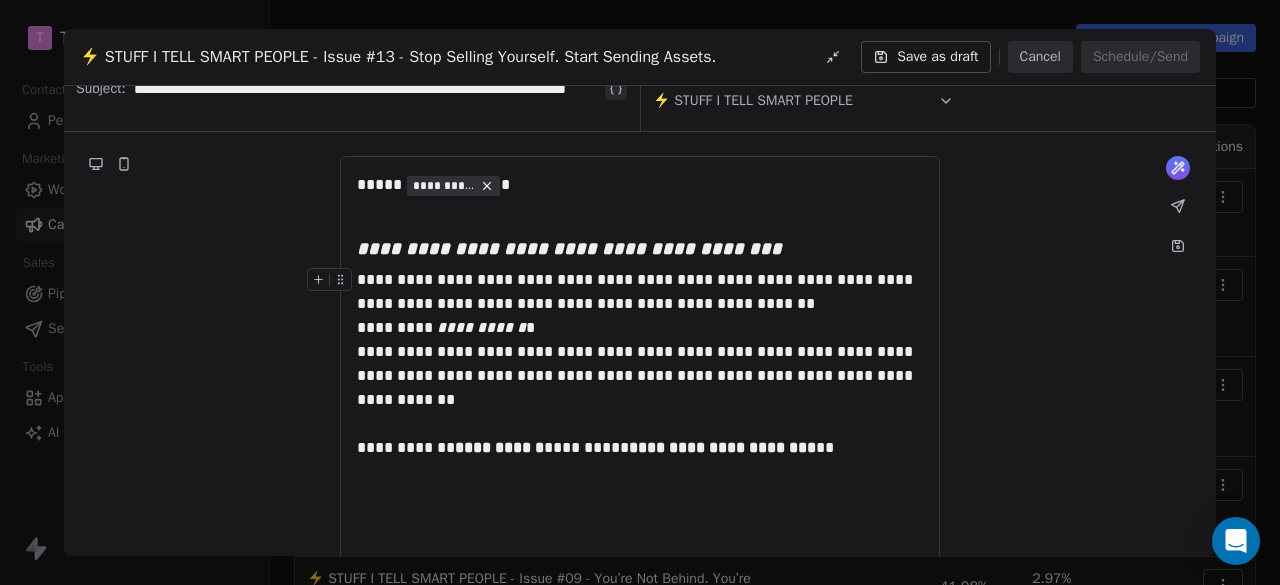 click on "**********" at bounding box center (640, 292) 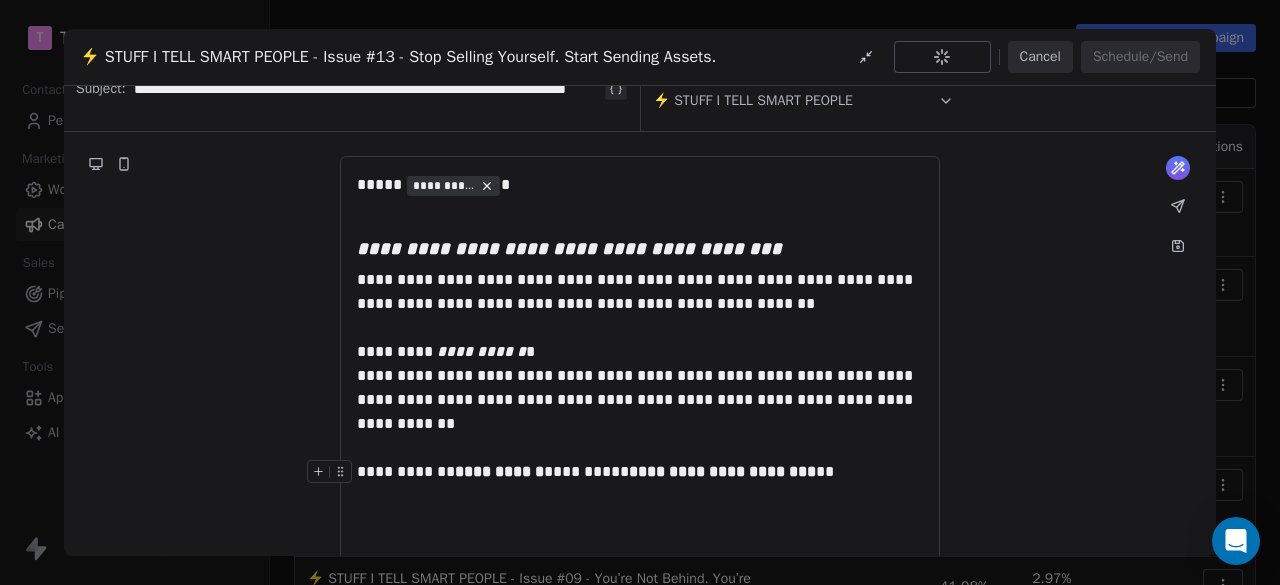 click on "**********" at bounding box center [640, 472] 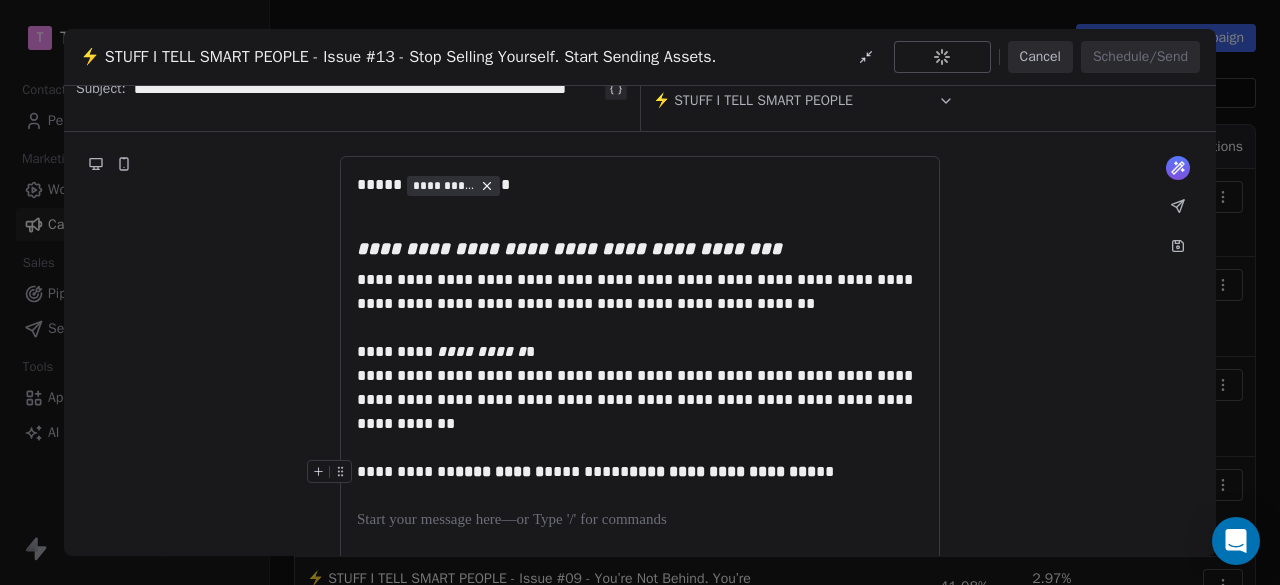 type 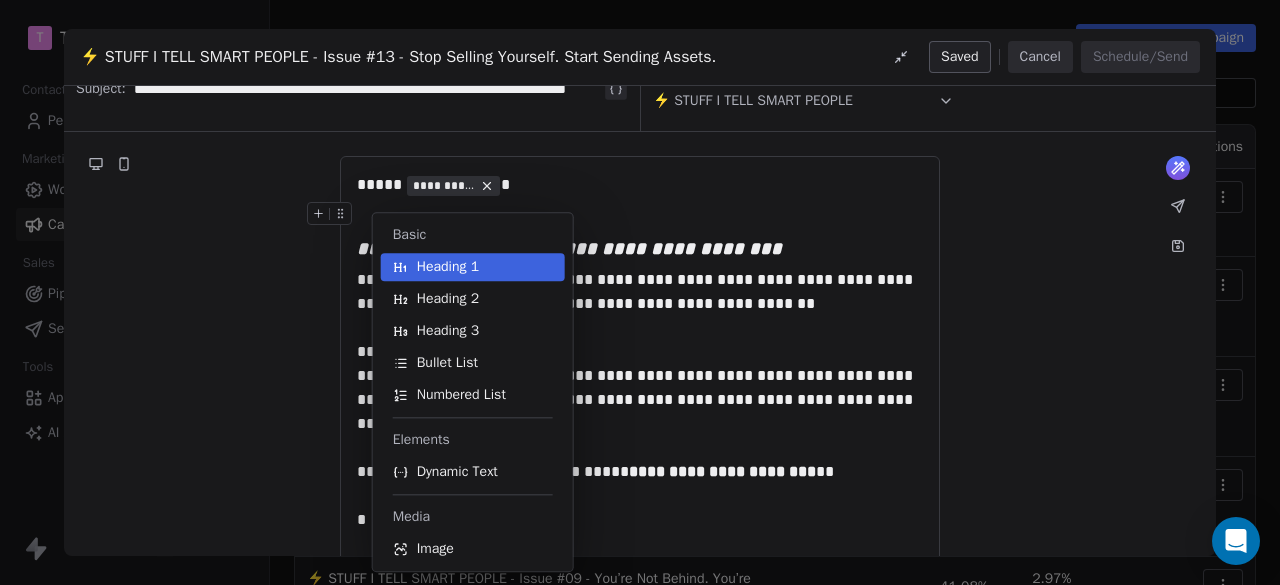 click on "Heading 3" at bounding box center [473, 331] 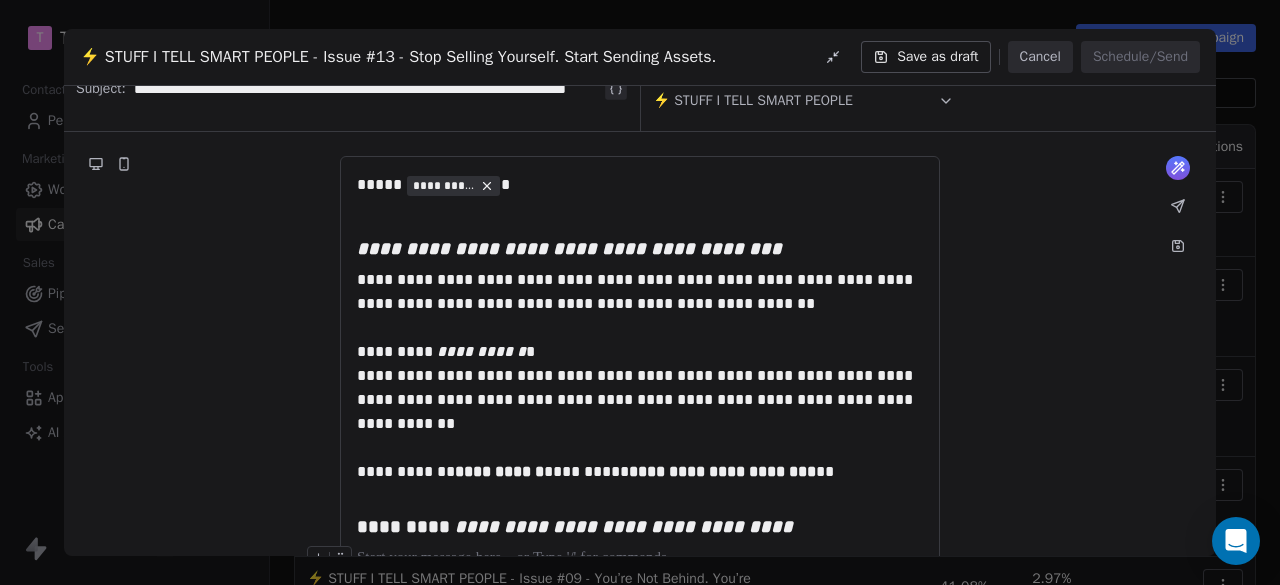 click at bounding box center (640, 558) 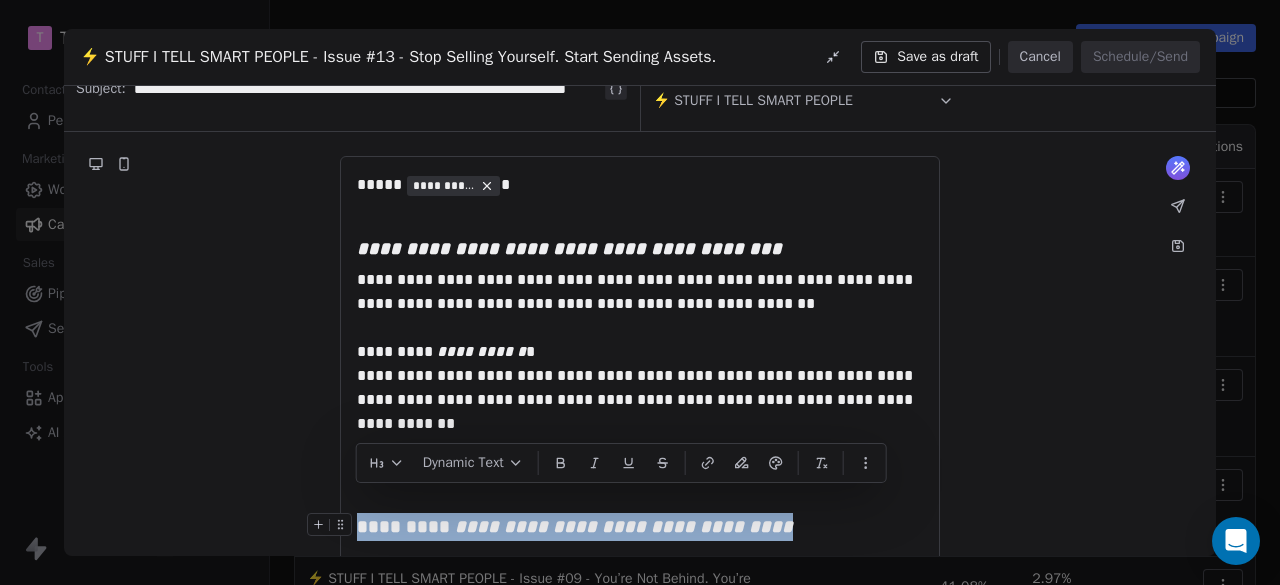 drag, startPoint x: 770, startPoint y: 505, endPoint x: 337, endPoint y: 499, distance: 433.04156 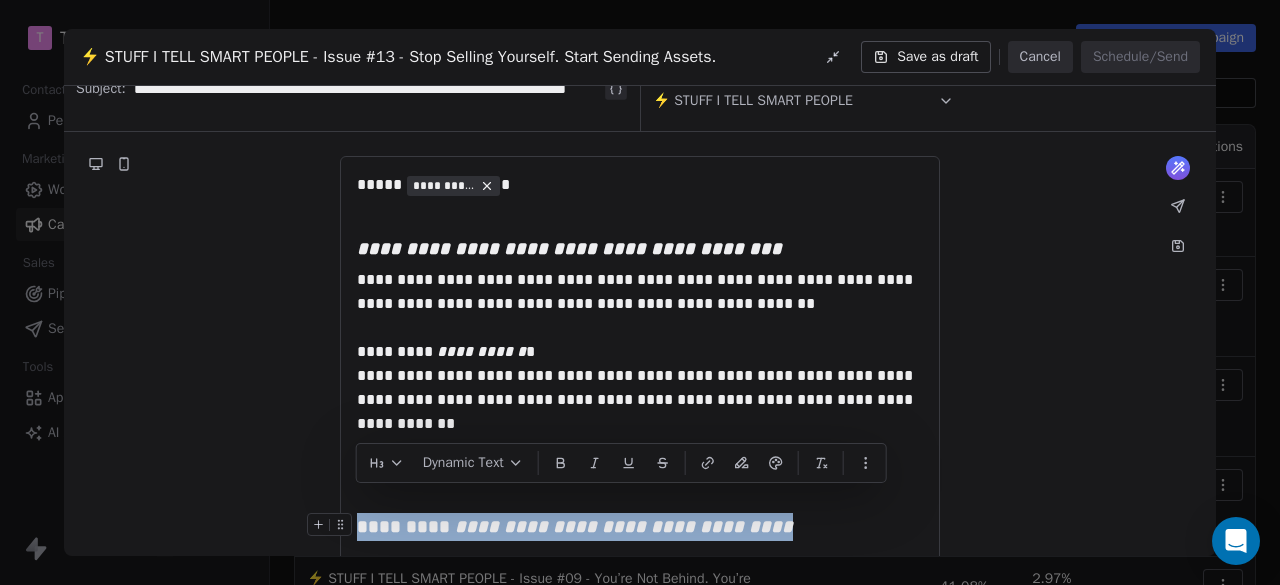 click on "**********" at bounding box center (640, 527) 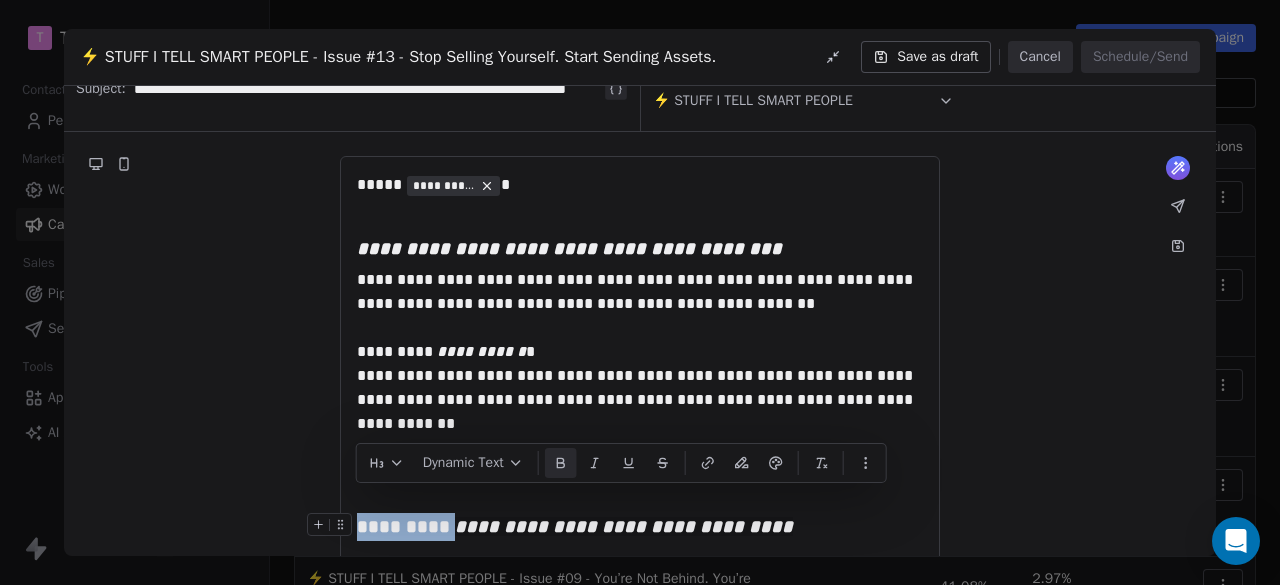 click at bounding box center (561, 463) 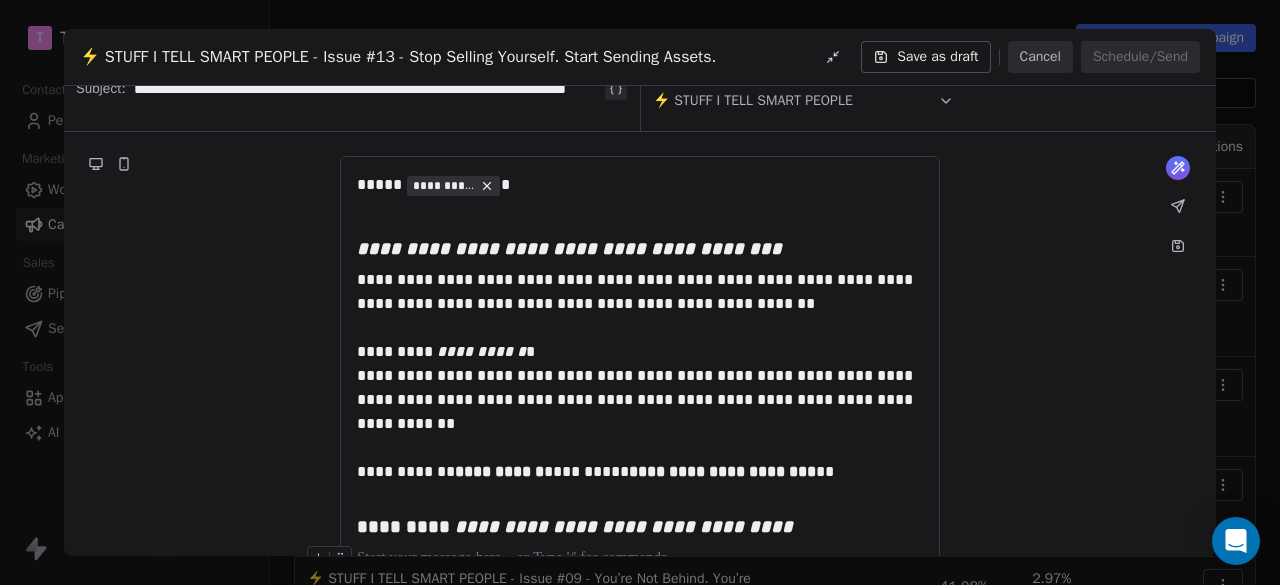 click at bounding box center (640, 558) 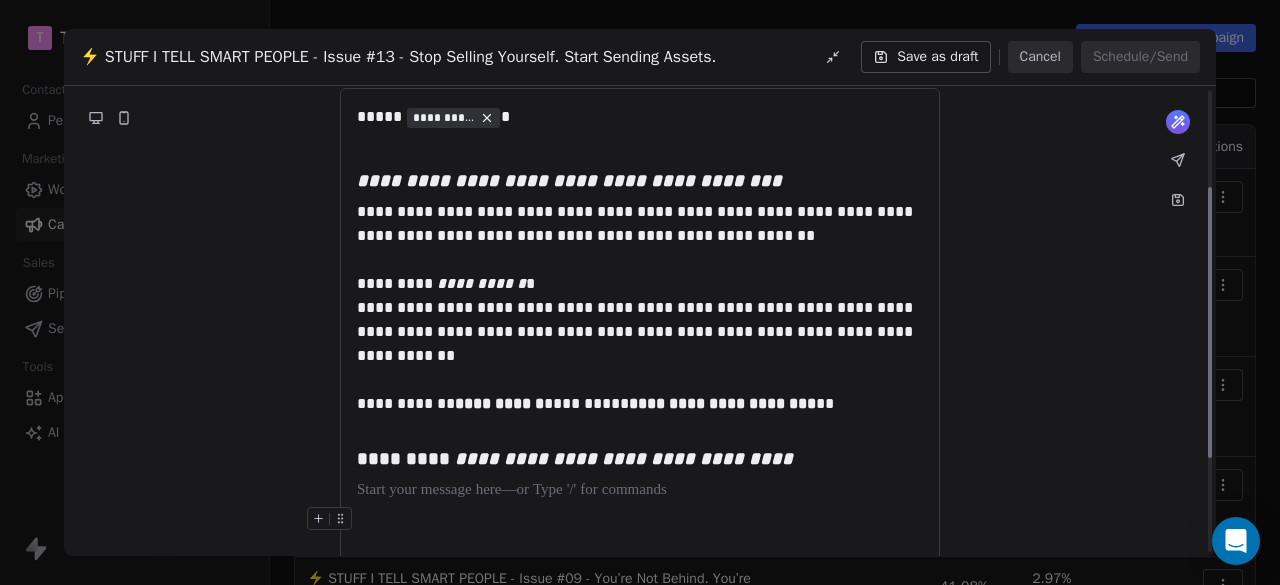 scroll, scrollTop: 200, scrollLeft: 0, axis: vertical 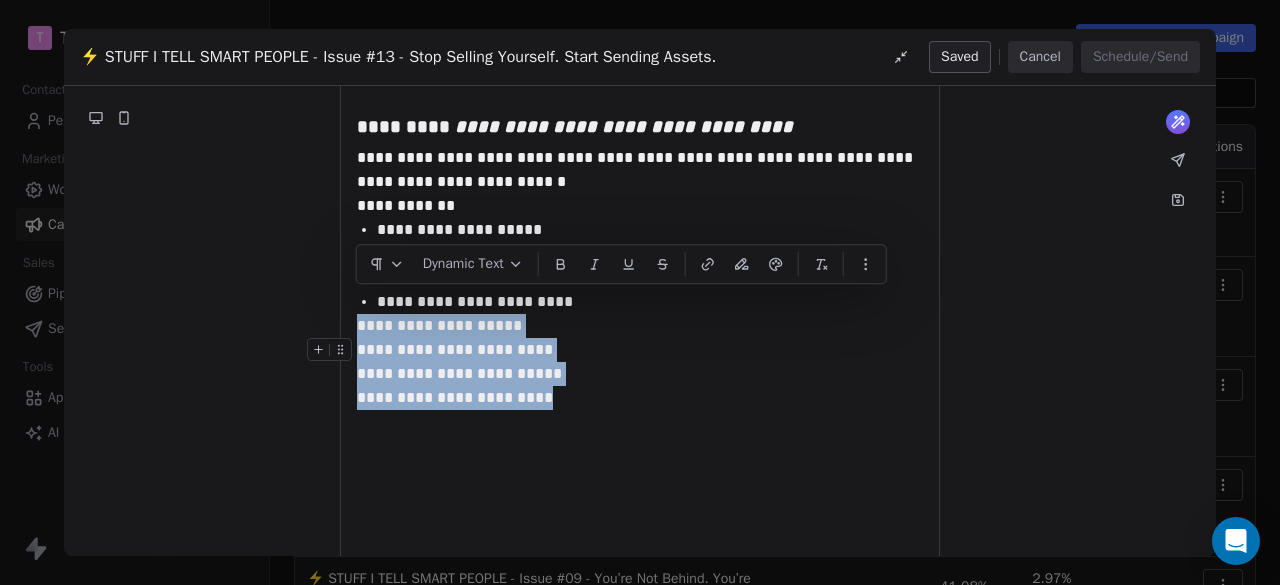 drag, startPoint x: 551, startPoint y: 384, endPoint x: 334, endPoint y: 305, distance: 230.93289 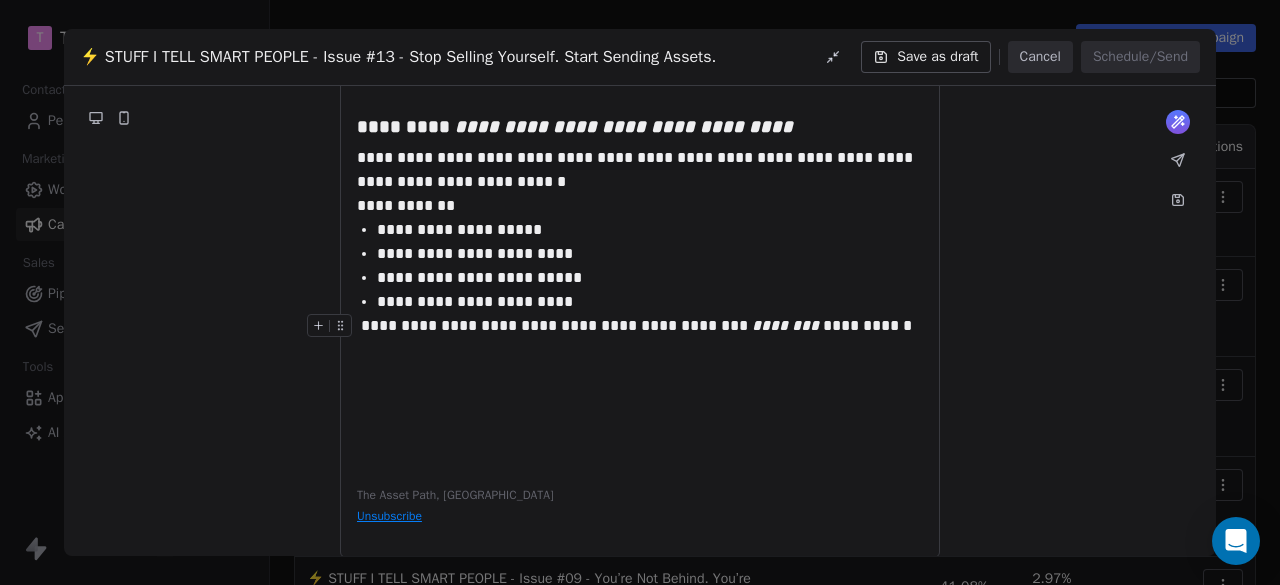 drag, startPoint x: 359, startPoint y: 301, endPoint x: 508, endPoint y: 328, distance: 151.42654 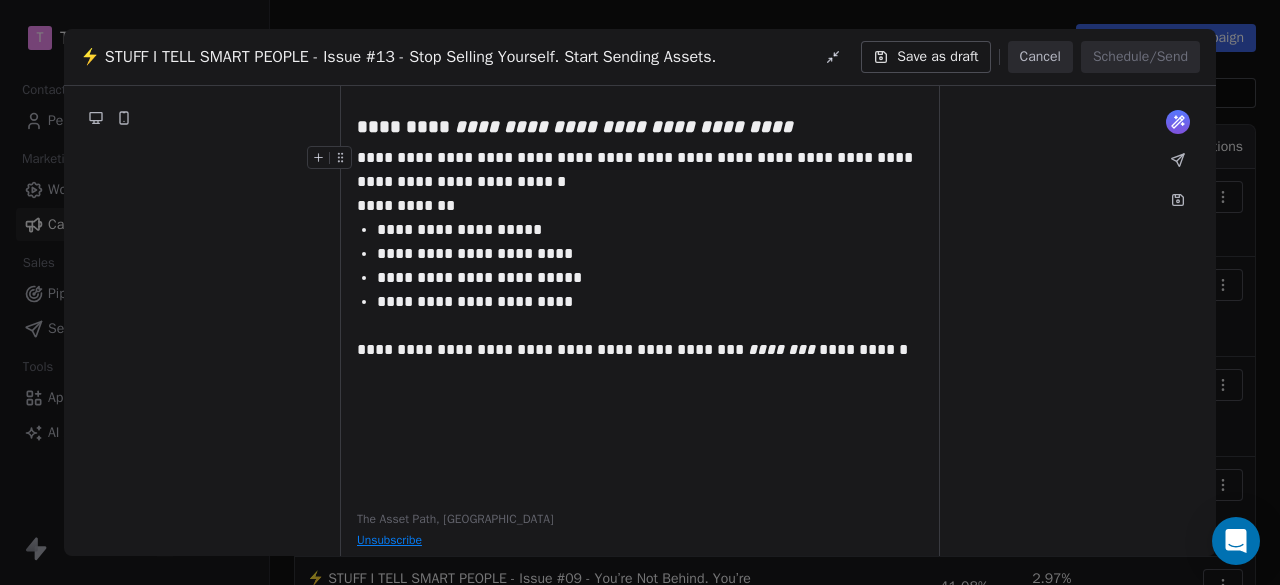 click on "**********" at bounding box center (640, 170) 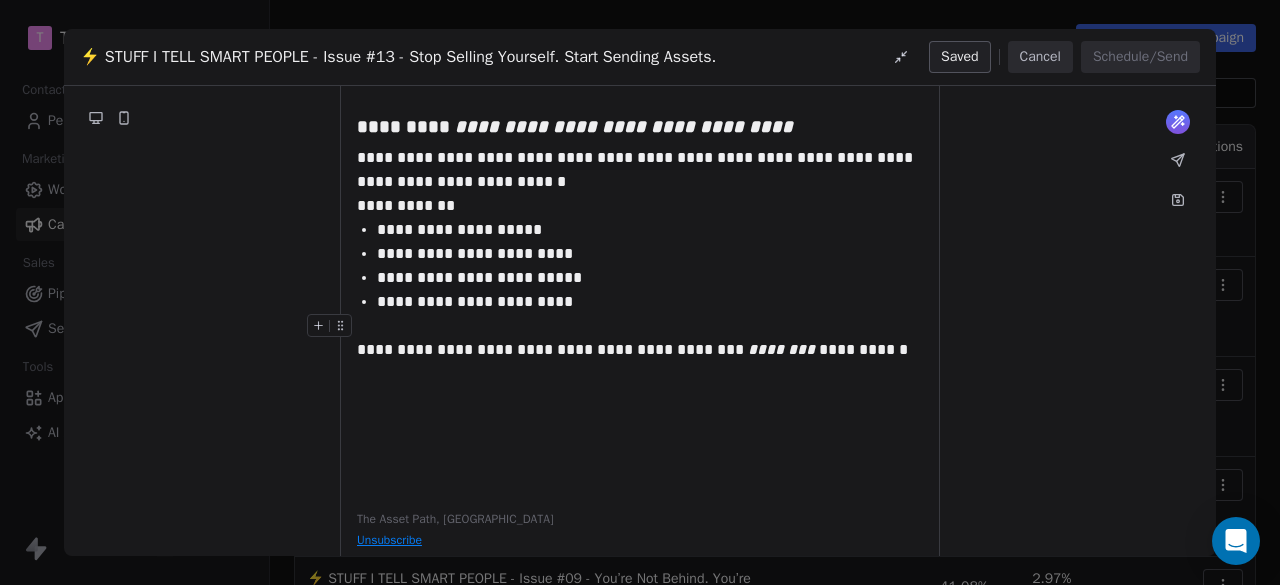 click on "**********" at bounding box center (640, 338) 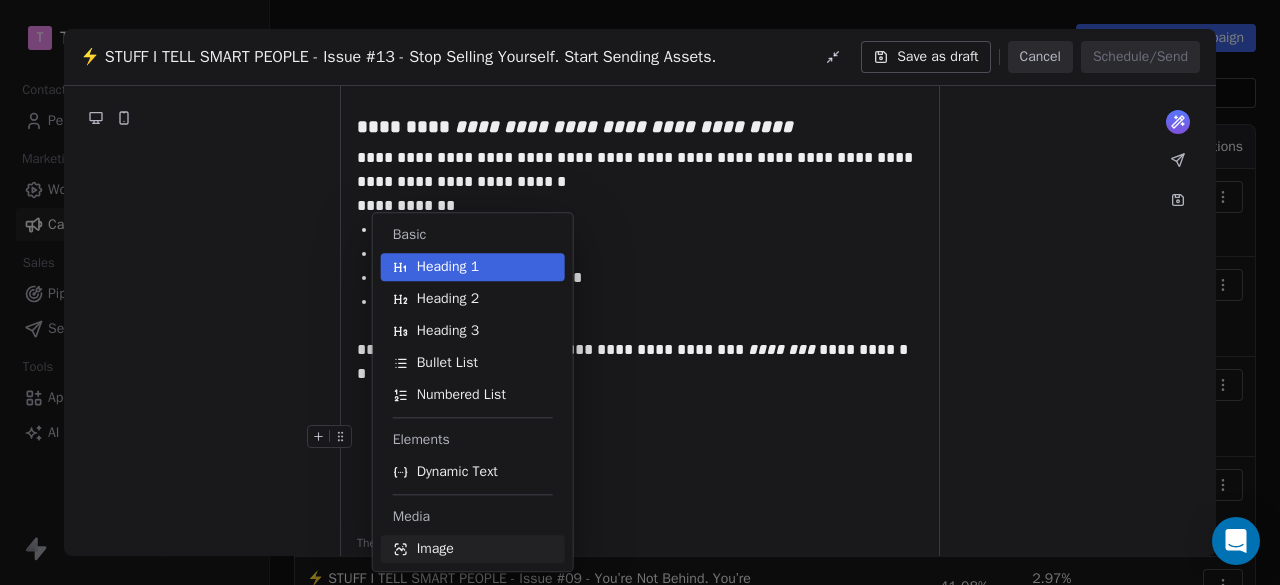 click on "Image" at bounding box center (473, 549) 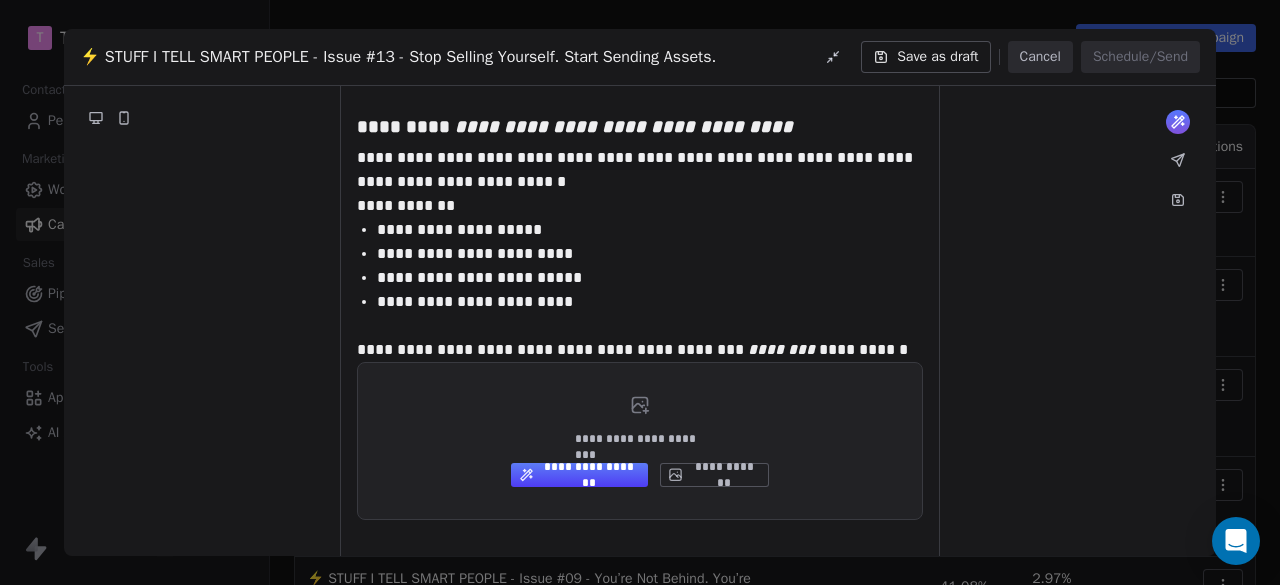 scroll, scrollTop: 409, scrollLeft: 0, axis: vertical 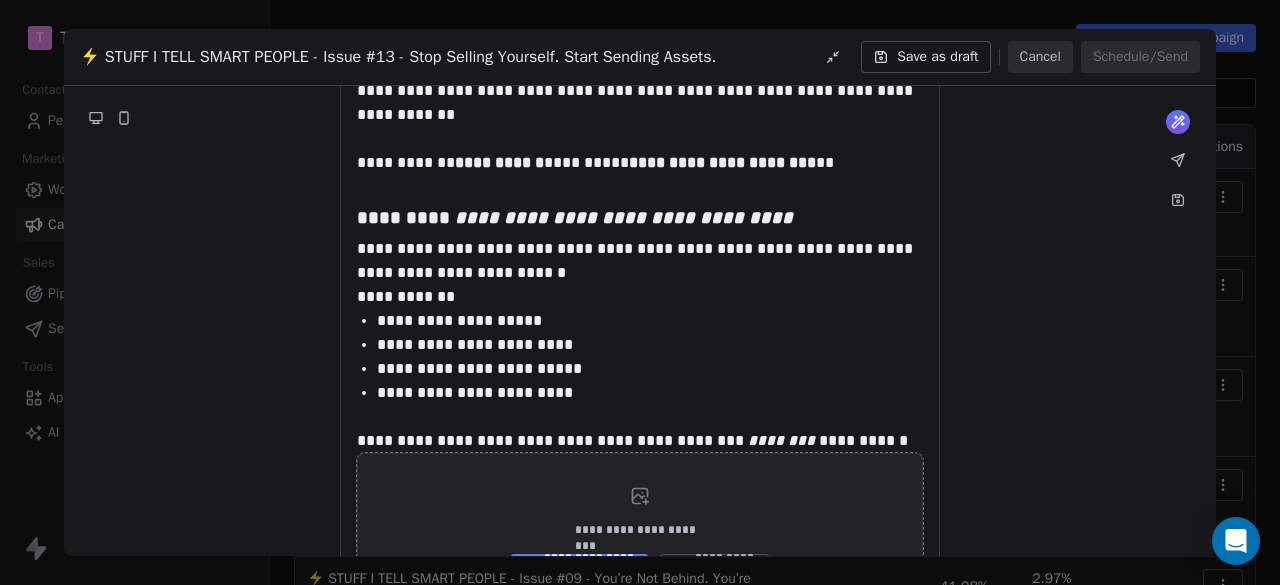 click on "**********" at bounding box center (714, 566) 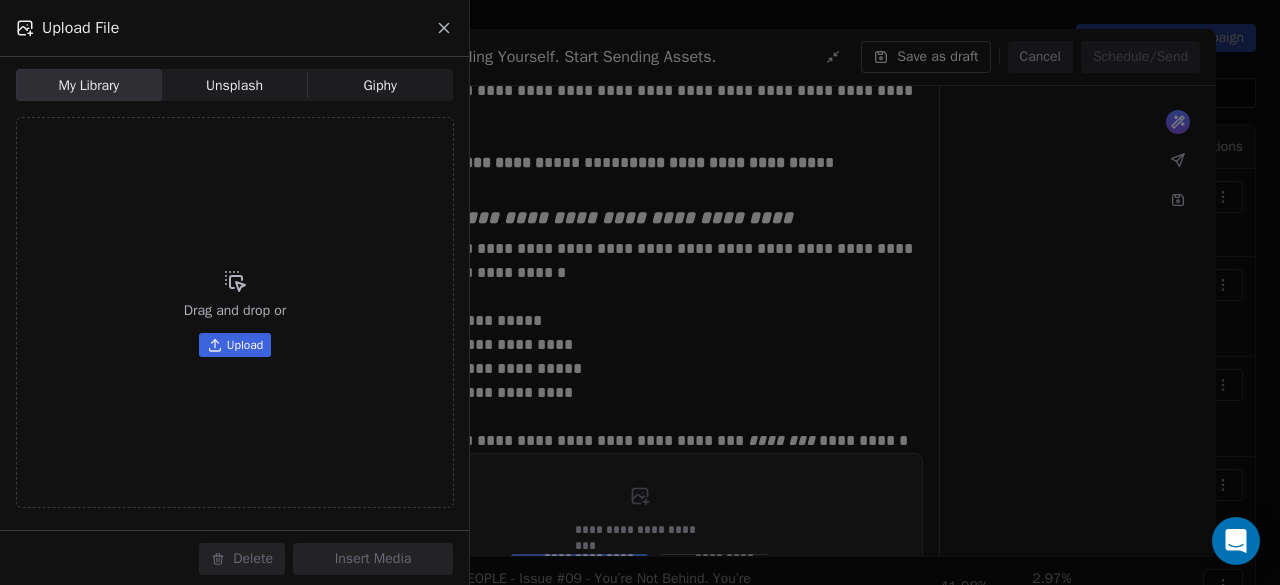 click on "Upload" at bounding box center [245, 345] 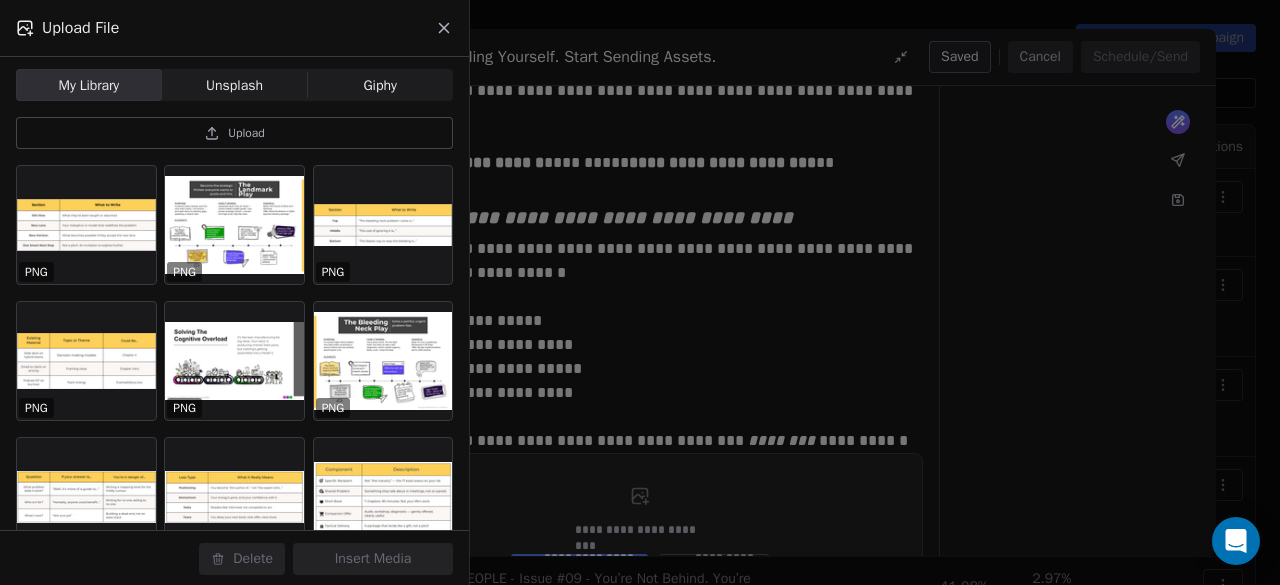 click on "Upload" at bounding box center (234, 133) 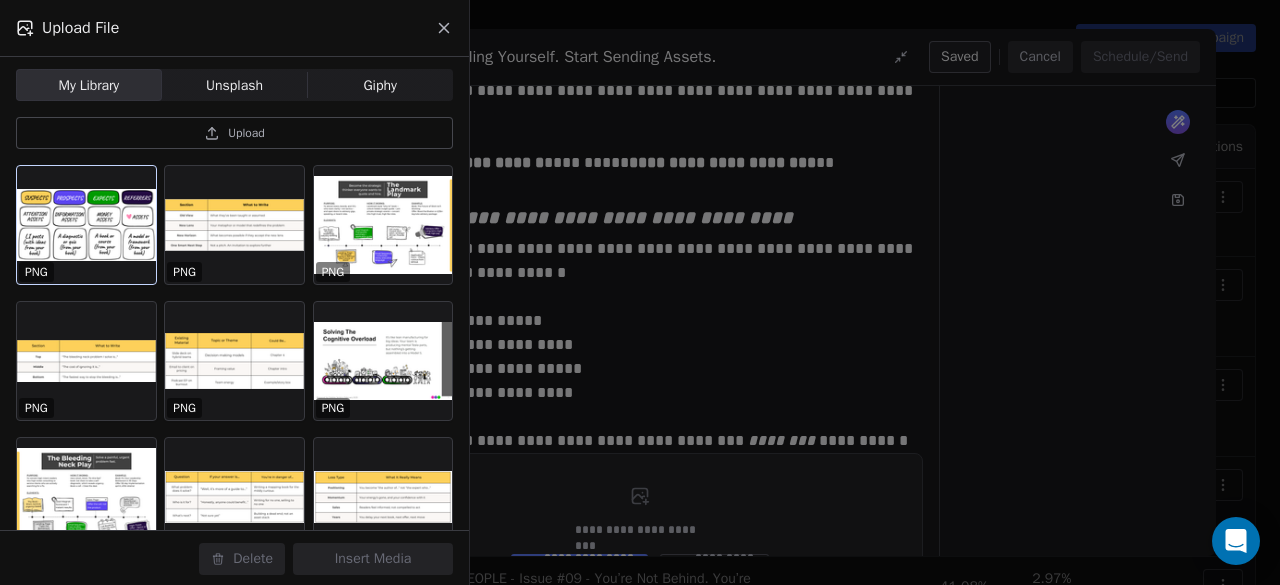 click at bounding box center (86, 225) 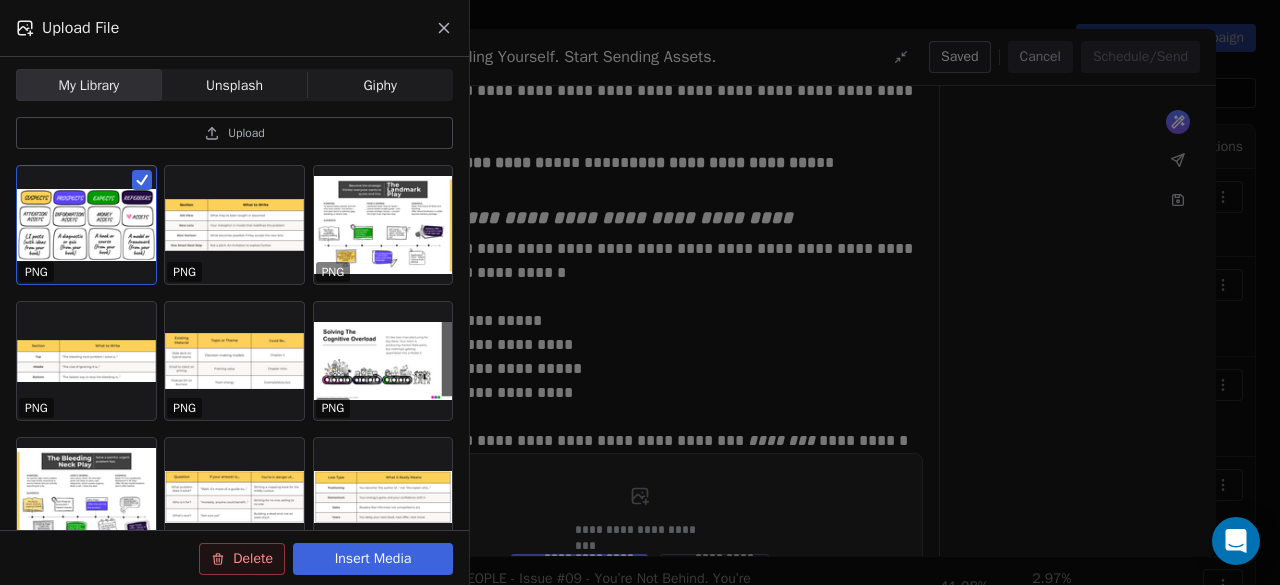 click on "Insert Media" at bounding box center (373, 559) 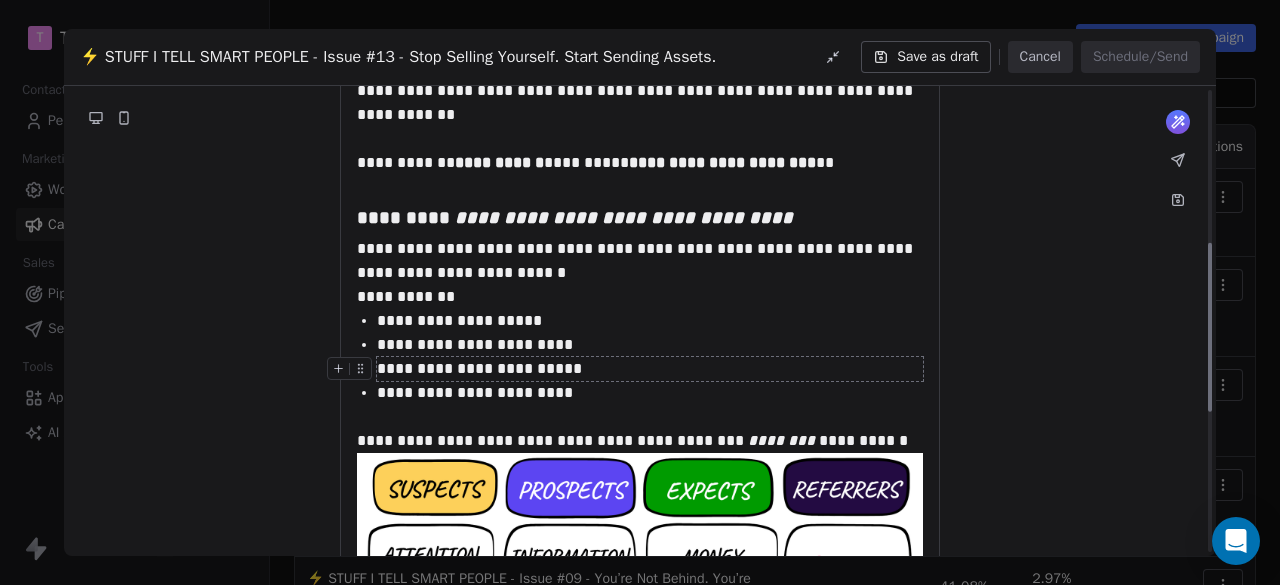 scroll, scrollTop: 509, scrollLeft: 0, axis: vertical 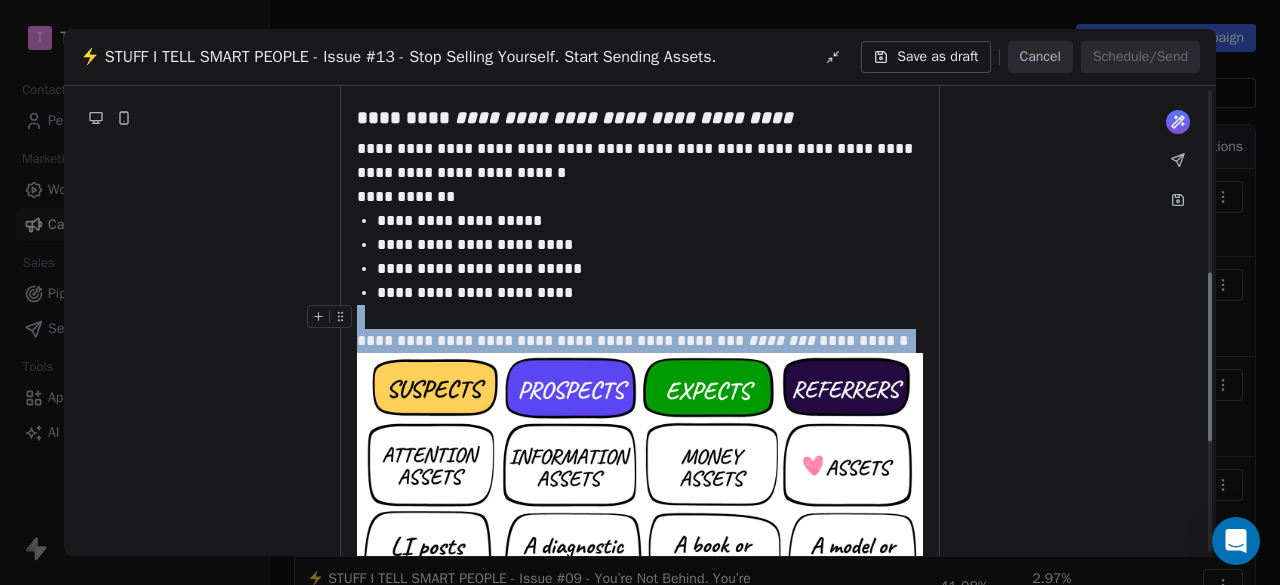 click on "**********" at bounding box center (640, 329) 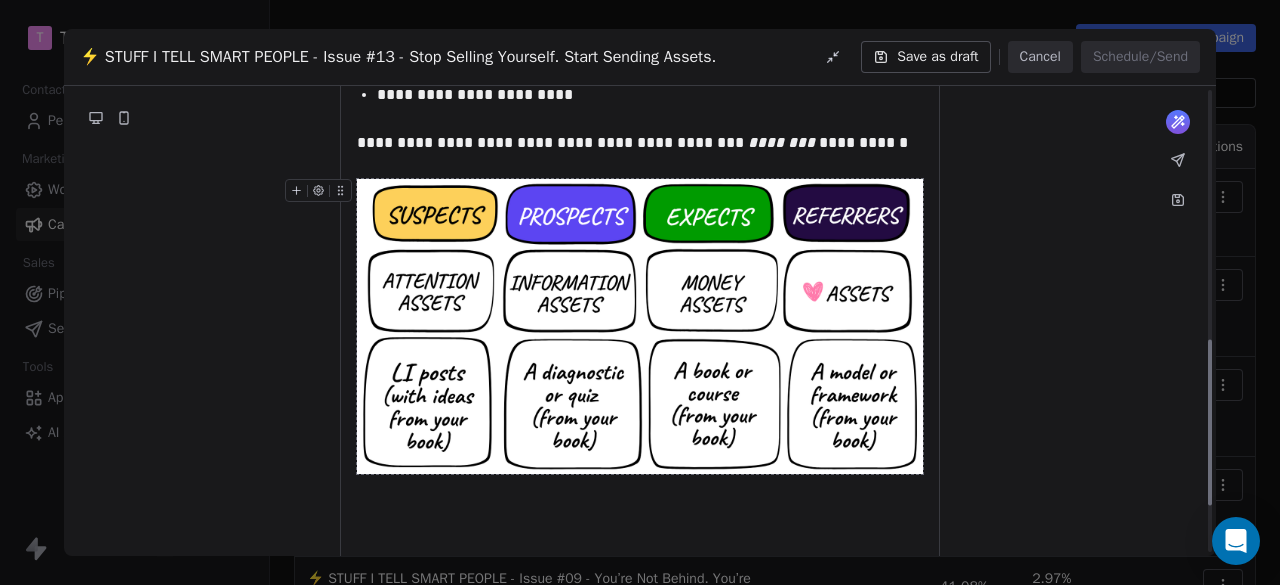 scroll, scrollTop: 709, scrollLeft: 0, axis: vertical 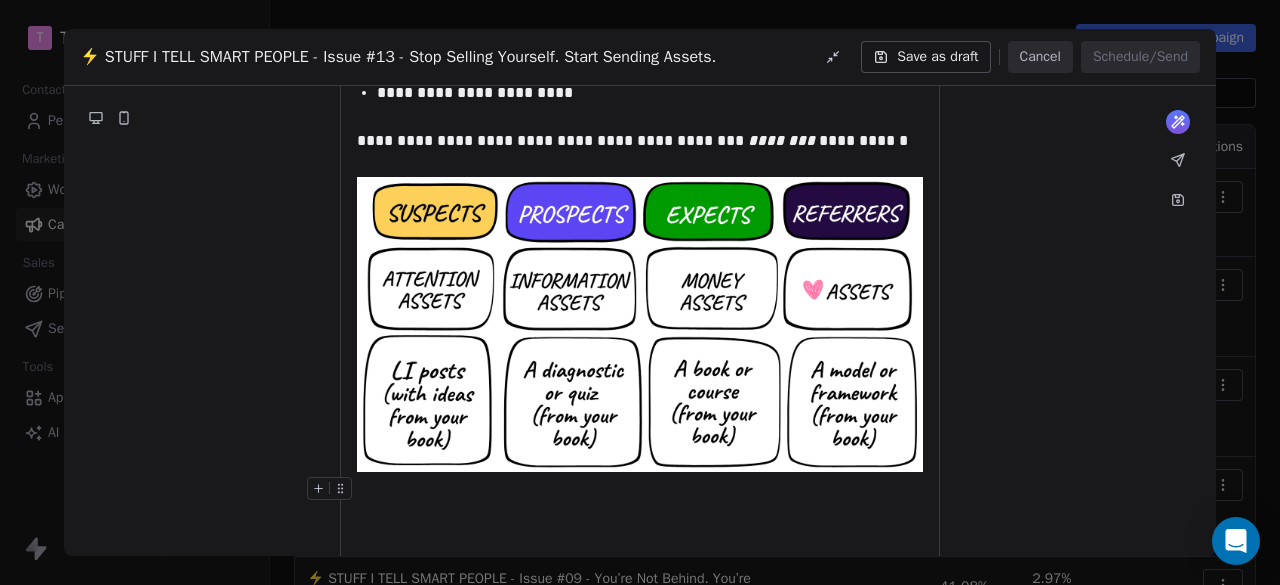 click at bounding box center (640, 491) 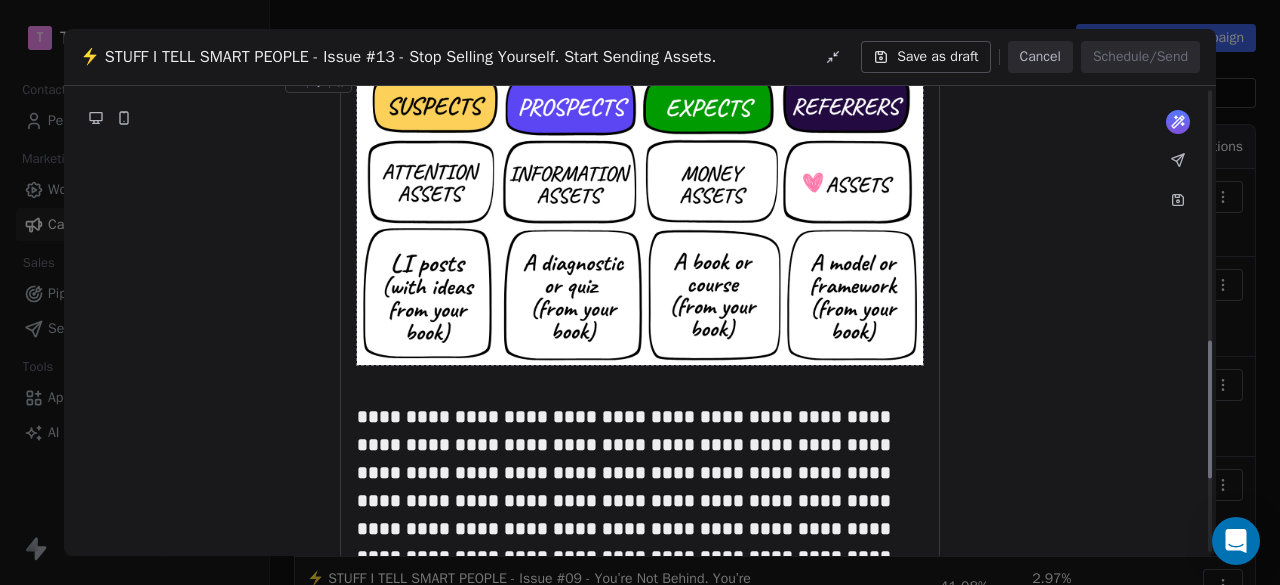 scroll, scrollTop: 909, scrollLeft: 0, axis: vertical 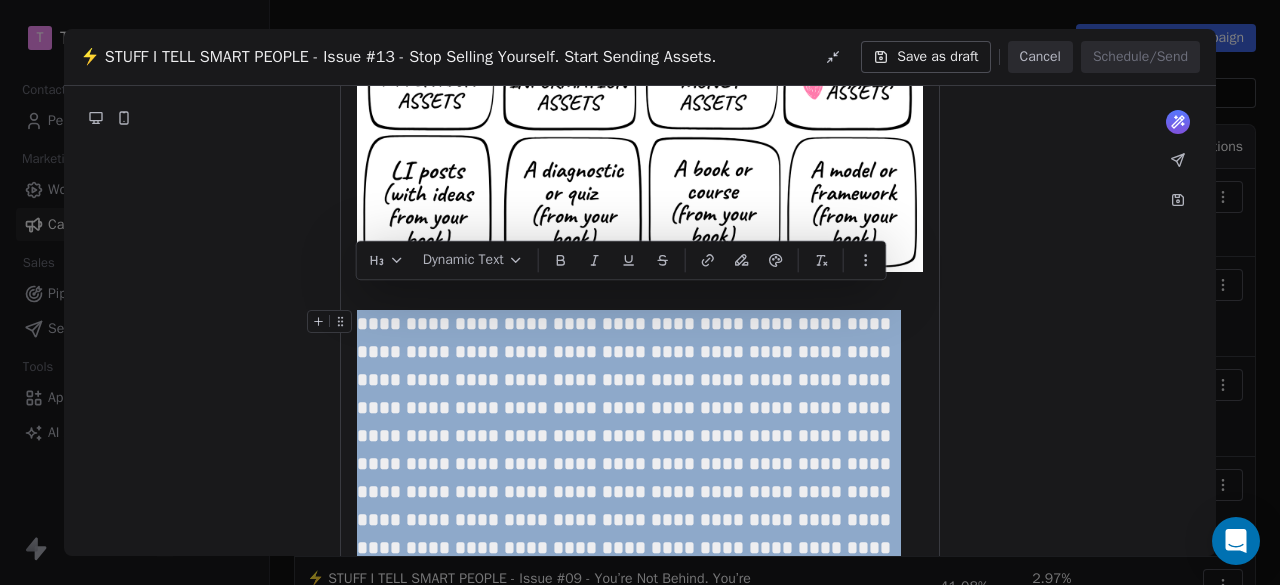 drag, startPoint x: 572, startPoint y: 530, endPoint x: 357, endPoint y: 300, distance: 314.84122 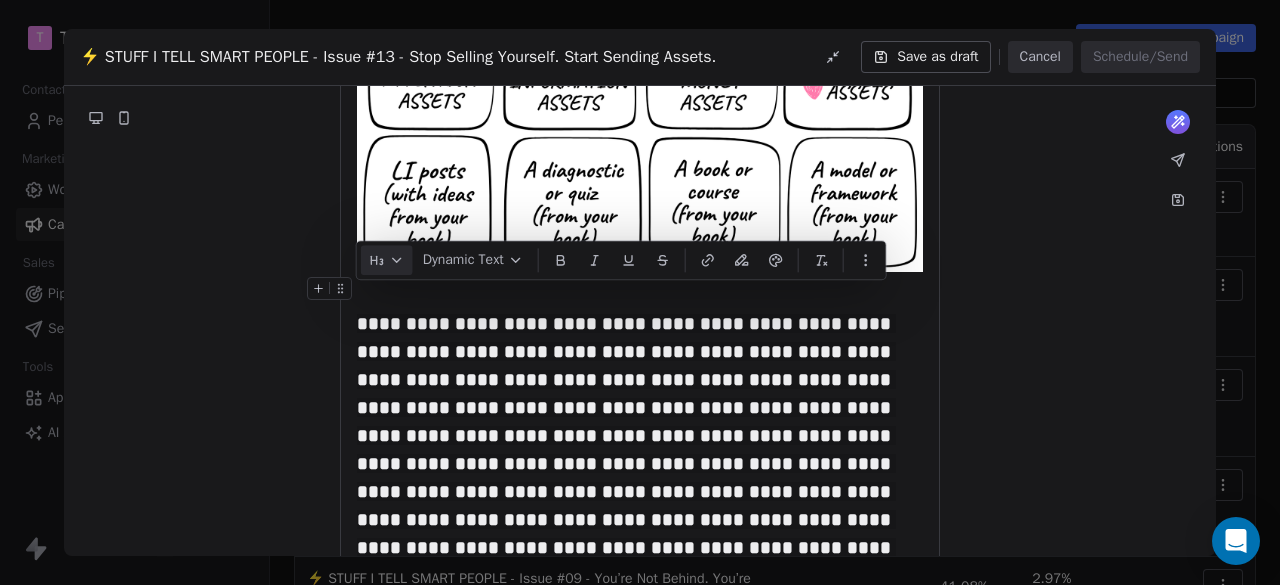 click 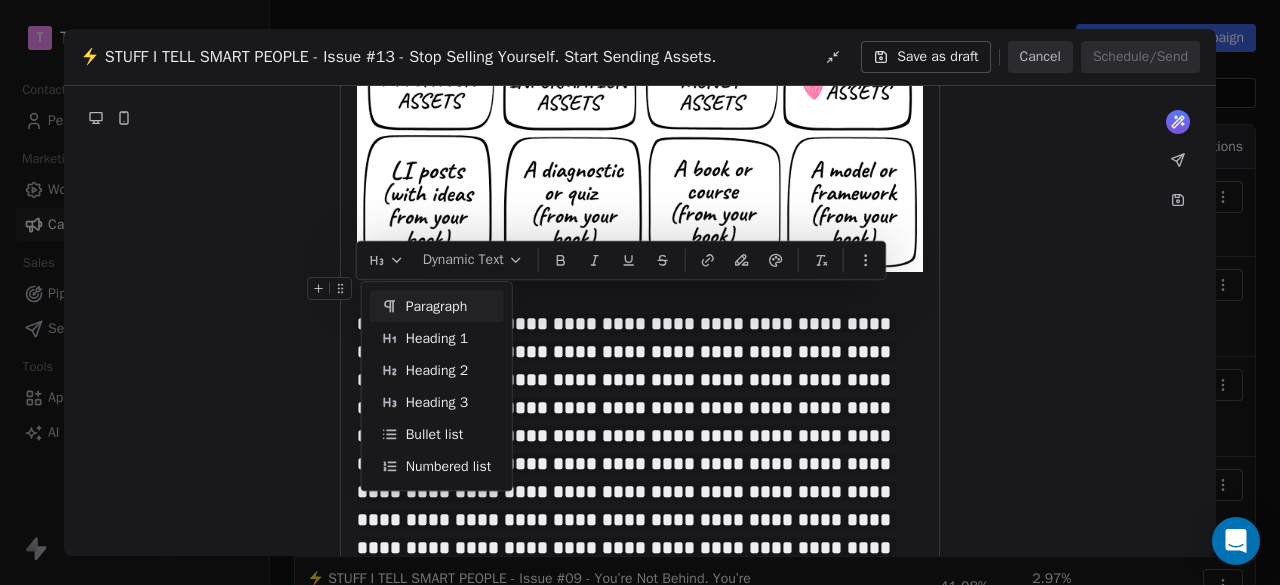 click on "Paragraph" at bounding box center [437, 306] 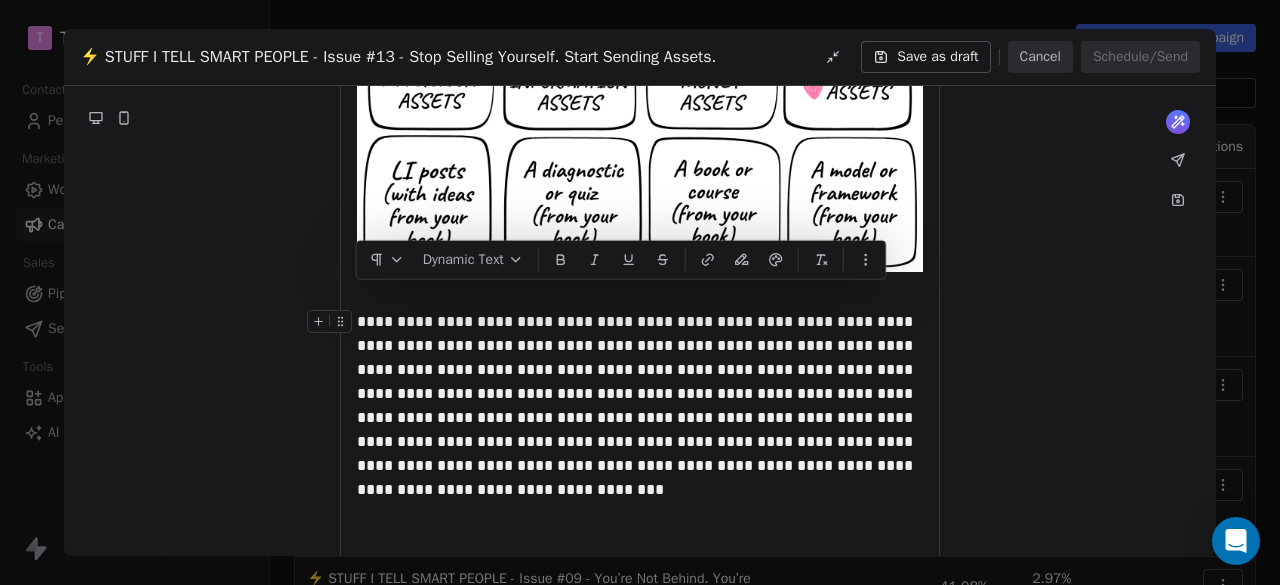 click on "**********" at bounding box center (637, 405) 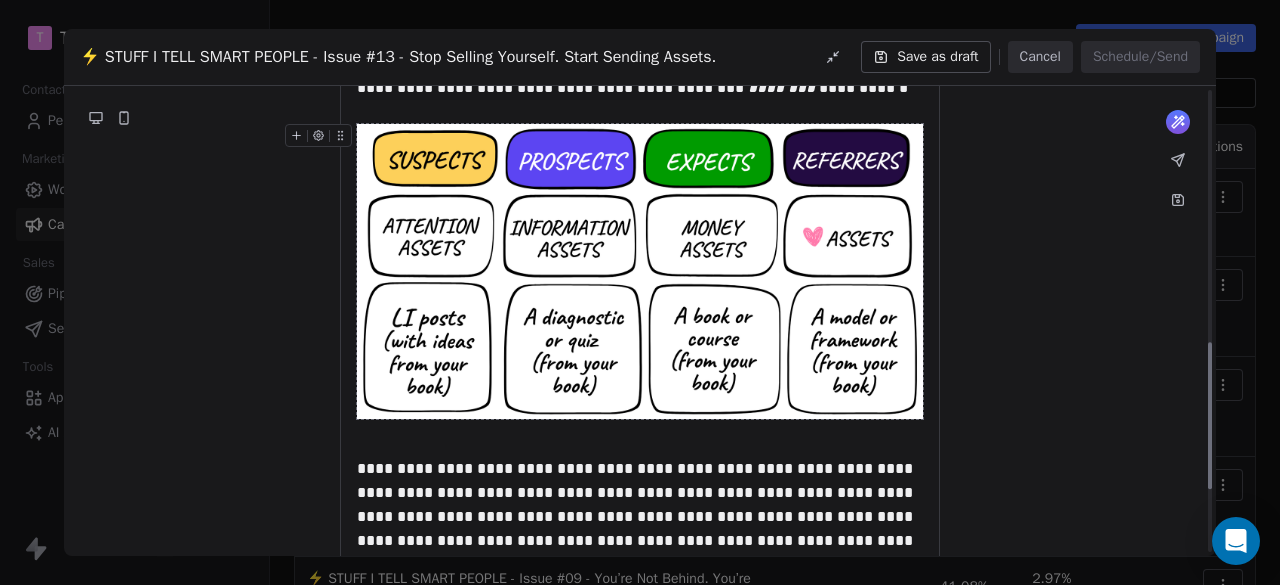 scroll, scrollTop: 809, scrollLeft: 0, axis: vertical 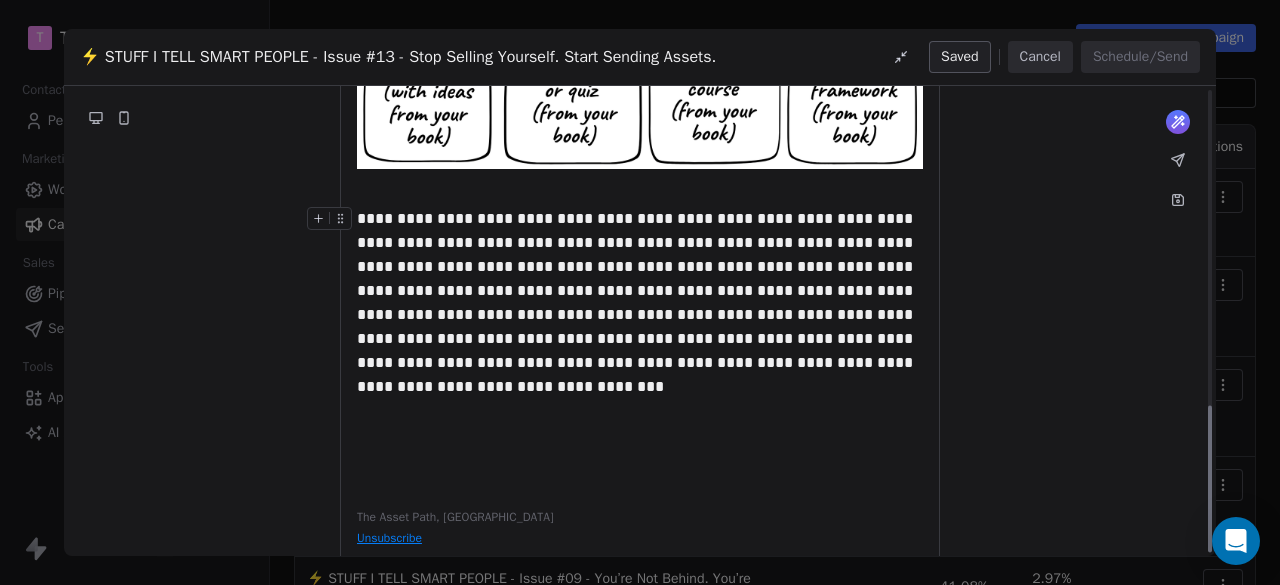 click on "**********" at bounding box center (640, 303) 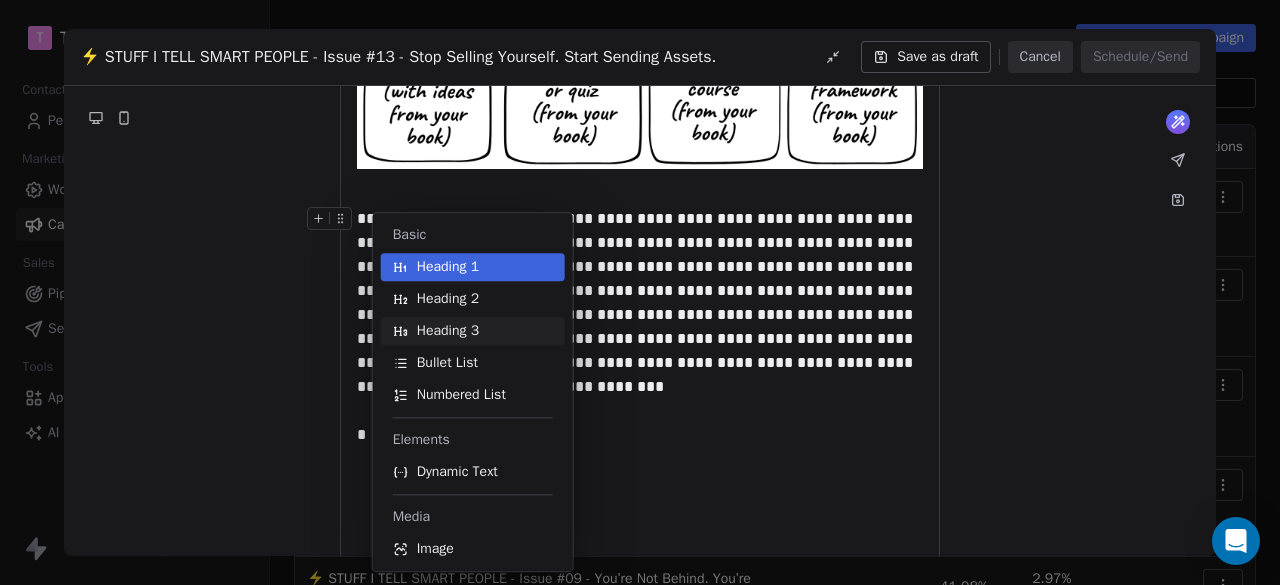 click on "Heading 3" at bounding box center (473, 331) 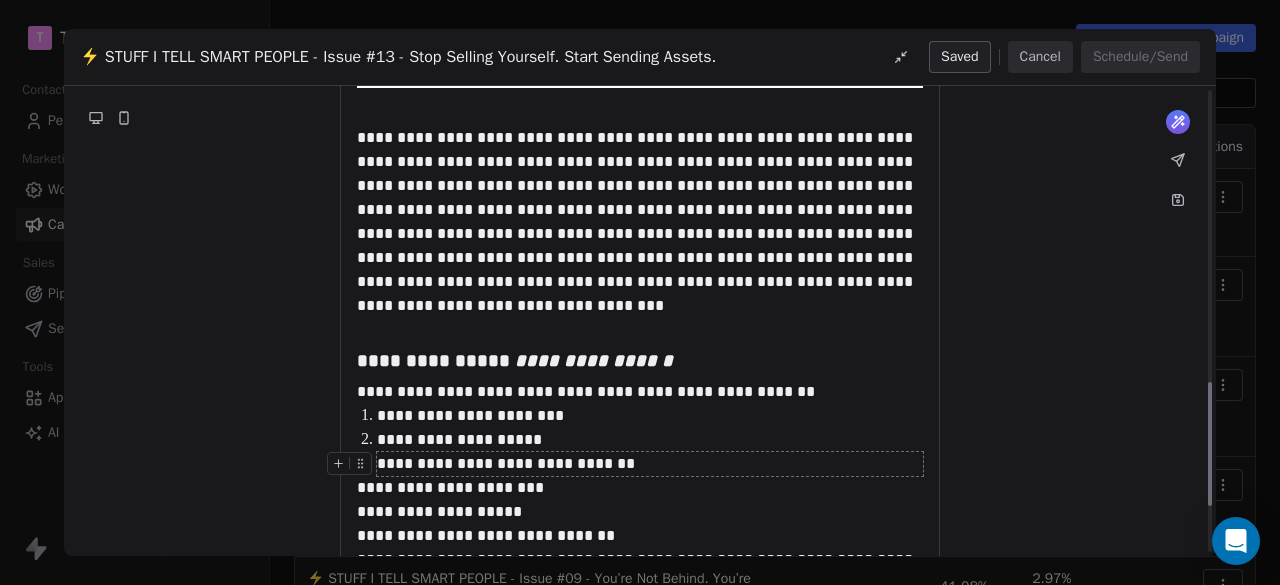 scroll, scrollTop: 1112, scrollLeft: 0, axis: vertical 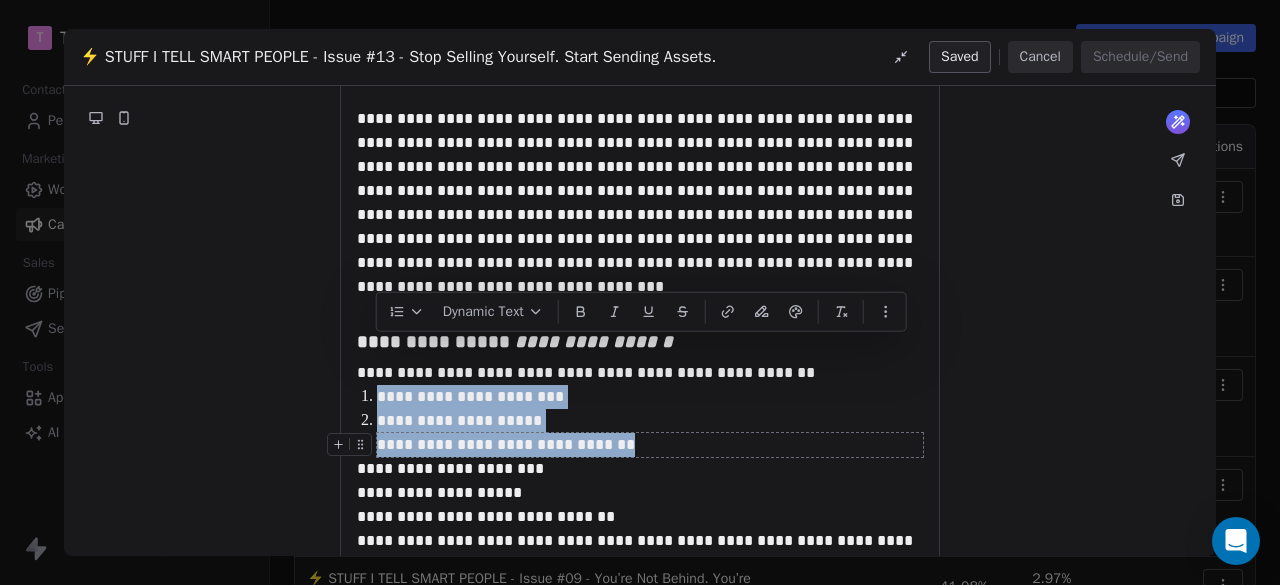 drag, startPoint x: 378, startPoint y: 346, endPoint x: 608, endPoint y: 399, distance: 236.02754 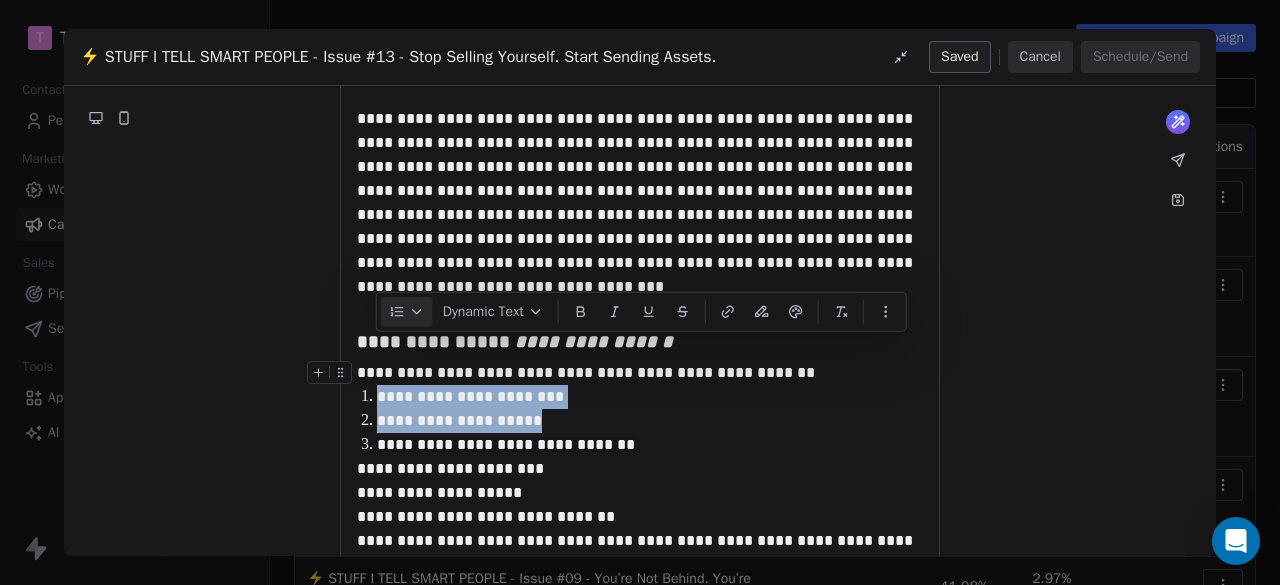 click at bounding box center (407, 311) 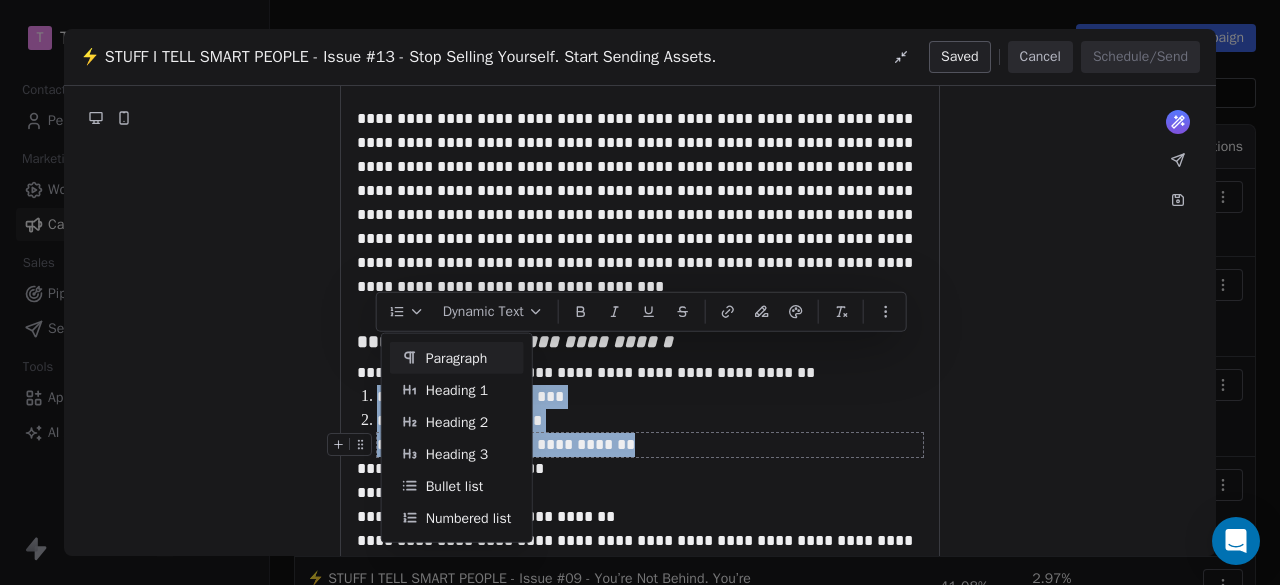 click on "**********" at bounding box center [650, 445] 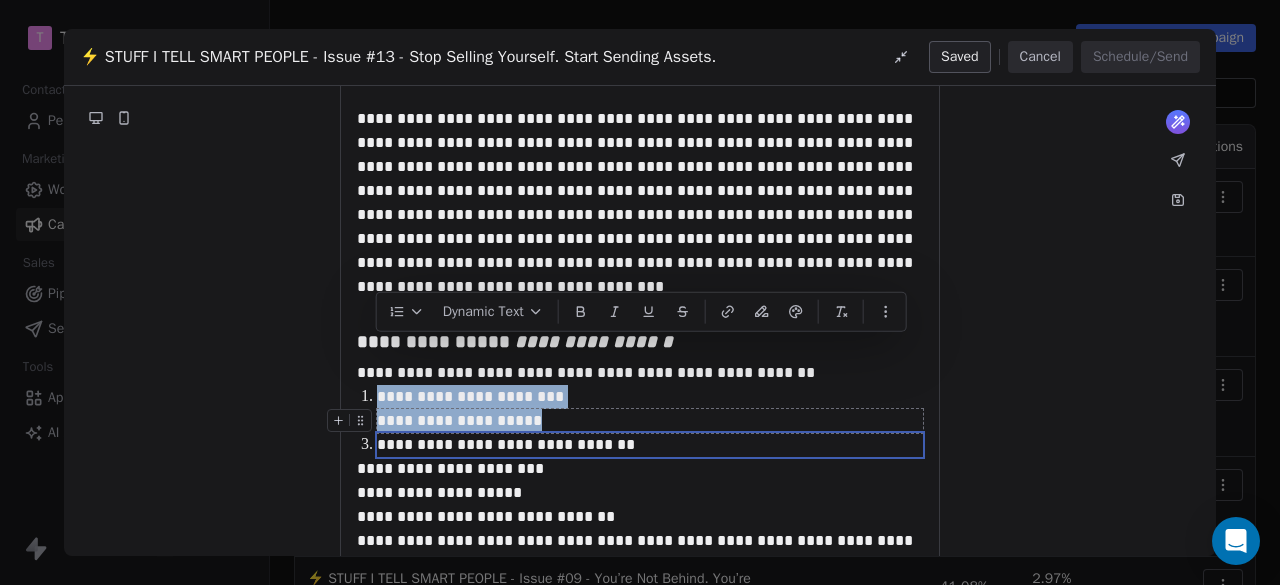 click on "**********" at bounding box center (650, 421) 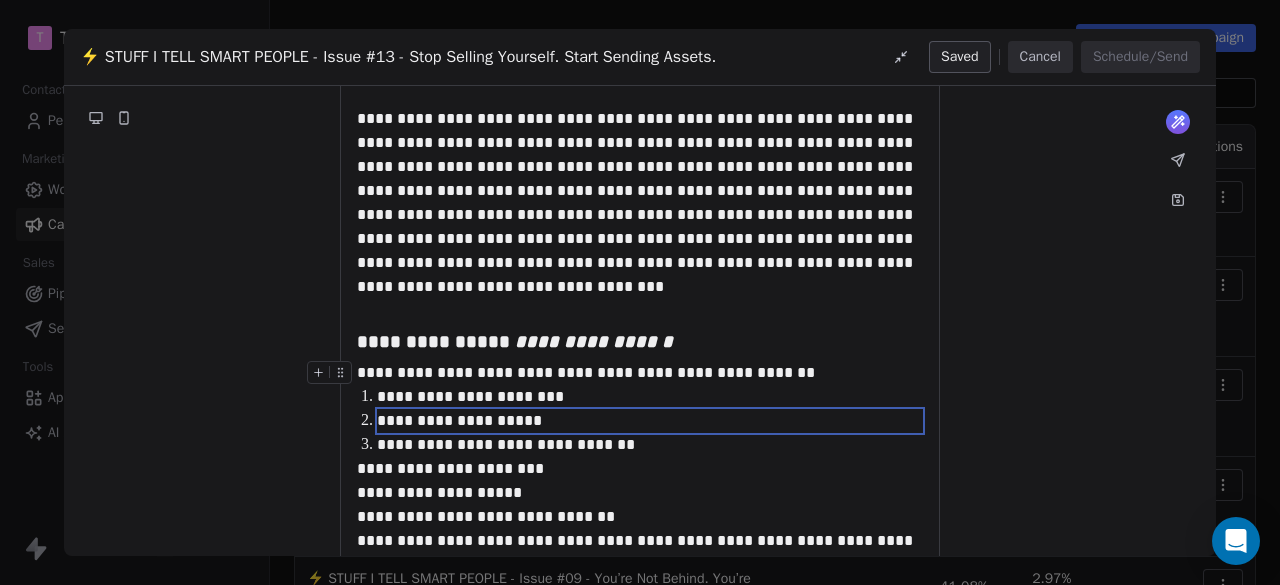 click on "**********" at bounding box center (640, 373) 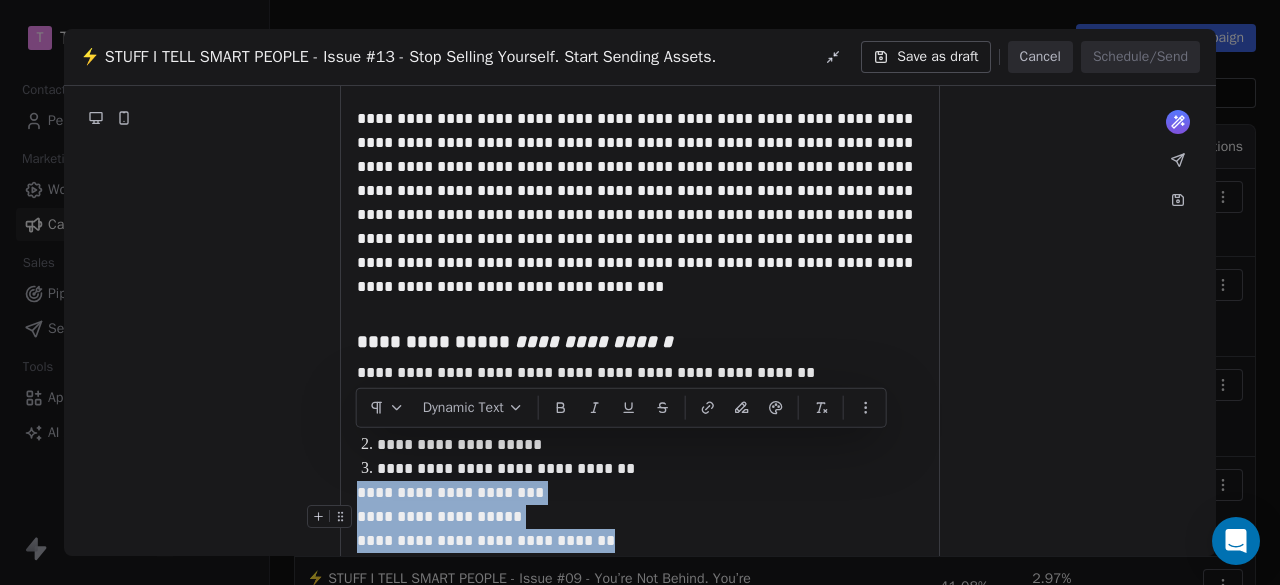 drag, startPoint x: 610, startPoint y: 496, endPoint x: 346, endPoint y: 439, distance: 270.0833 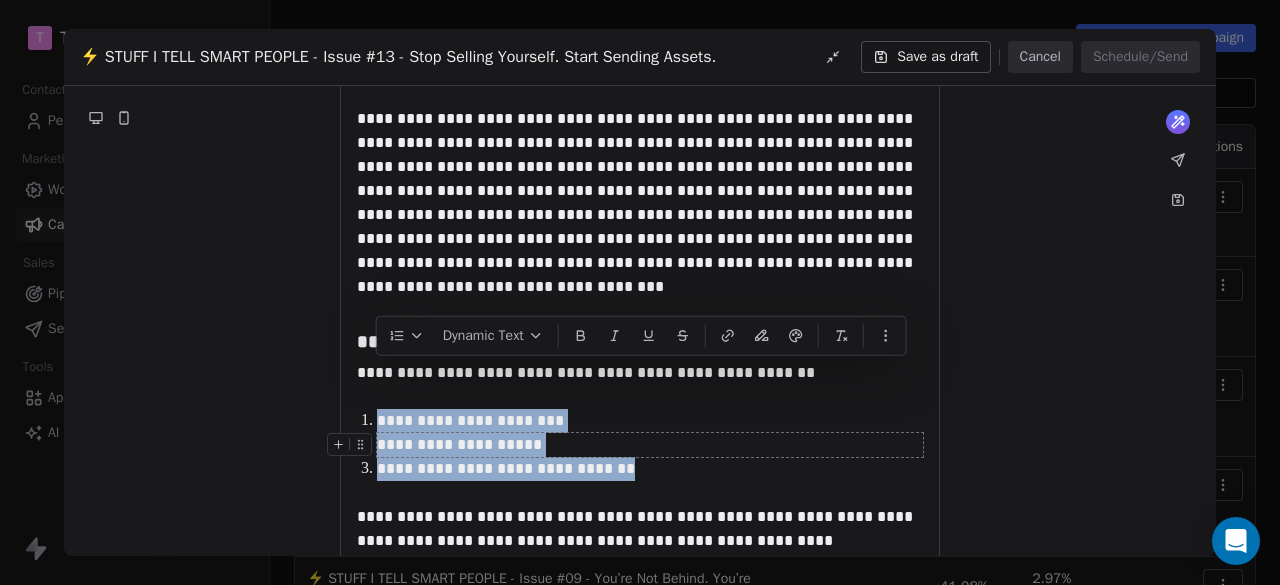 drag, startPoint x: 613, startPoint y: 420, endPoint x: 361, endPoint y: 363, distance: 258.36603 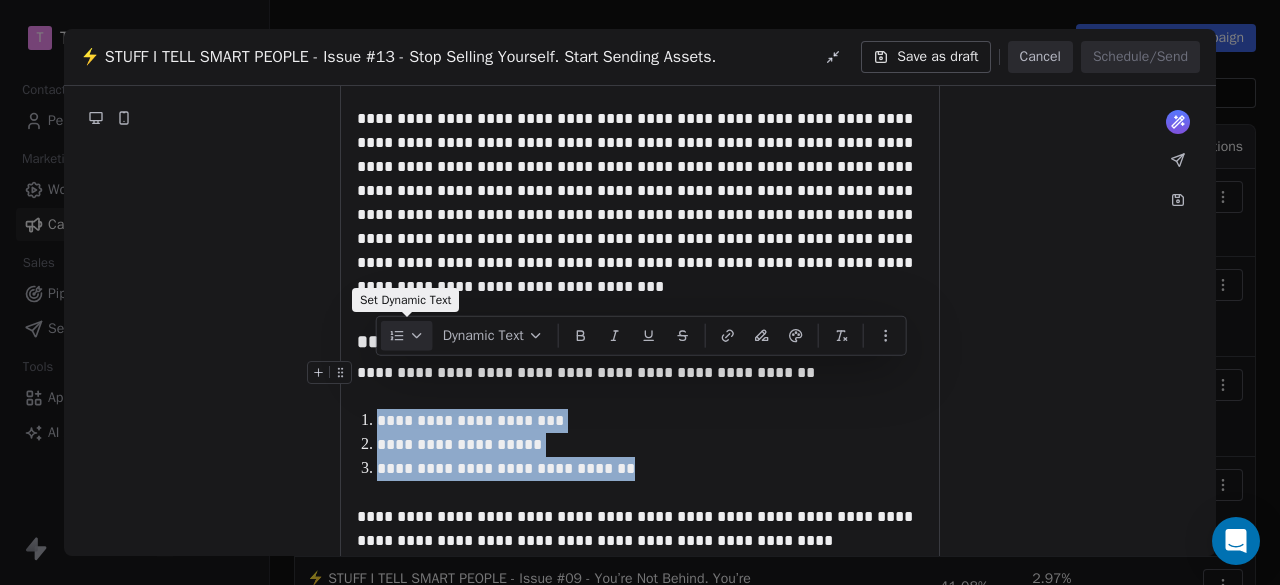 click at bounding box center [407, 335] 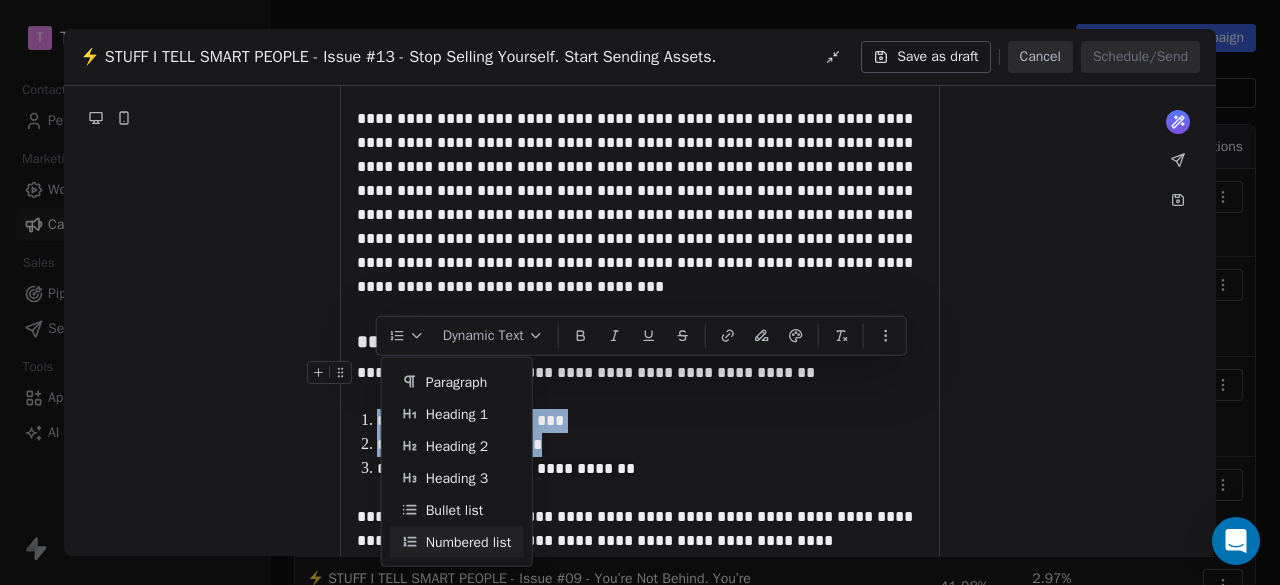 click on "Numbered list" at bounding box center (469, 541) 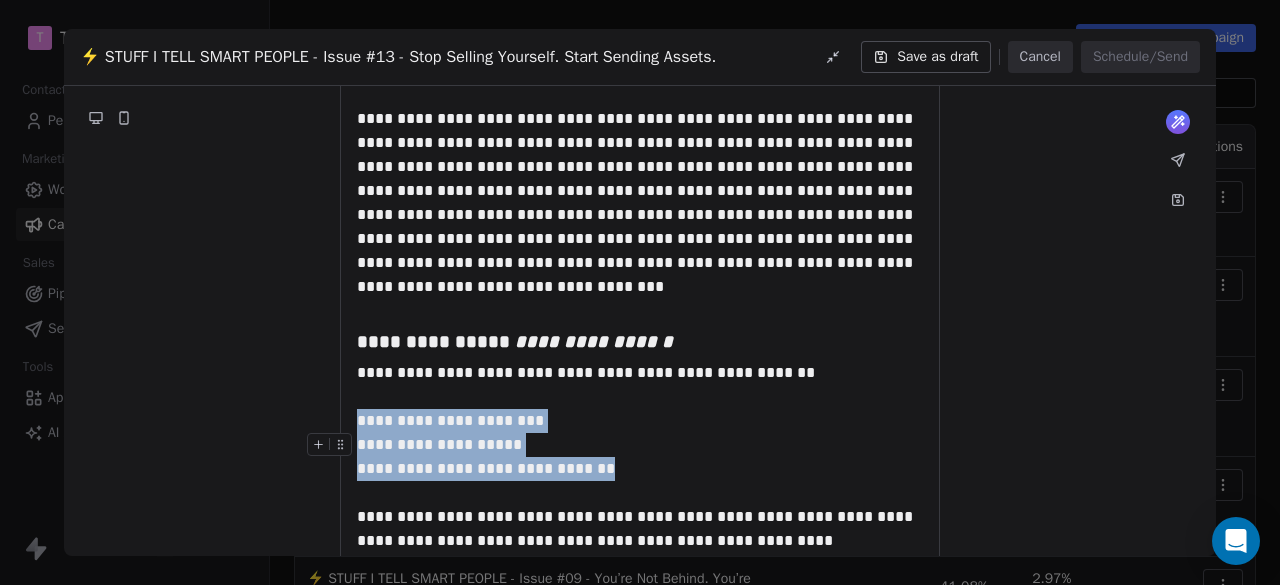 click on "**********" at bounding box center (439, 444) 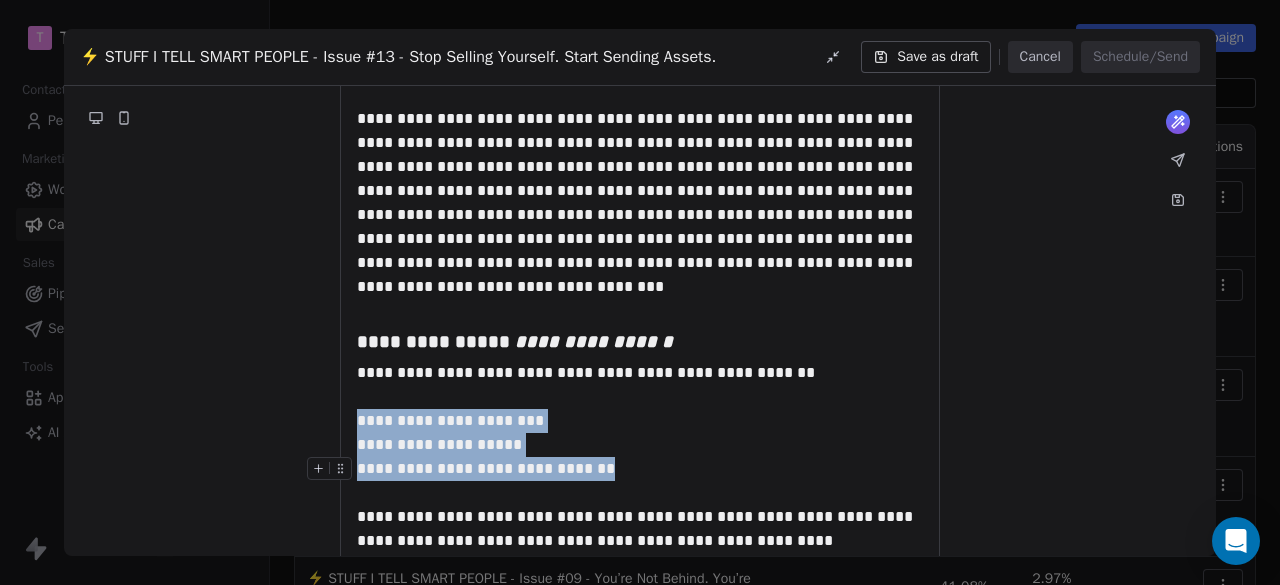click on "**********" at bounding box center (486, 468) 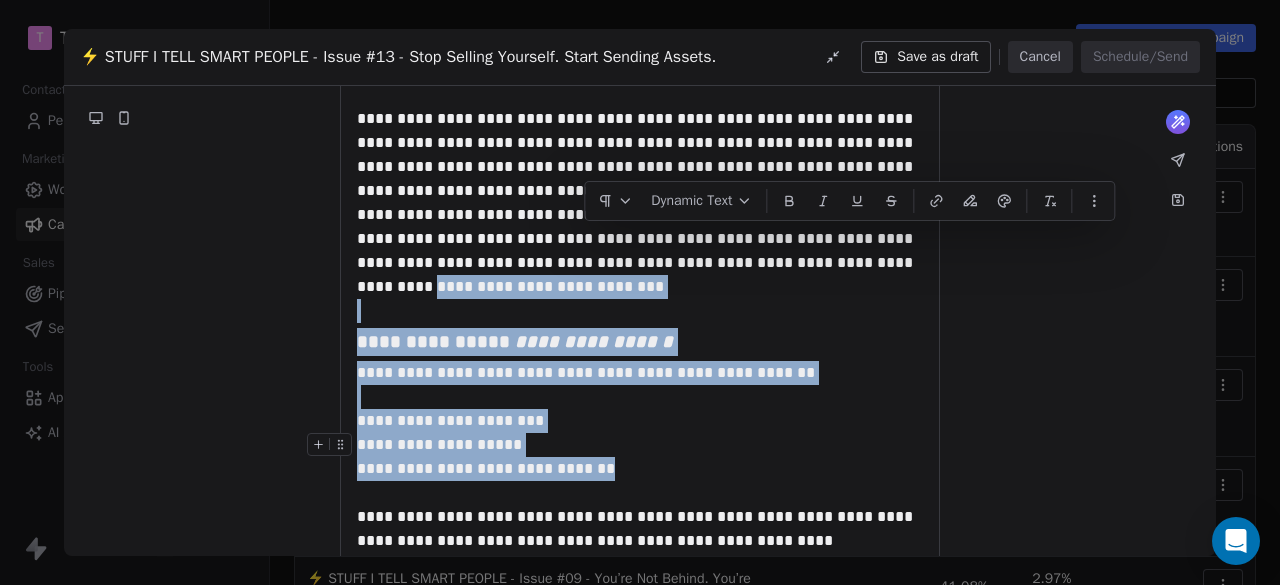 click on "**********" at bounding box center [640, 445] 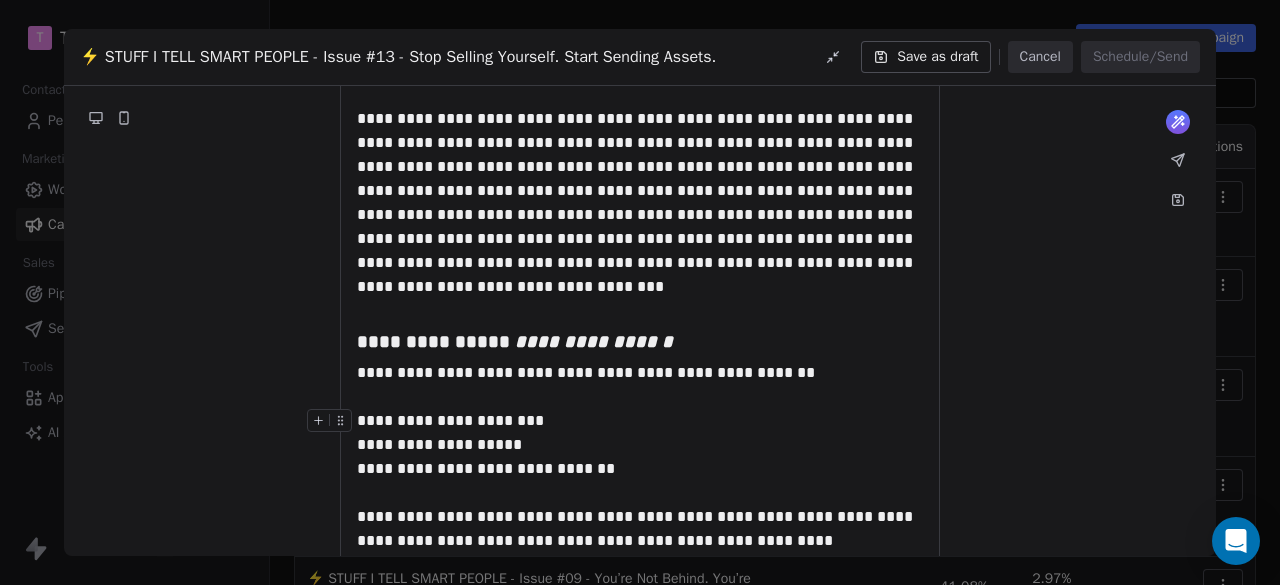click on "**********" at bounding box center (450, 420) 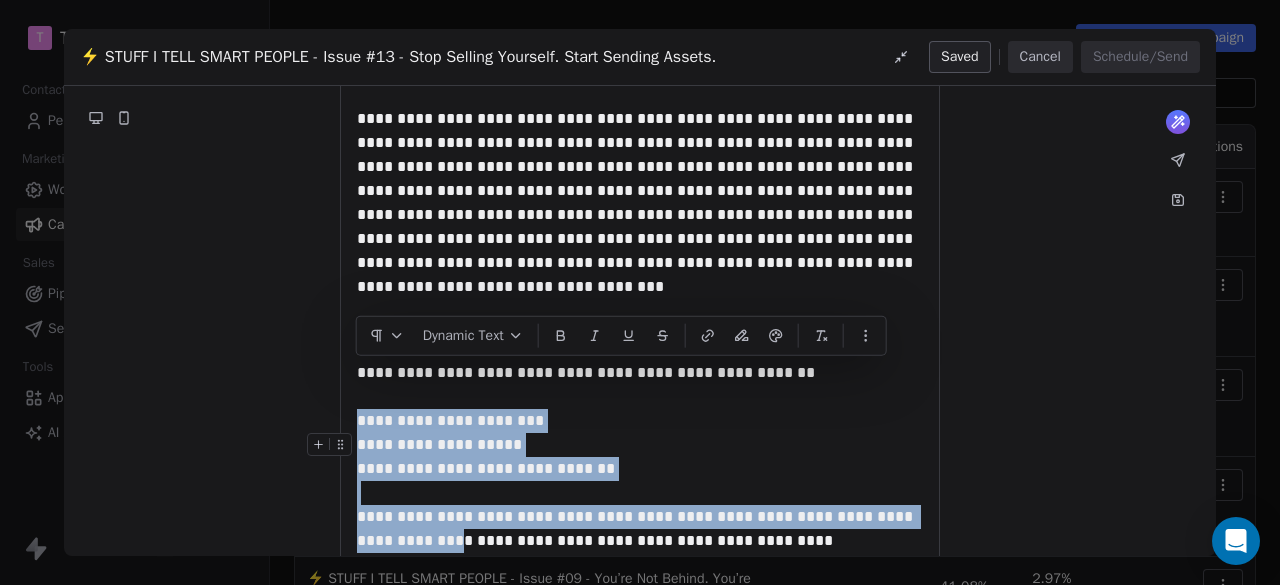 click on "**********" at bounding box center [640, 445] 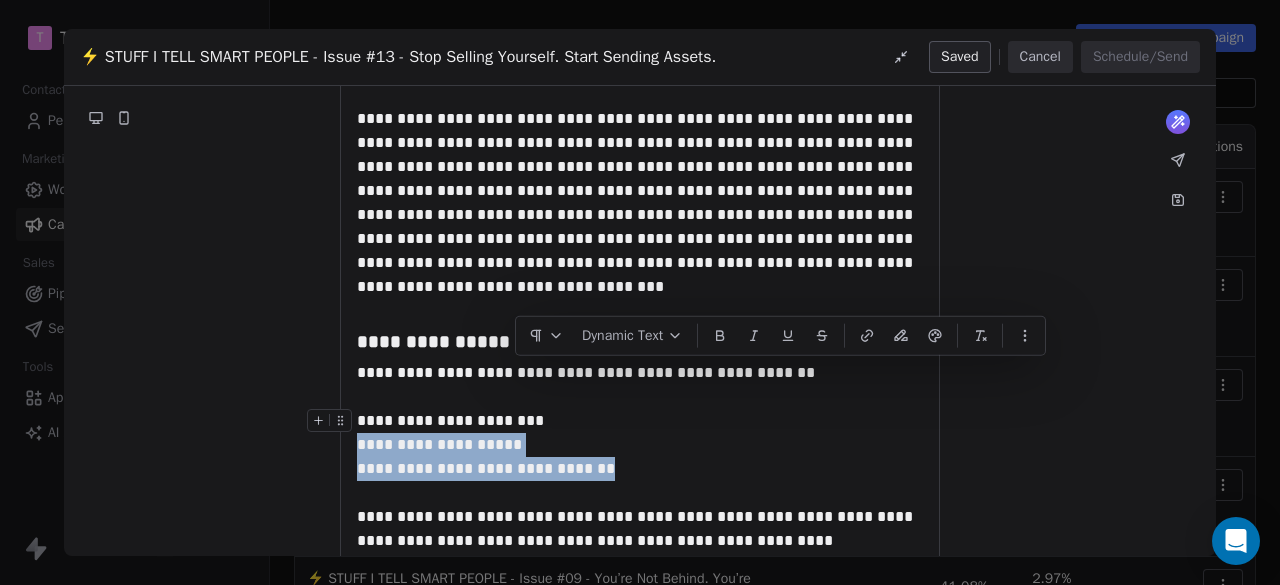 drag, startPoint x: 594, startPoint y: 419, endPoint x: 356, endPoint y: 373, distance: 242.40462 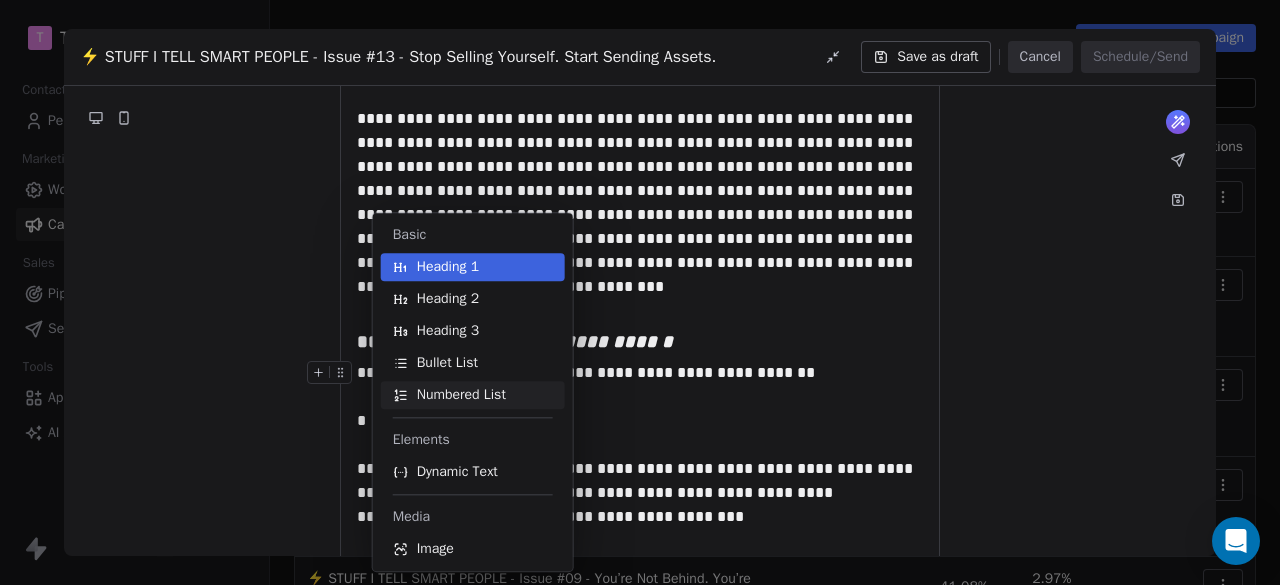 click on "Numbered List" at bounding box center (461, 395) 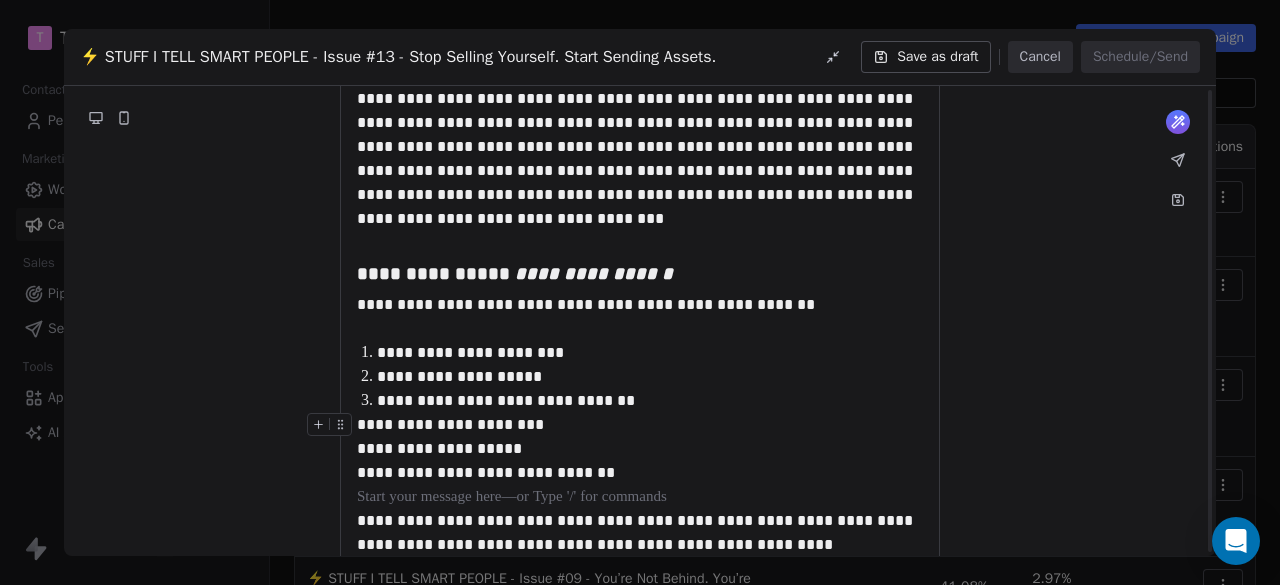 scroll, scrollTop: 1212, scrollLeft: 0, axis: vertical 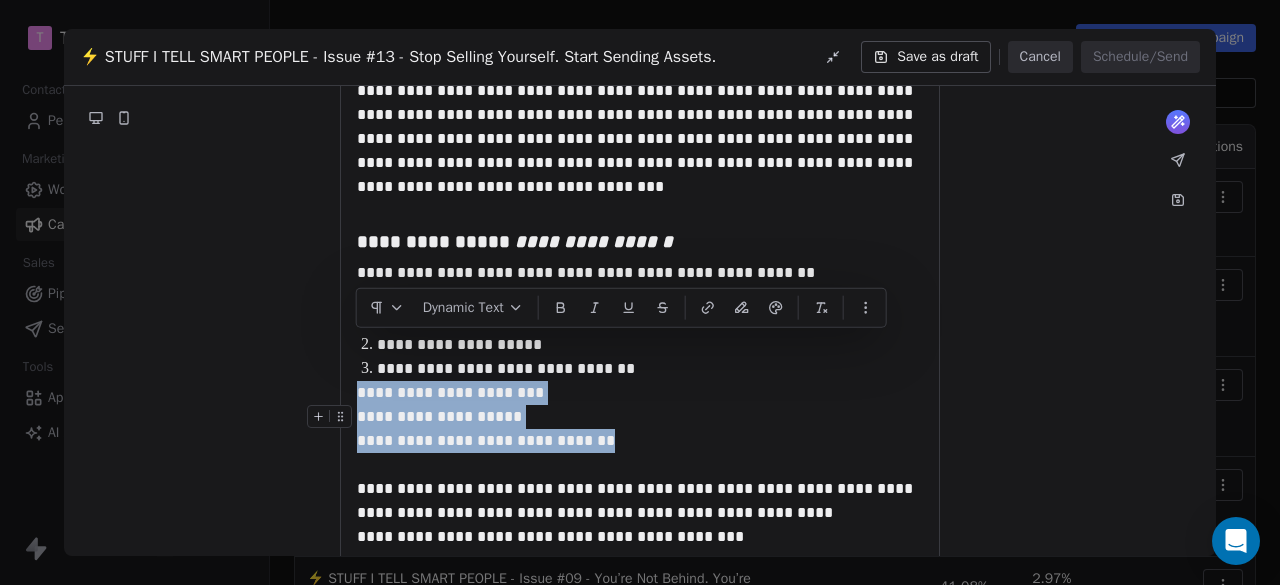 drag, startPoint x: 587, startPoint y: 393, endPoint x: 352, endPoint y: 337, distance: 241.58022 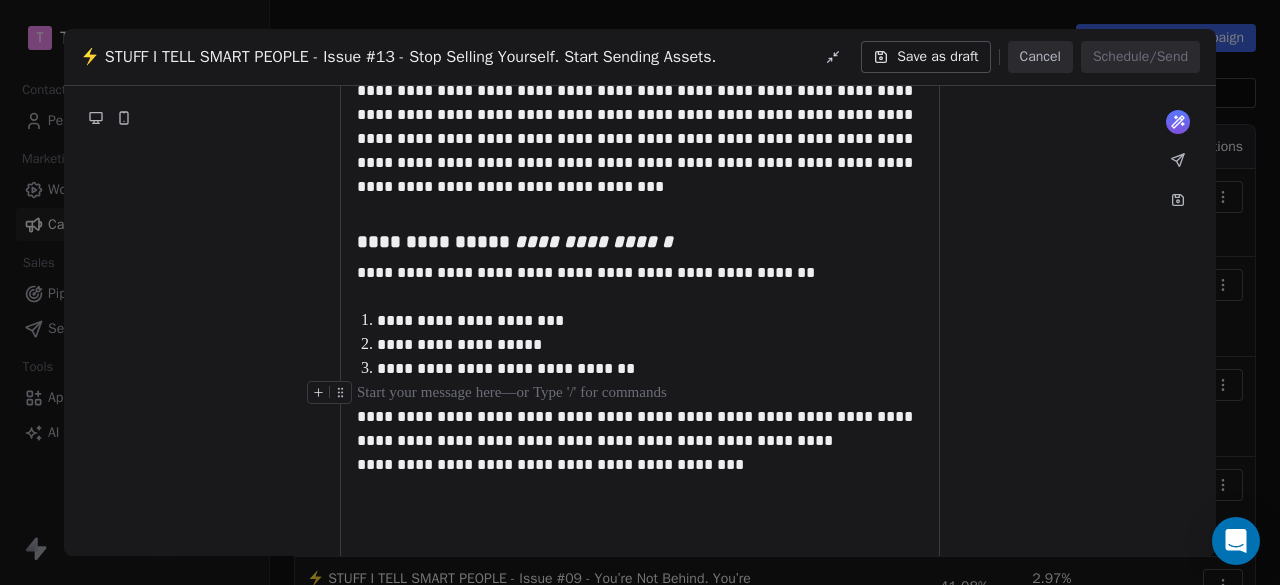 drag, startPoint x: 364, startPoint y: 350, endPoint x: 420, endPoint y: 363, distance: 57.48913 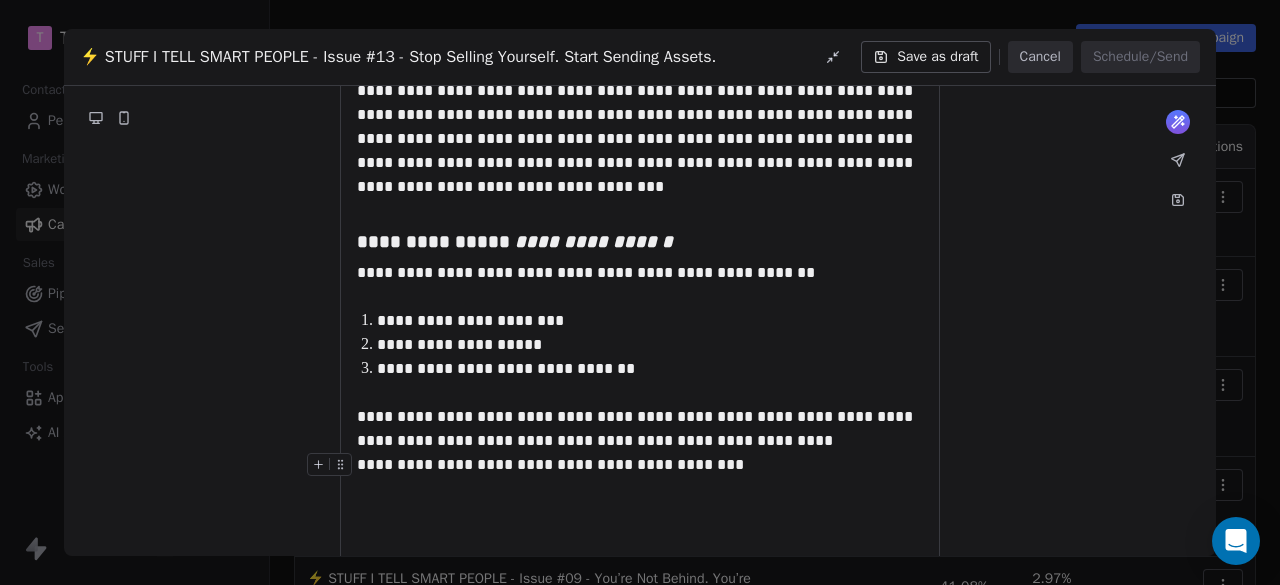 click on "**********" at bounding box center [640, -161] 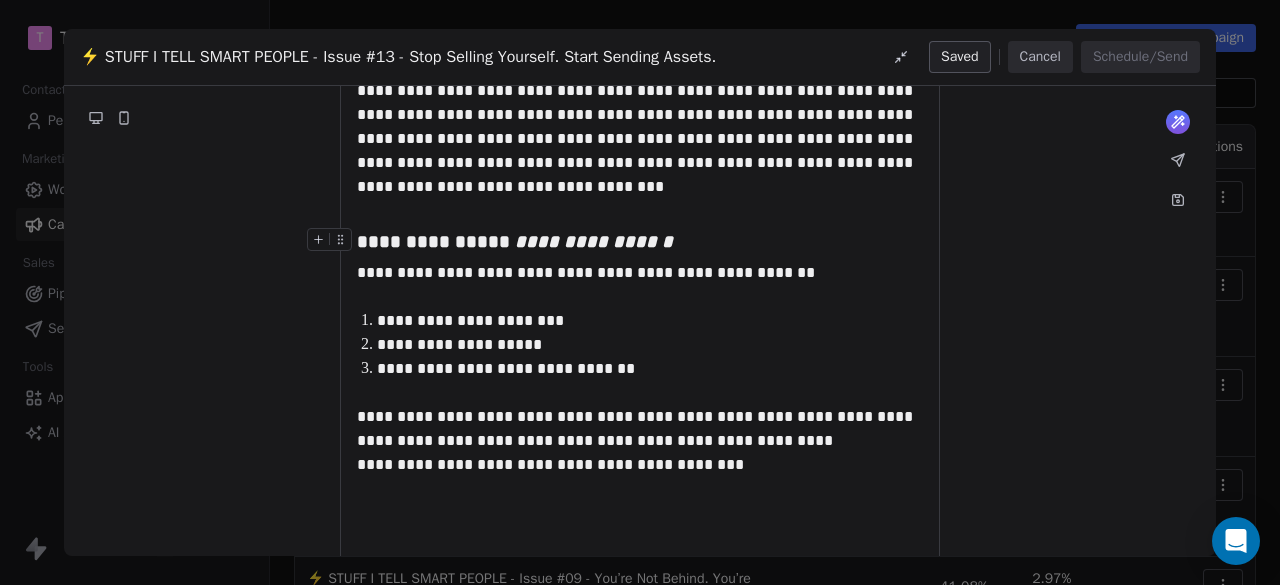 click on "**********" at bounding box center [515, 241] 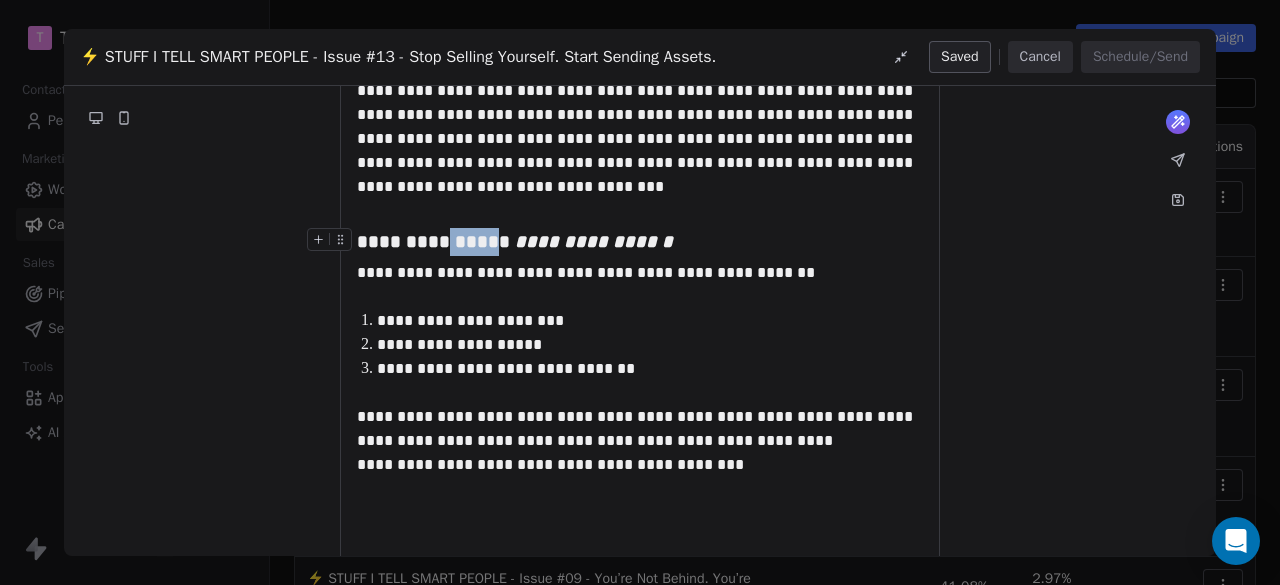 click on "**********" at bounding box center [515, 241] 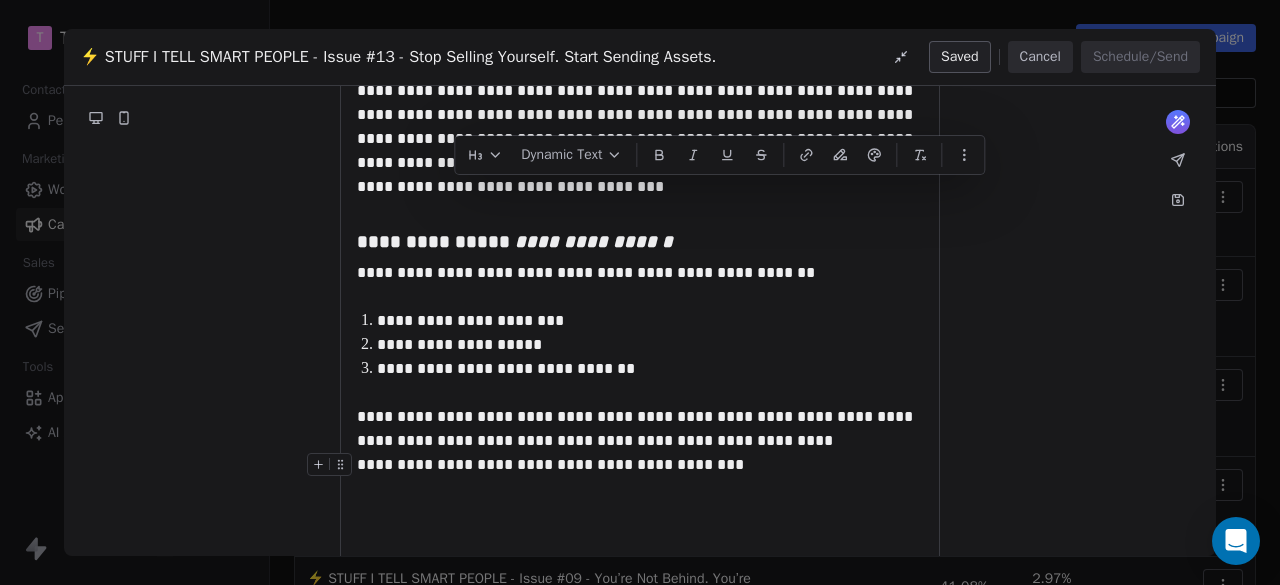click on "**********" at bounding box center (550, 464) 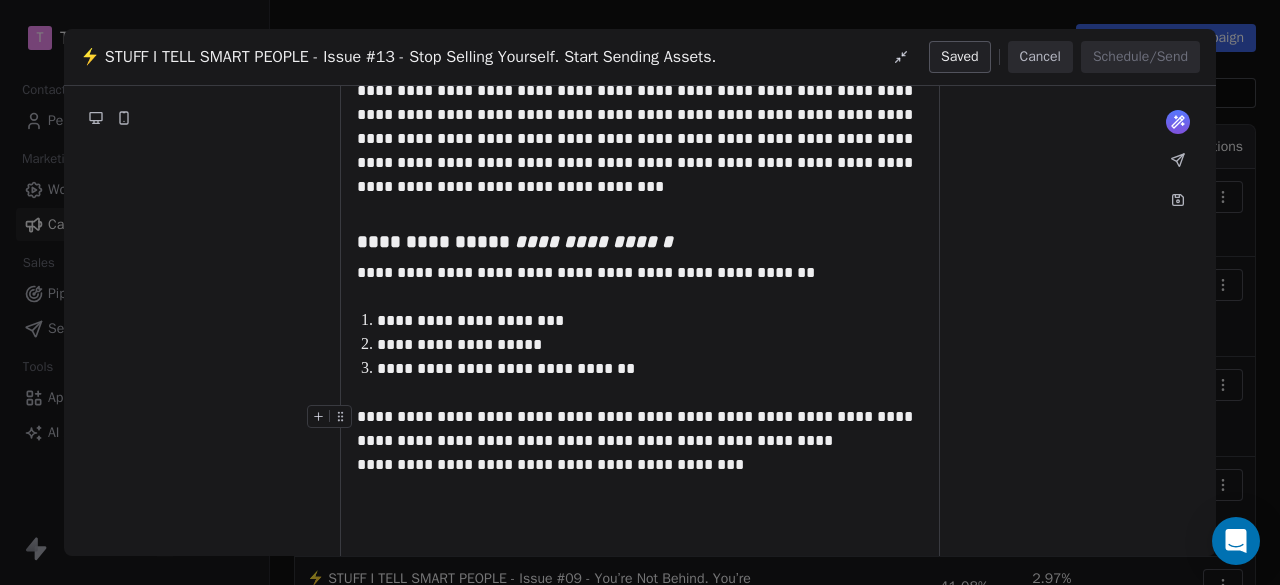 click on "**********" at bounding box center [637, 428] 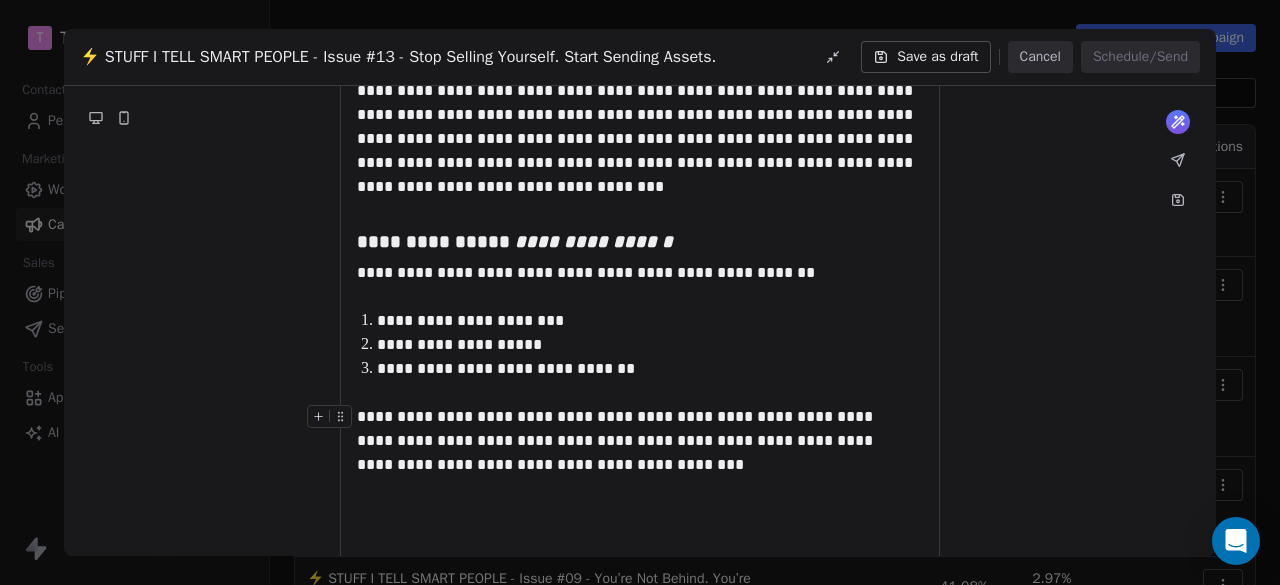 click on "**********" at bounding box center (640, 429) 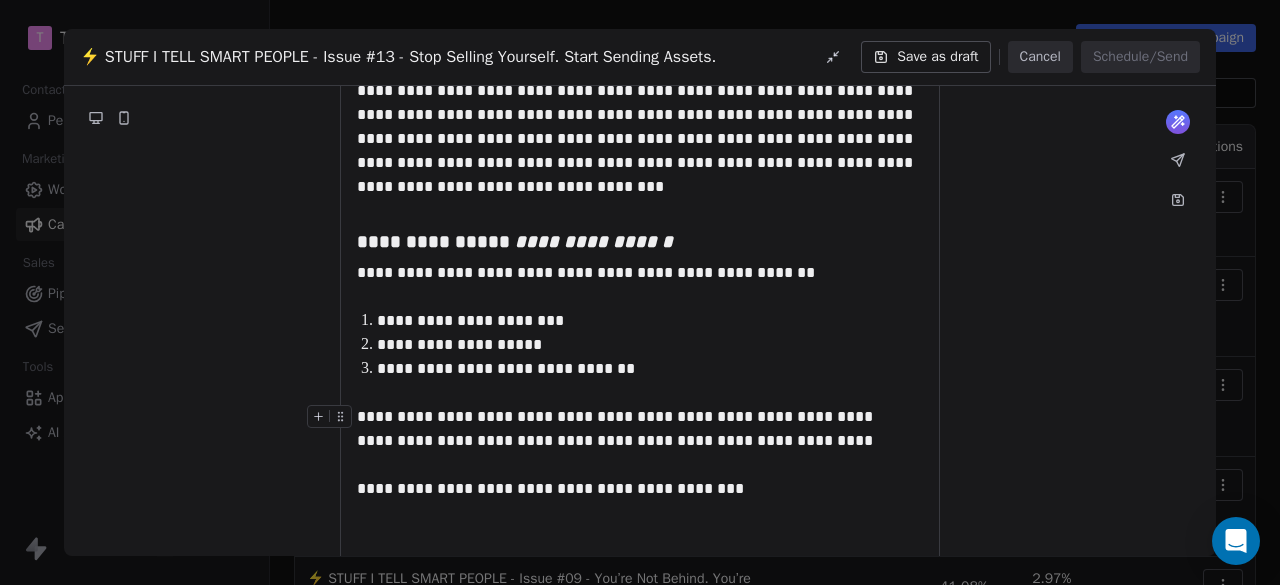 scroll, scrollTop: 1290, scrollLeft: 0, axis: vertical 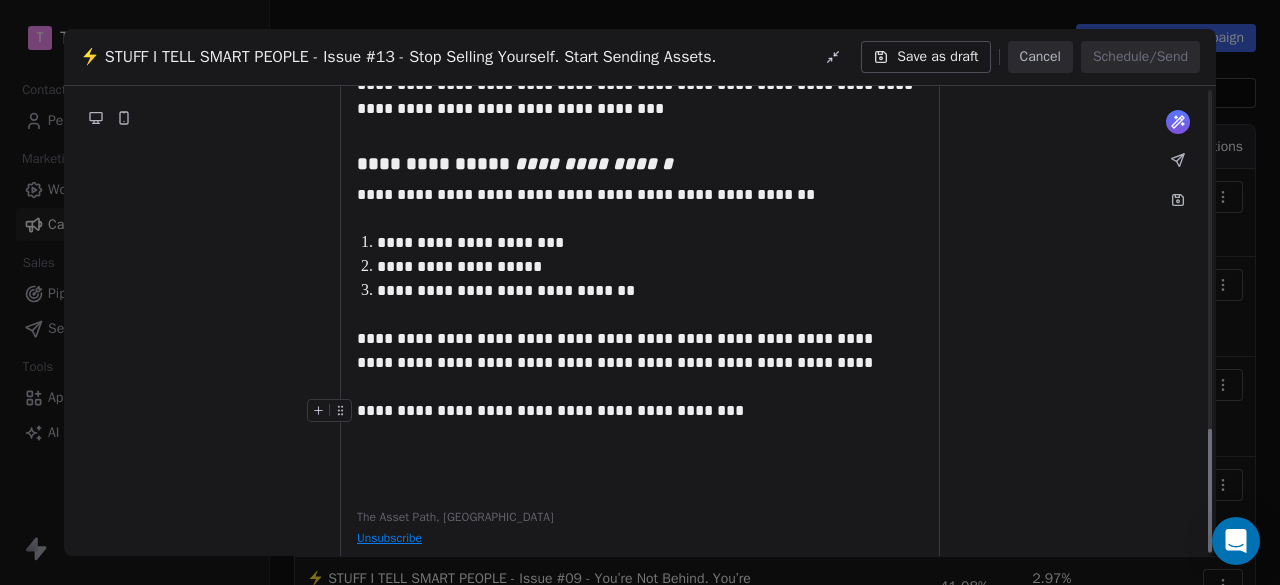 click on "**********" at bounding box center (640, 411) 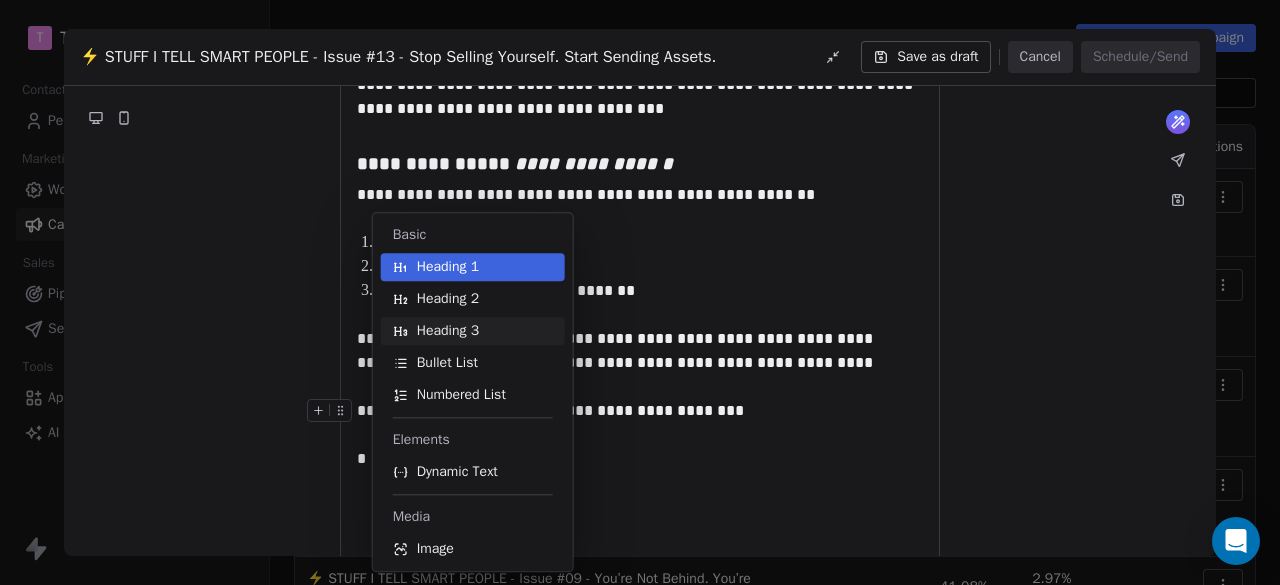 click on "Heading 3" at bounding box center [448, 331] 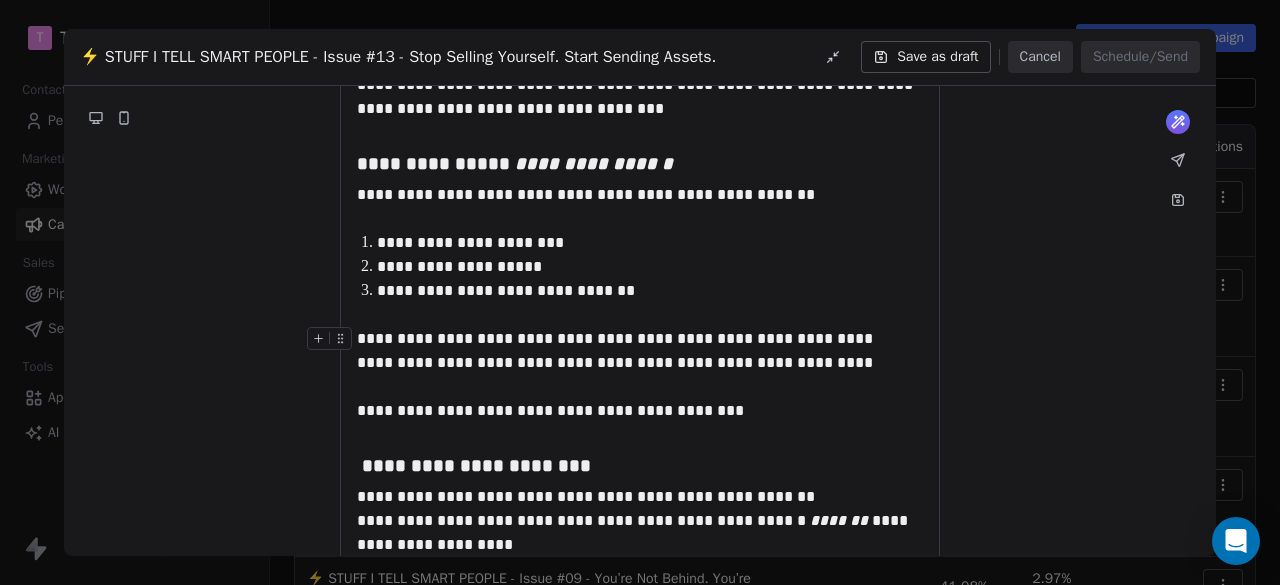 scroll, scrollTop: 1390, scrollLeft: 0, axis: vertical 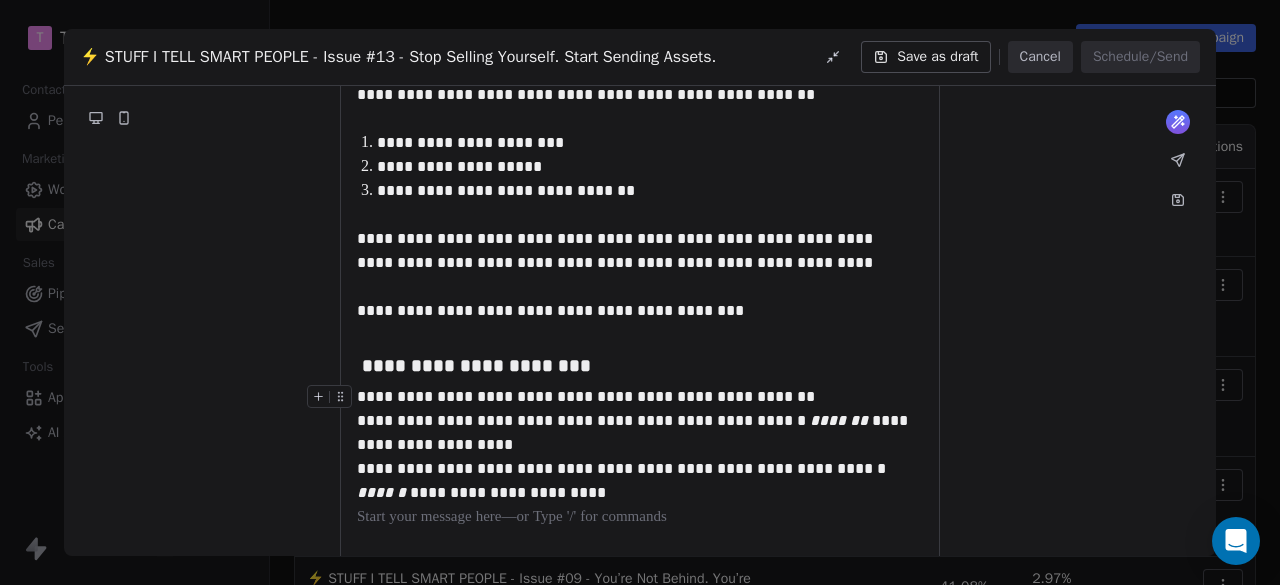 click on "**********" at bounding box center [640, 421] 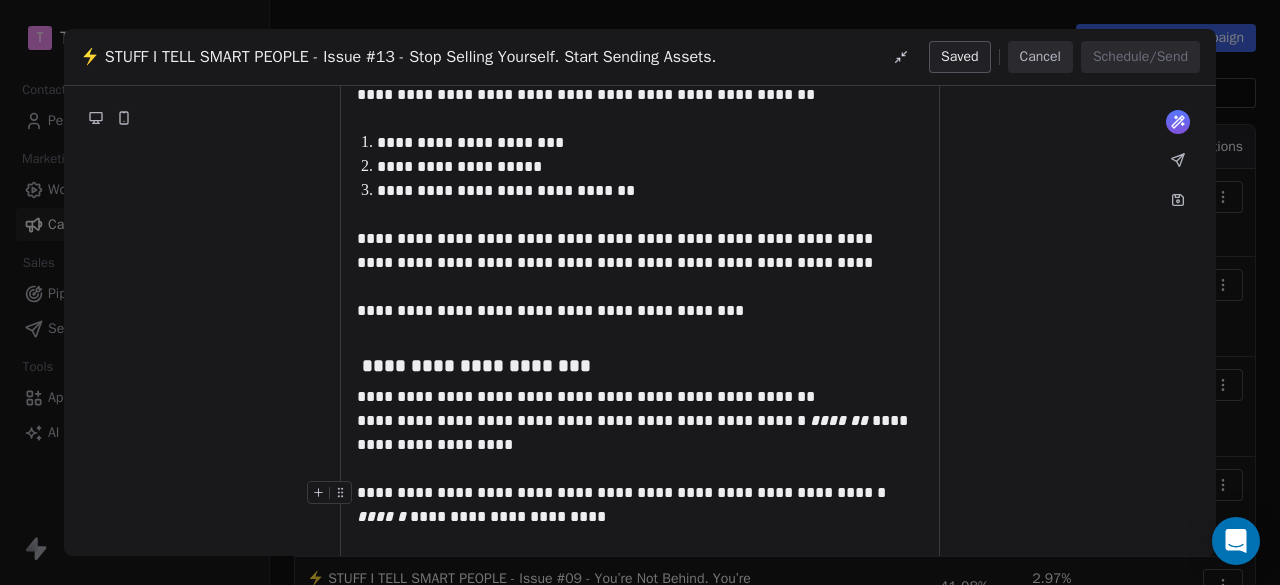 click on "**********" at bounding box center (640, 505) 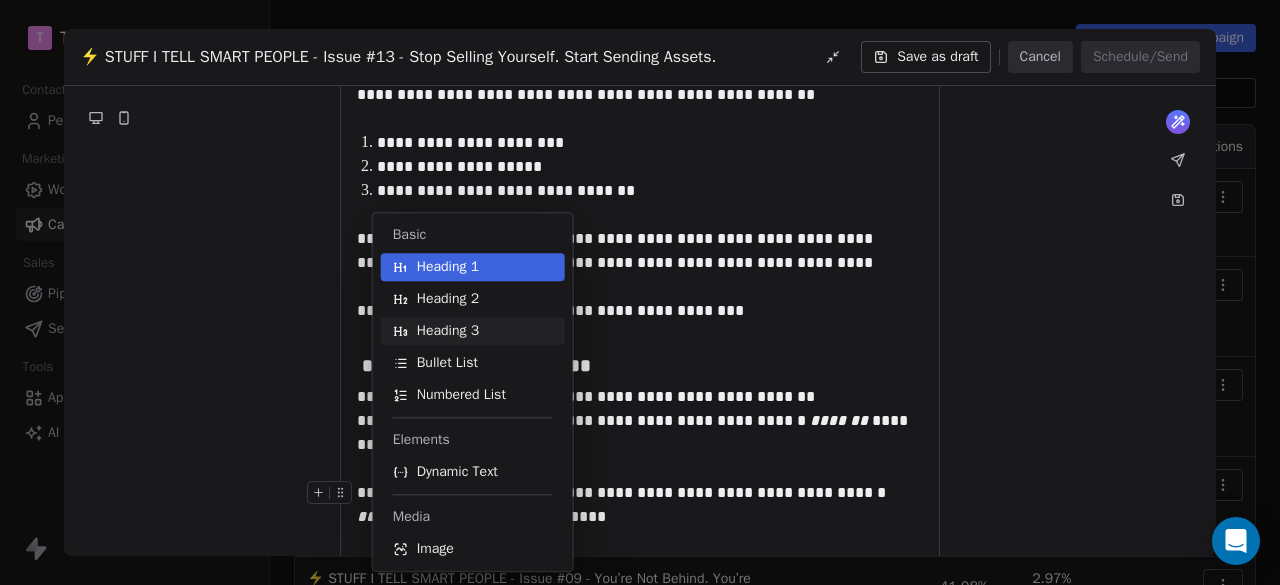 click on "Heading 3" at bounding box center [473, 331] 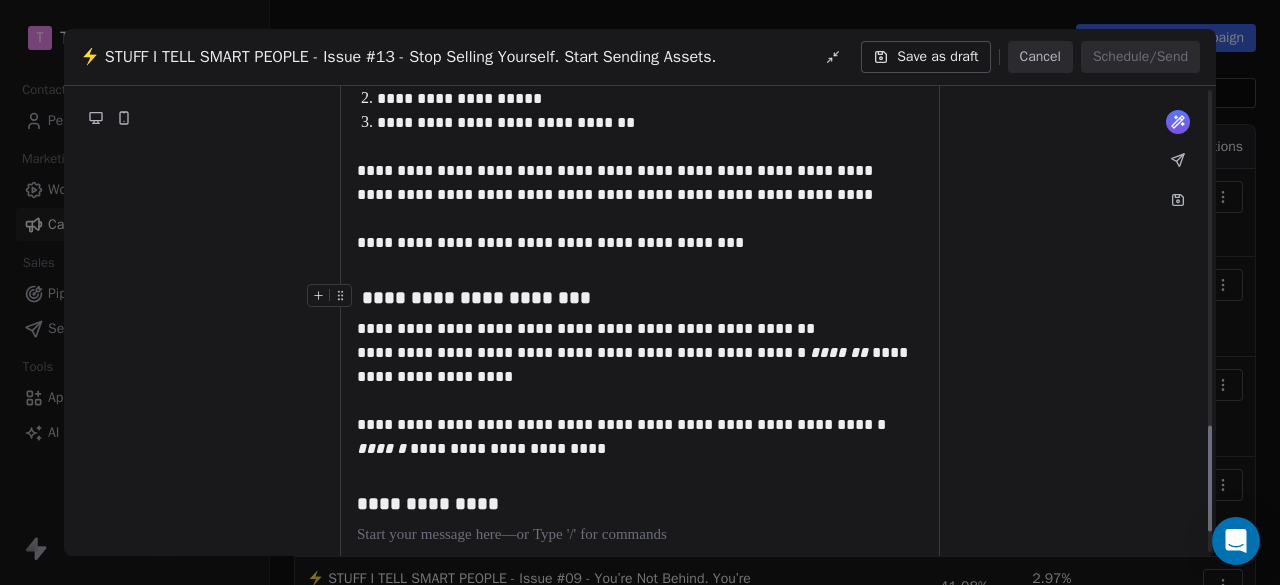 scroll, scrollTop: 1490, scrollLeft: 0, axis: vertical 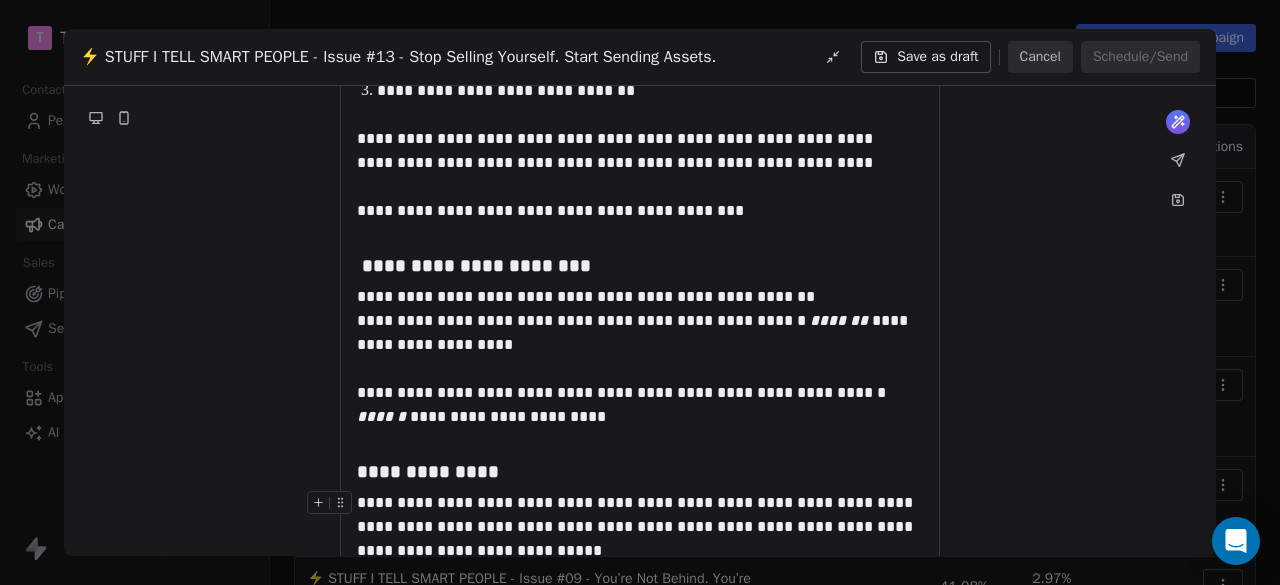 click on "**********" at bounding box center [640, 527] 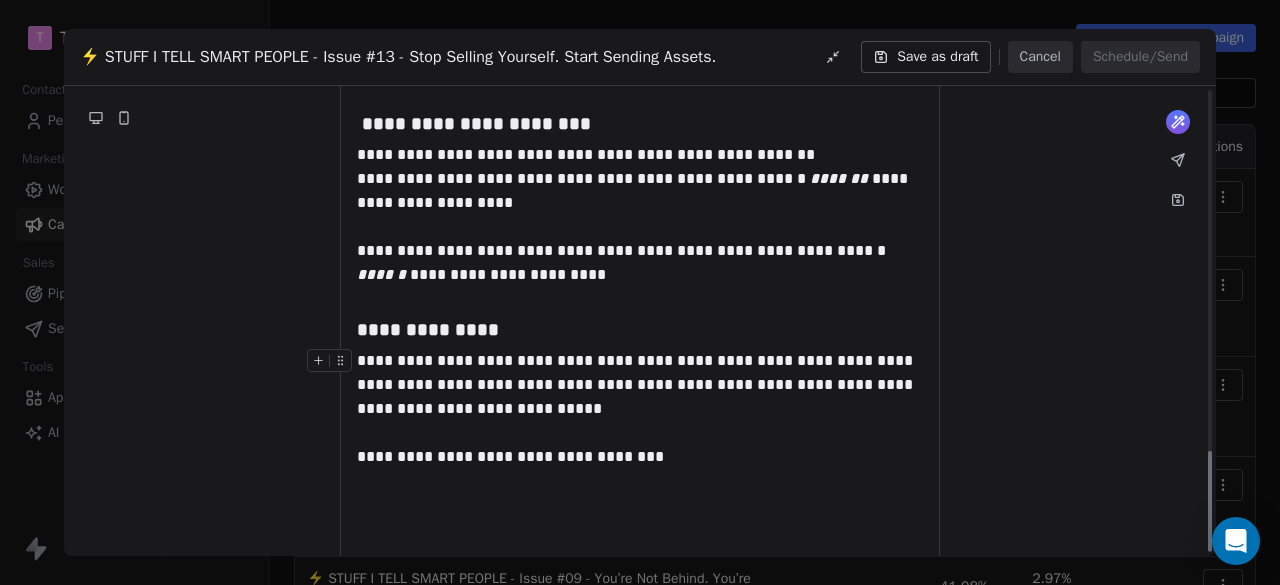 scroll, scrollTop: 1678, scrollLeft: 0, axis: vertical 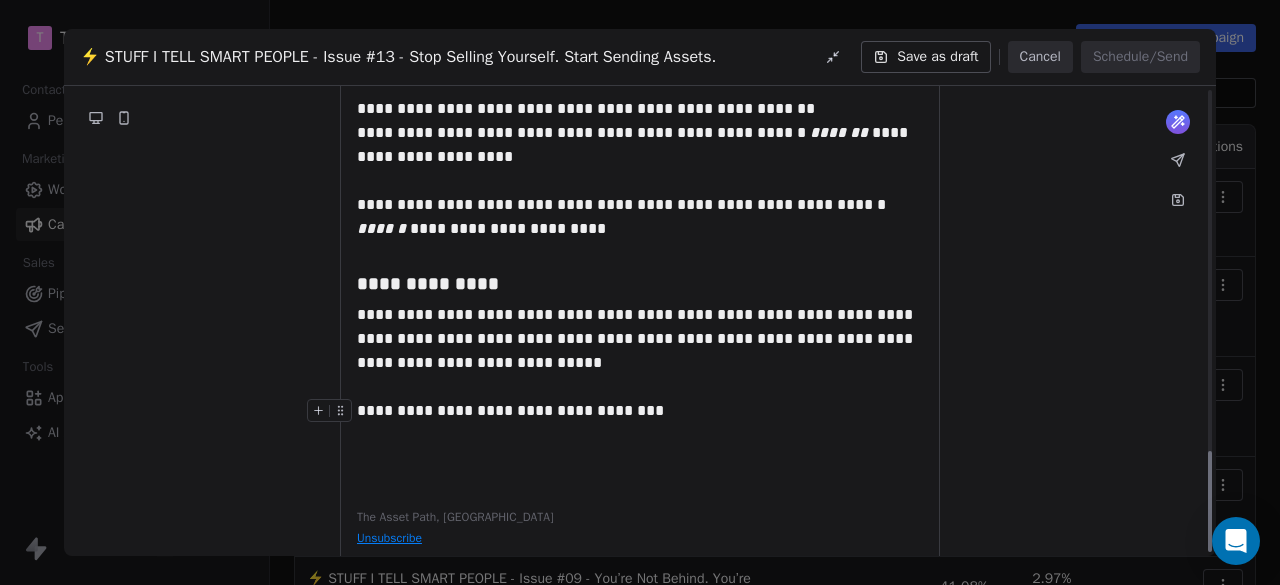 click on "**********" at bounding box center [640, 411] 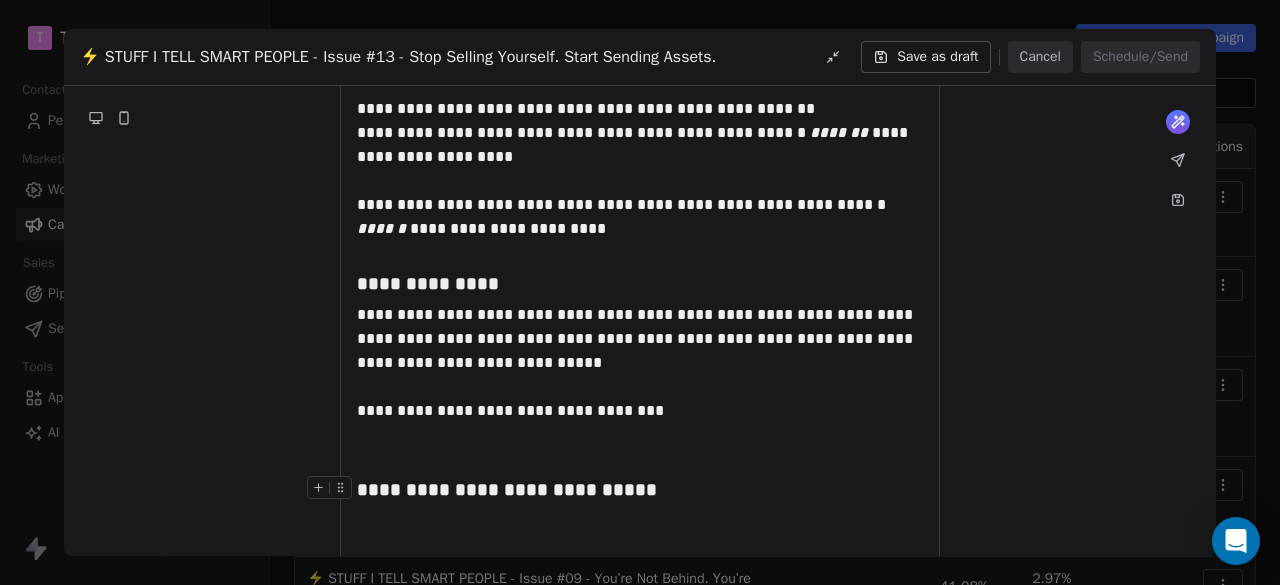 click on "**********" at bounding box center (507, 489) 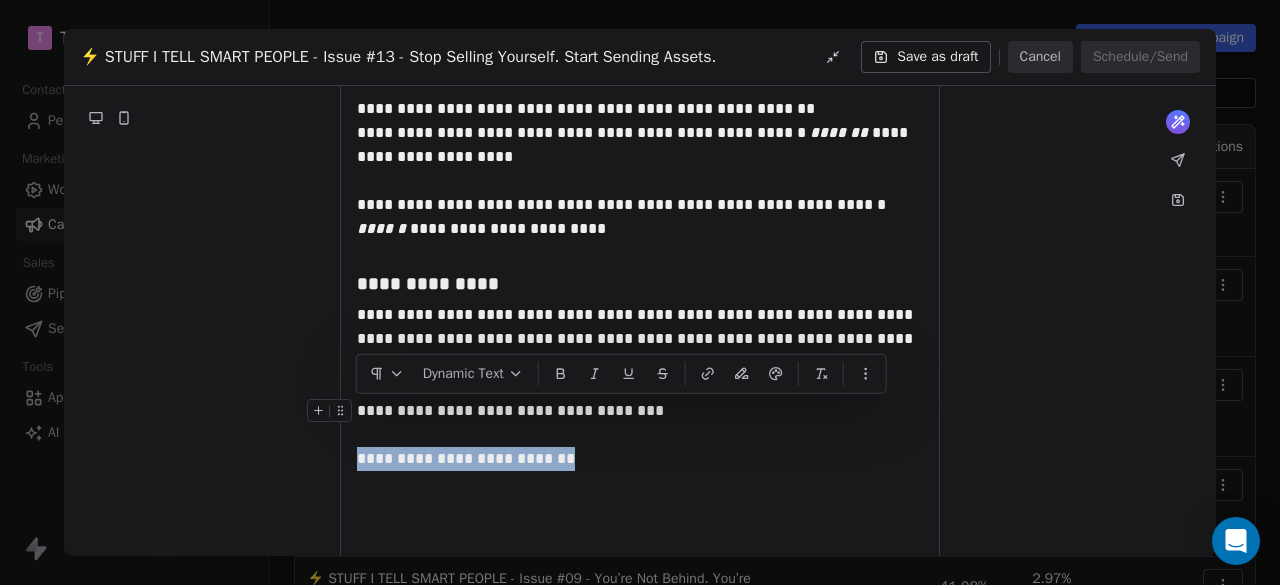 drag, startPoint x: 614, startPoint y: 411, endPoint x: 356, endPoint y: 414, distance: 258.01746 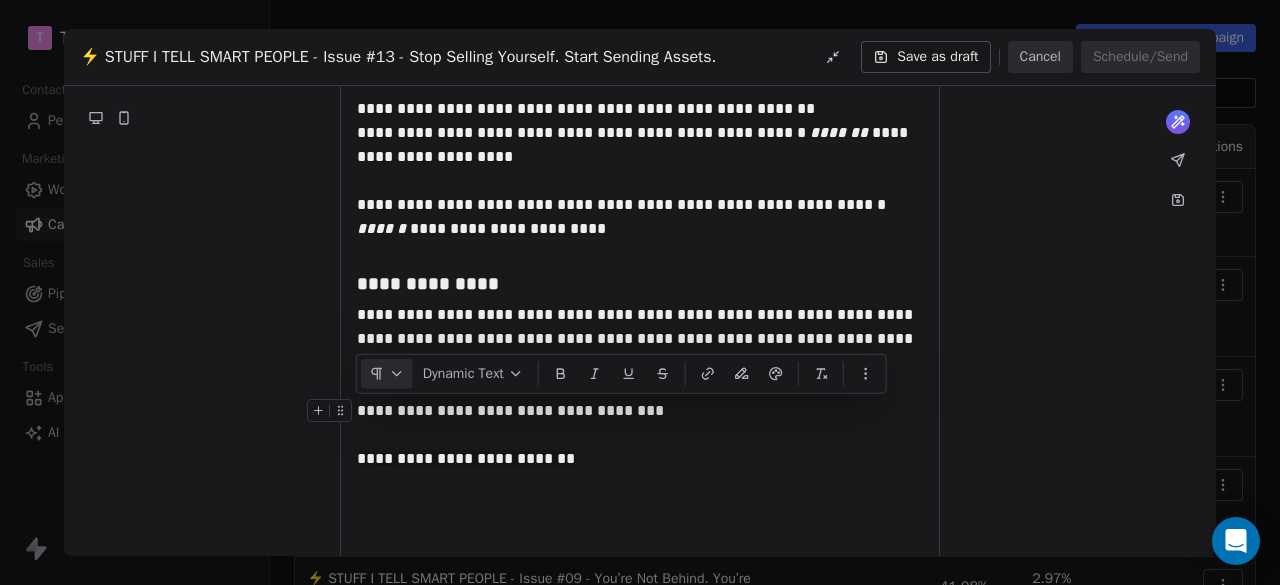 click 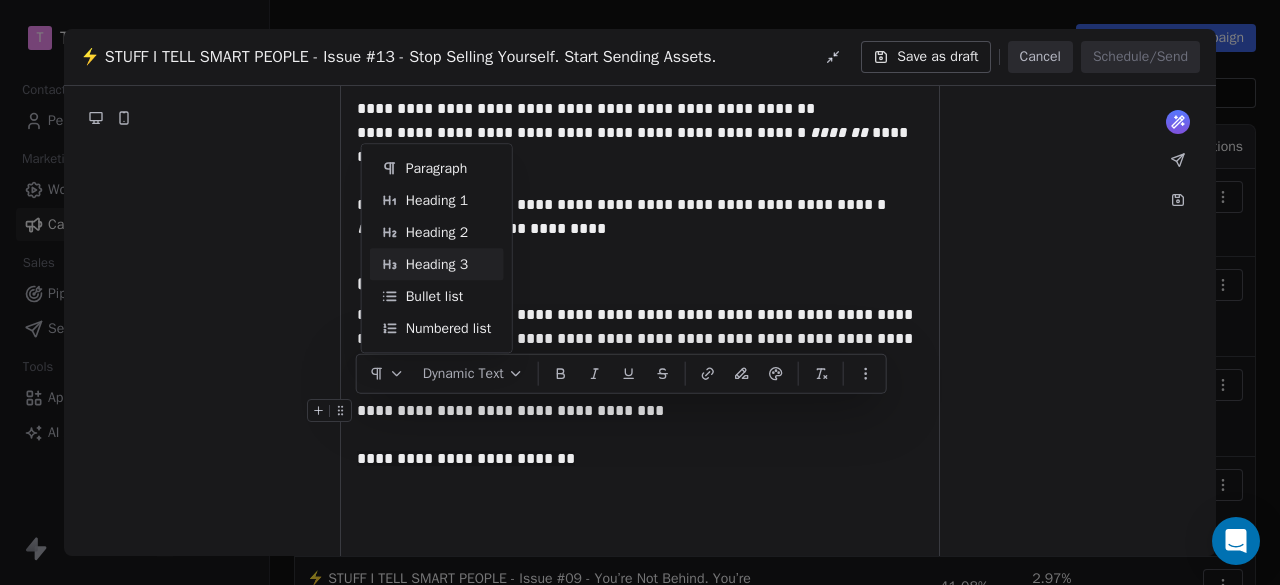 click on "Heading 3" at bounding box center [437, 264] 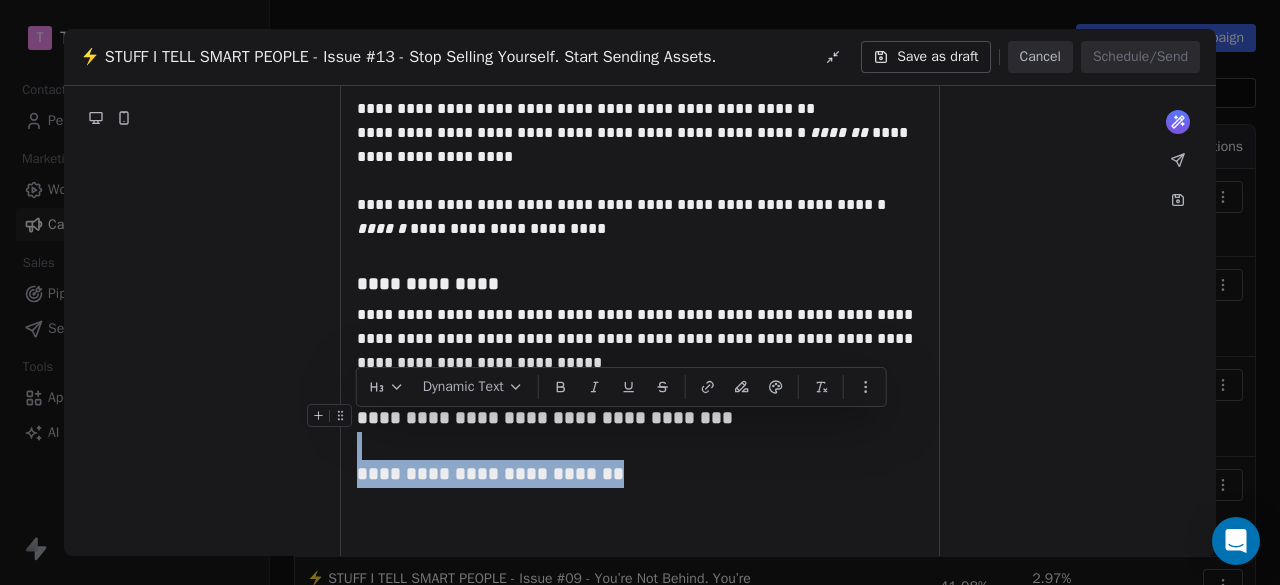 click on "**********" at bounding box center [490, 473] 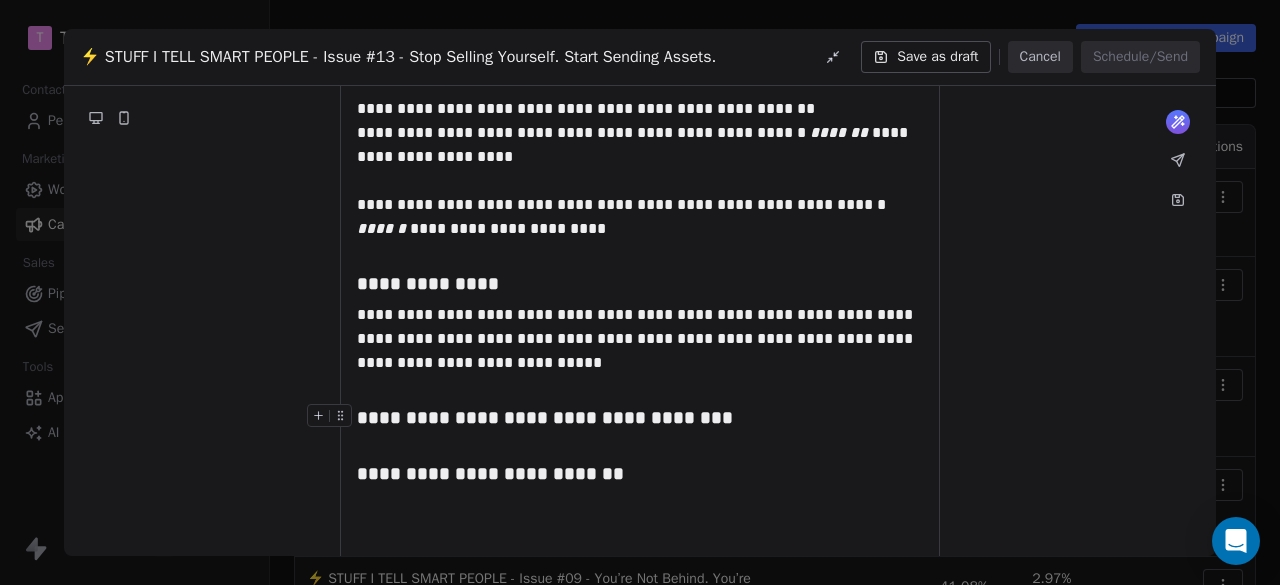 click on "**********" at bounding box center [490, 473] 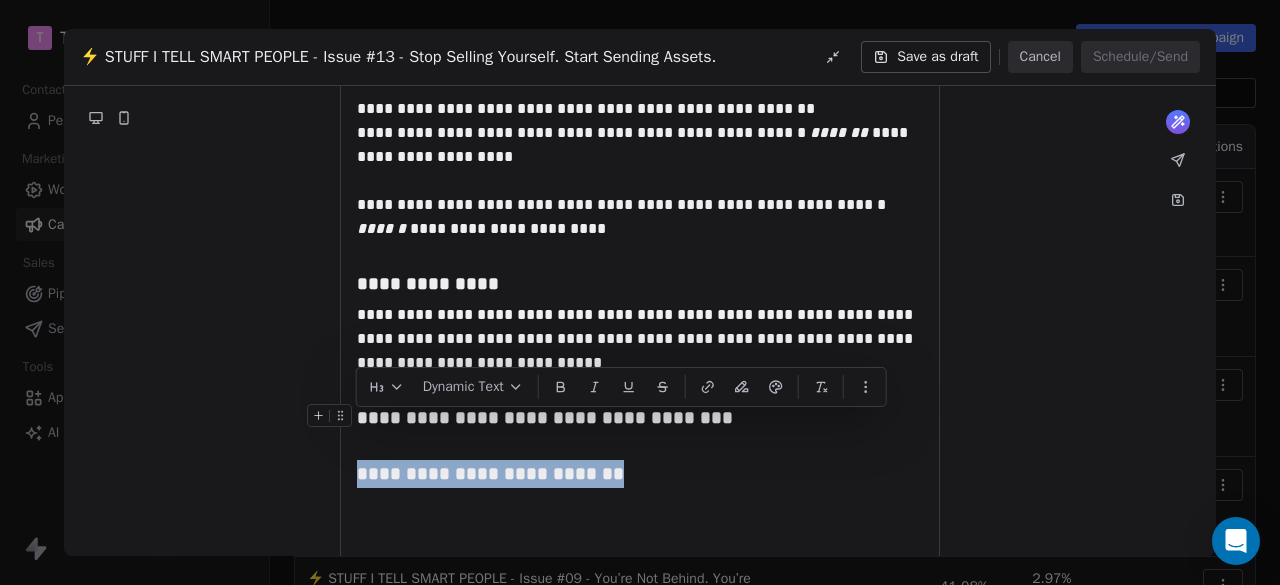 drag, startPoint x: 655, startPoint y: 425, endPoint x: 355, endPoint y: 431, distance: 300.06 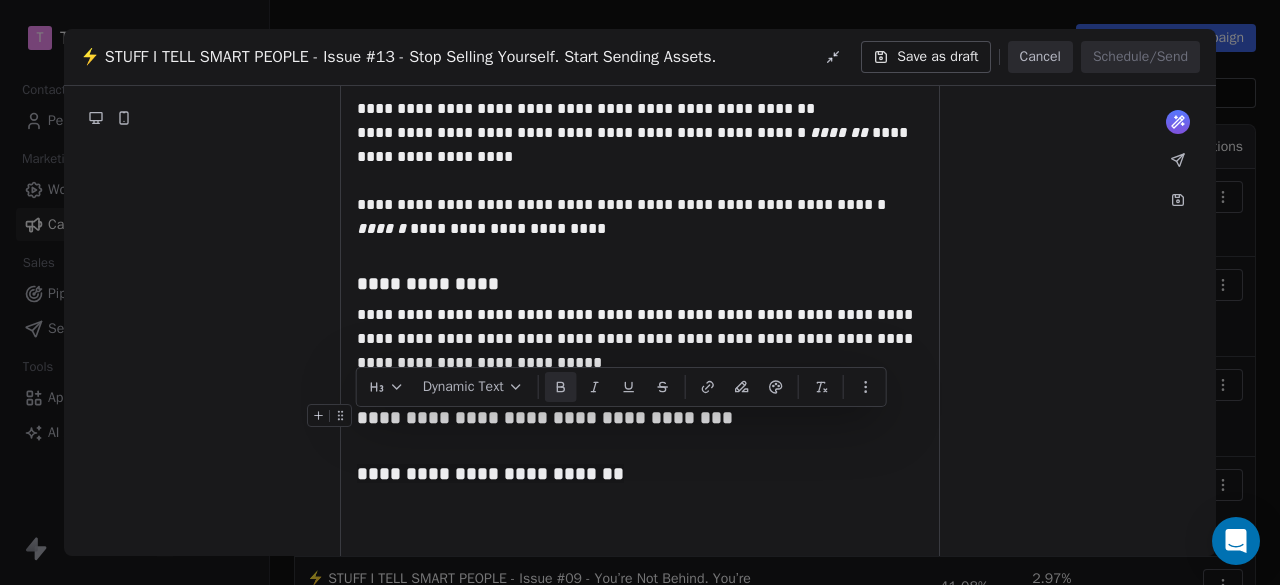 click 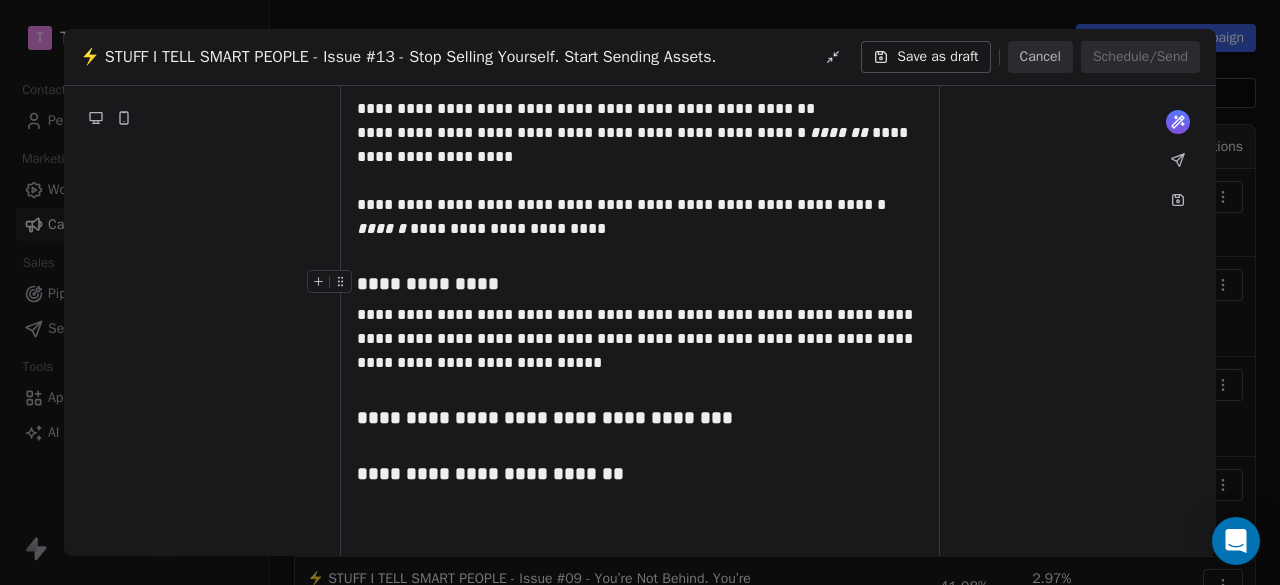 click on "**********" at bounding box center [640, 284] 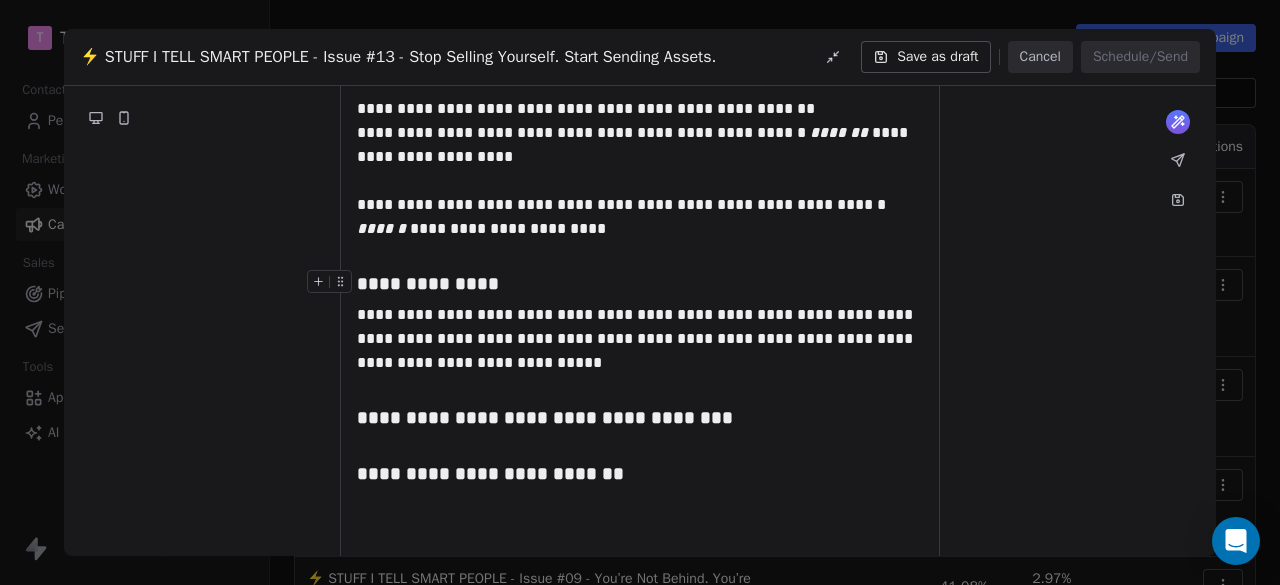 click on "**********" at bounding box center [640, 284] 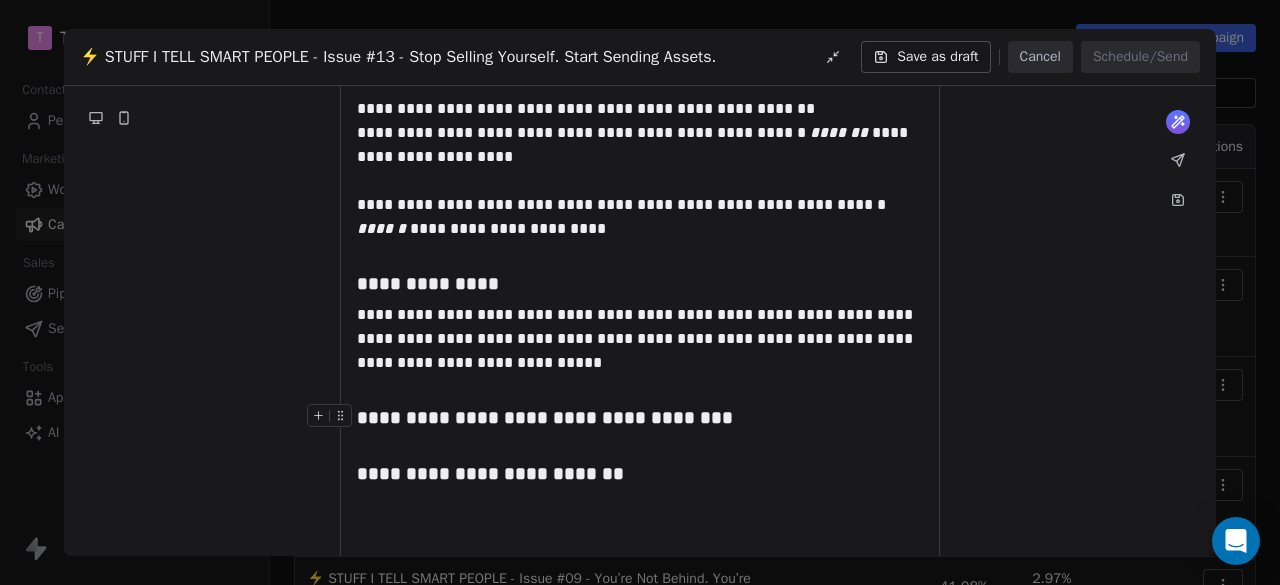 click on "**********" at bounding box center [640, 446] 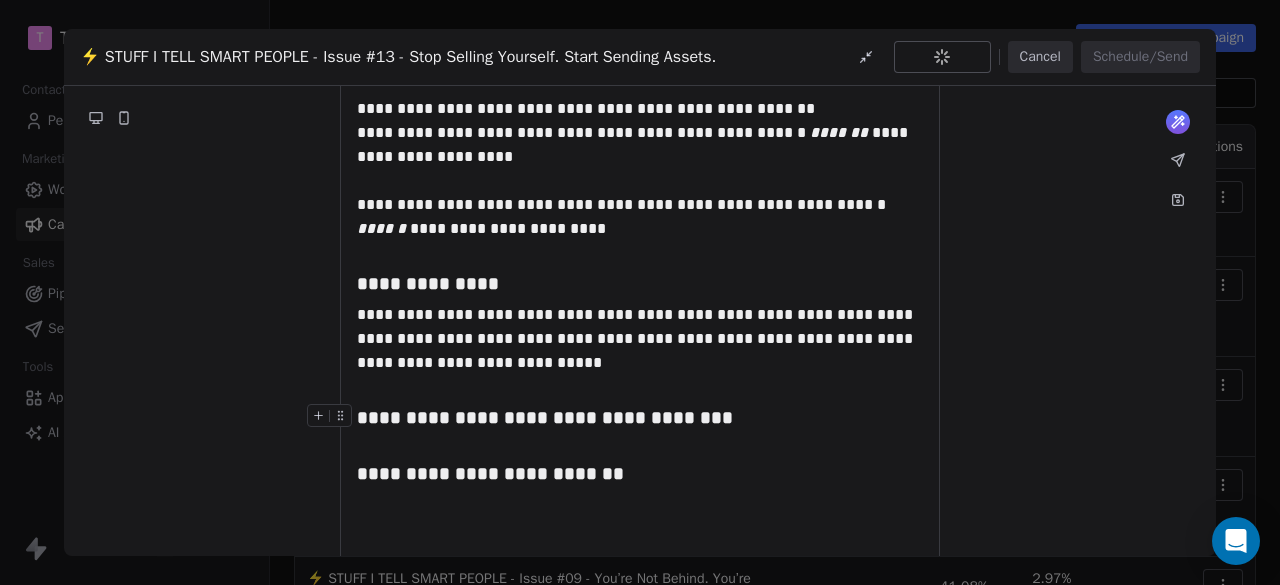 click on "**********" at bounding box center (490, 473) 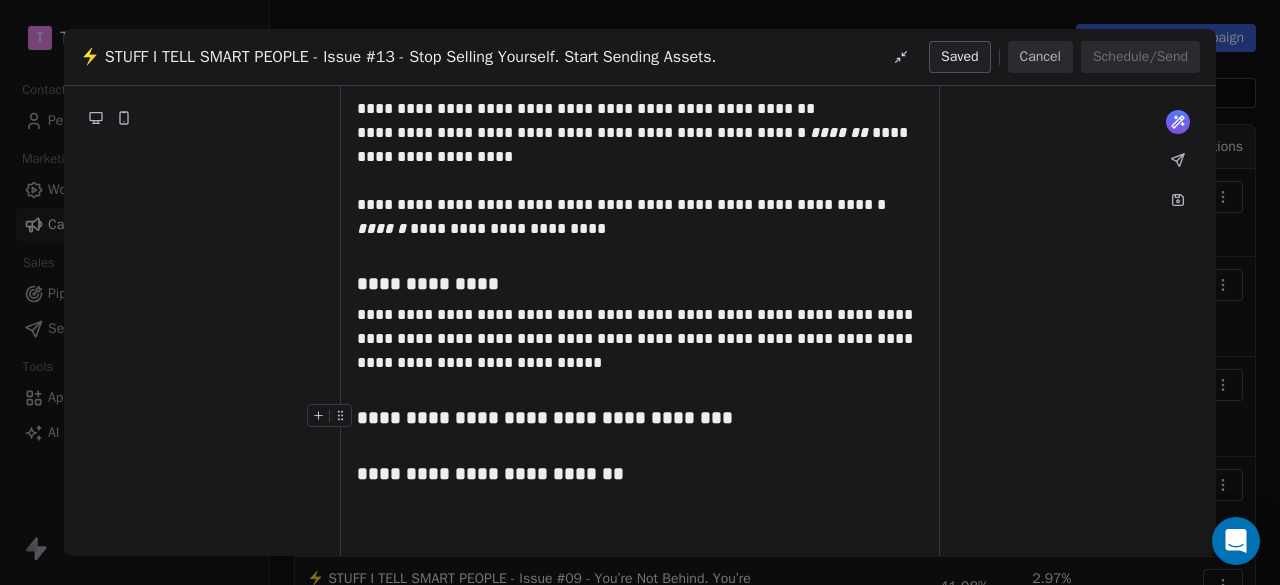 click on "**********" at bounding box center [490, 473] 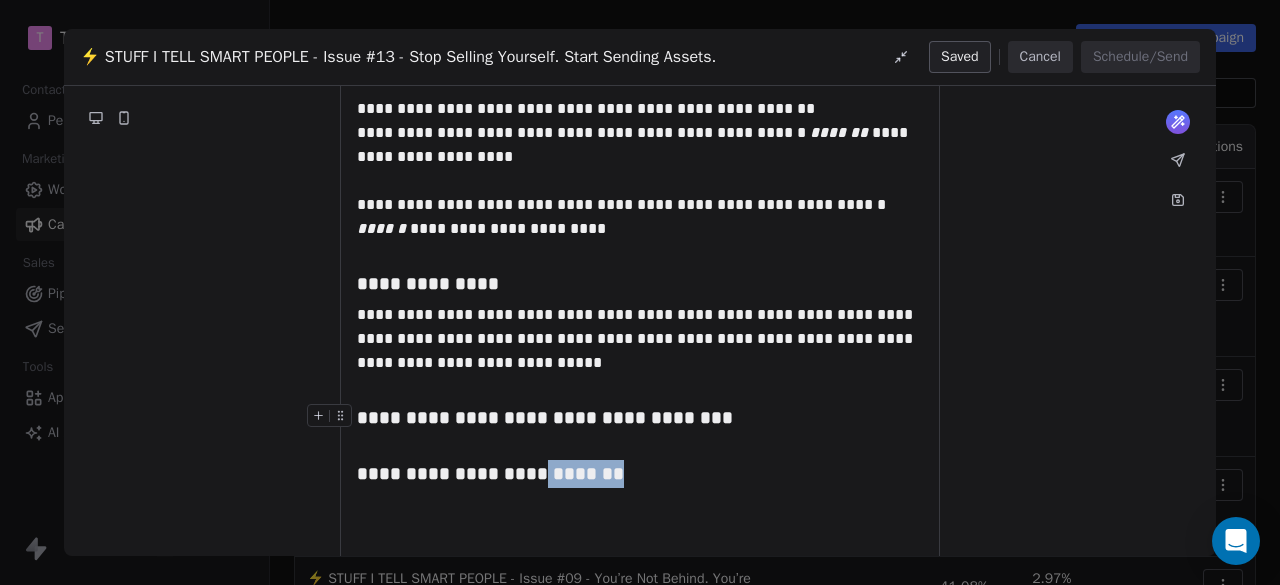 click on "**********" at bounding box center [490, 473] 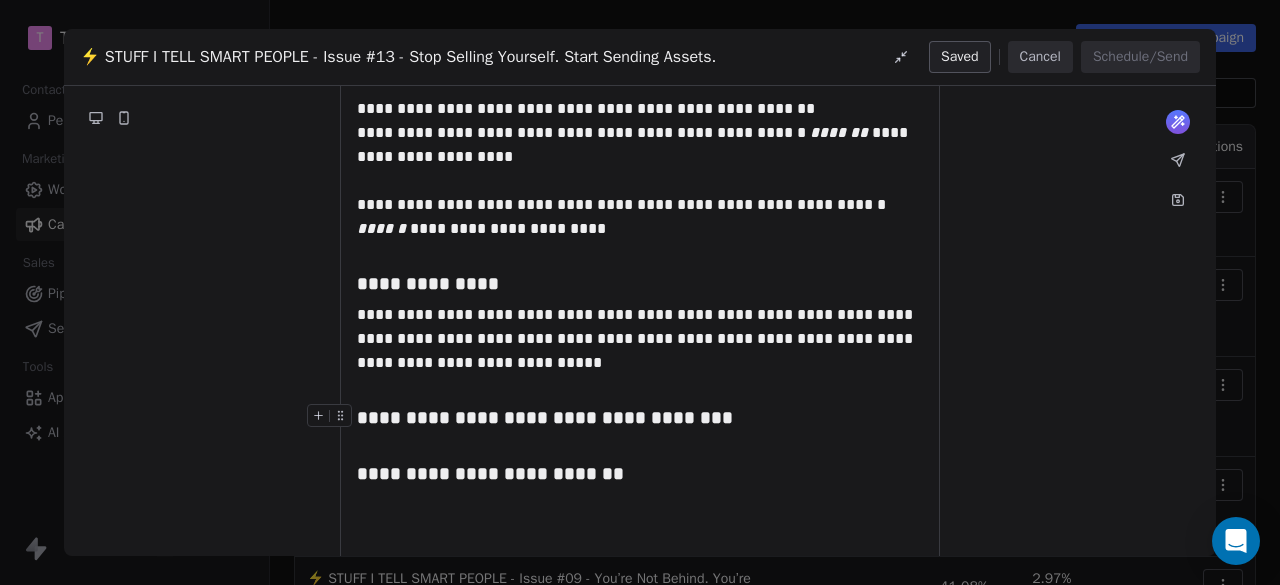 click on "**********" at bounding box center (545, 417) 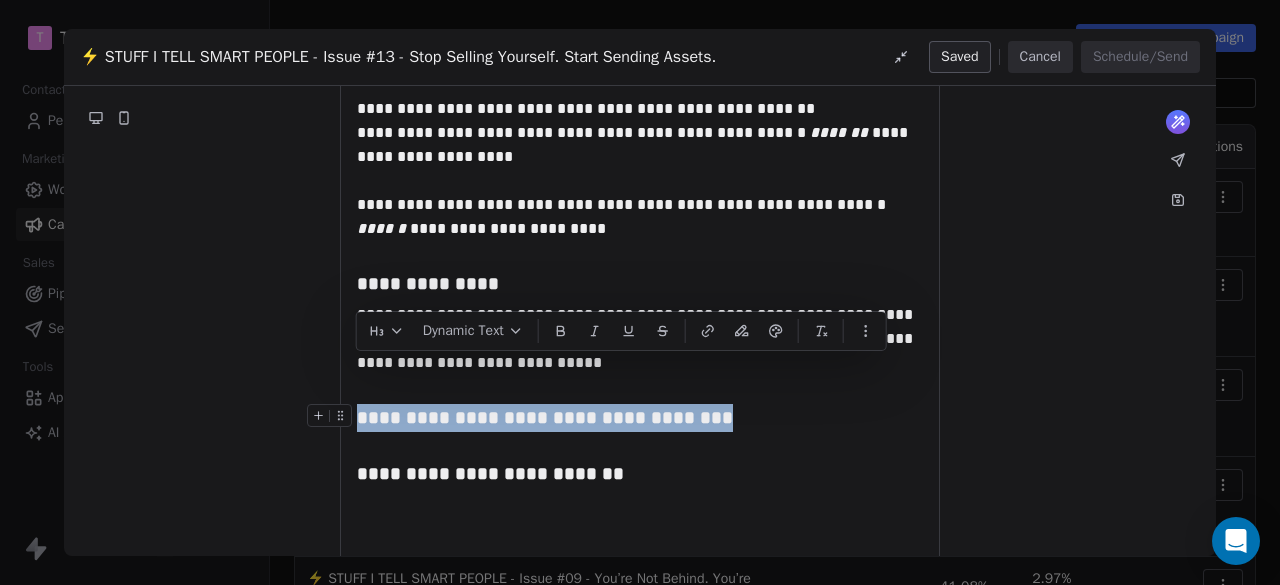 drag, startPoint x: 689, startPoint y: 369, endPoint x: 356, endPoint y: 370, distance: 333.0015 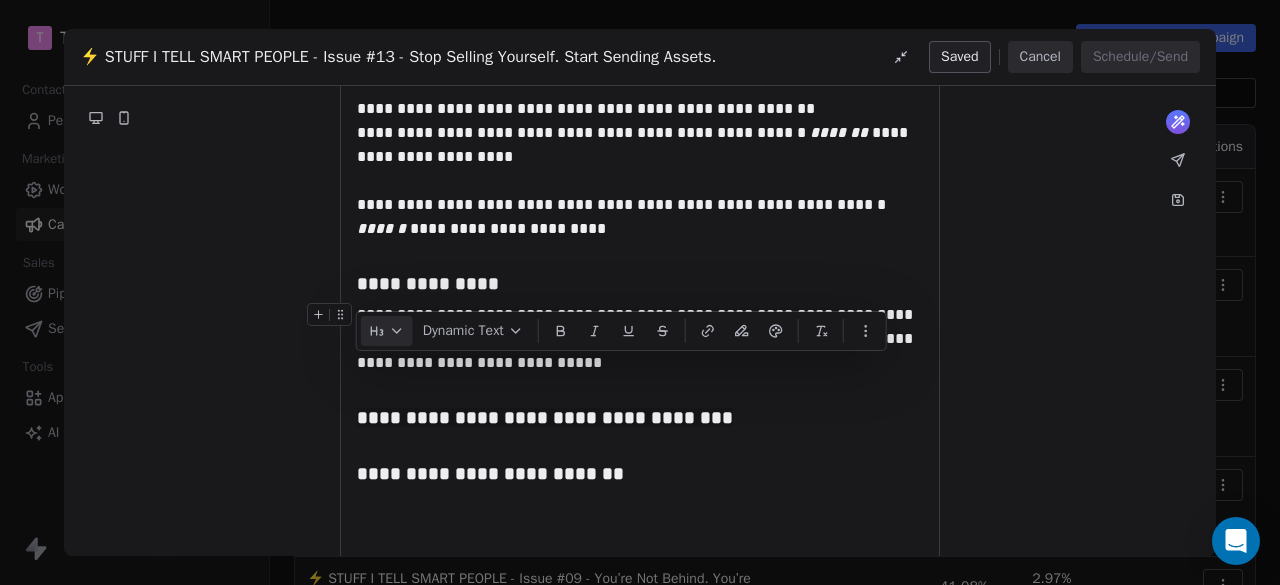 click at bounding box center (387, 331) 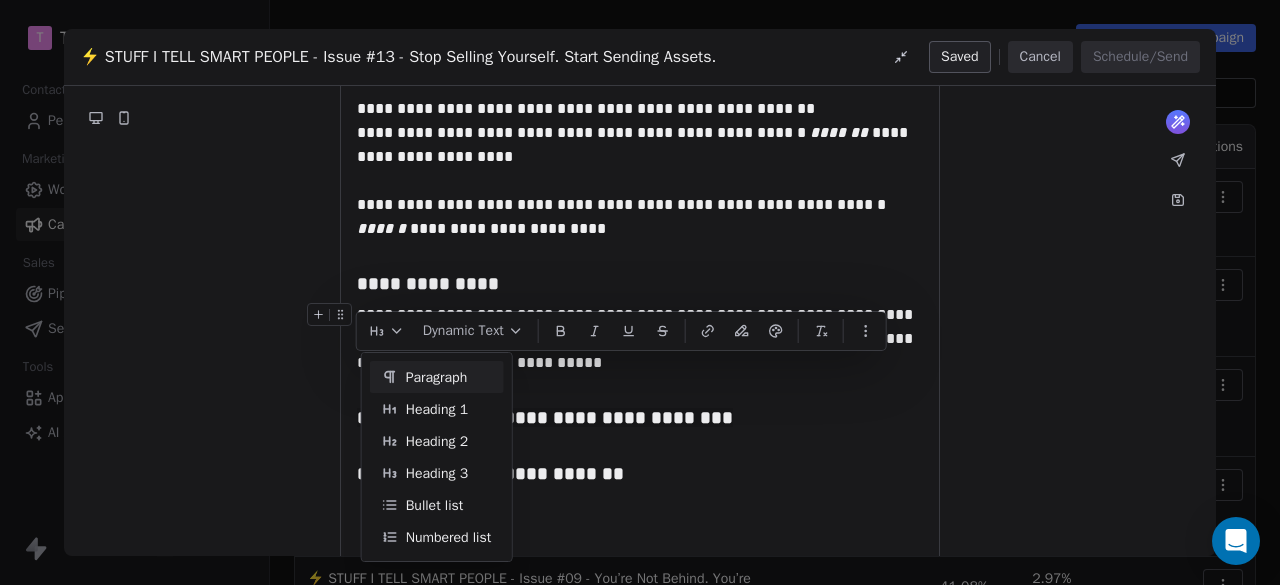 click on "Paragraph" at bounding box center [437, 377] 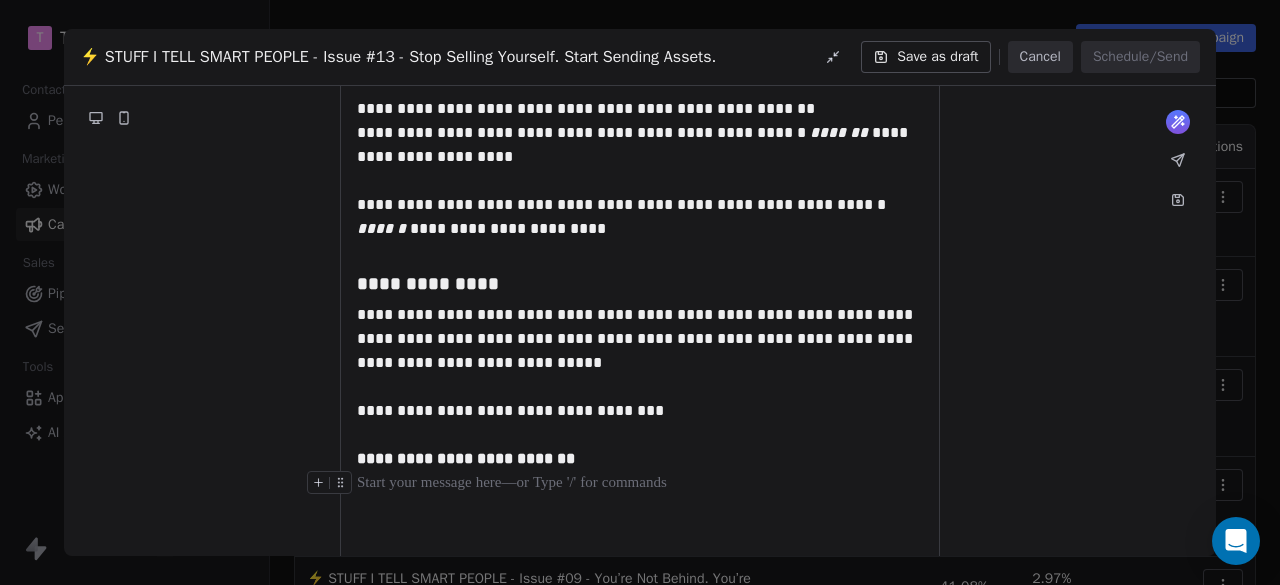 click on "**********" at bounding box center (640, -422) 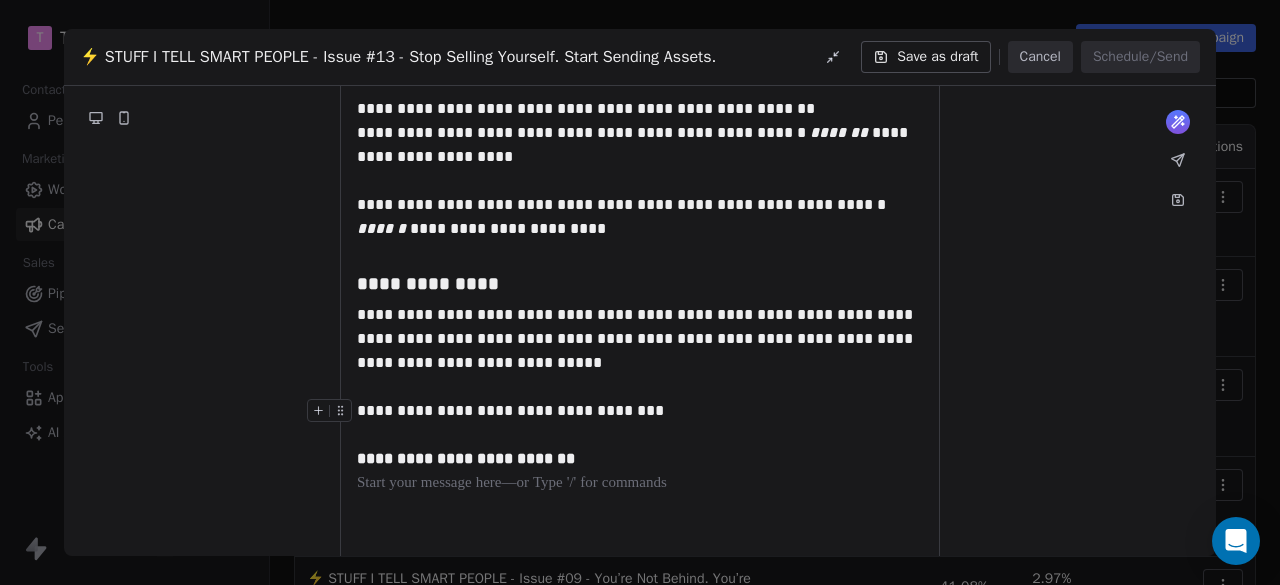 click on "**********" at bounding box center [640, 435] 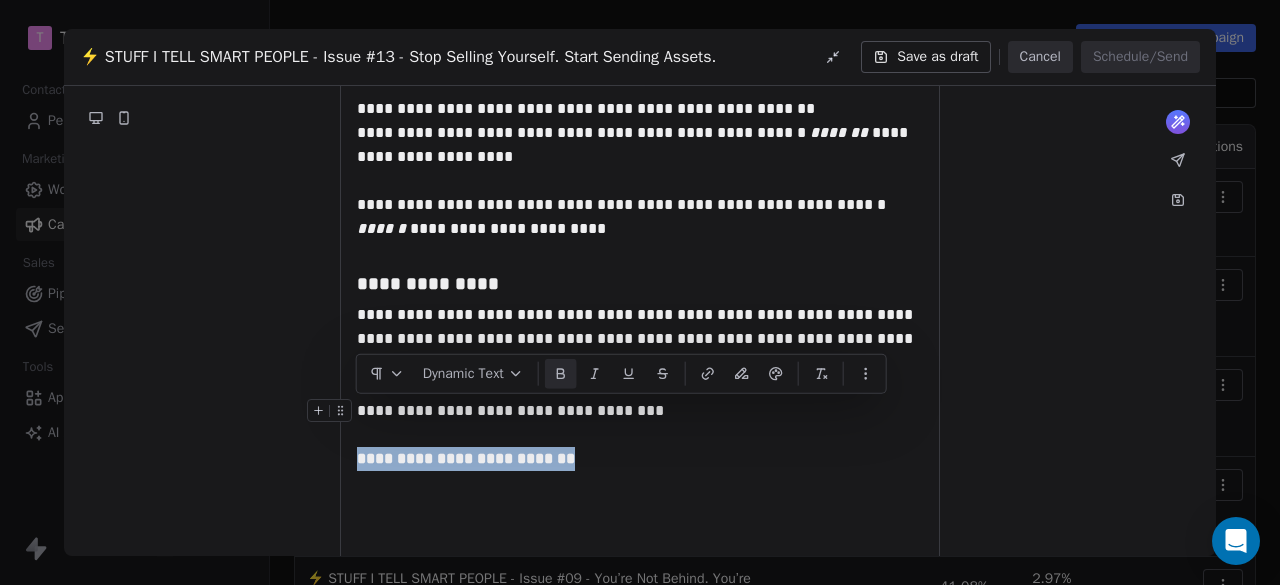 drag, startPoint x: 614, startPoint y: 413, endPoint x: 357, endPoint y: 415, distance: 257.00778 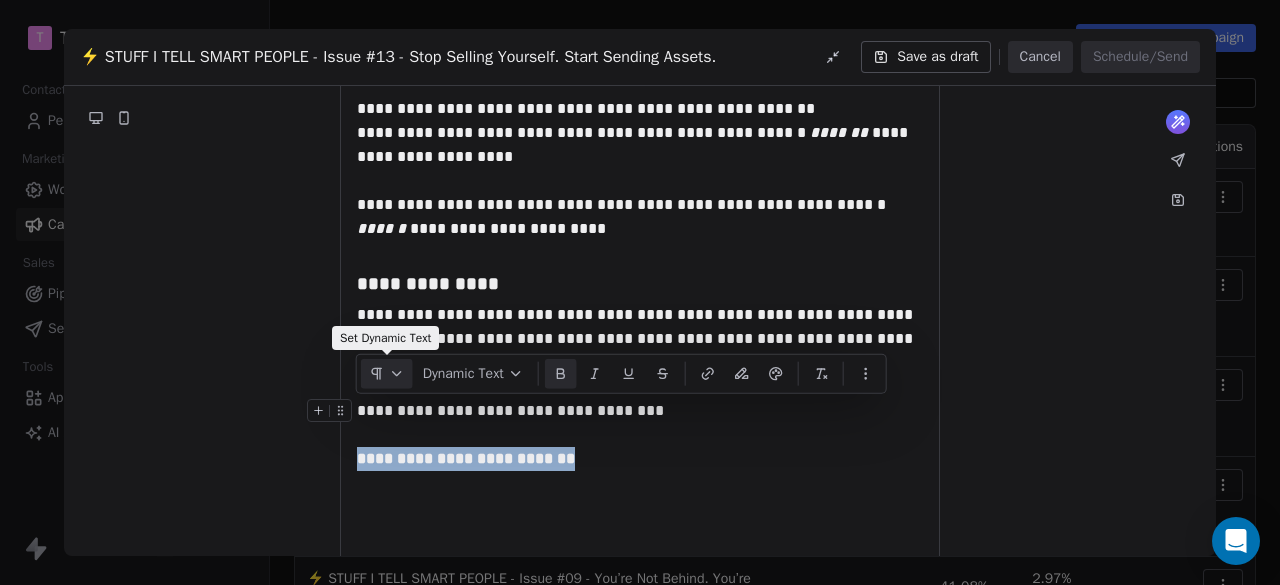 click at bounding box center [387, 373] 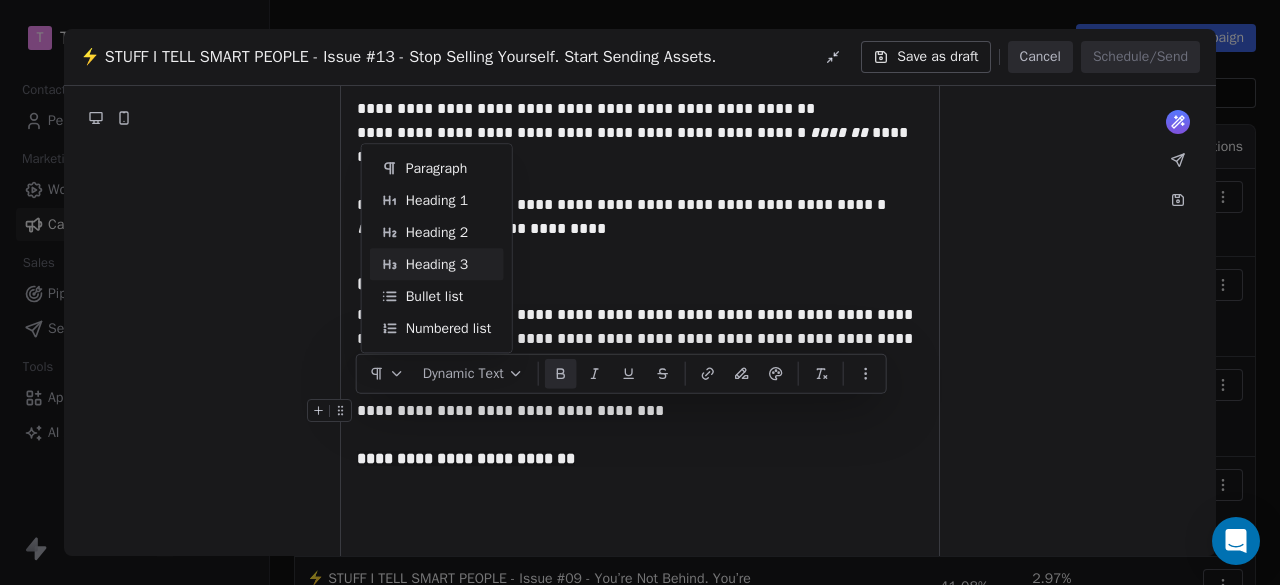 click on "Heading 3" at bounding box center (437, 264) 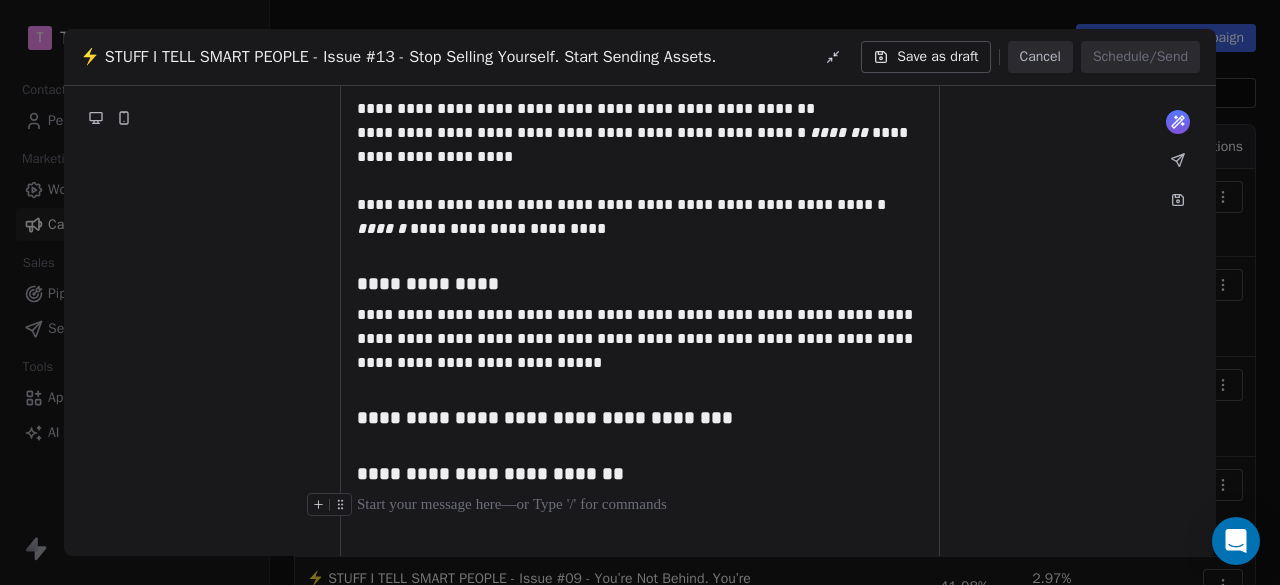 click on "**********" at bounding box center (640, -411) 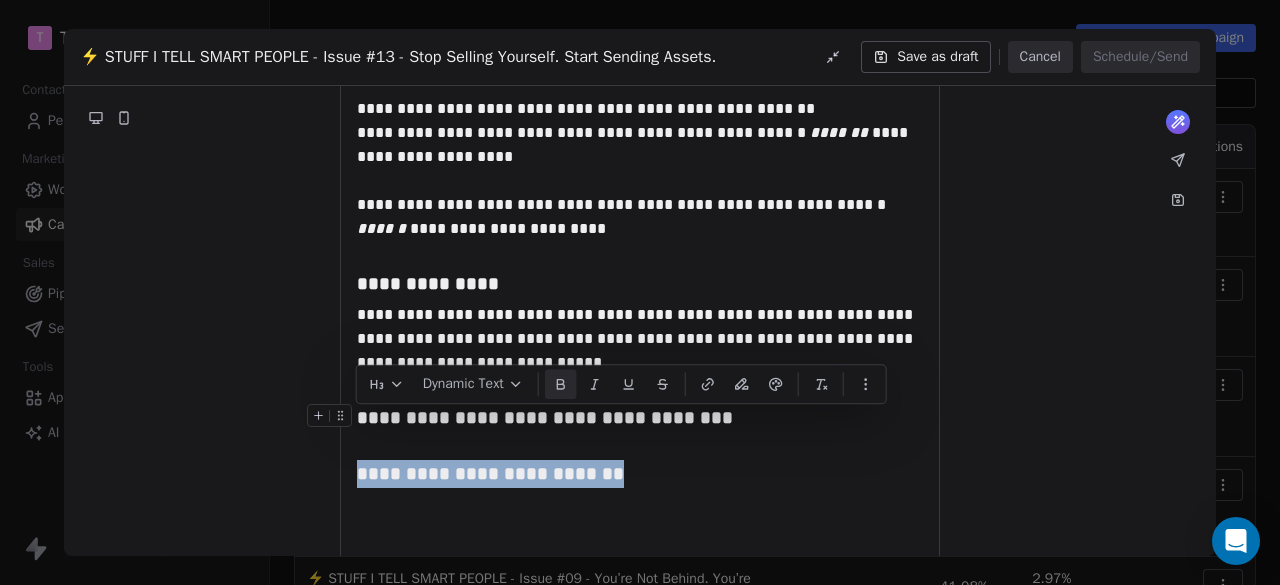 drag, startPoint x: 701, startPoint y: 424, endPoint x: 354, endPoint y: 431, distance: 347.0706 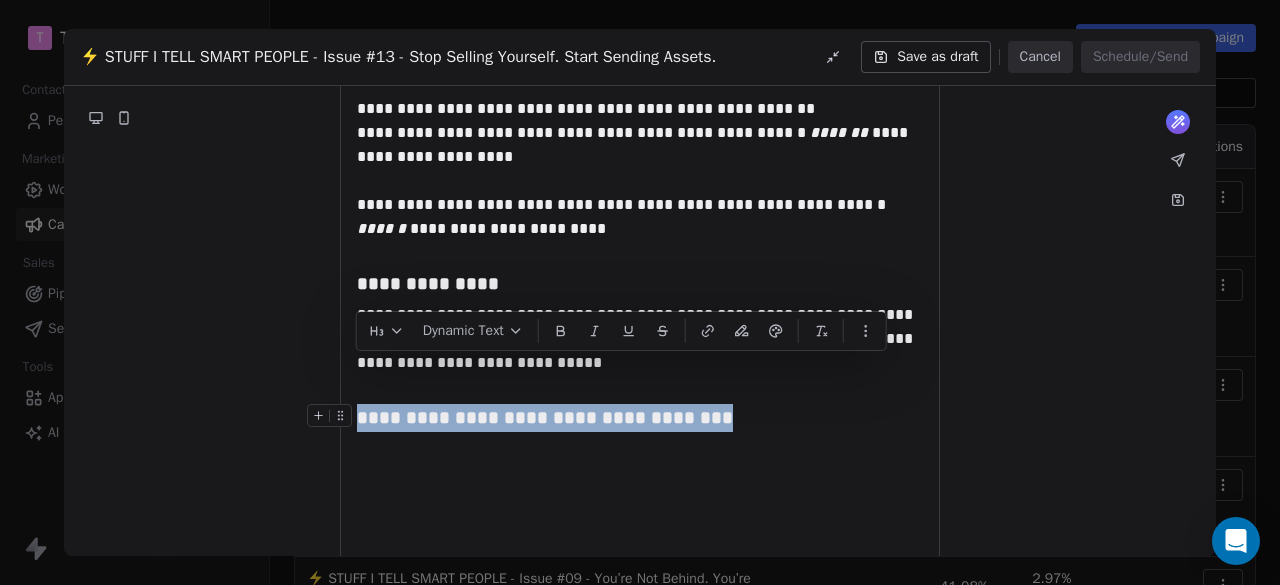 drag, startPoint x: 691, startPoint y: 366, endPoint x: 354, endPoint y: 376, distance: 337.14835 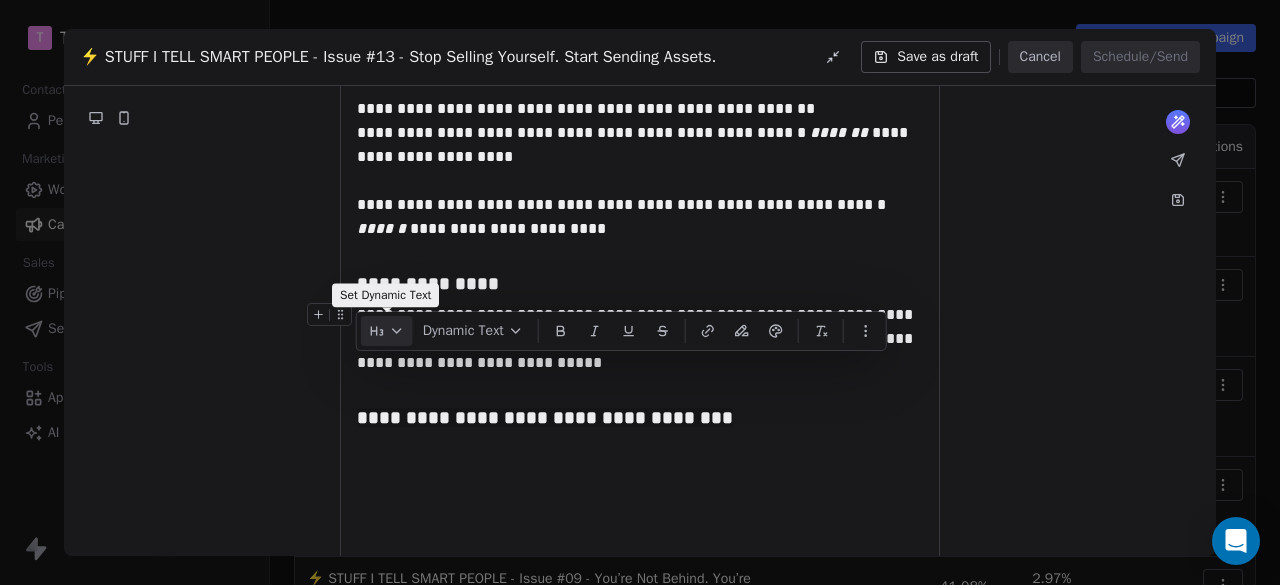 click at bounding box center [387, 331] 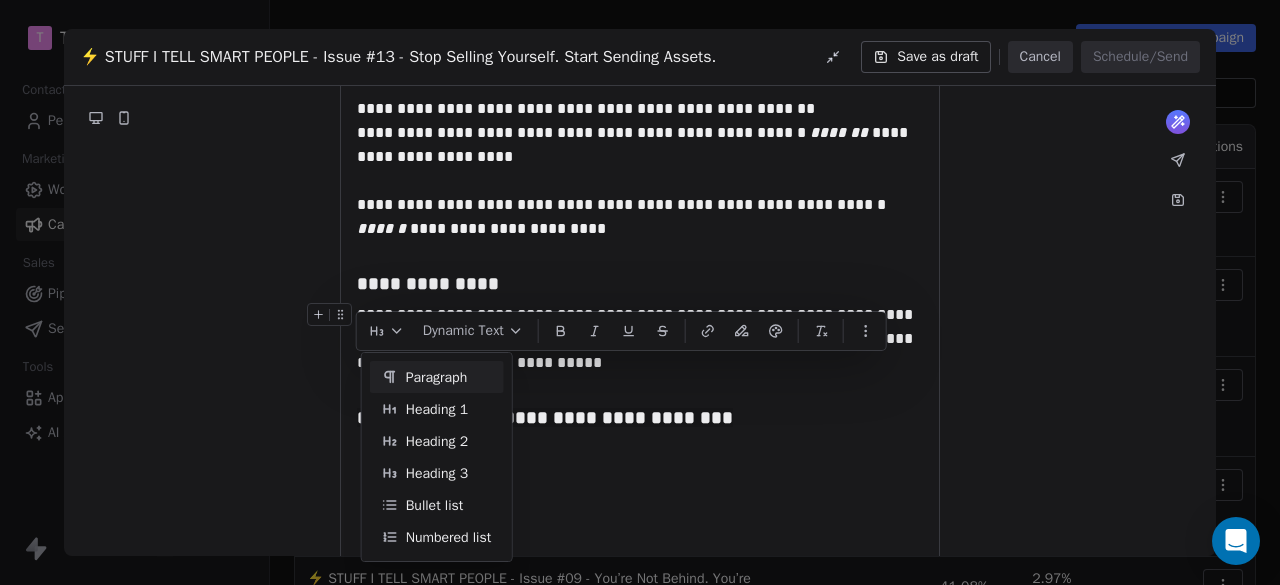 click on "Paragraph" at bounding box center (437, 377) 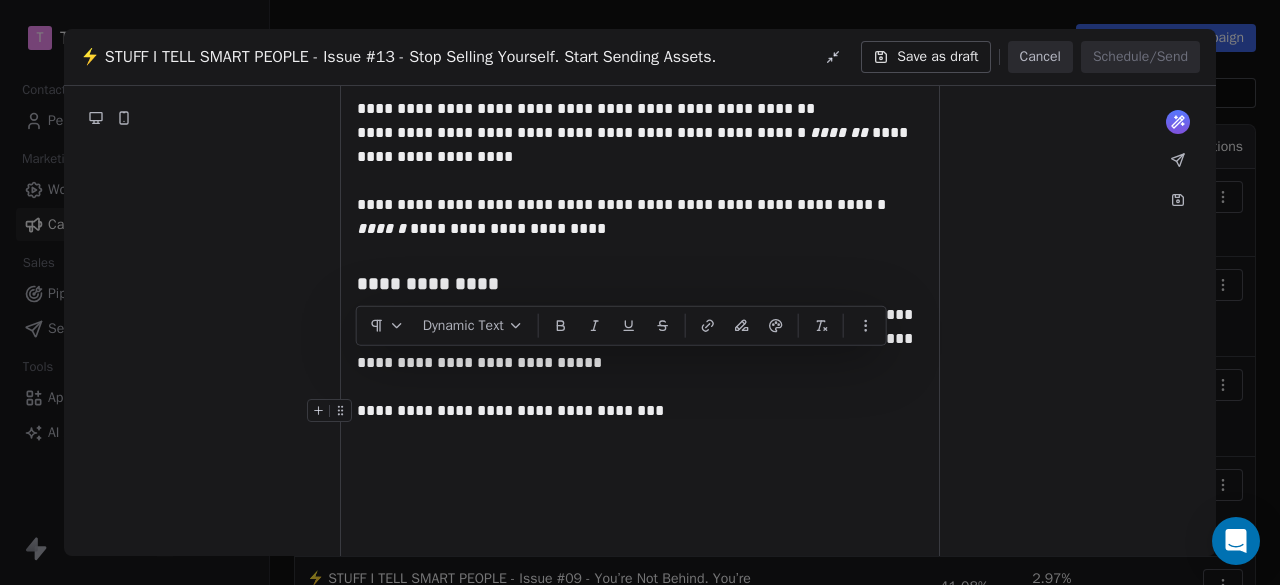 click on "**********" at bounding box center [640, 435] 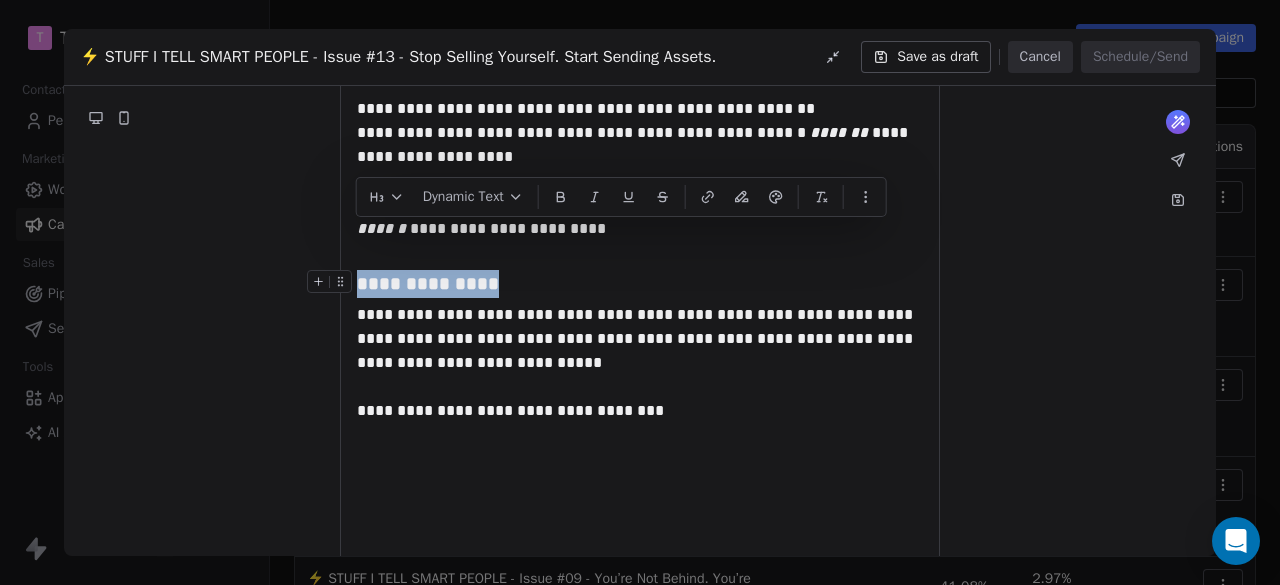 drag, startPoint x: 522, startPoint y: 233, endPoint x: 360, endPoint y: 235, distance: 162.01234 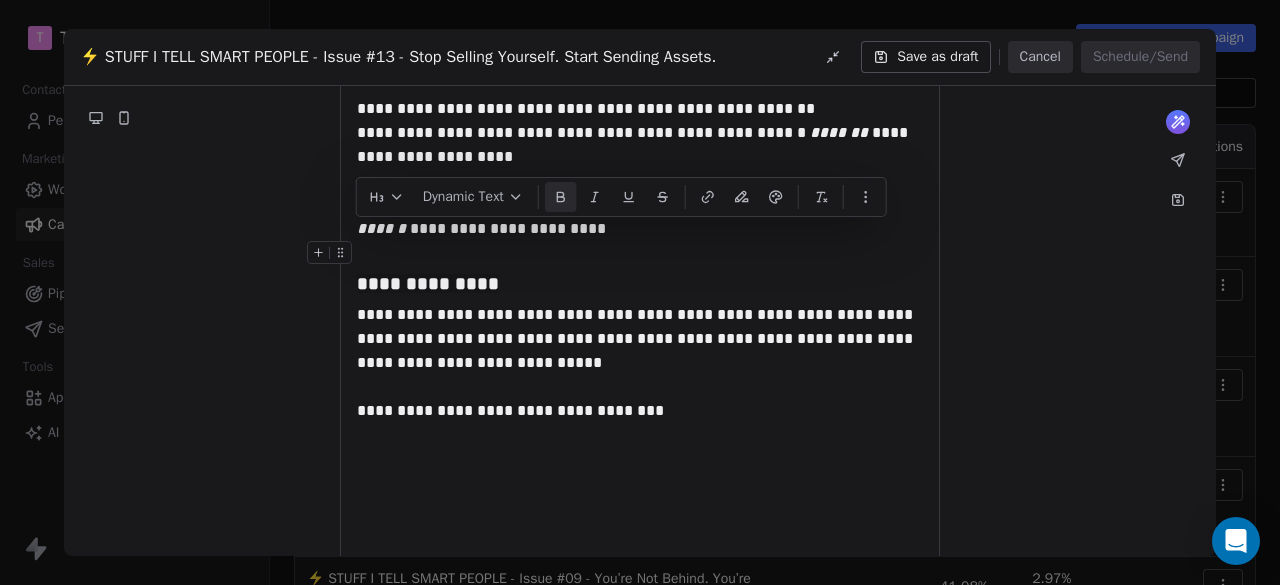 click 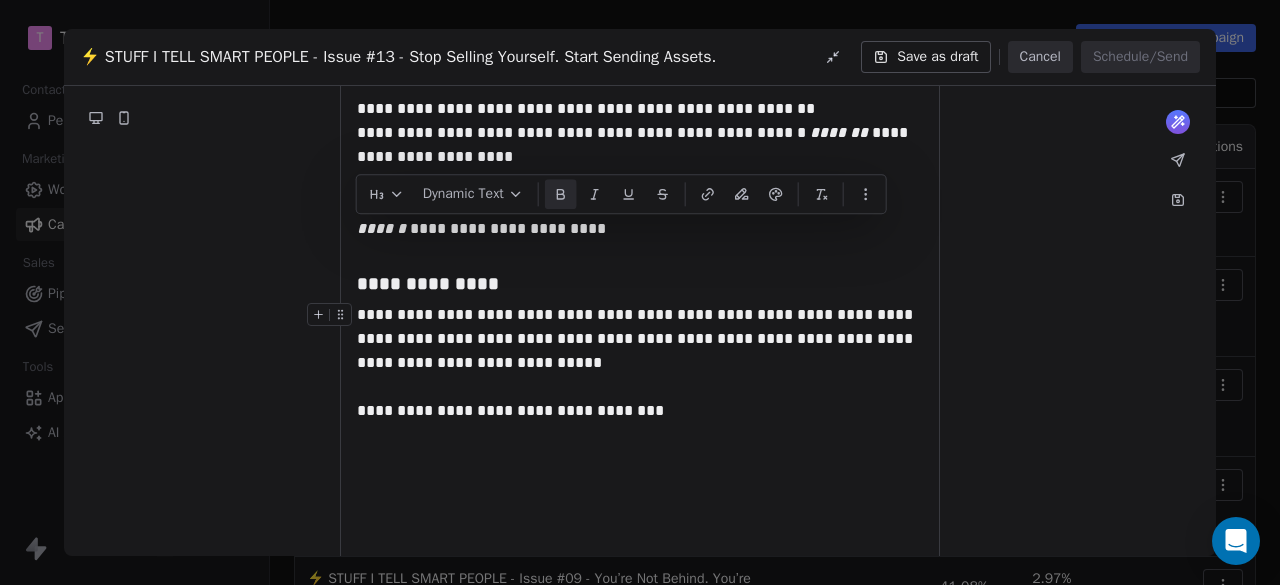 click on "**********" at bounding box center (637, 338) 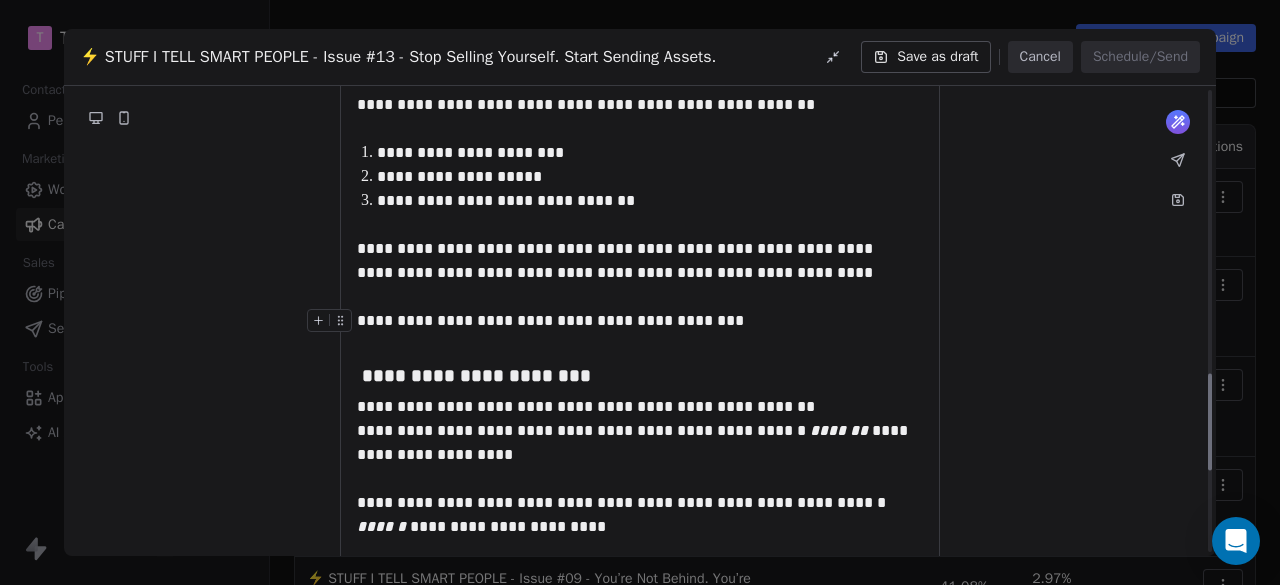 scroll, scrollTop: 1378, scrollLeft: 0, axis: vertical 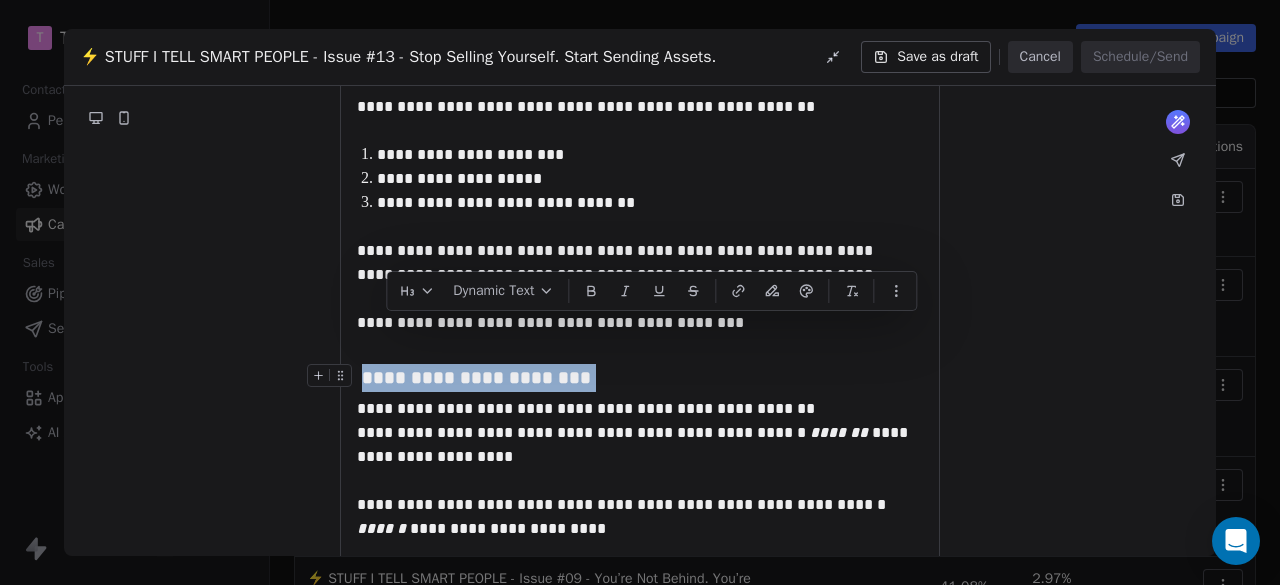drag, startPoint x: 629, startPoint y: 328, endPoint x: 373, endPoint y: 325, distance: 256.01758 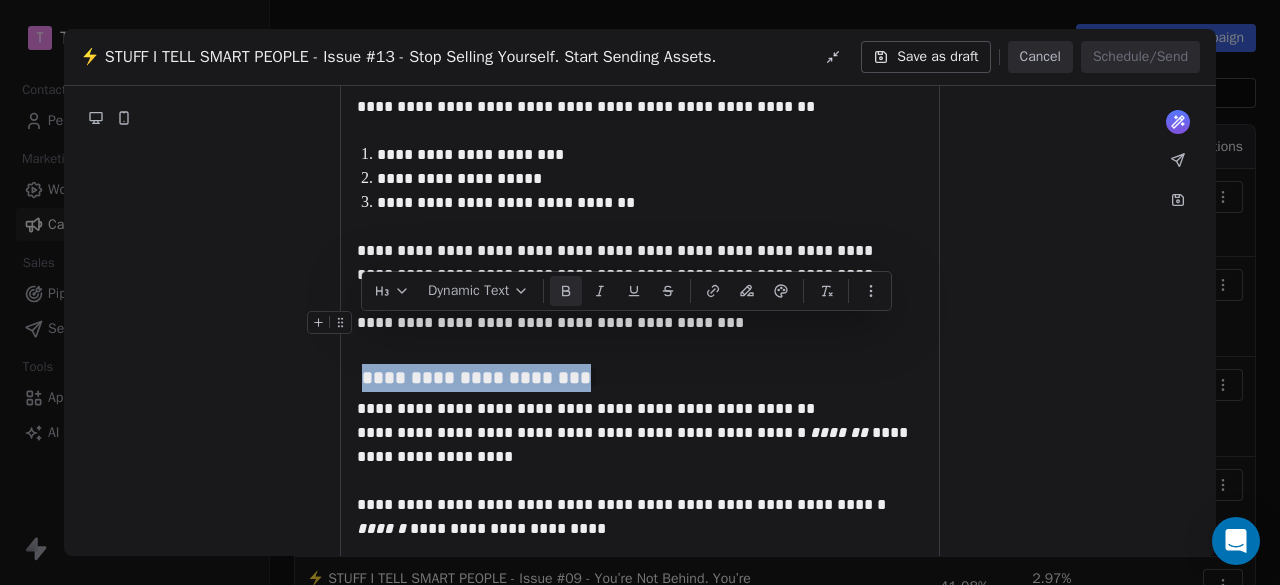 click 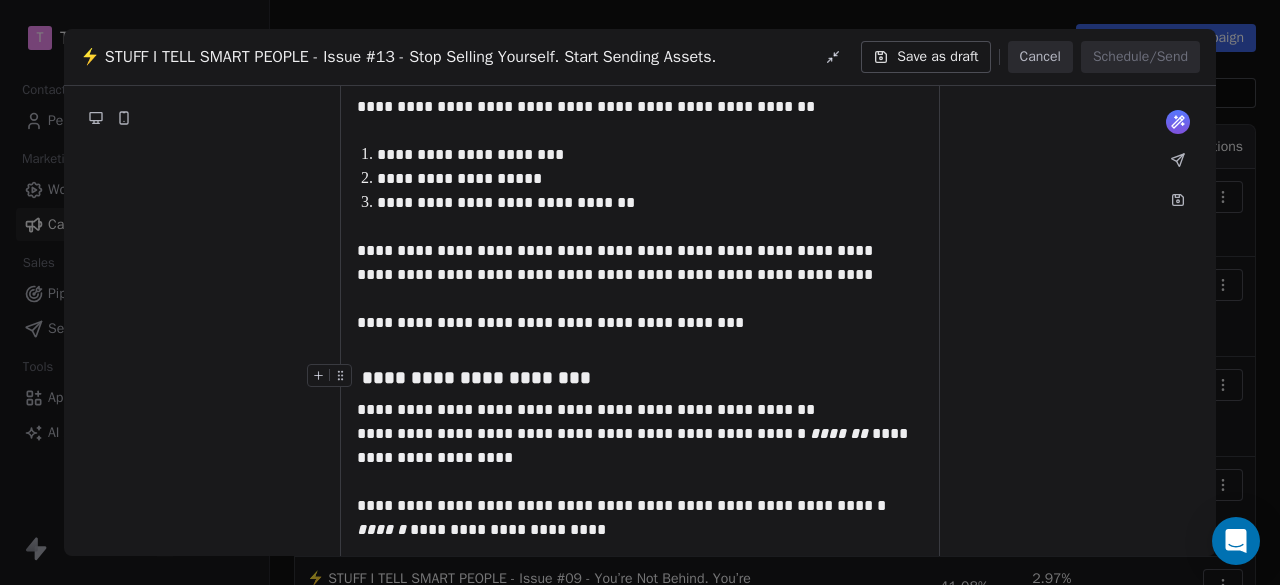 click on "**********" at bounding box center (640, -110) 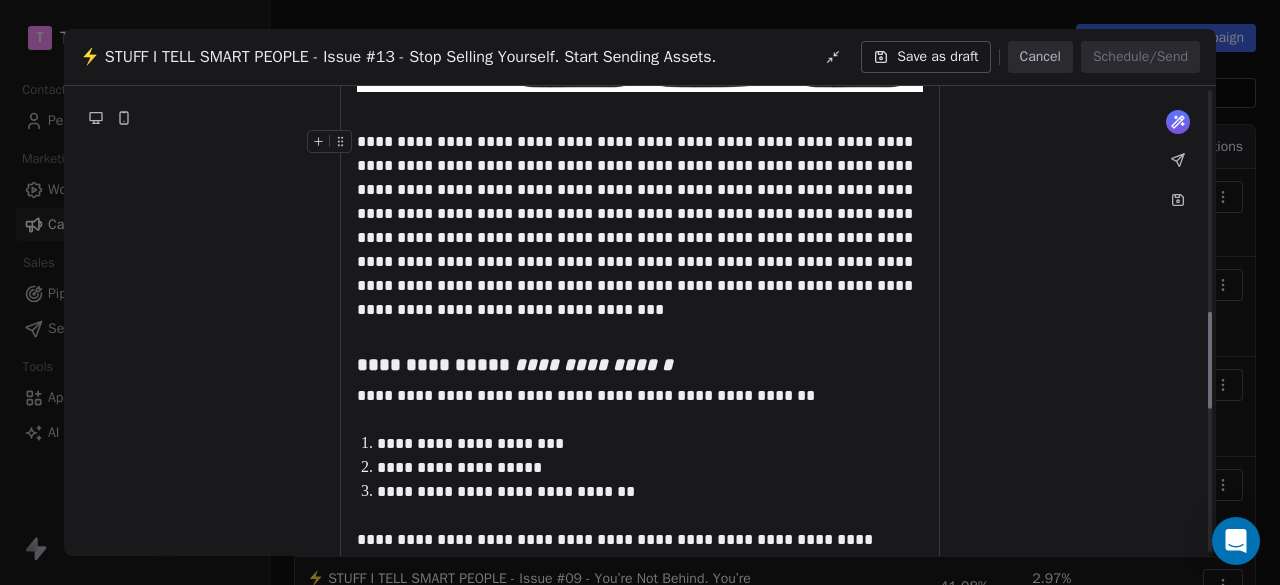 scroll, scrollTop: 1078, scrollLeft: 0, axis: vertical 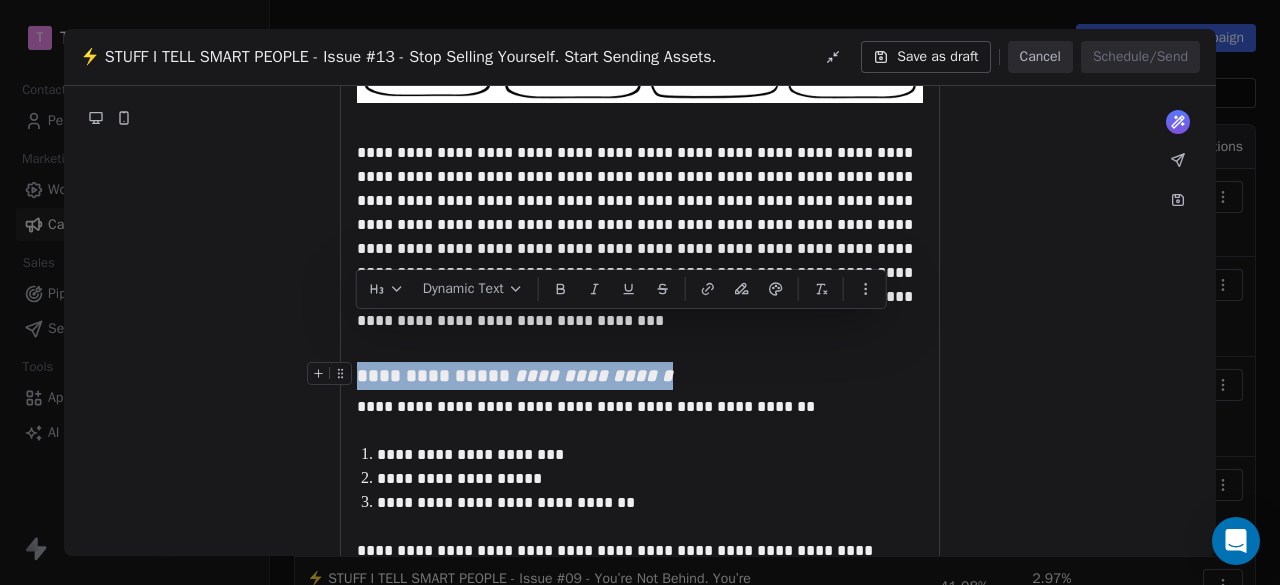 drag, startPoint x: 684, startPoint y: 327, endPoint x: 360, endPoint y: 329, distance: 324.00616 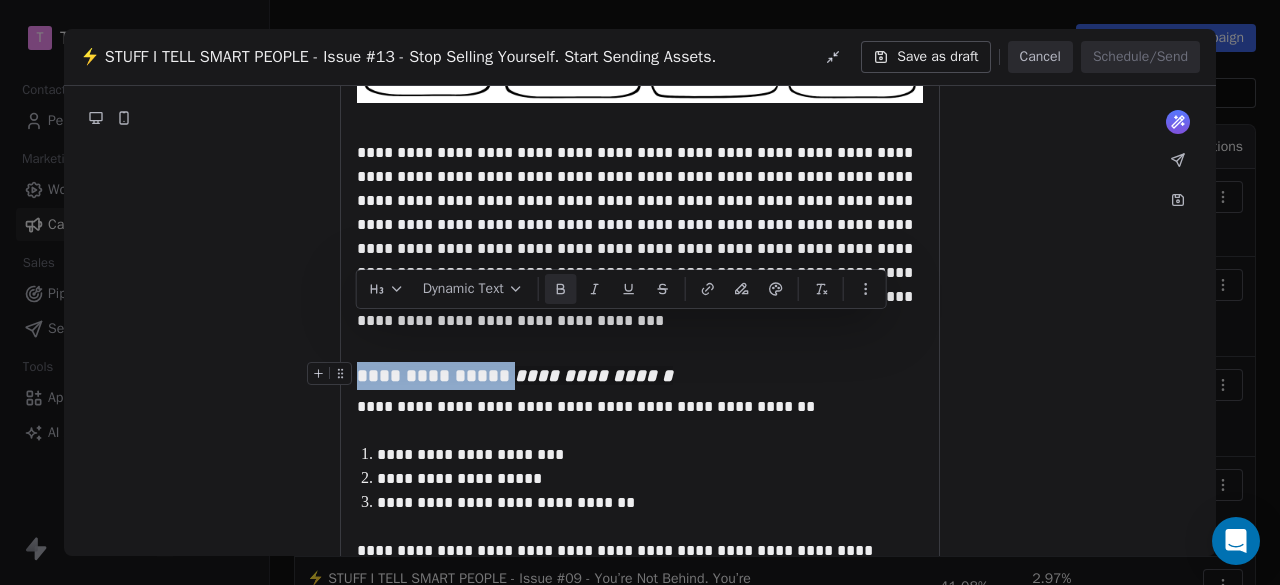 click 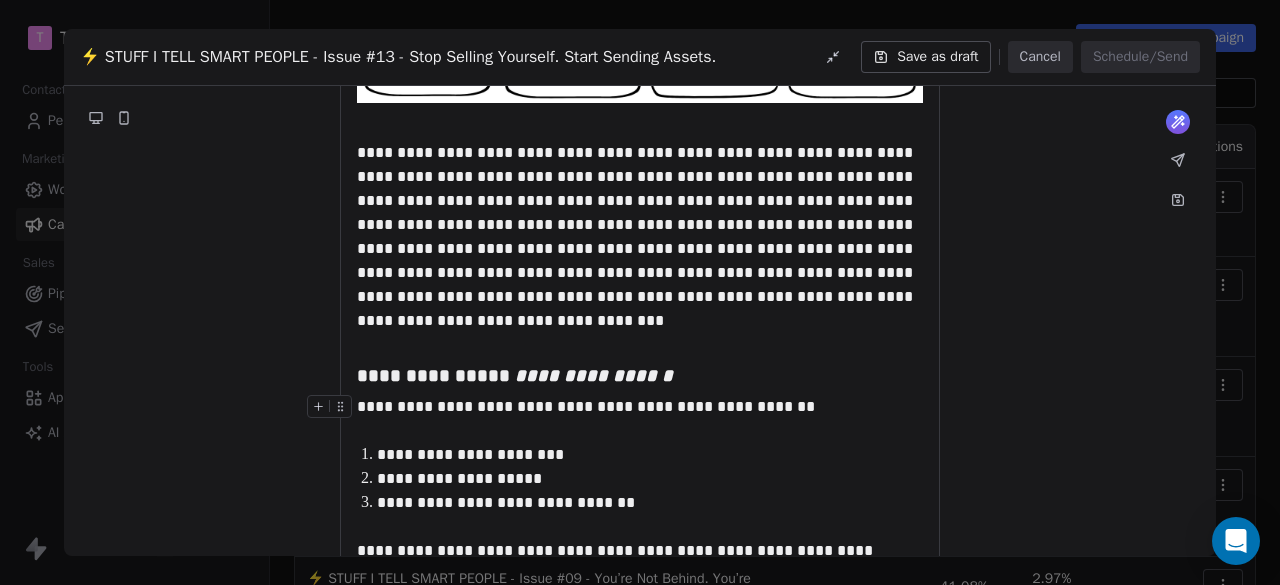 click on "**********" at bounding box center (586, 406) 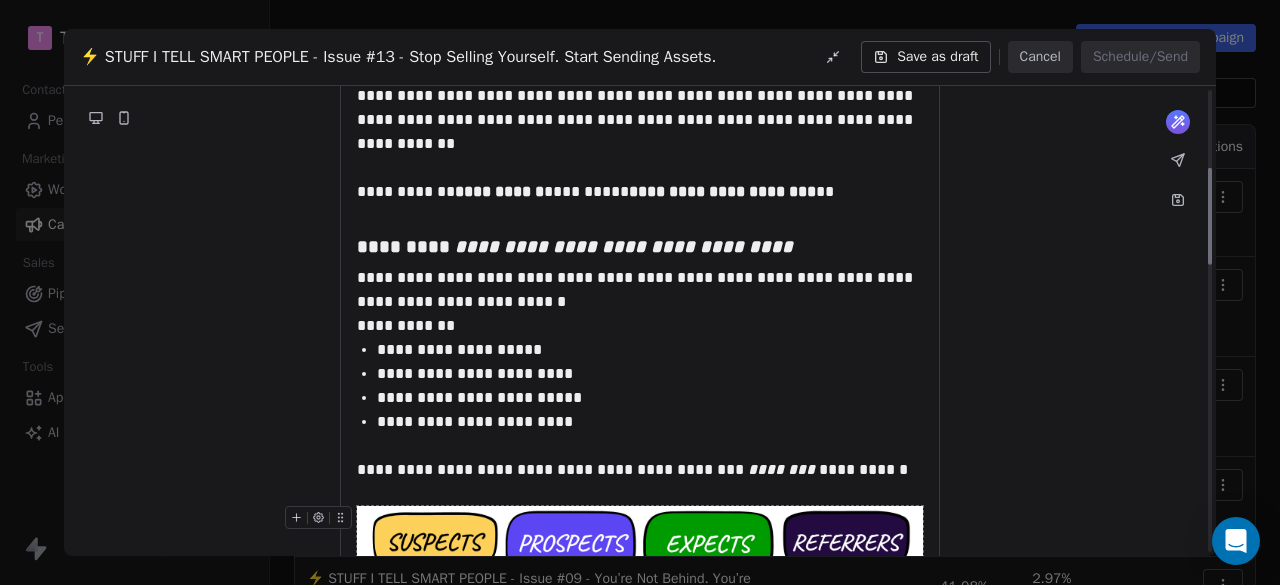 scroll, scrollTop: 378, scrollLeft: 0, axis: vertical 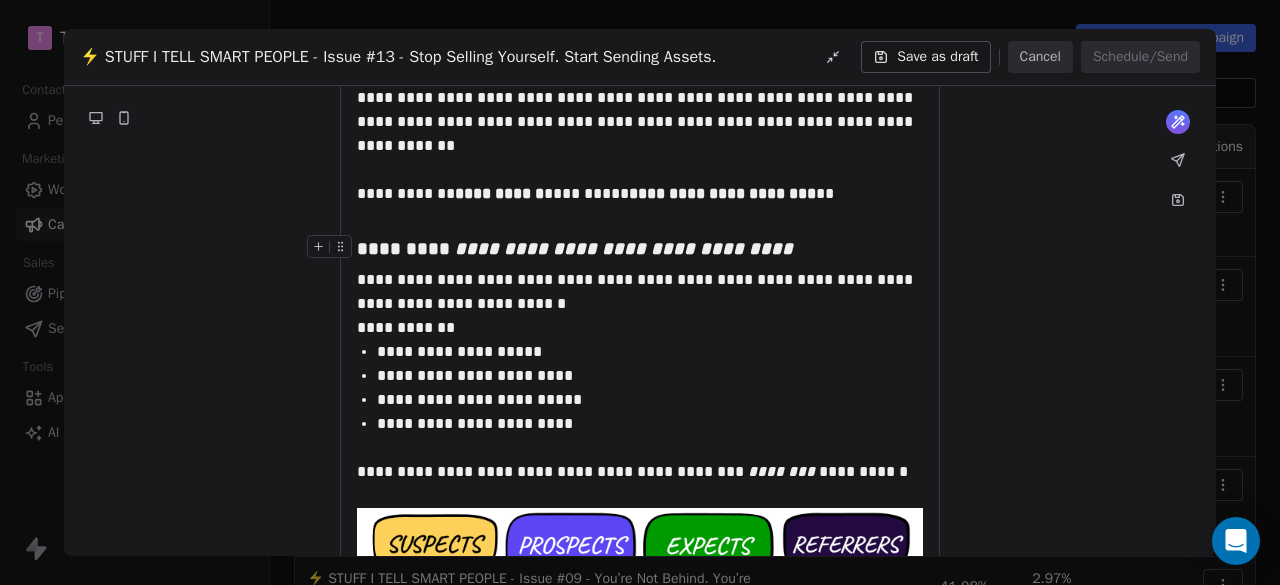 click on "**********" at bounding box center (624, 248) 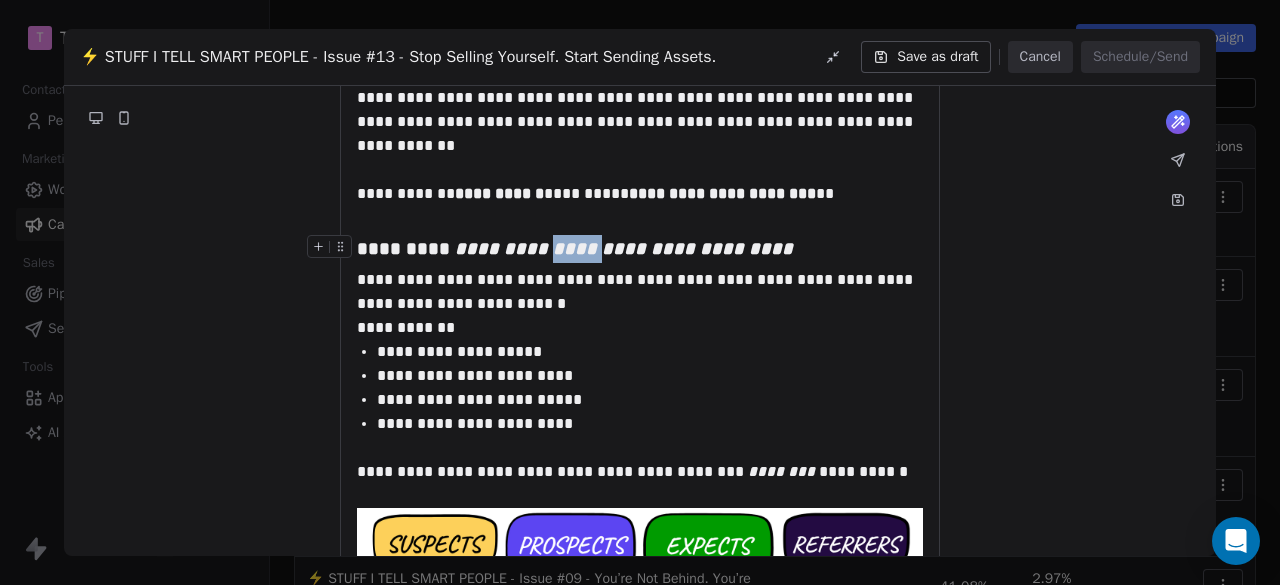 click on "**********" at bounding box center [624, 248] 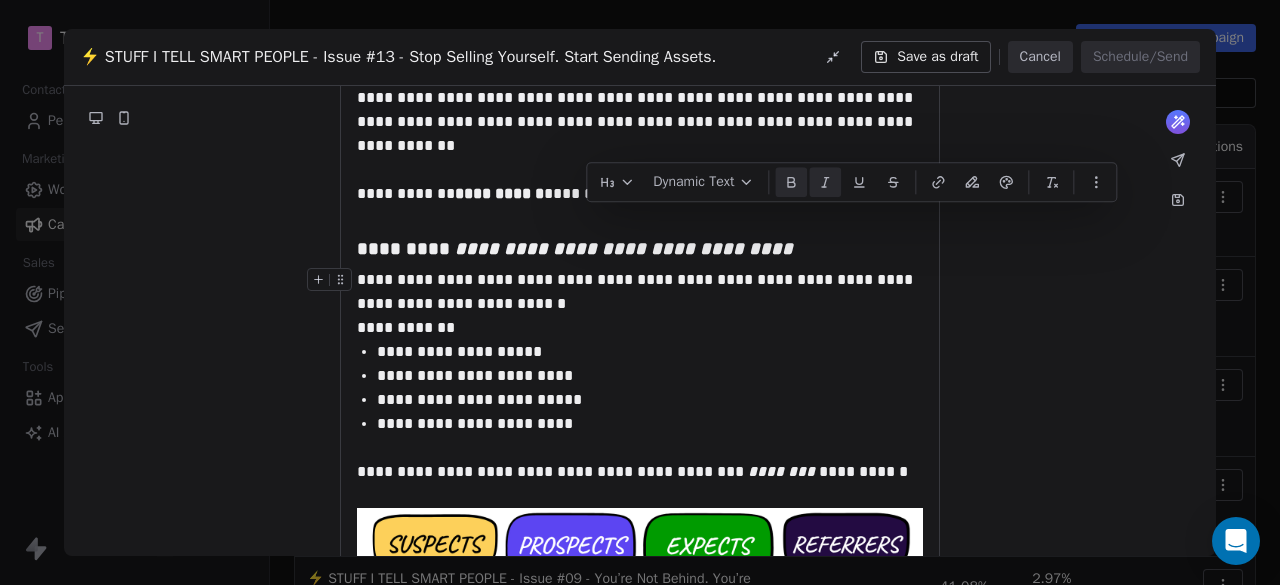 click on "**********" at bounding box center [637, 291] 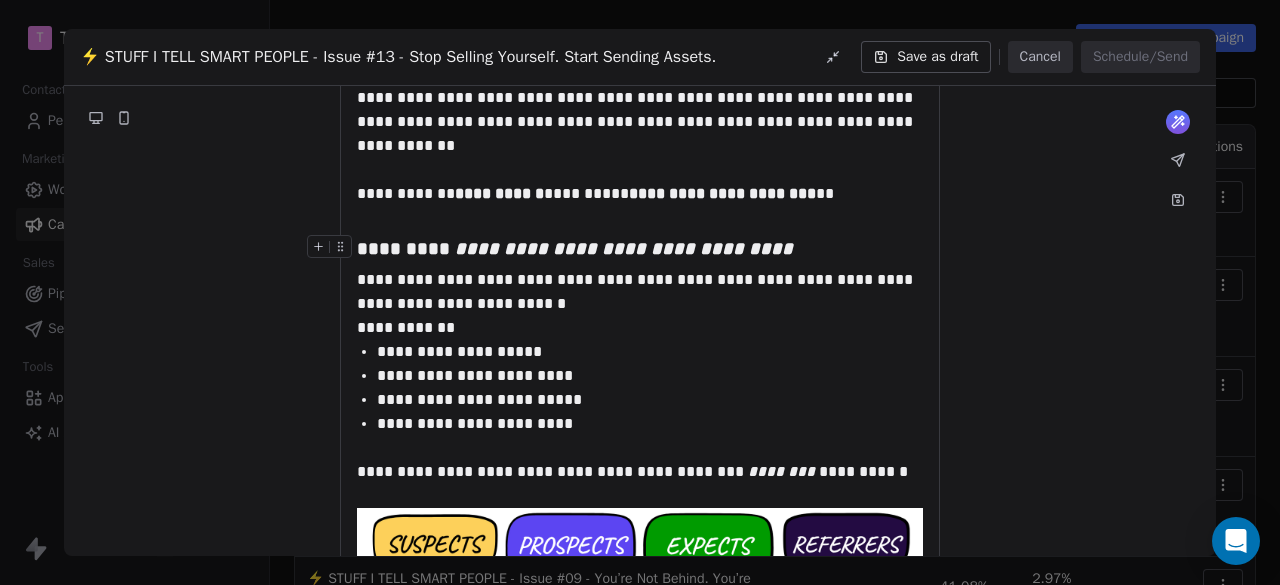 click on "**********" at bounding box center (624, 248) 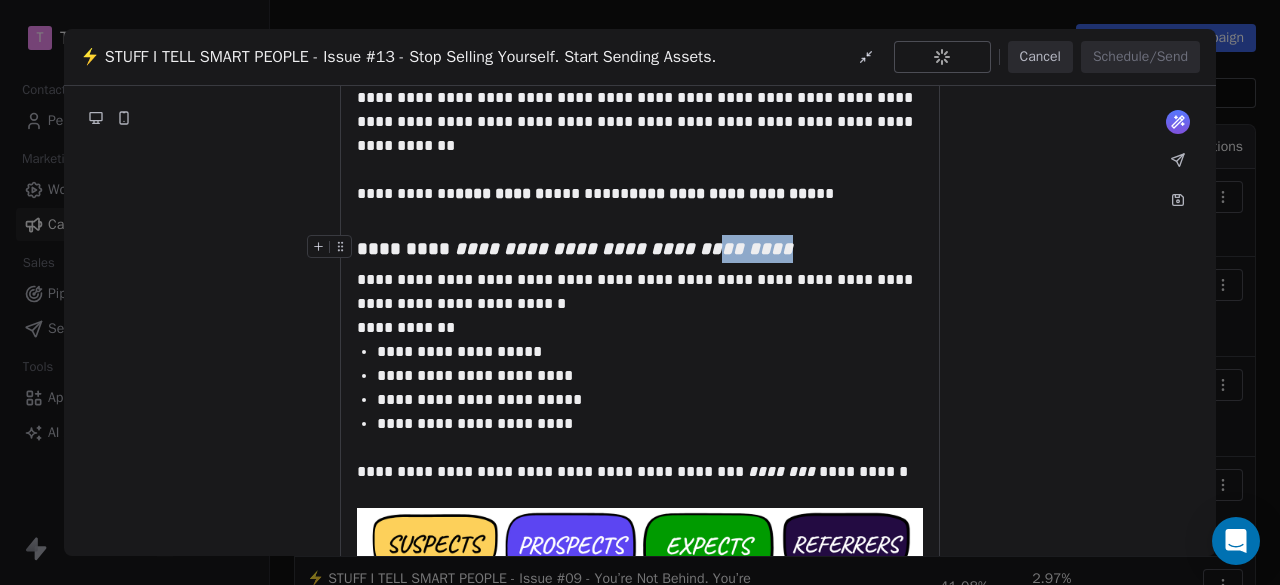 click on "**********" at bounding box center [624, 248] 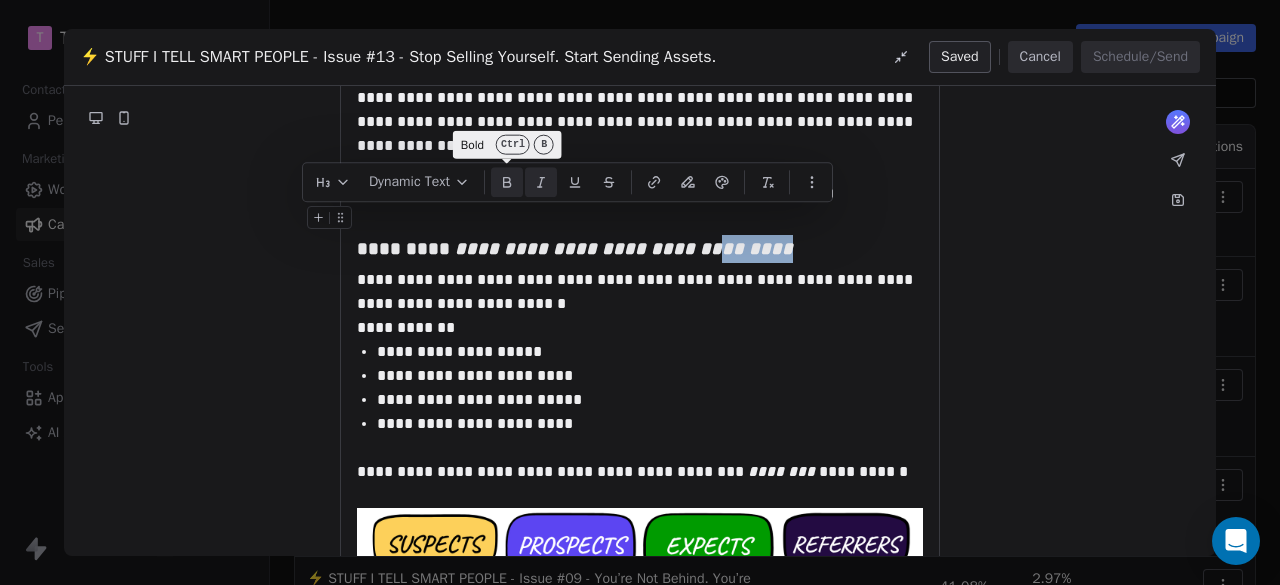 click 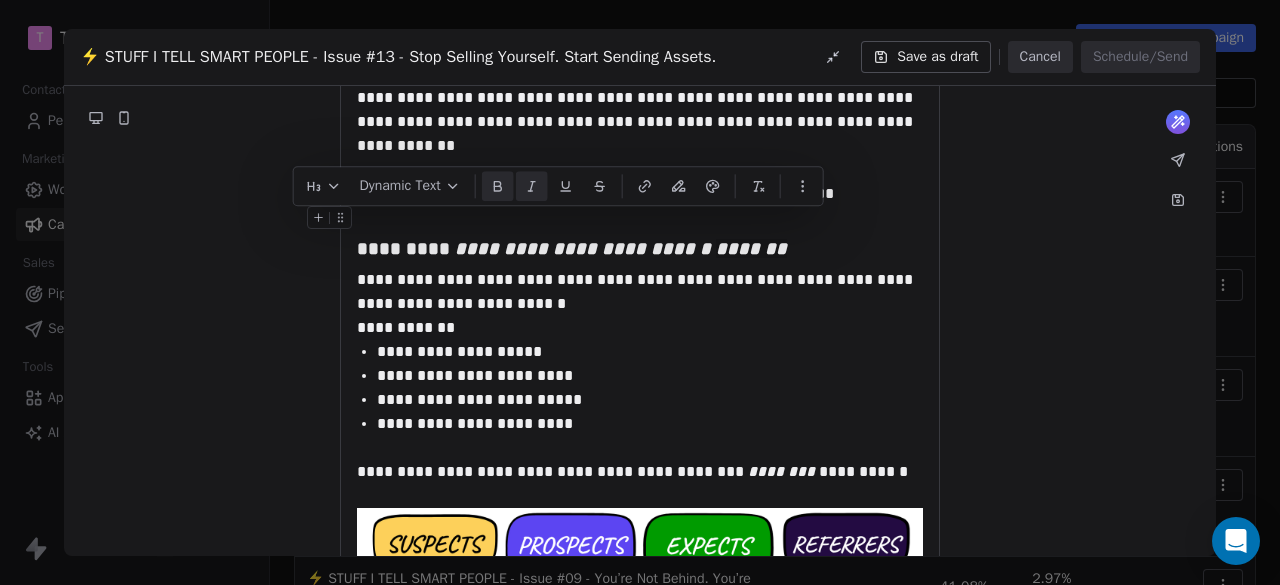 click at bounding box center [498, 186] 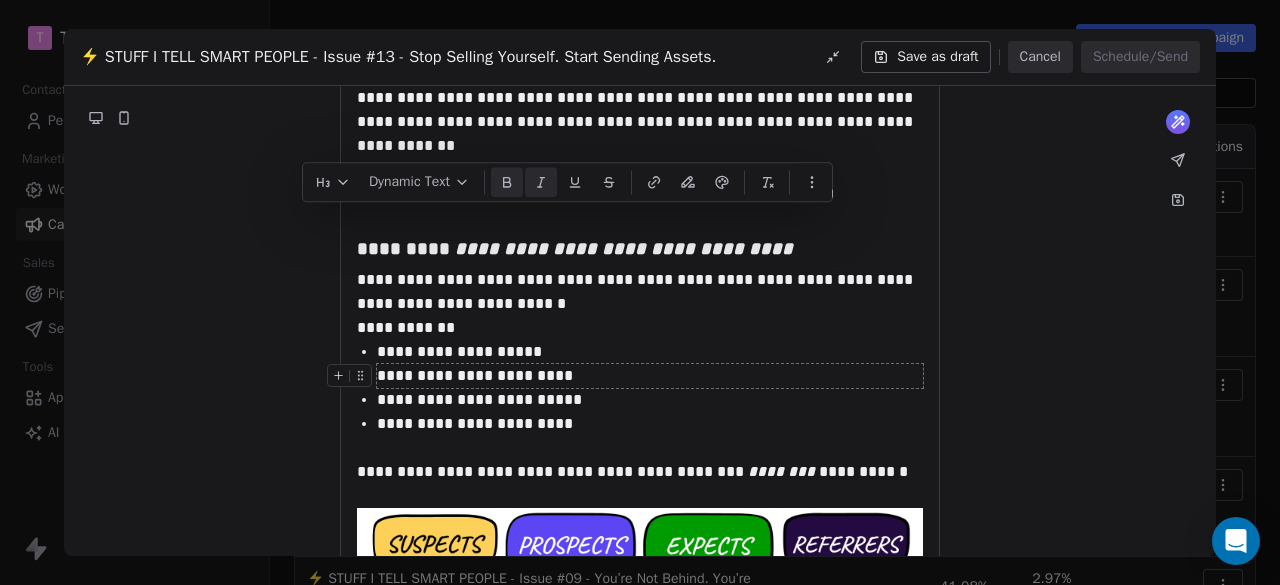 click on "**********" at bounding box center [650, 376] 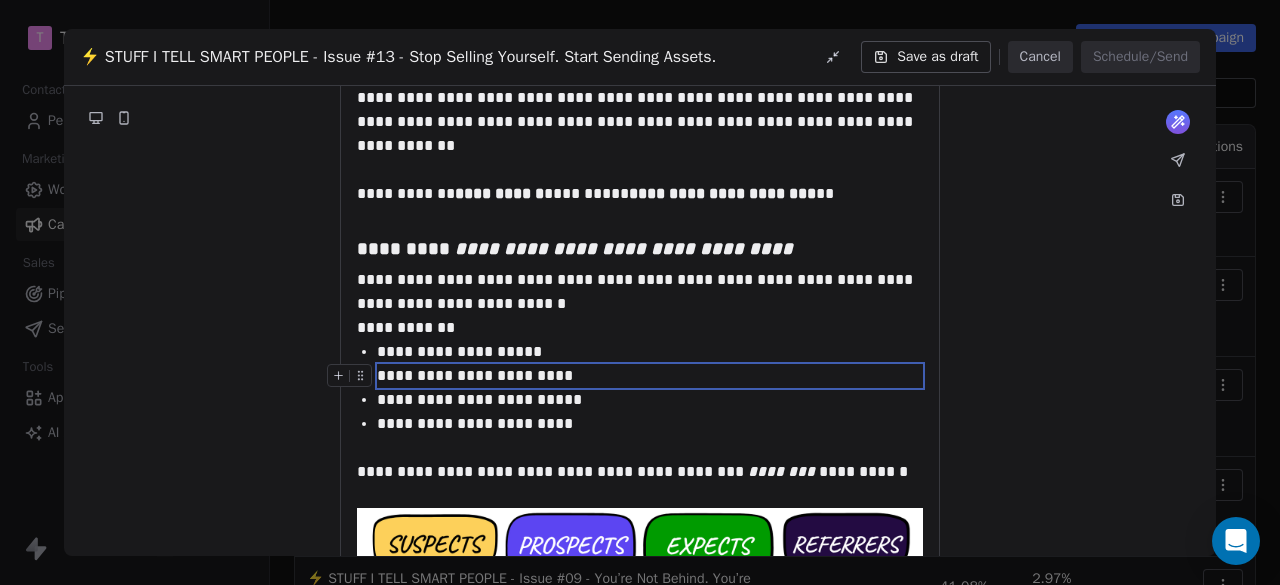 click on "**********" at bounding box center (650, 376) 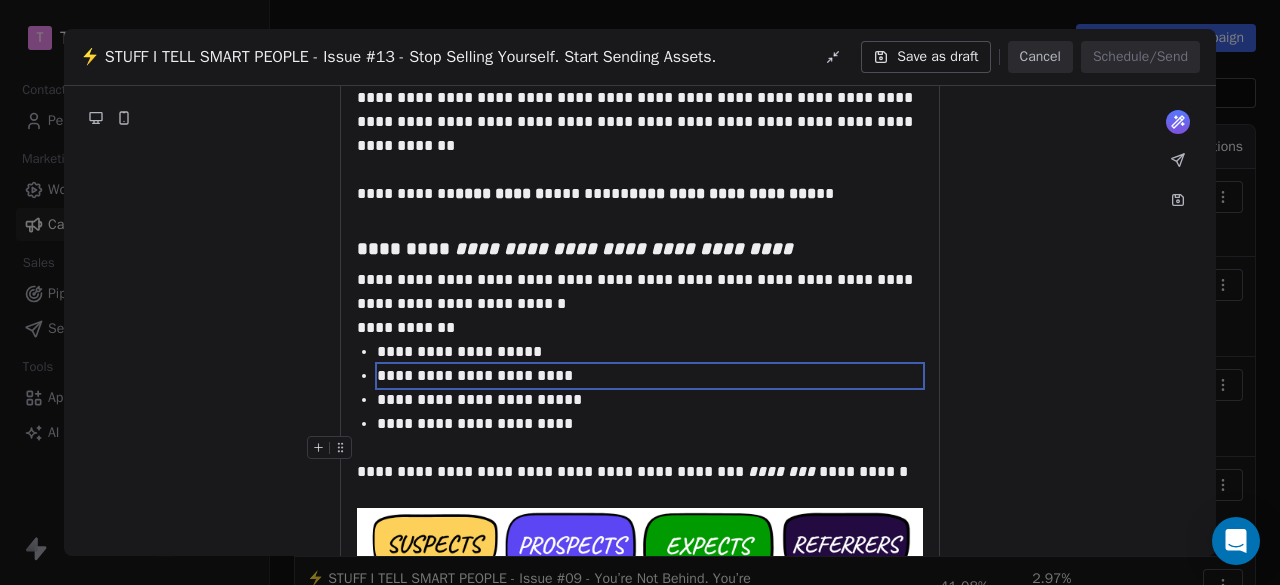 click on "**********" at bounding box center [640, 927] 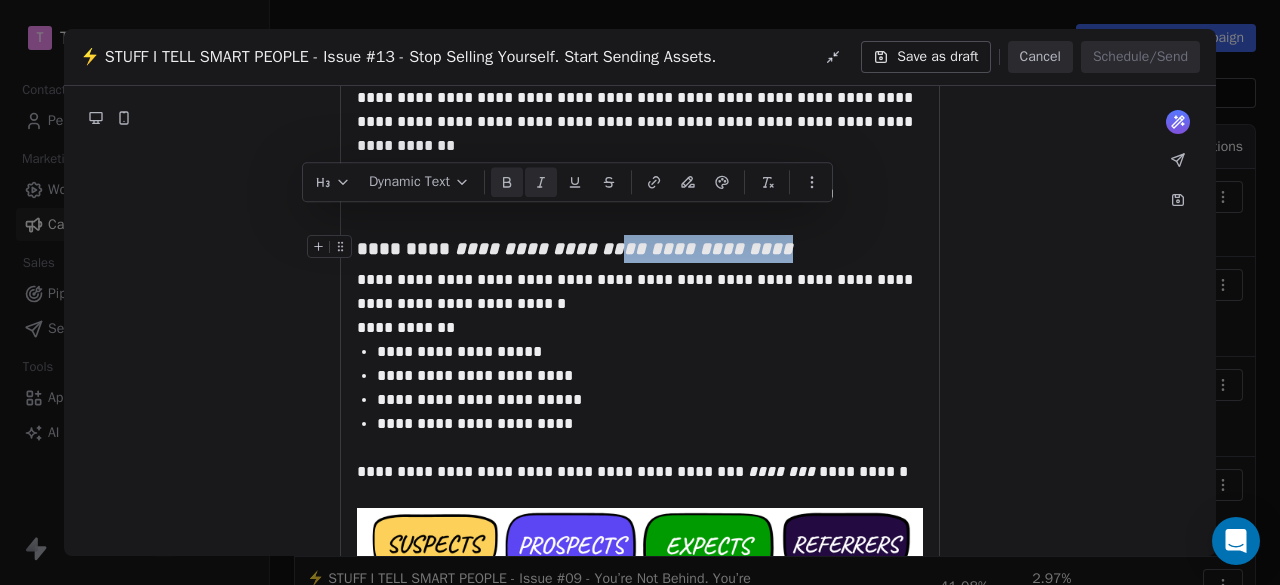 drag, startPoint x: 658, startPoint y: 230, endPoint x: 836, endPoint y: 223, distance: 178.13759 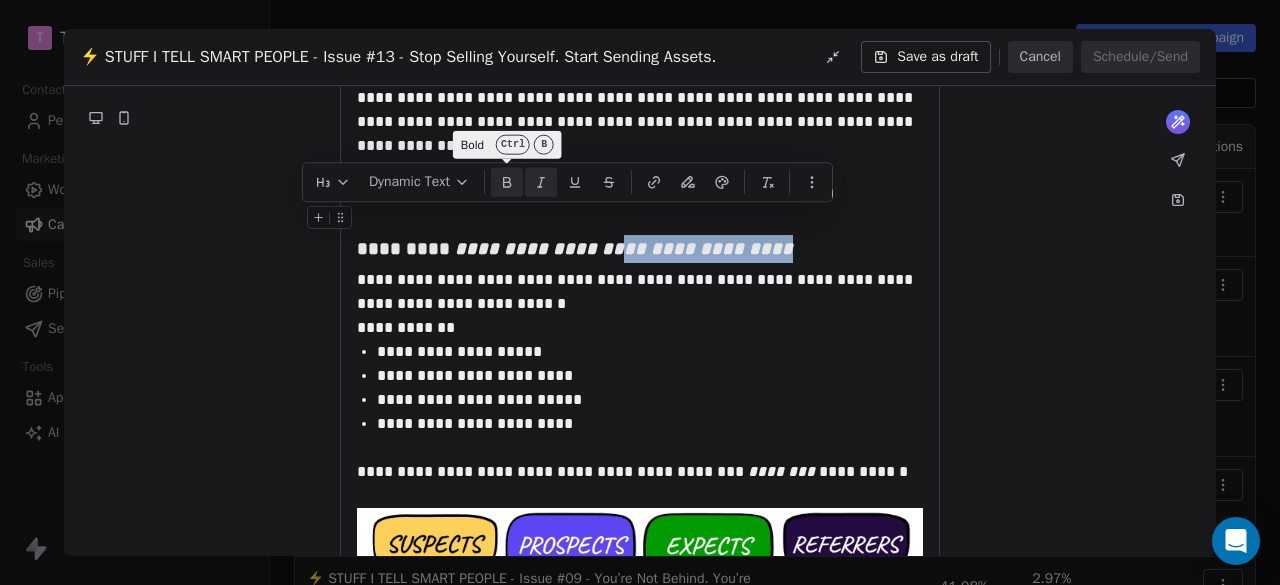 click 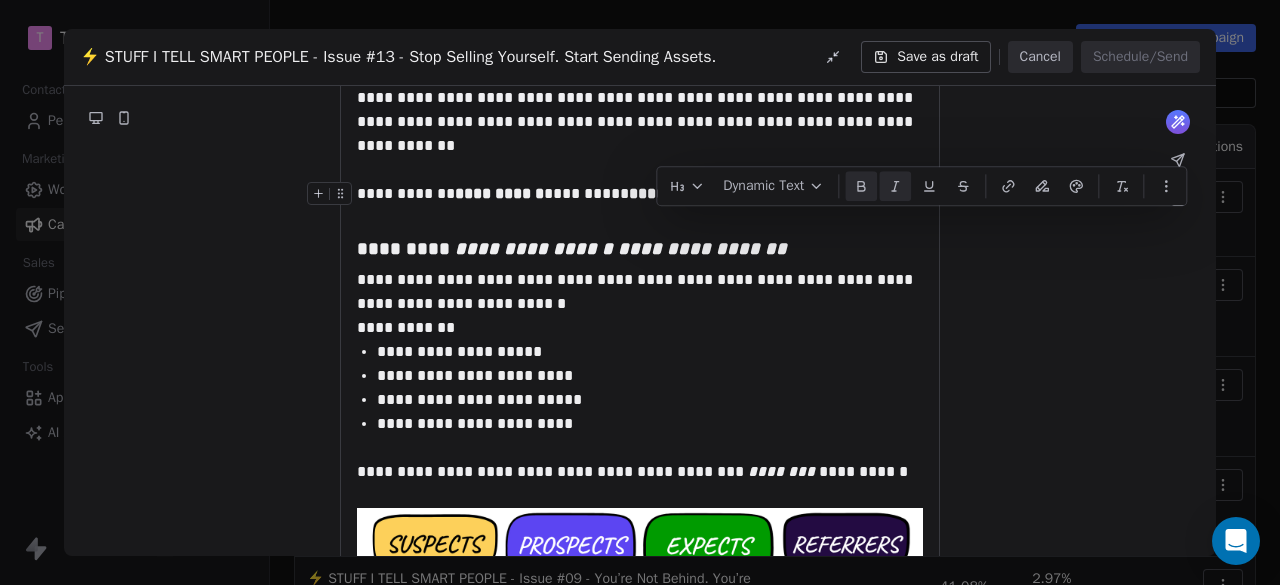 click on "**********" at bounding box center [499, 193] 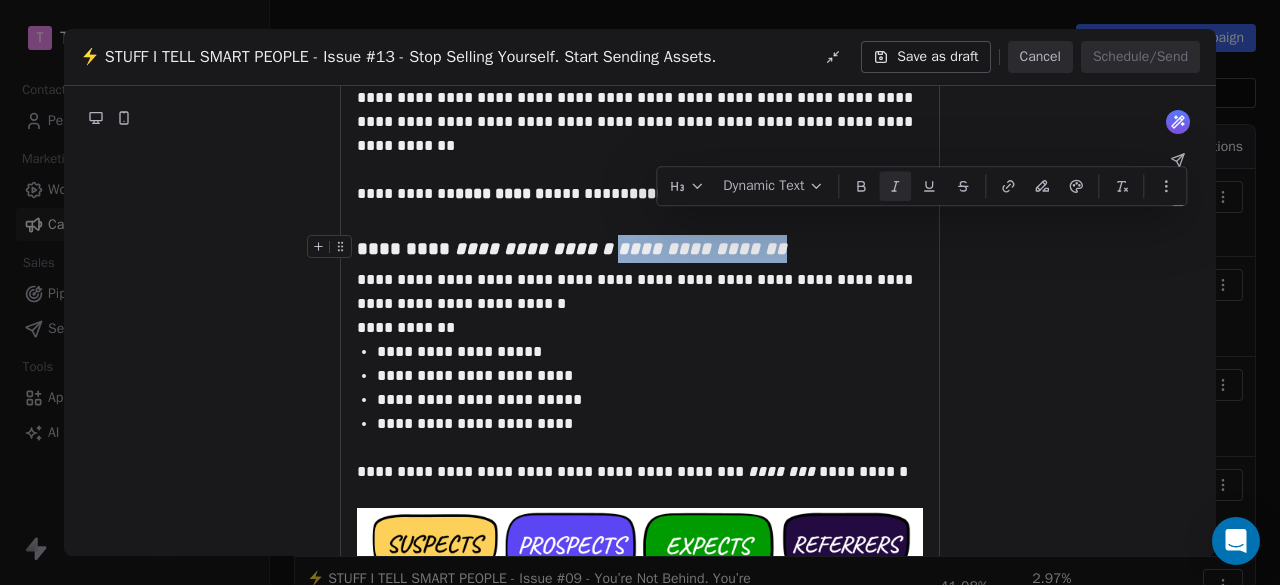 drag, startPoint x: 656, startPoint y: 227, endPoint x: 816, endPoint y: 229, distance: 160.0125 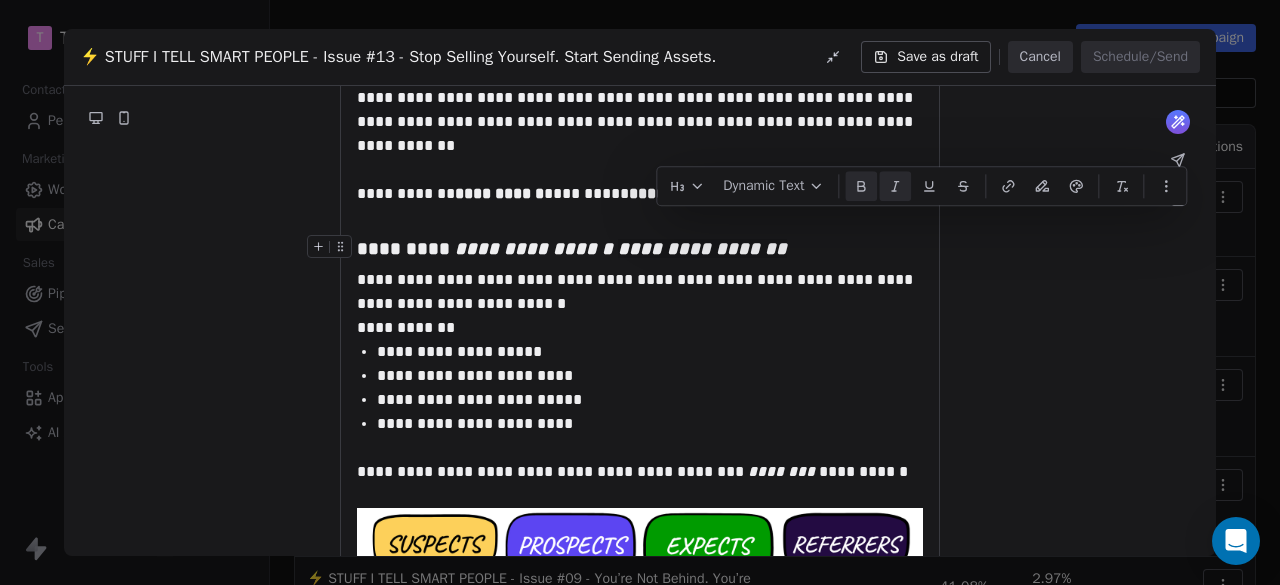 click 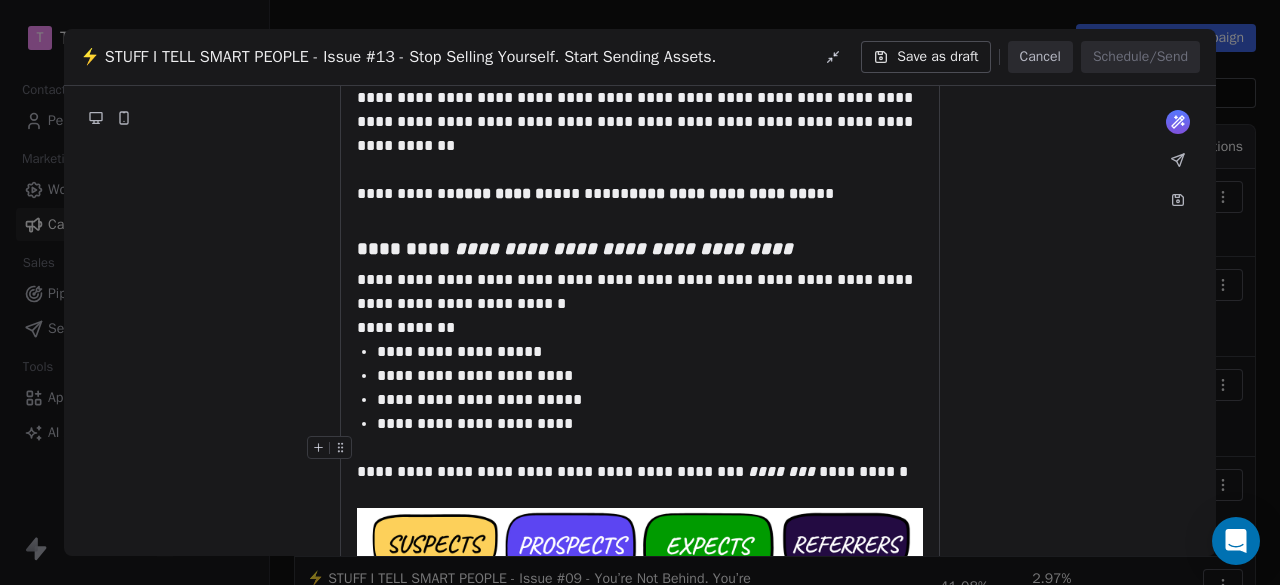 click on "**********" at bounding box center (640, 472) 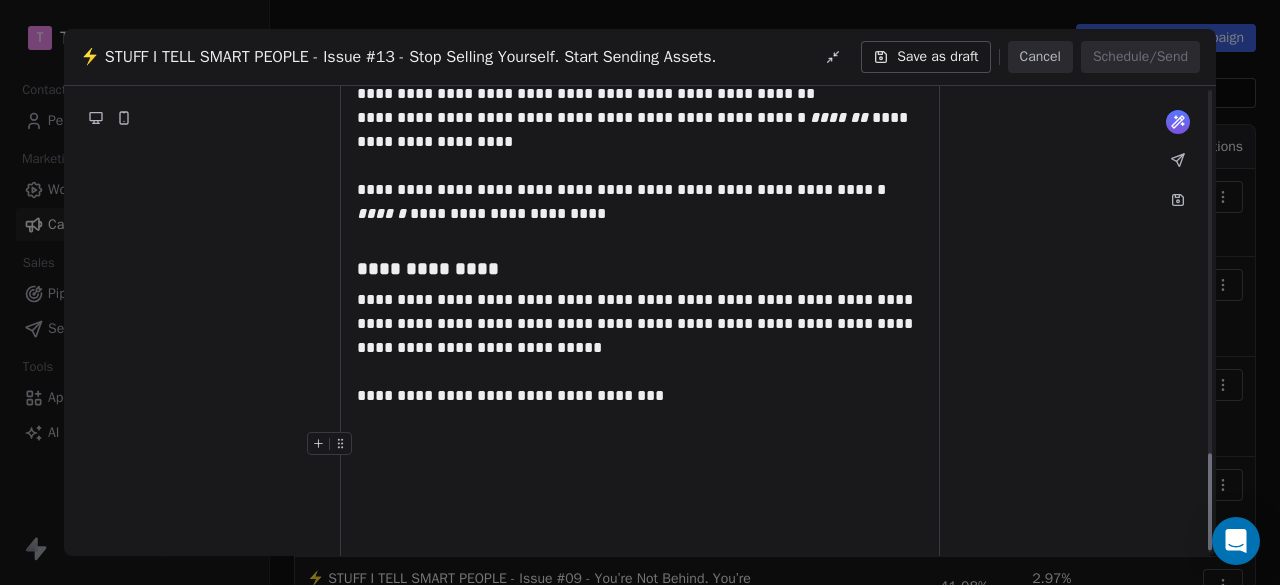 scroll, scrollTop: 1778, scrollLeft: 0, axis: vertical 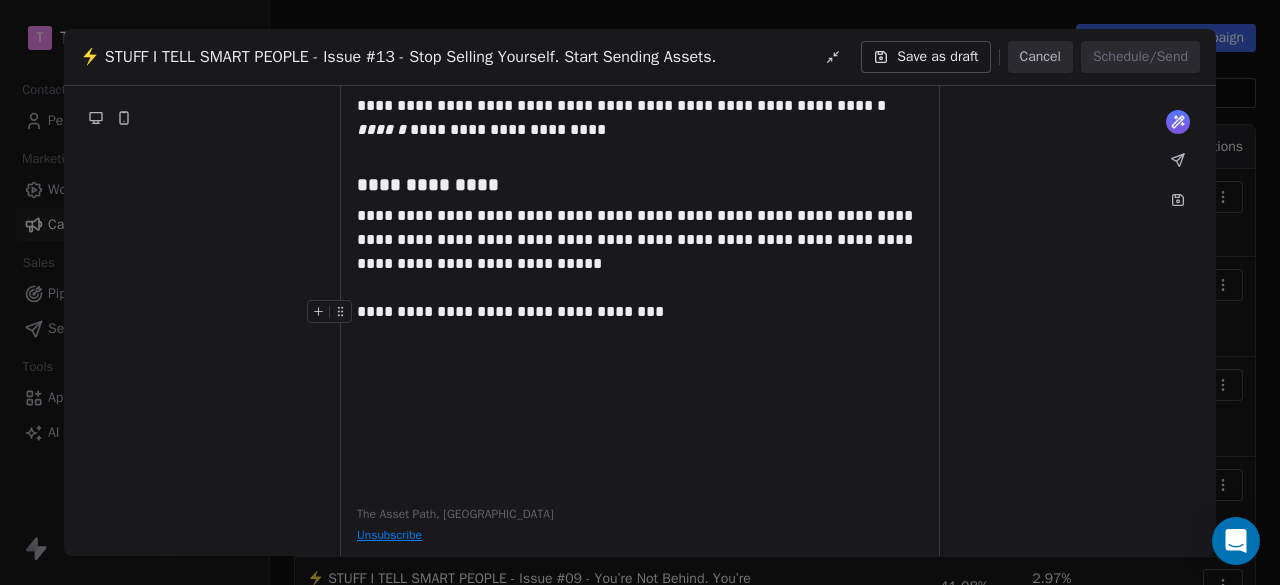 click on "**********" at bounding box center (640, 324) 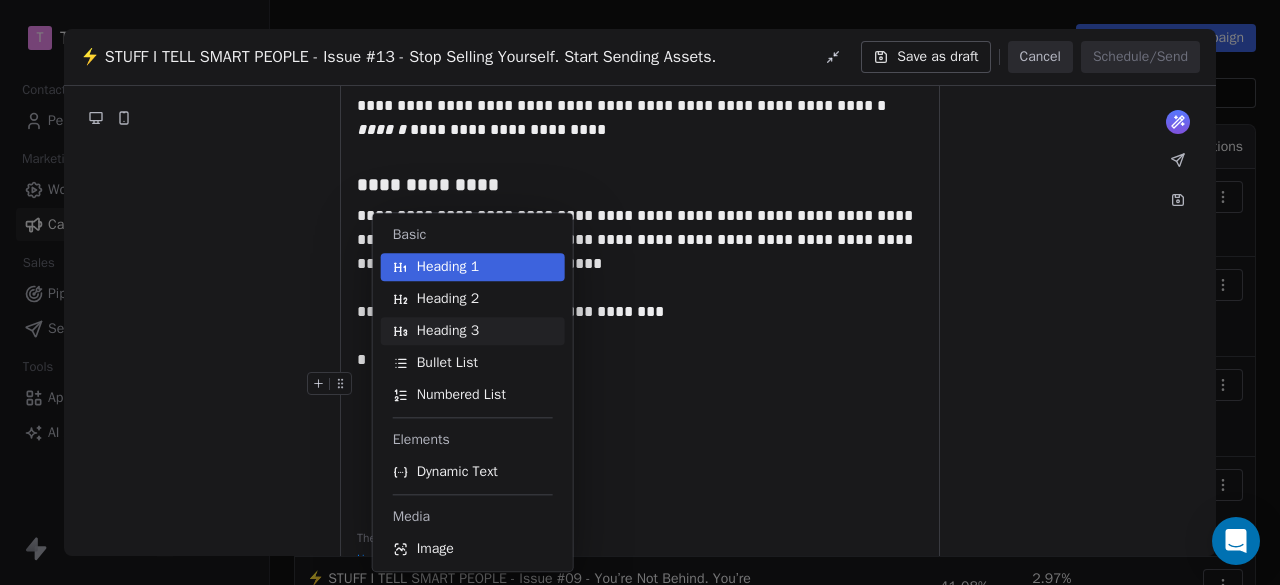click on "Heading 3" at bounding box center [473, 331] 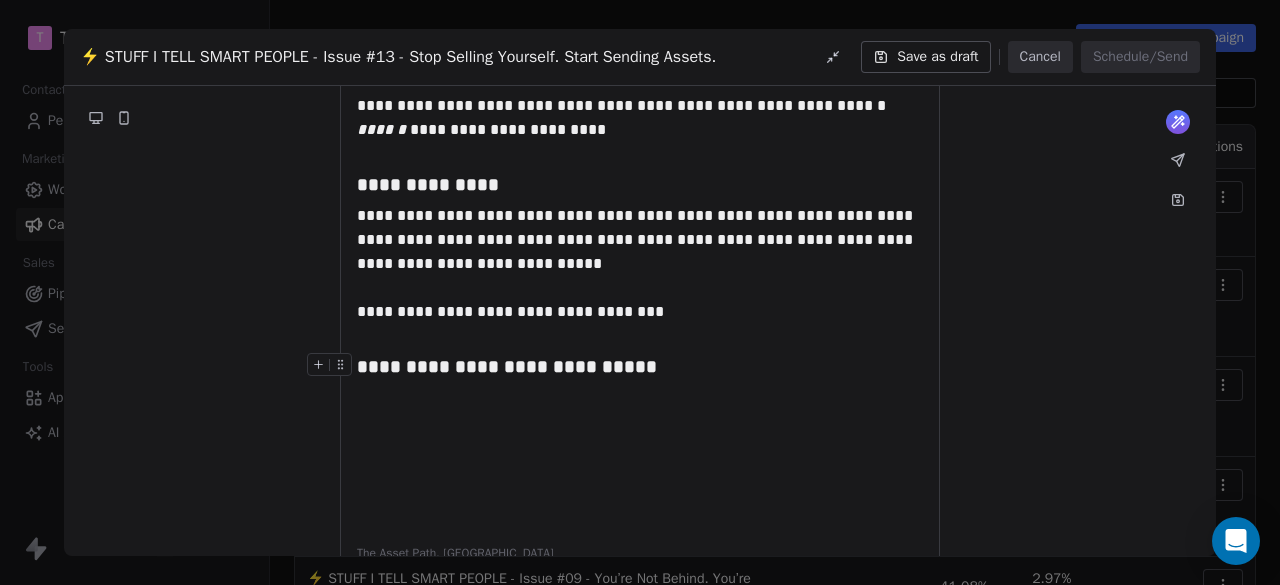 click on "**********" at bounding box center [507, 366] 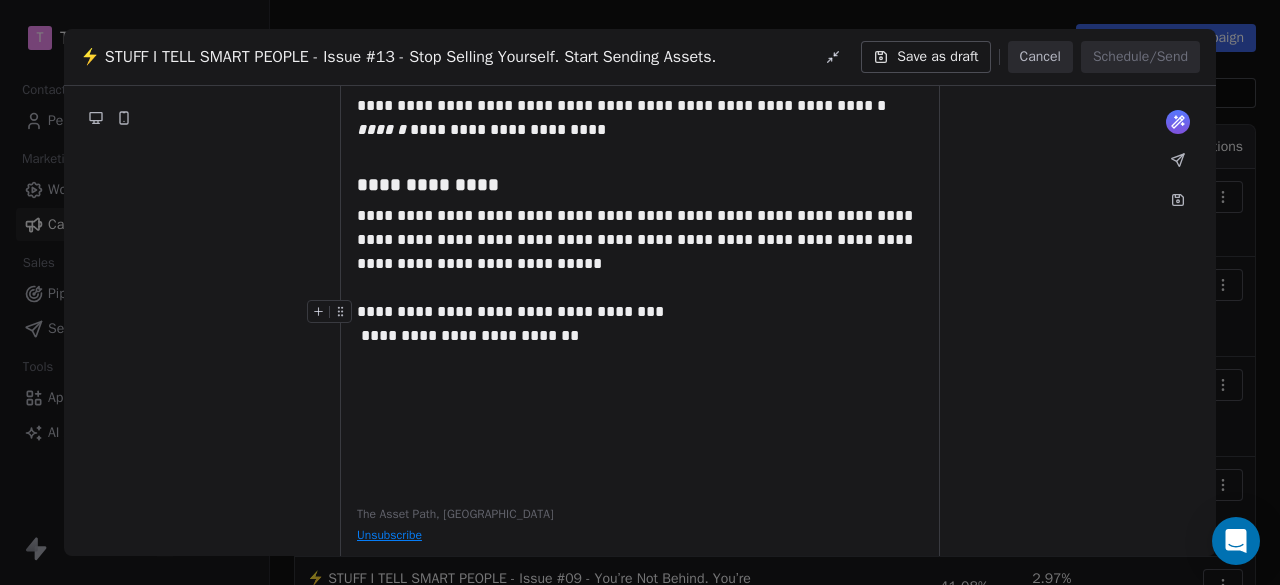 click on "**********" at bounding box center [640, 324] 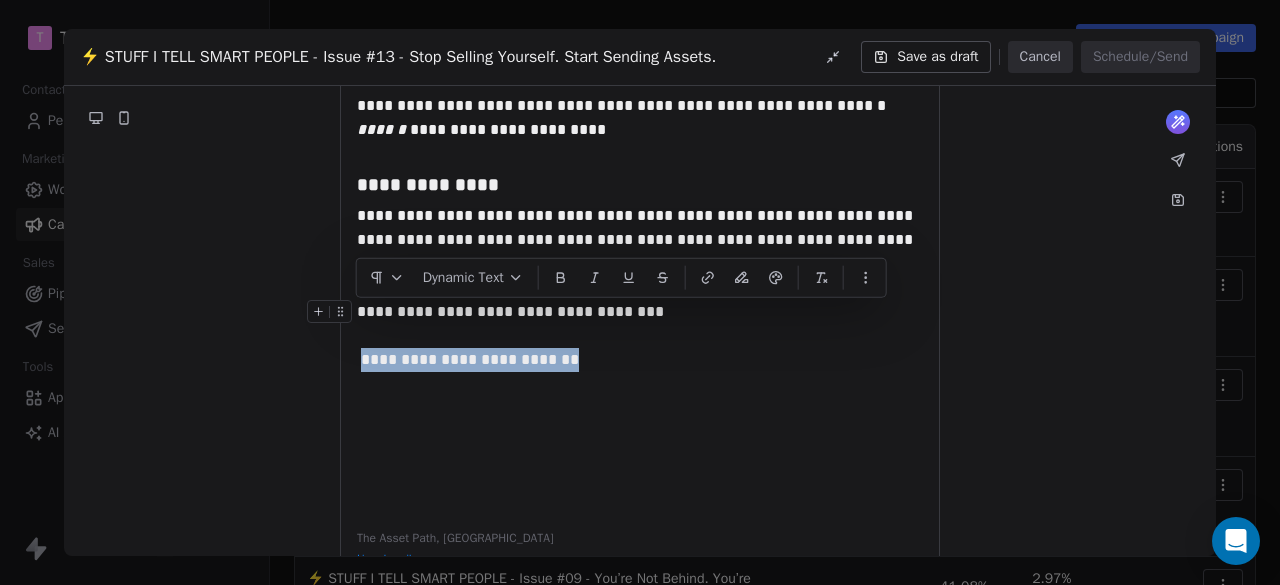 drag, startPoint x: 364, startPoint y: 313, endPoint x: 622, endPoint y: 325, distance: 258.27893 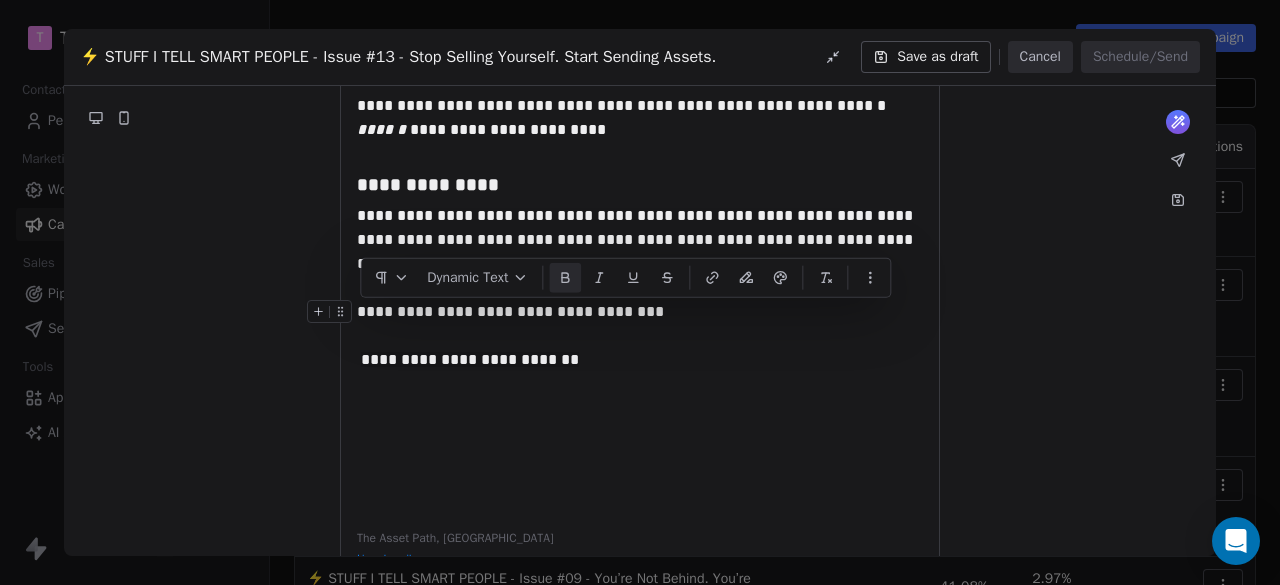 click at bounding box center (565, 277) 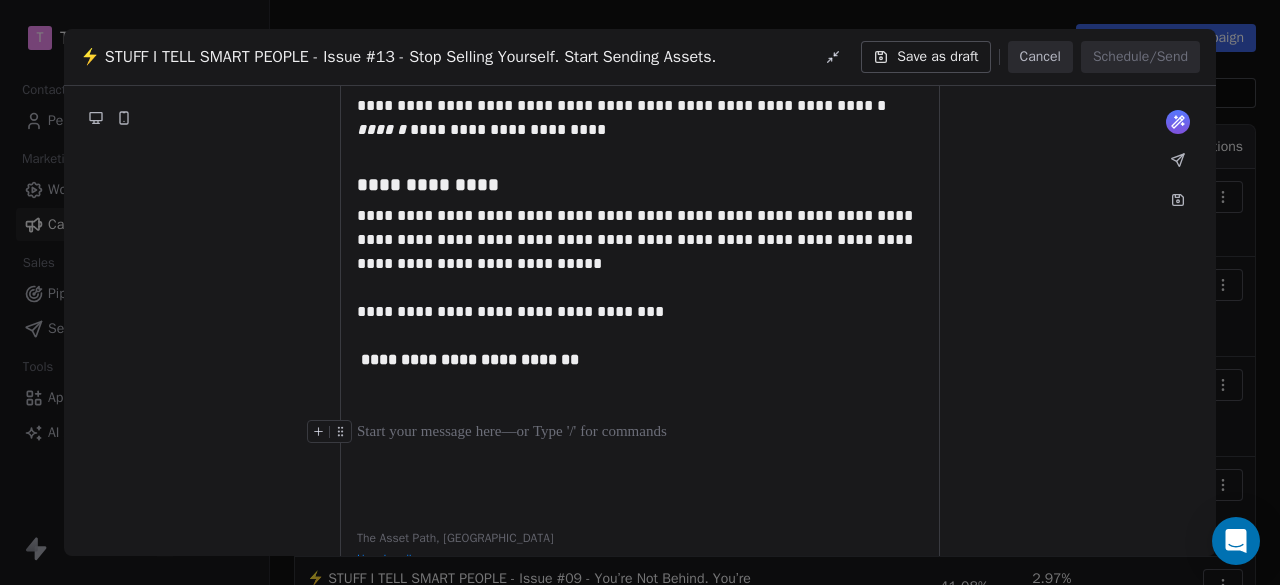 click at bounding box center [640, 432] 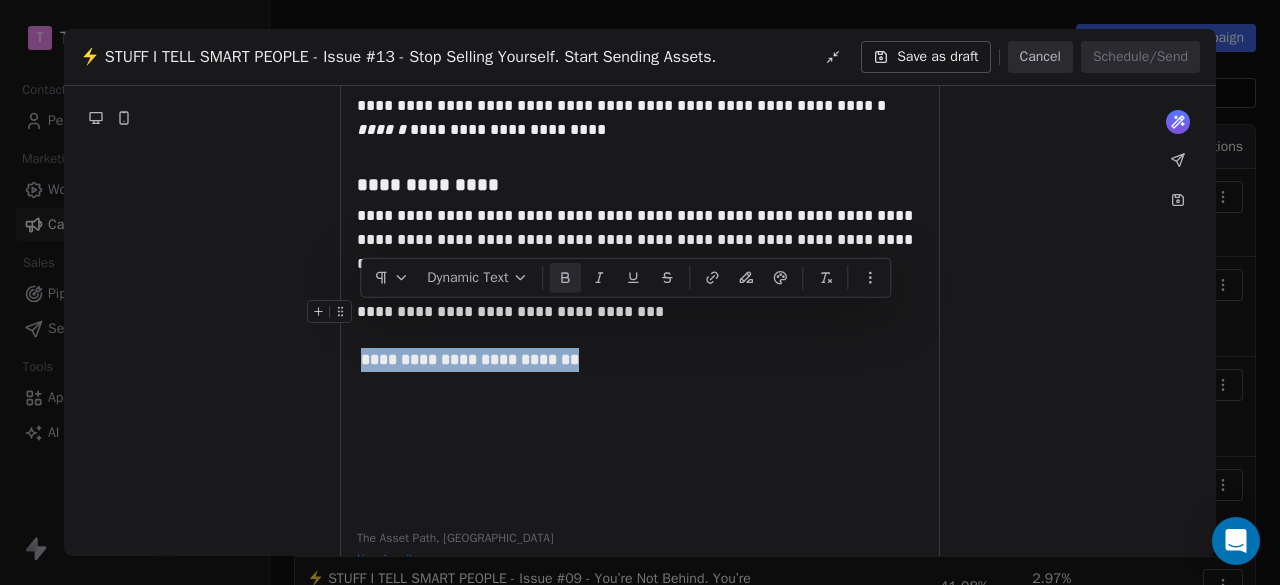 drag, startPoint x: 362, startPoint y: 314, endPoint x: 623, endPoint y: 314, distance: 261 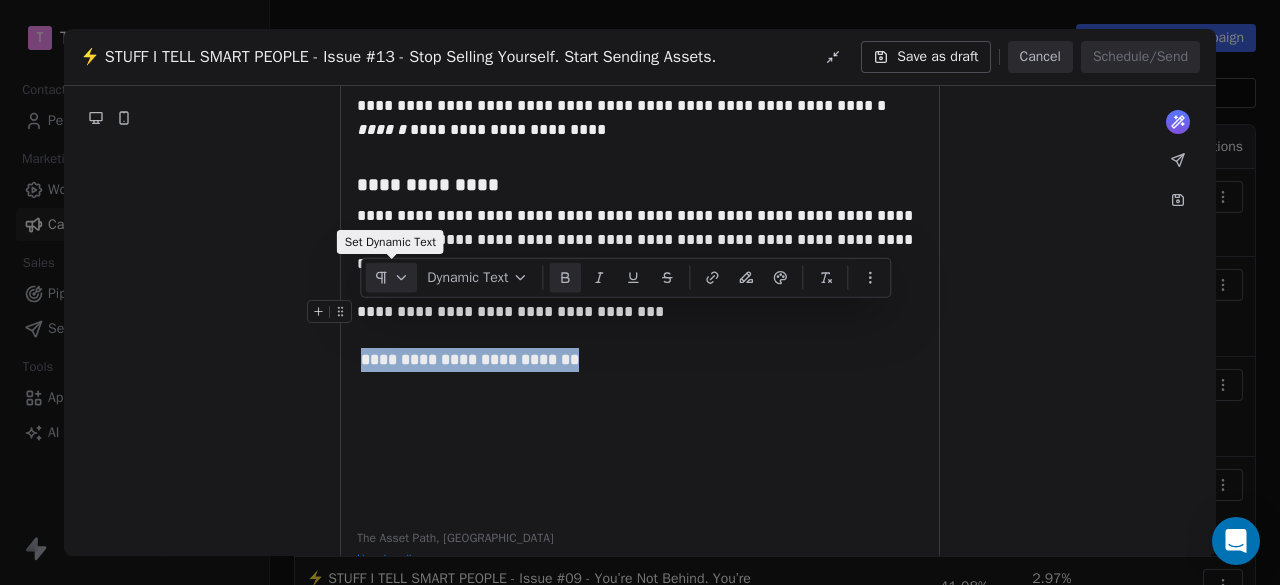 click 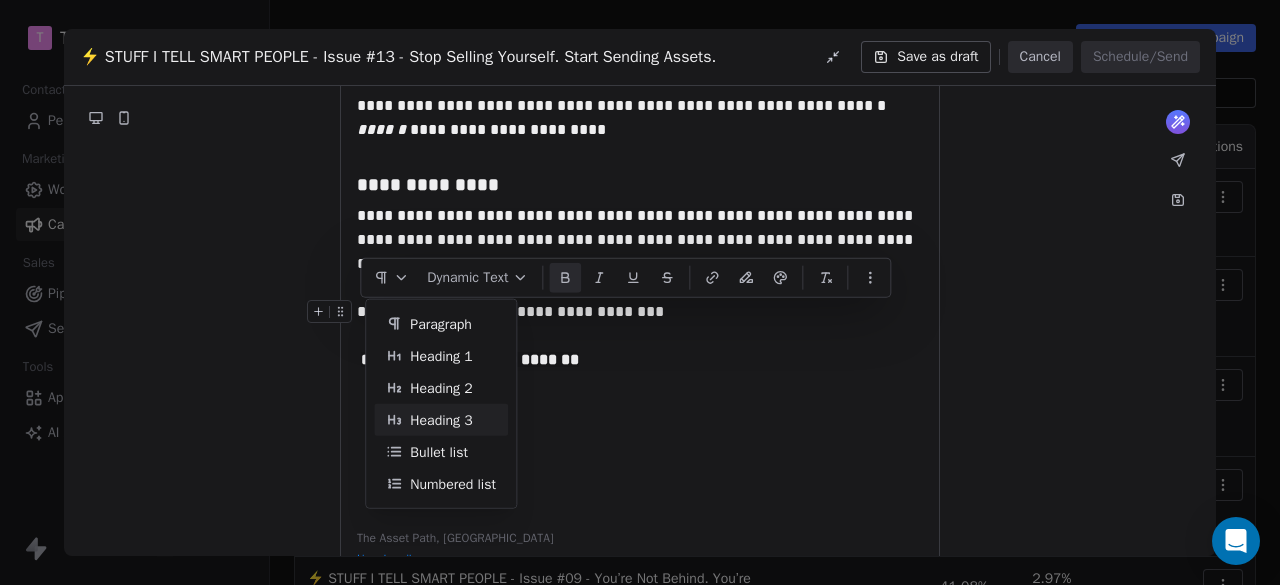 click on "Heading 3" at bounding box center (441, 419) 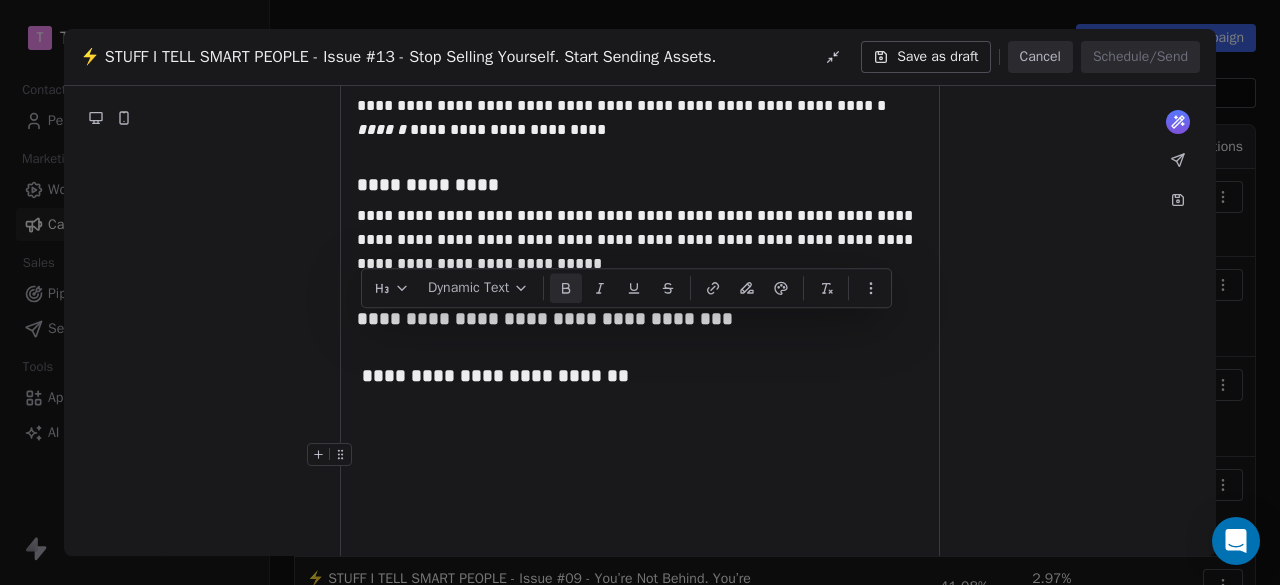 click at bounding box center (640, 455) 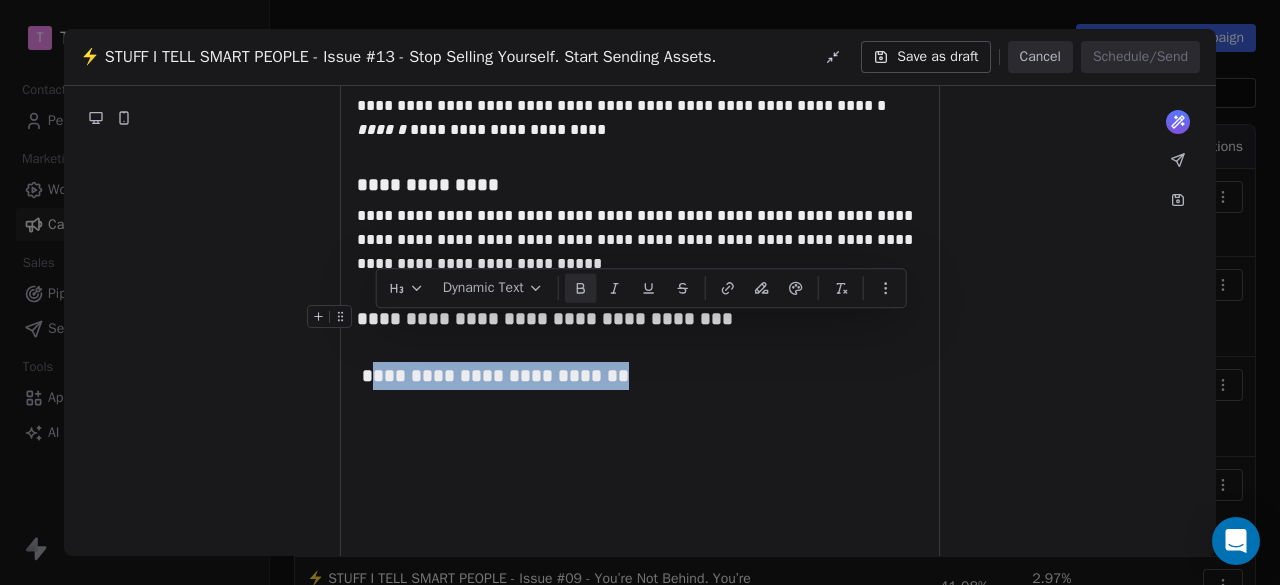 drag, startPoint x: 728, startPoint y: 333, endPoint x: 369, endPoint y: 323, distance: 359.13925 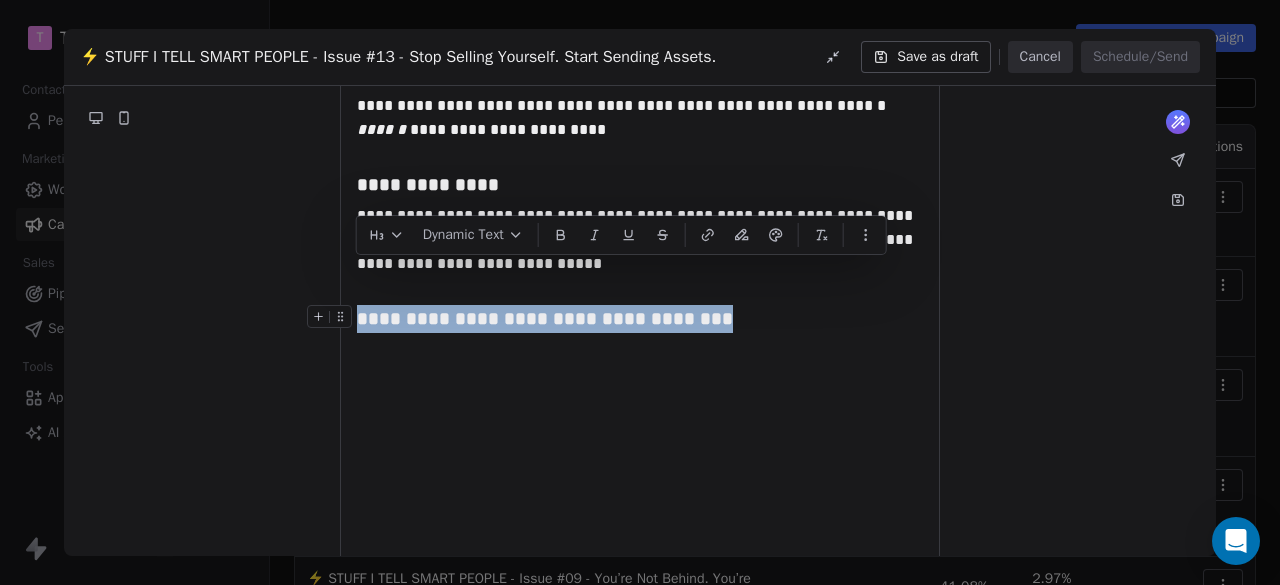 drag, startPoint x: 694, startPoint y: 281, endPoint x: 348, endPoint y: 273, distance: 346.09247 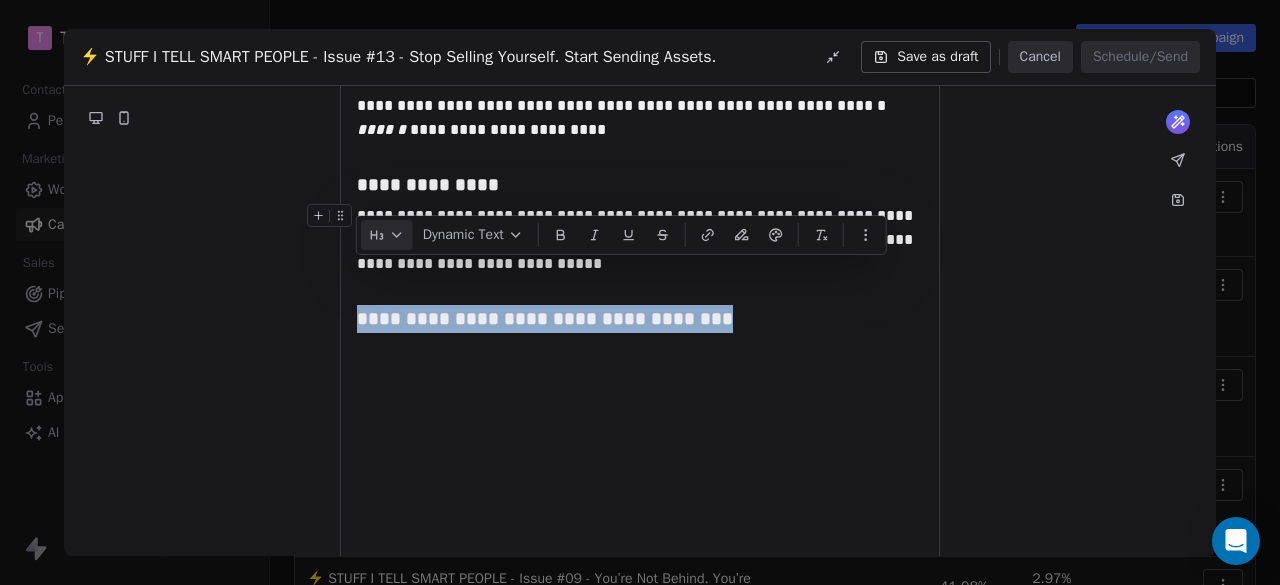 click at bounding box center (387, 235) 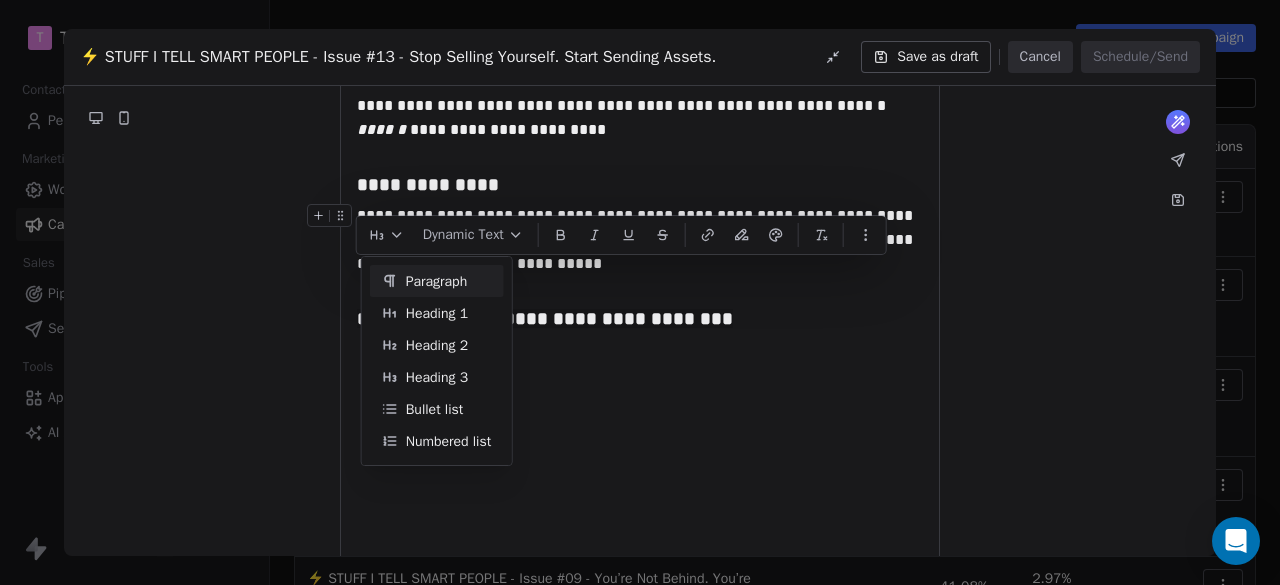 click on "Paragraph" at bounding box center (425, 281) 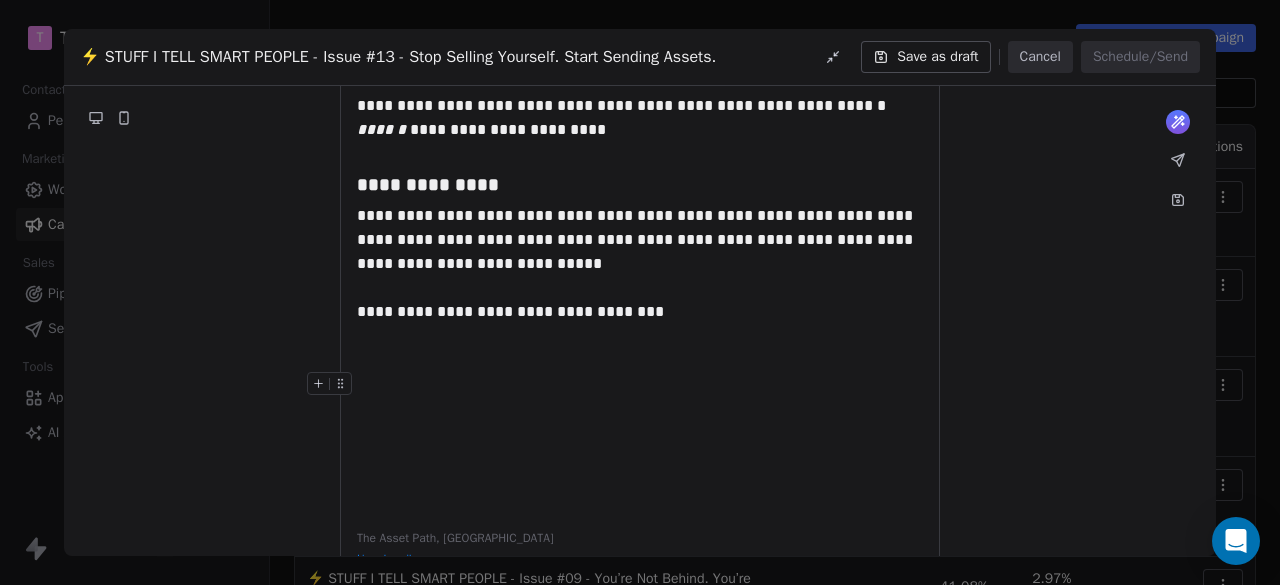 click at bounding box center (640, 396) 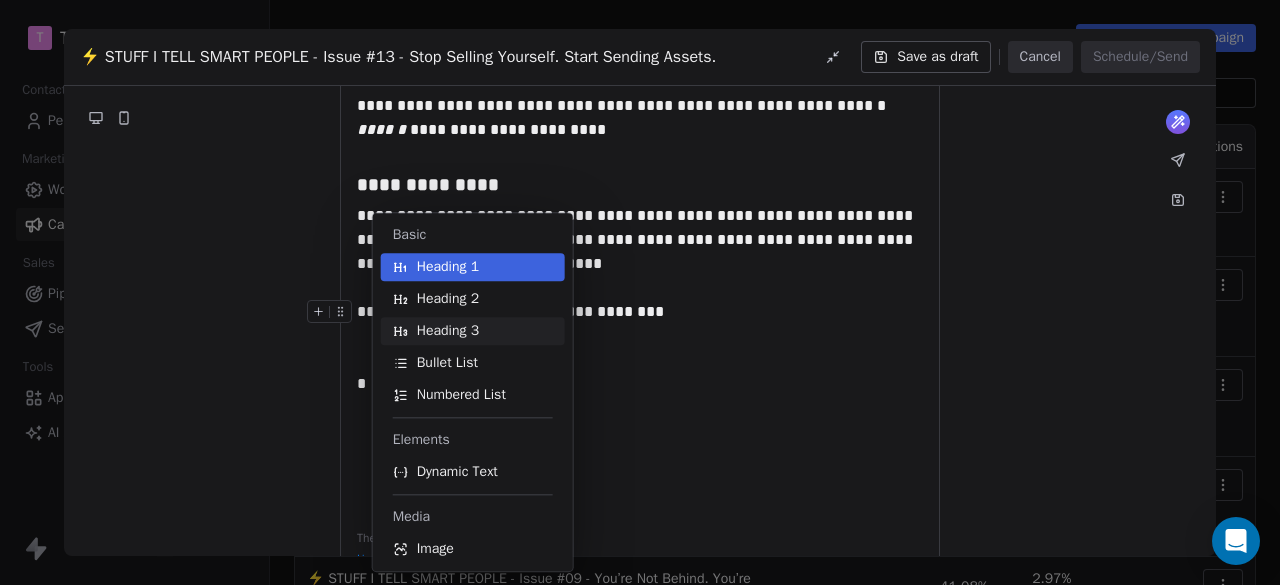click on "Heading 3" at bounding box center [448, 331] 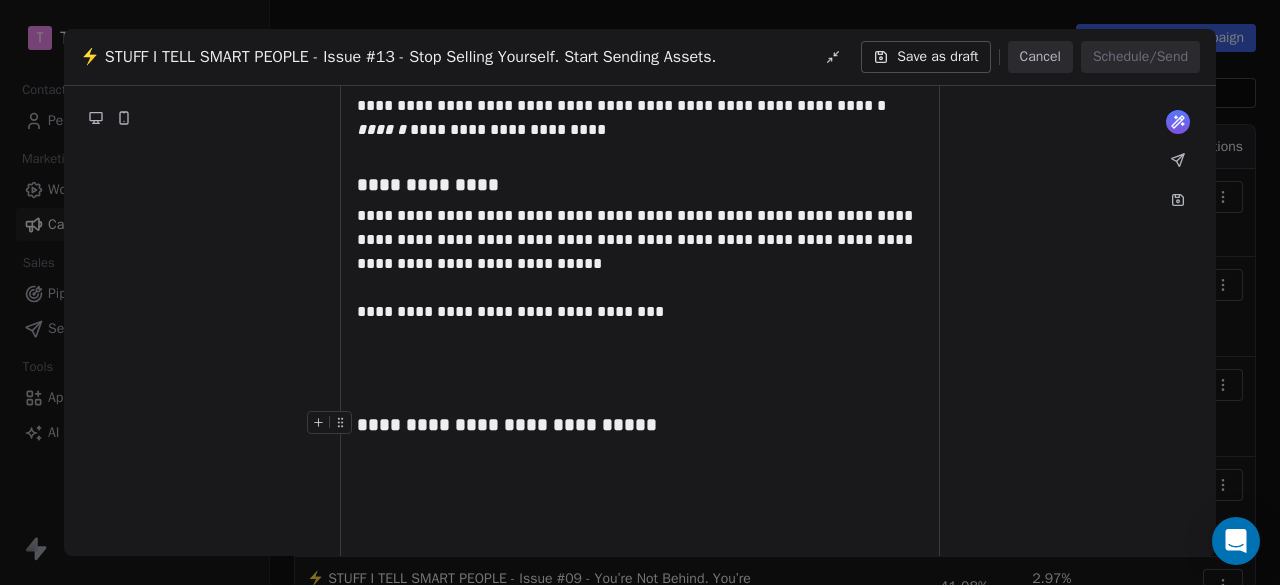 click on "**********" at bounding box center (507, 424) 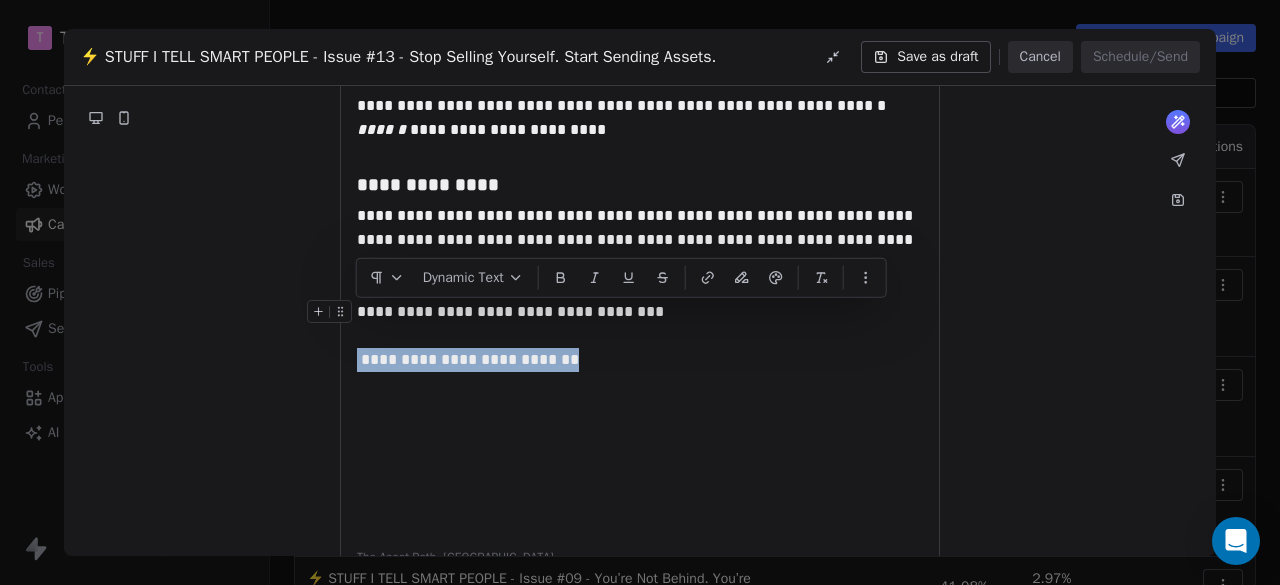 drag, startPoint x: 612, startPoint y: 315, endPoint x: 358, endPoint y: 312, distance: 254.01772 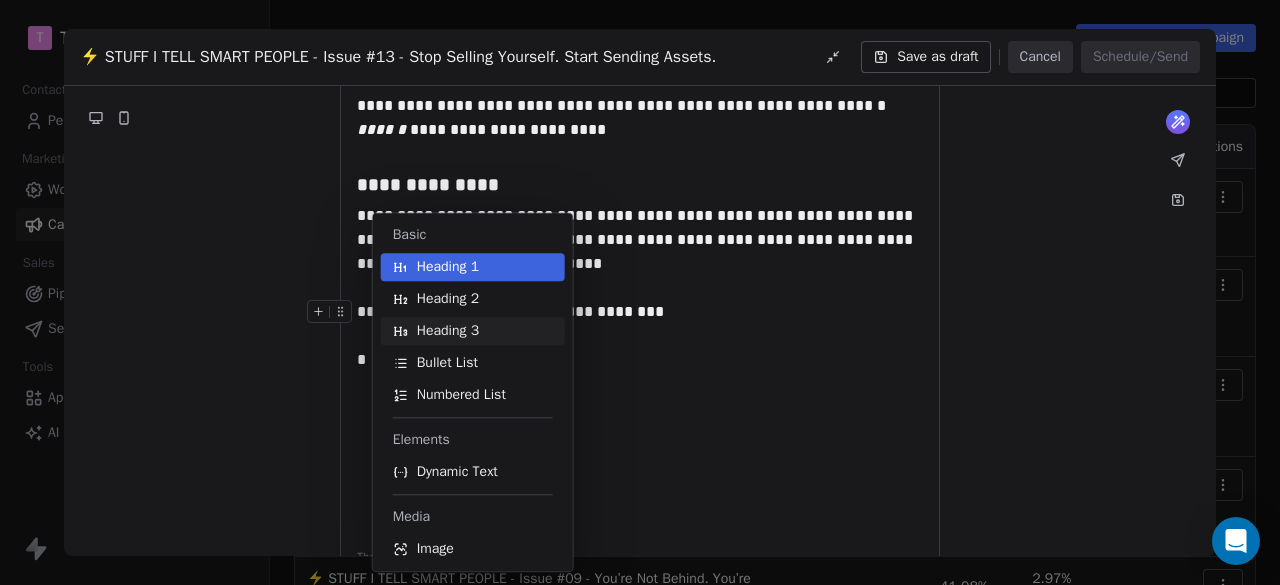 click on "Heading 3" at bounding box center (448, 331) 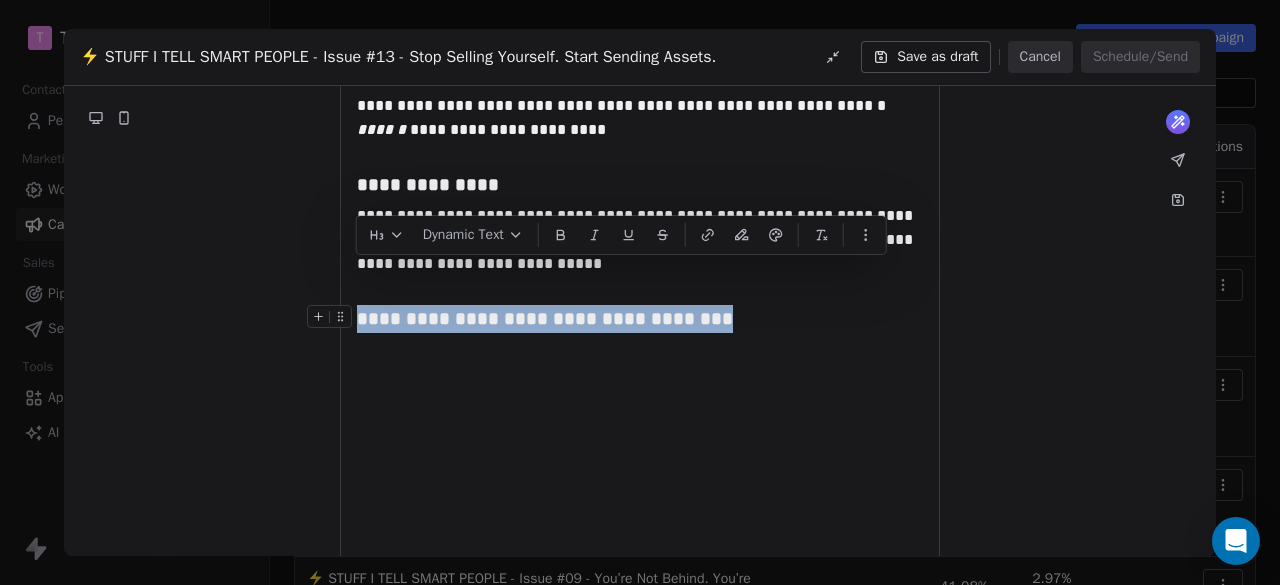 drag, startPoint x: 694, startPoint y: 269, endPoint x: 356, endPoint y: 268, distance: 338.00146 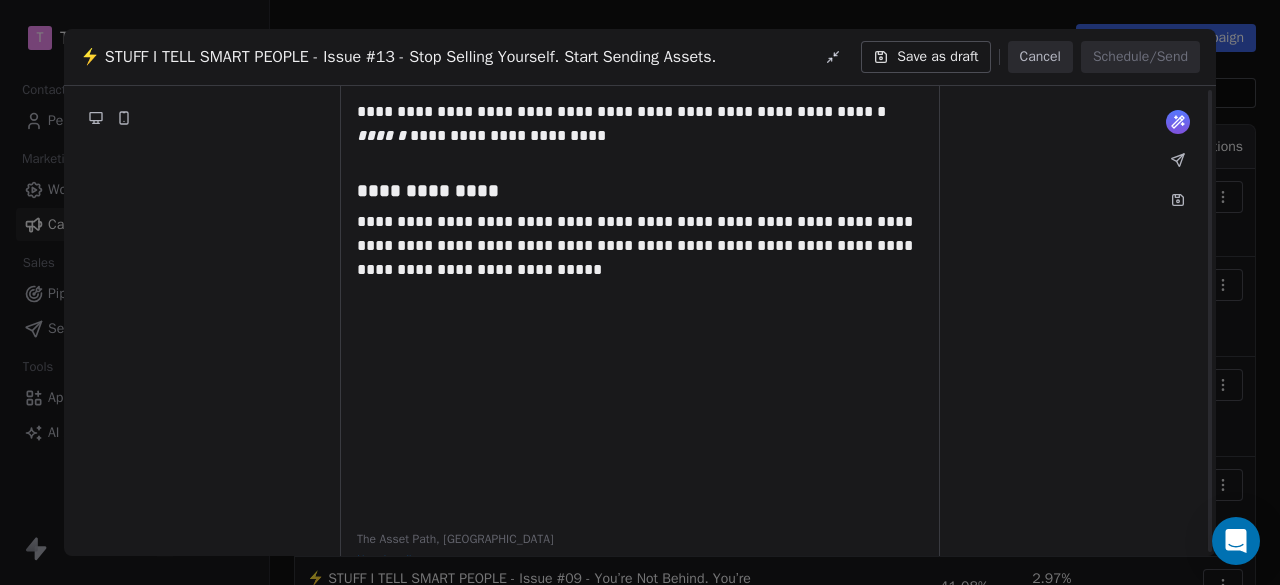 scroll, scrollTop: 1778, scrollLeft: 0, axis: vertical 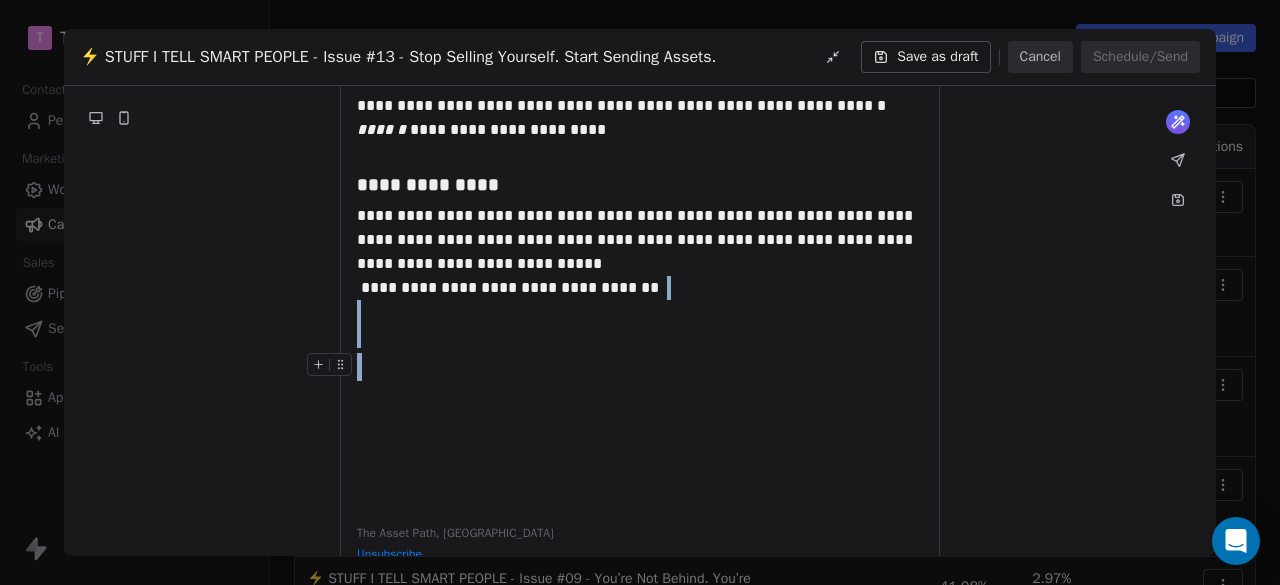 drag, startPoint x: 636, startPoint y: 262, endPoint x: 297, endPoint y: 331, distance: 345.95087 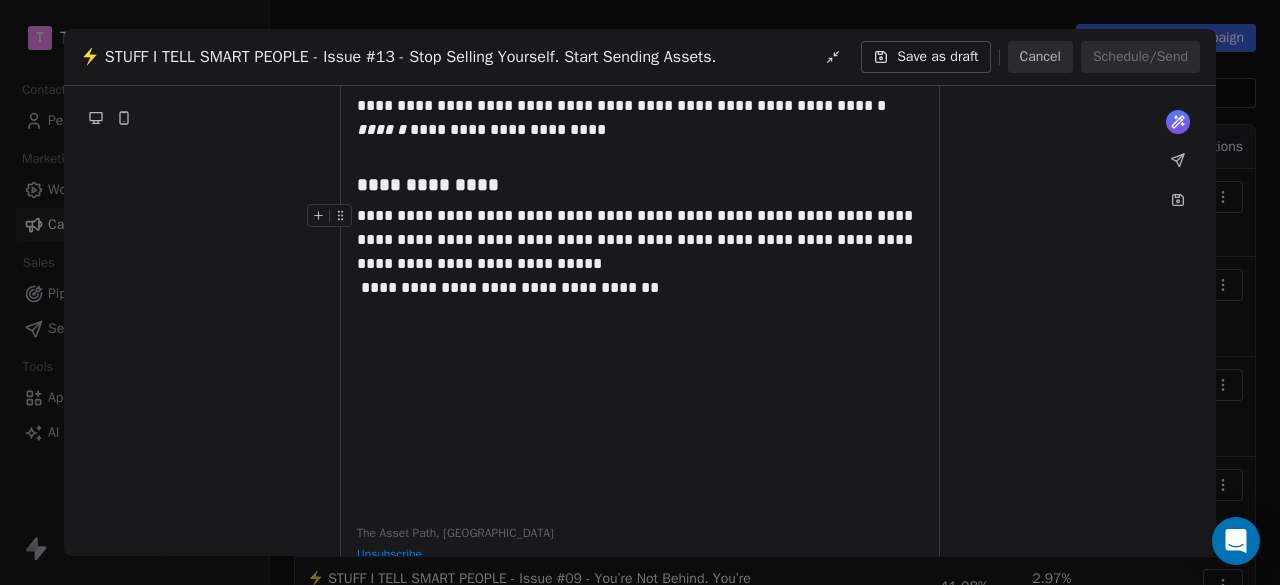 click on "**********" at bounding box center [510, 287] 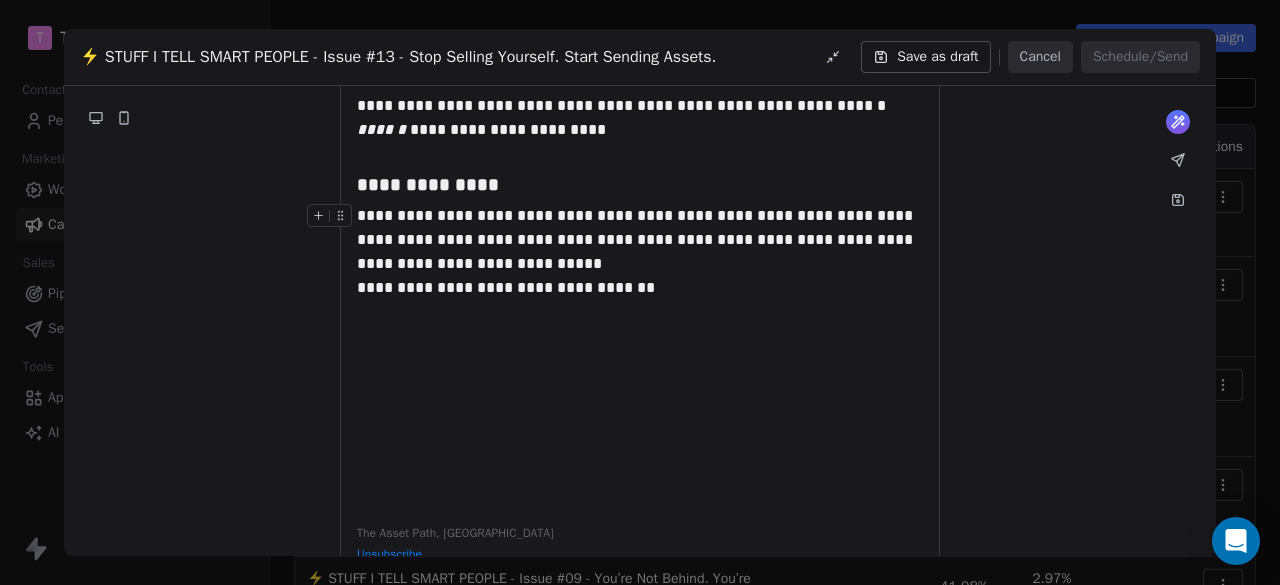 click on "**********" at bounding box center [640, 276] 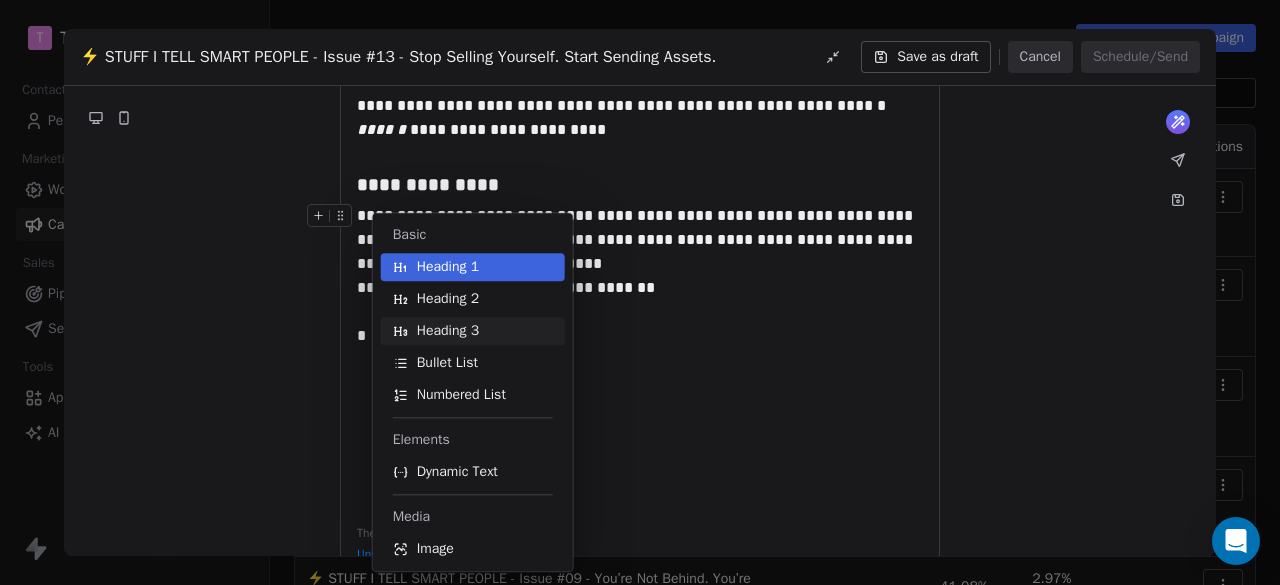 click on "Heading 3" at bounding box center [473, 331] 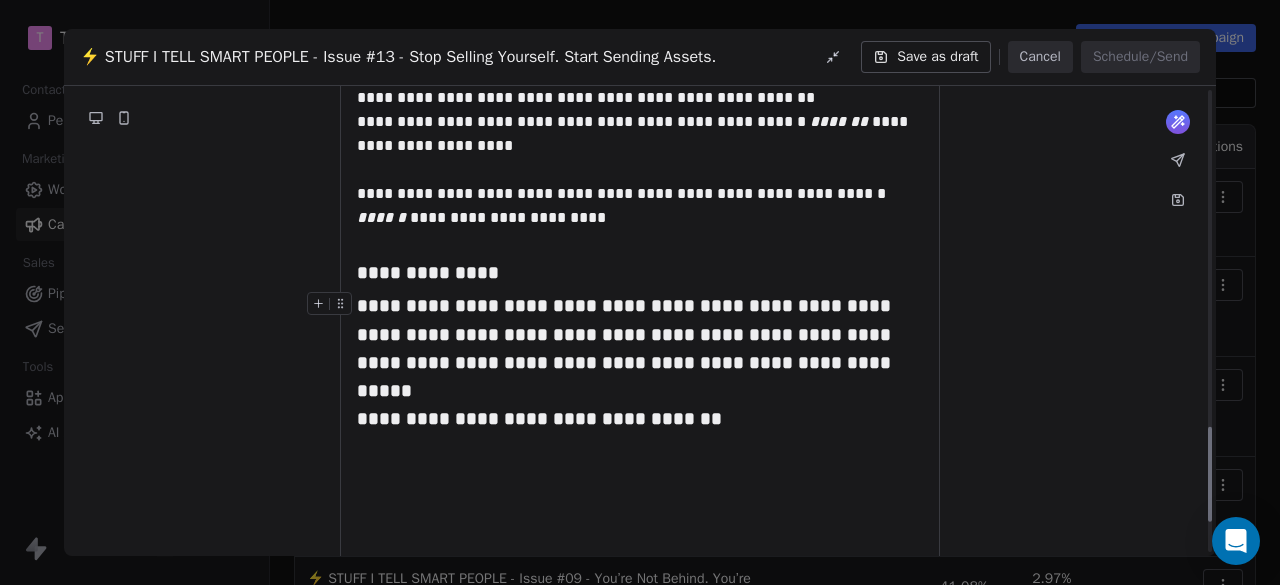 scroll, scrollTop: 1578, scrollLeft: 0, axis: vertical 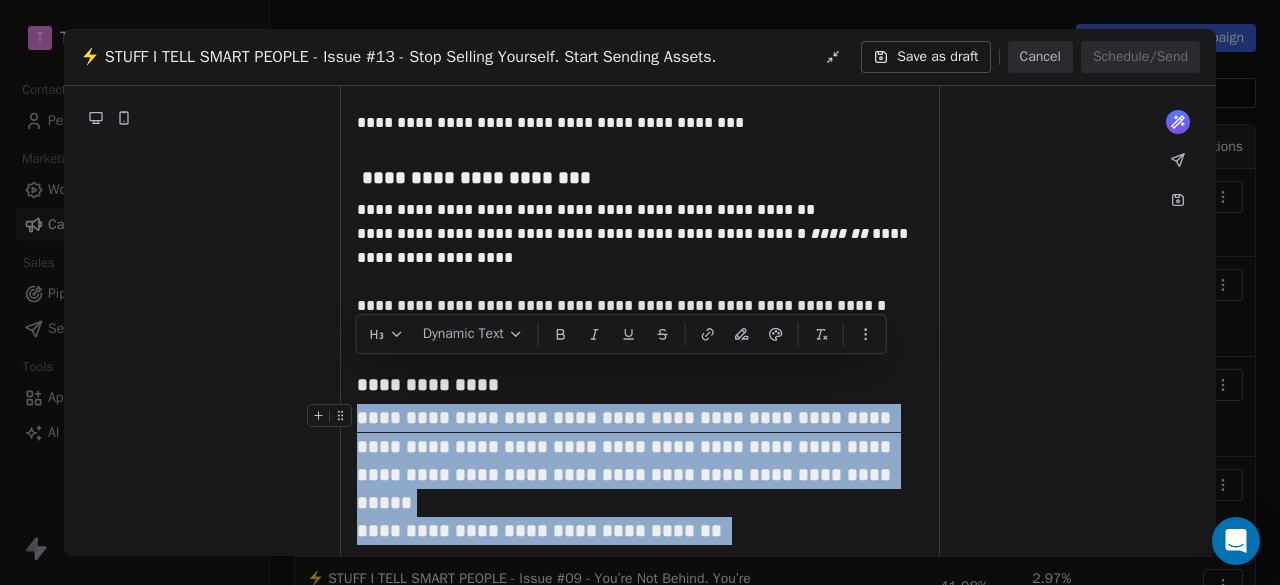 drag, startPoint x: 360, startPoint y: 373, endPoint x: 690, endPoint y: 462, distance: 341.79086 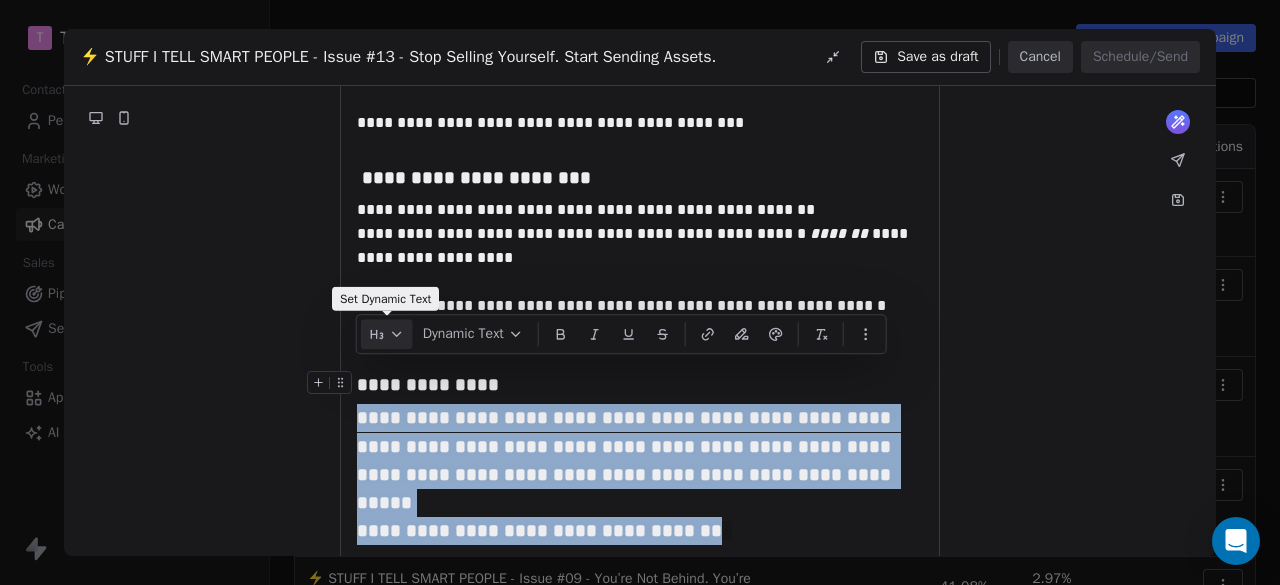 click at bounding box center (387, 334) 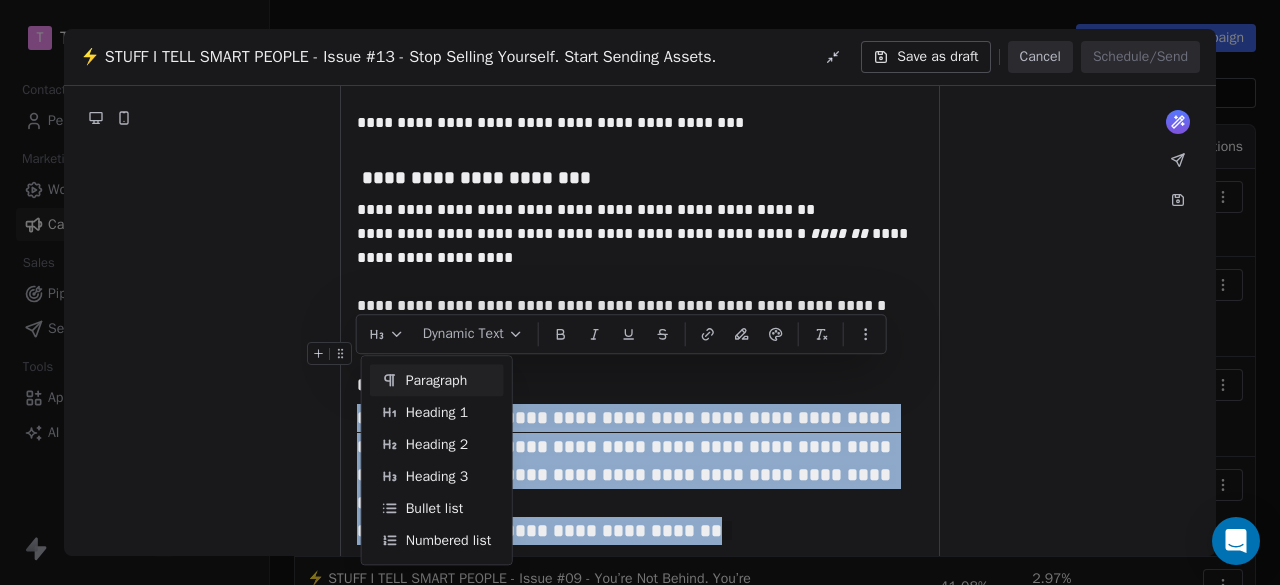 click on "Paragraph" at bounding box center [437, 380] 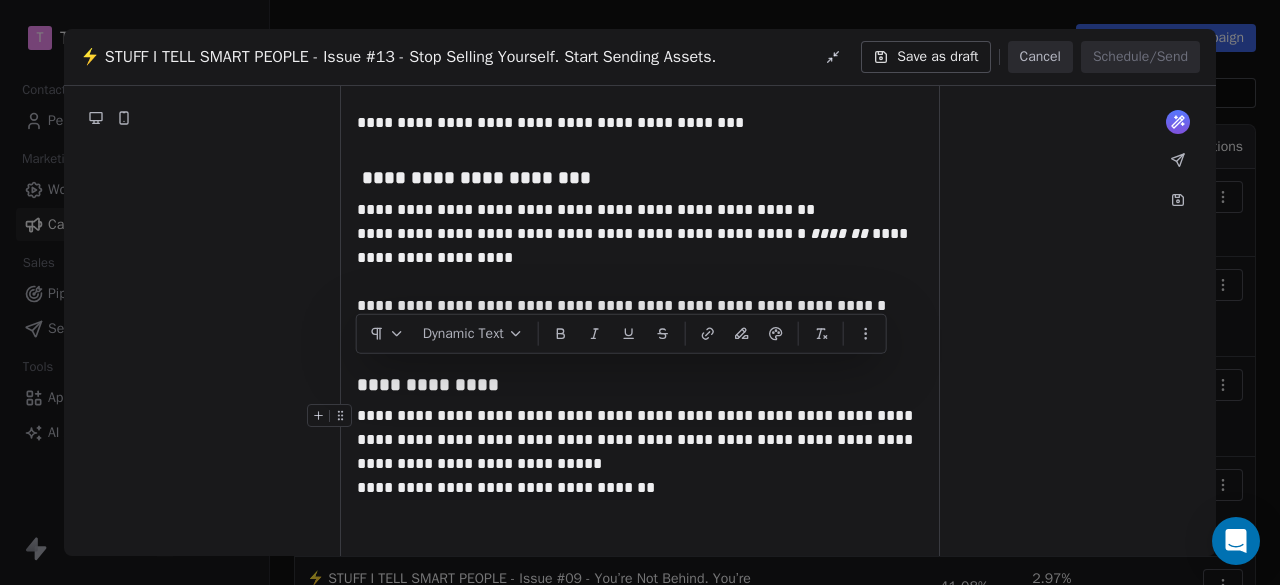 click on "**********" at bounding box center (640, 476) 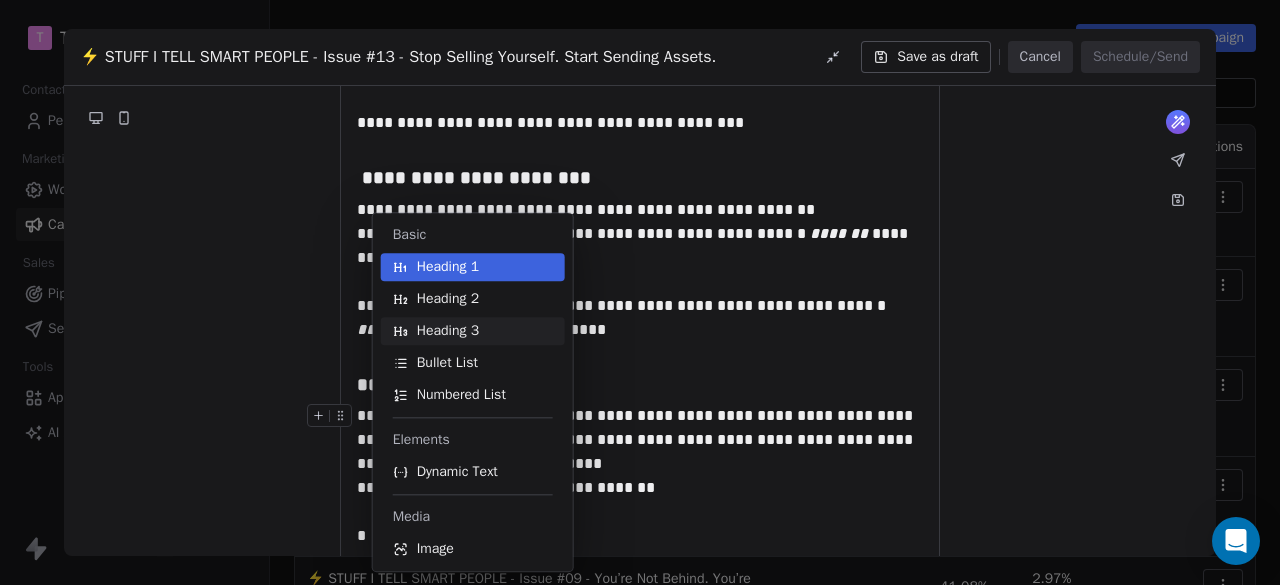 click on "Heading 3" at bounding box center [448, 331] 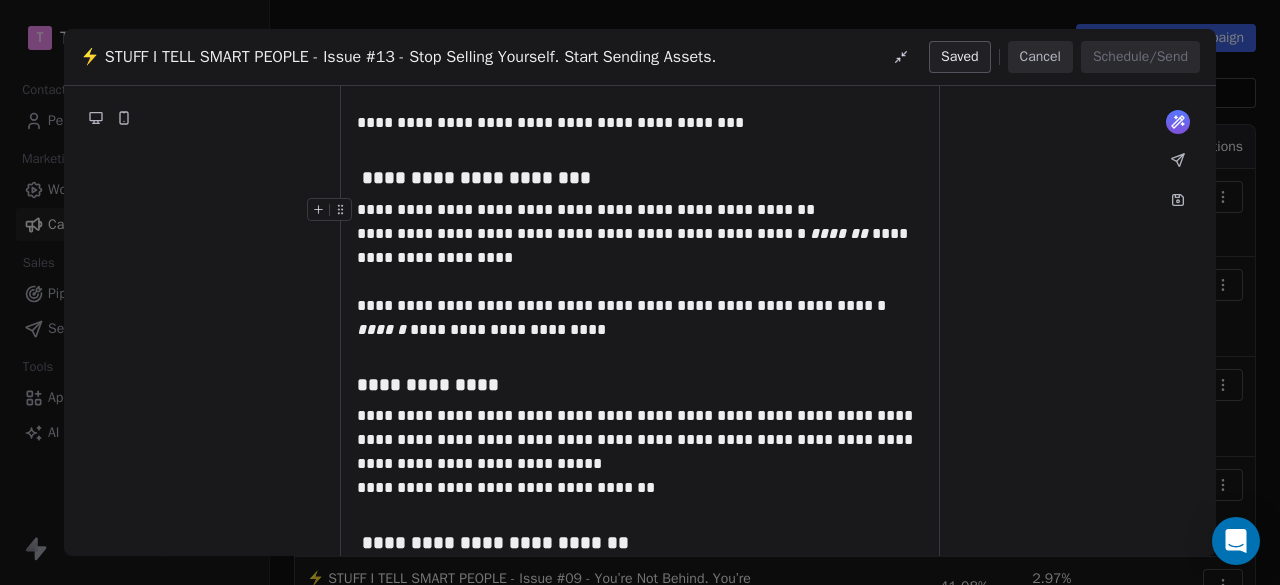 scroll, scrollTop: 1678, scrollLeft: 0, axis: vertical 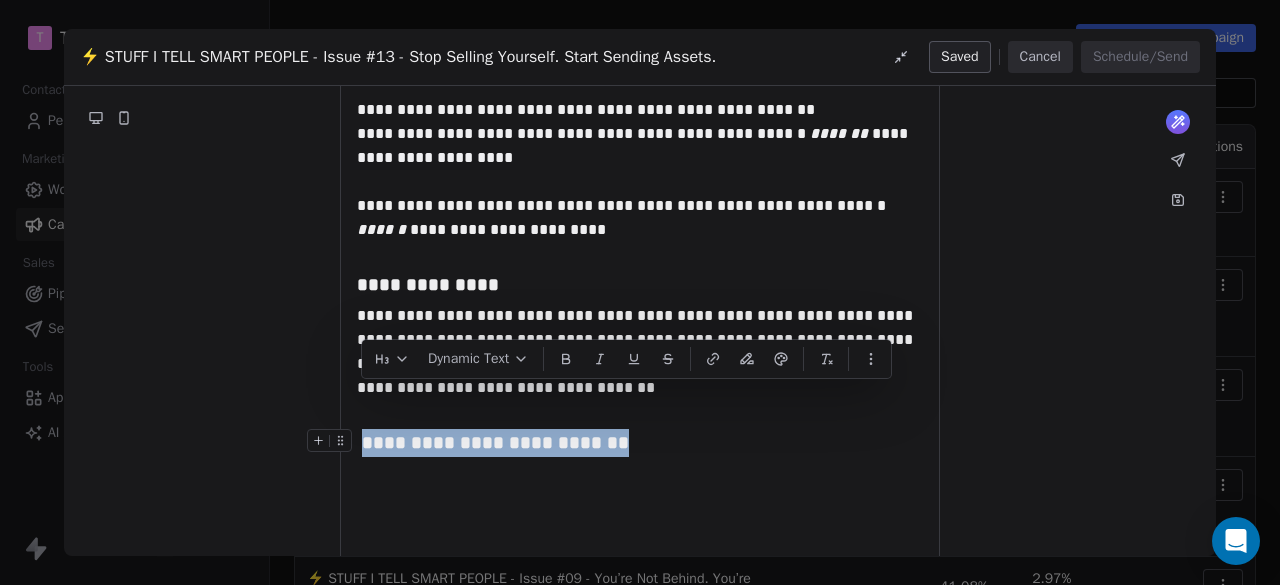 drag, startPoint x: 660, startPoint y: 401, endPoint x: 357, endPoint y: 398, distance: 303.01486 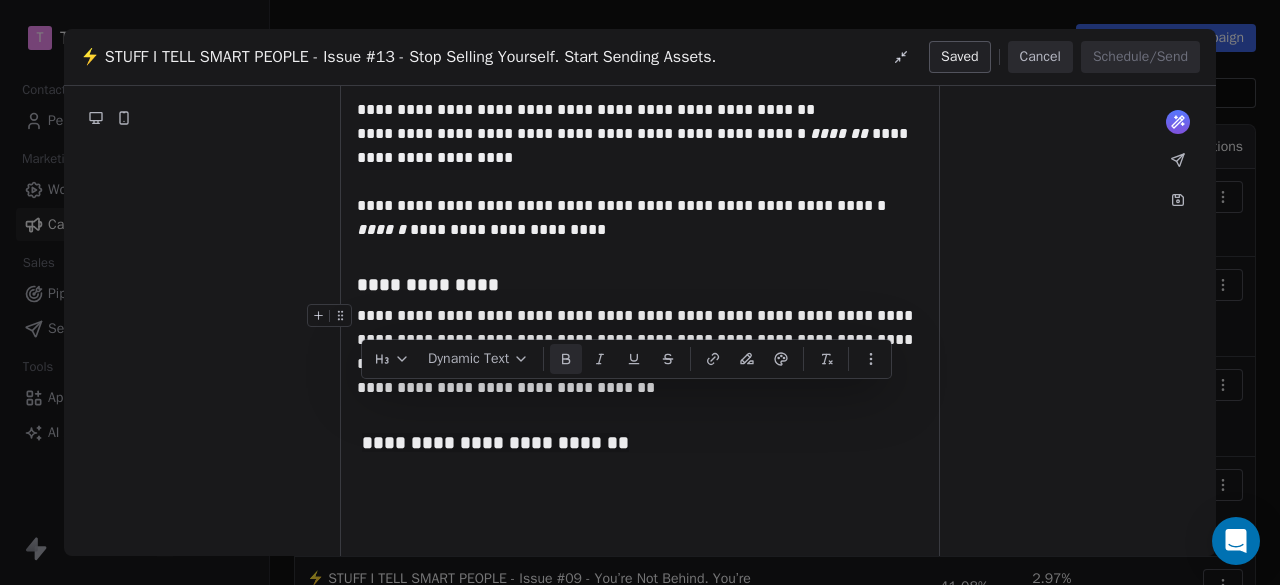 click 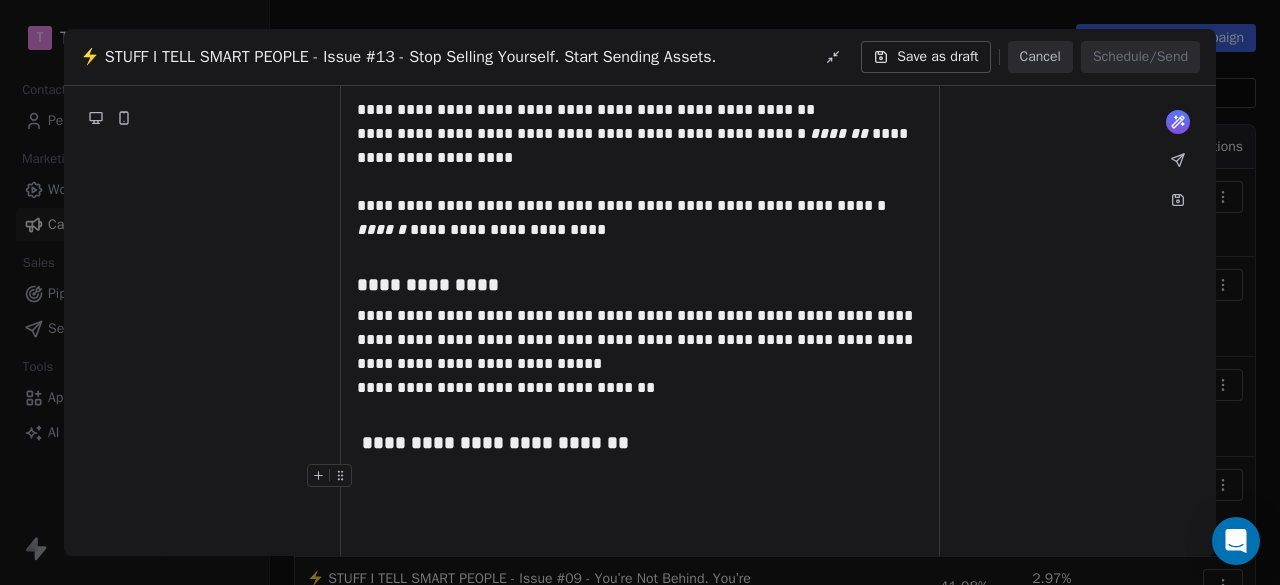click at bounding box center [640, 492] 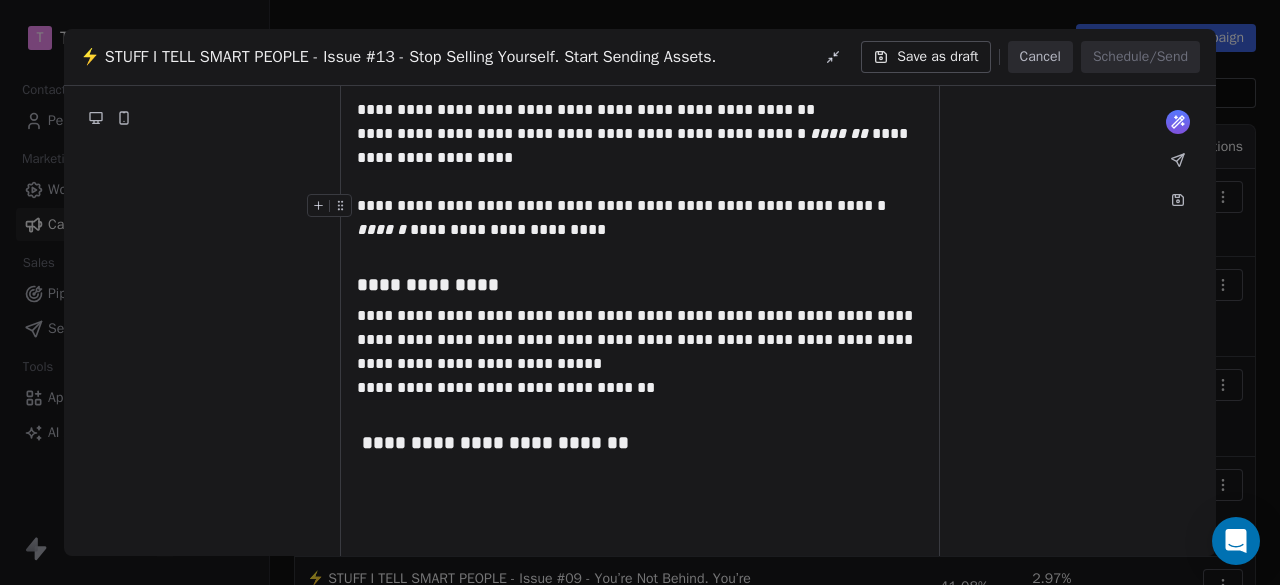 click on "Save as draft" at bounding box center (925, 57) 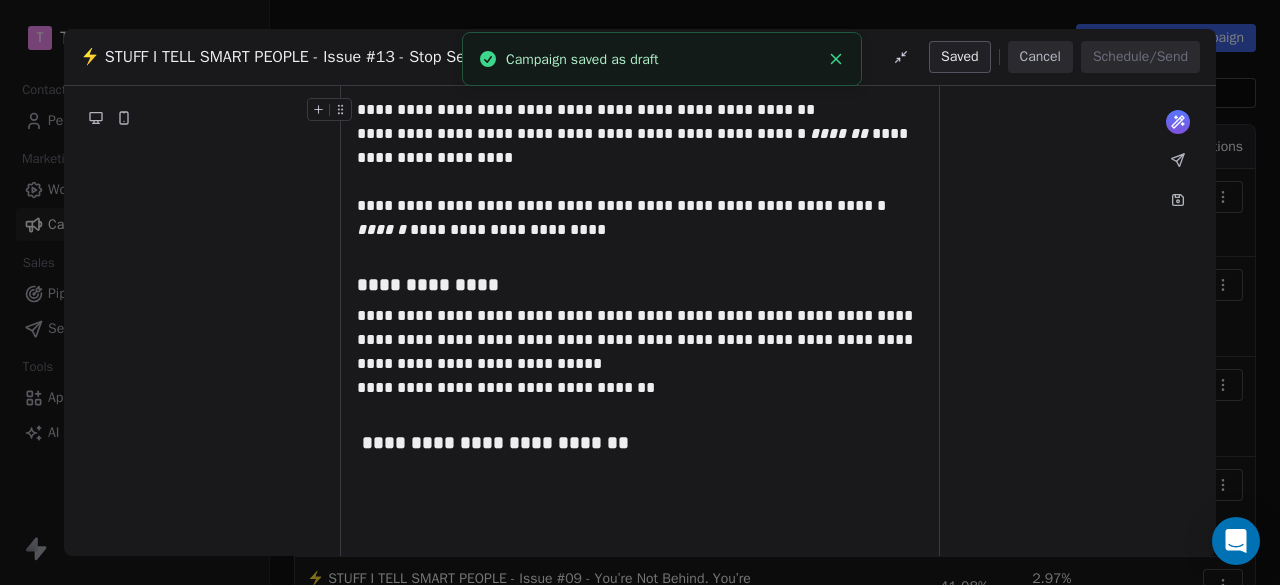 click on "Cancel" at bounding box center (1040, 57) 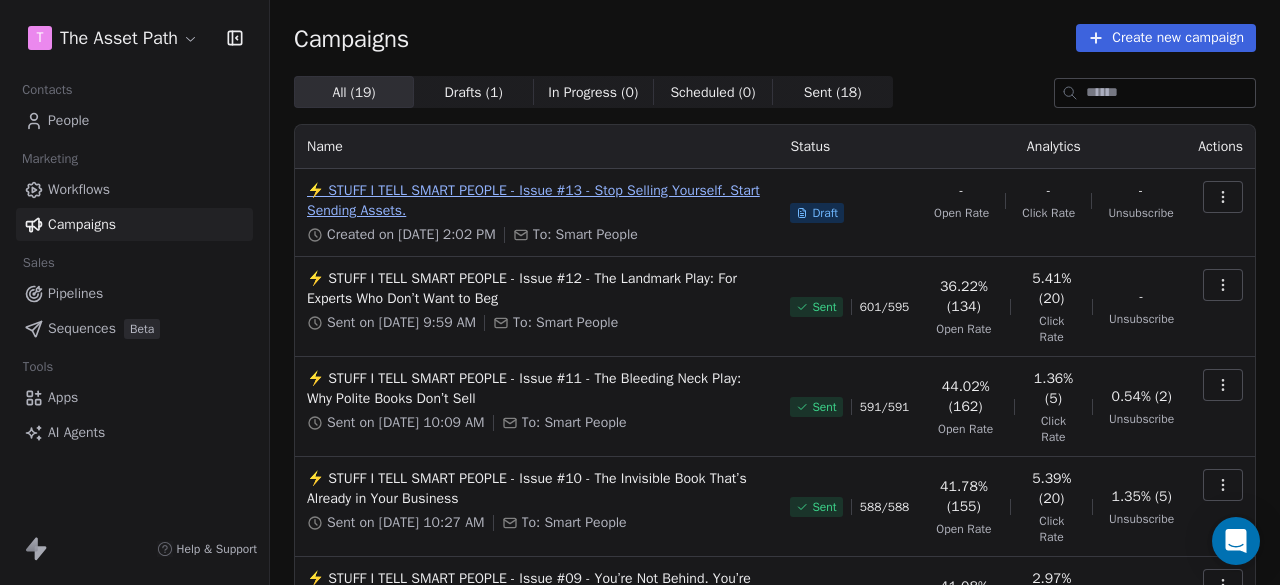 click on "⚡ STUFF I TELL SMART PEOPLE - Issue #13 - Stop Selling Yourself. Start Sending Assets." at bounding box center (536, 201) 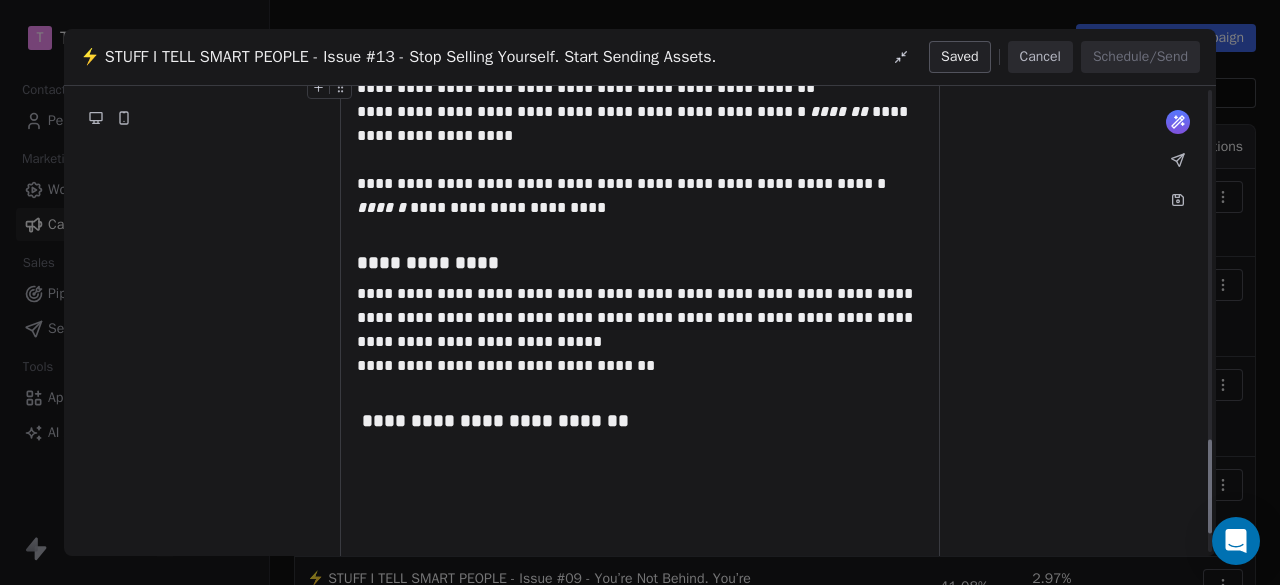 scroll, scrollTop: 1800, scrollLeft: 0, axis: vertical 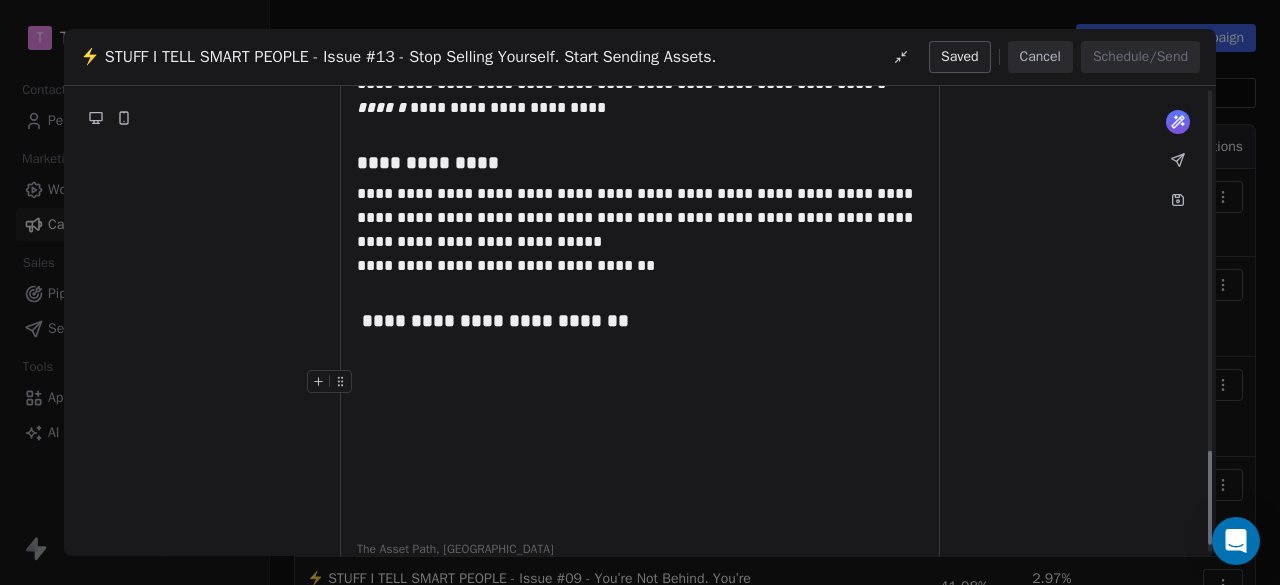 click at bounding box center (640, 398) 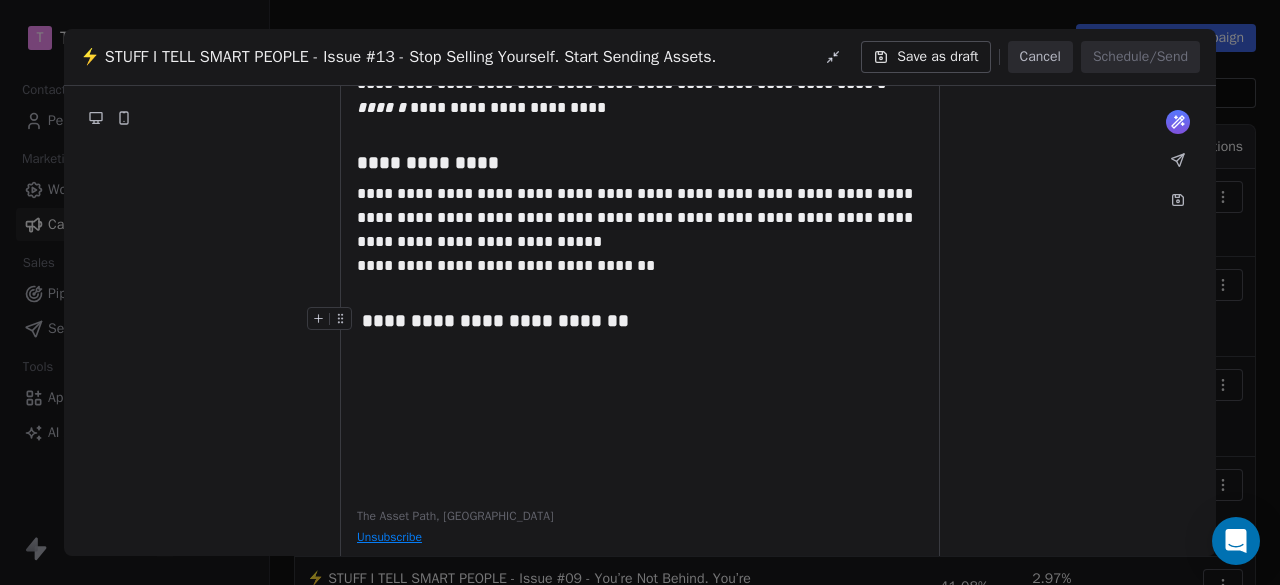 type 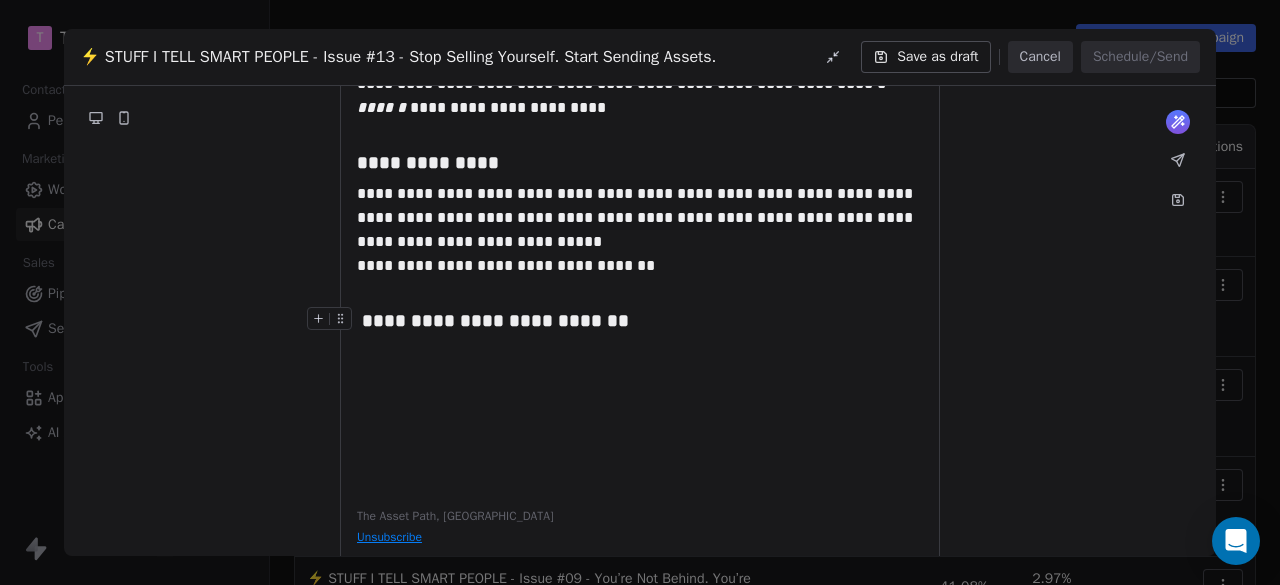 click on "**********" at bounding box center (640, 350) 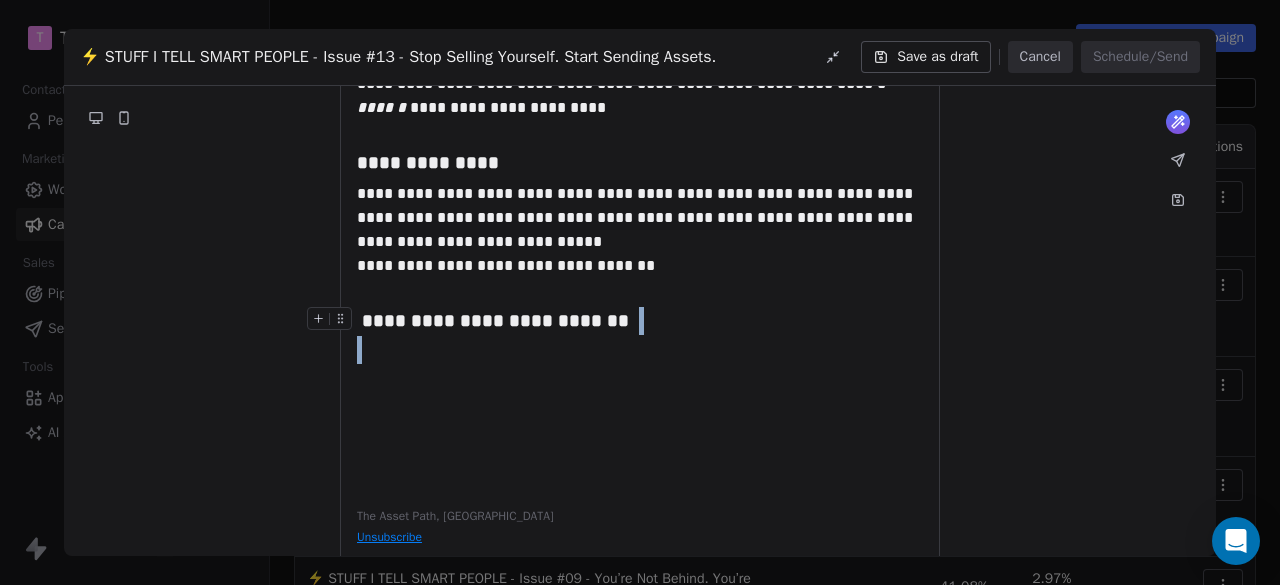 click on "**********" at bounding box center (640, 350) 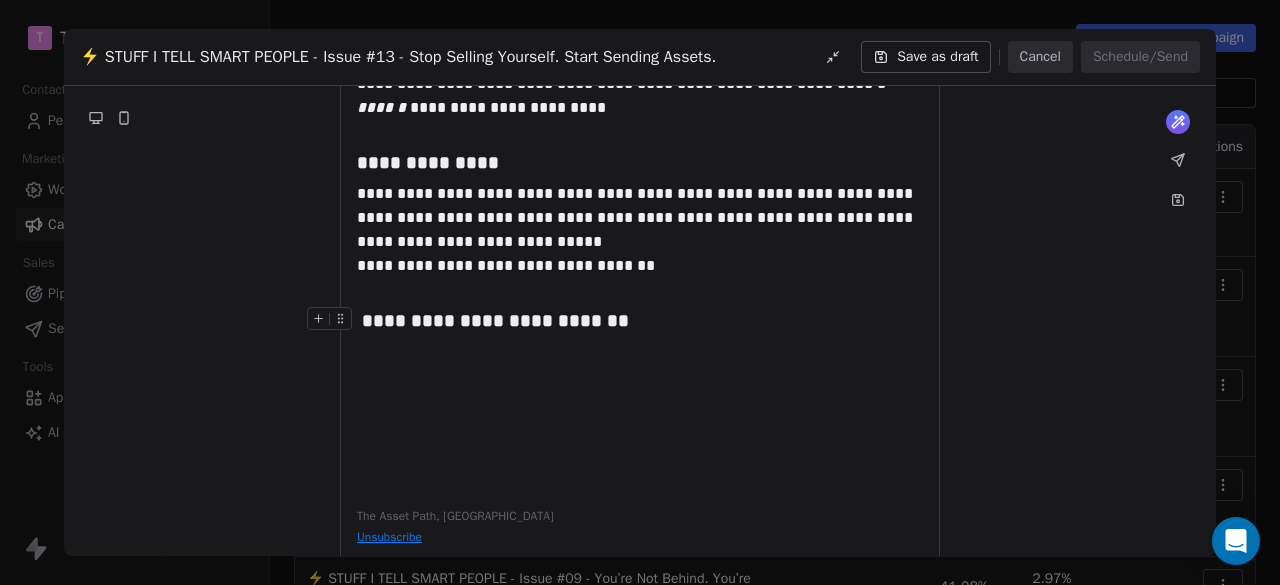 drag, startPoint x: 361, startPoint y: 307, endPoint x: 744, endPoint y: 369, distance: 387.9858 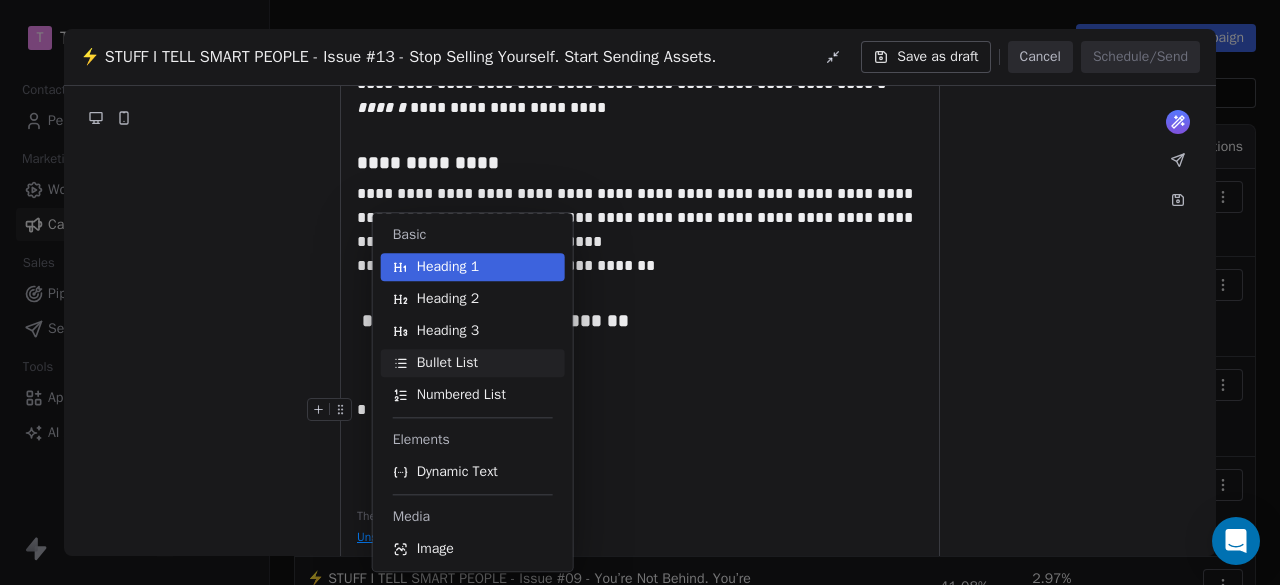 click on "Bullet List" at bounding box center (447, 363) 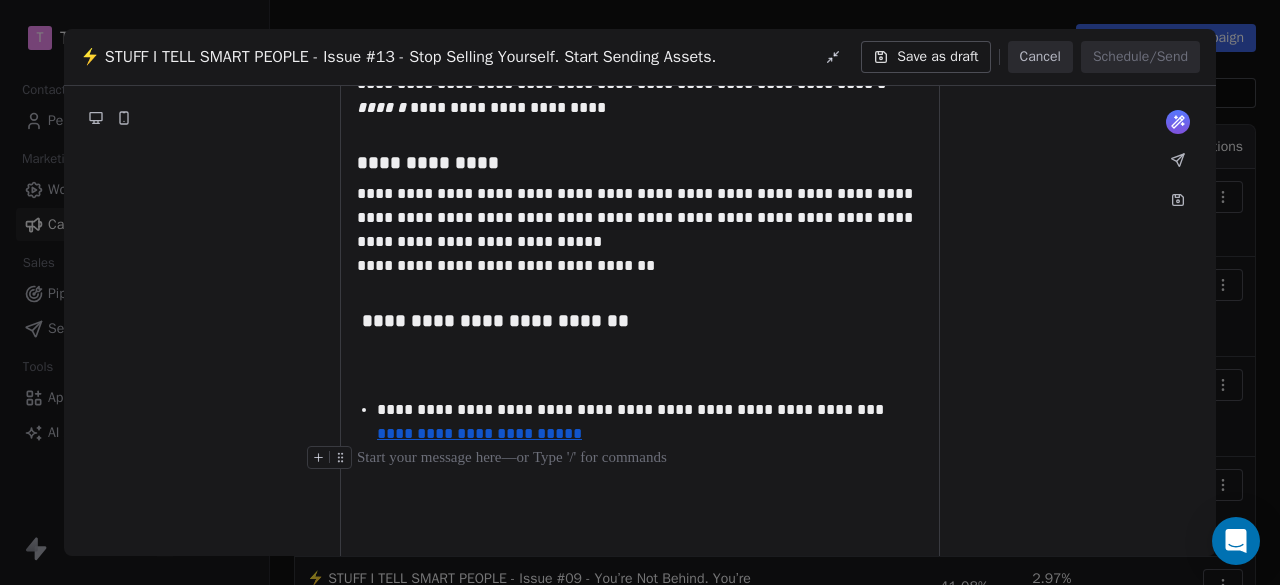 click on "**********" at bounding box center [640, -496] 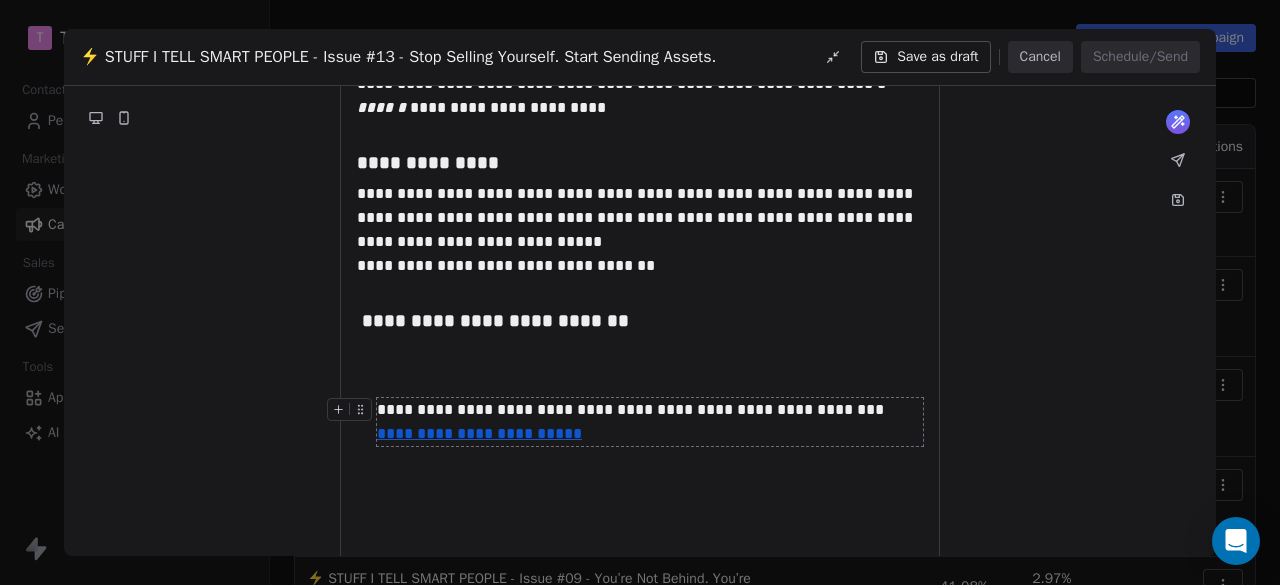 click on "**********" at bounding box center (650, 422) 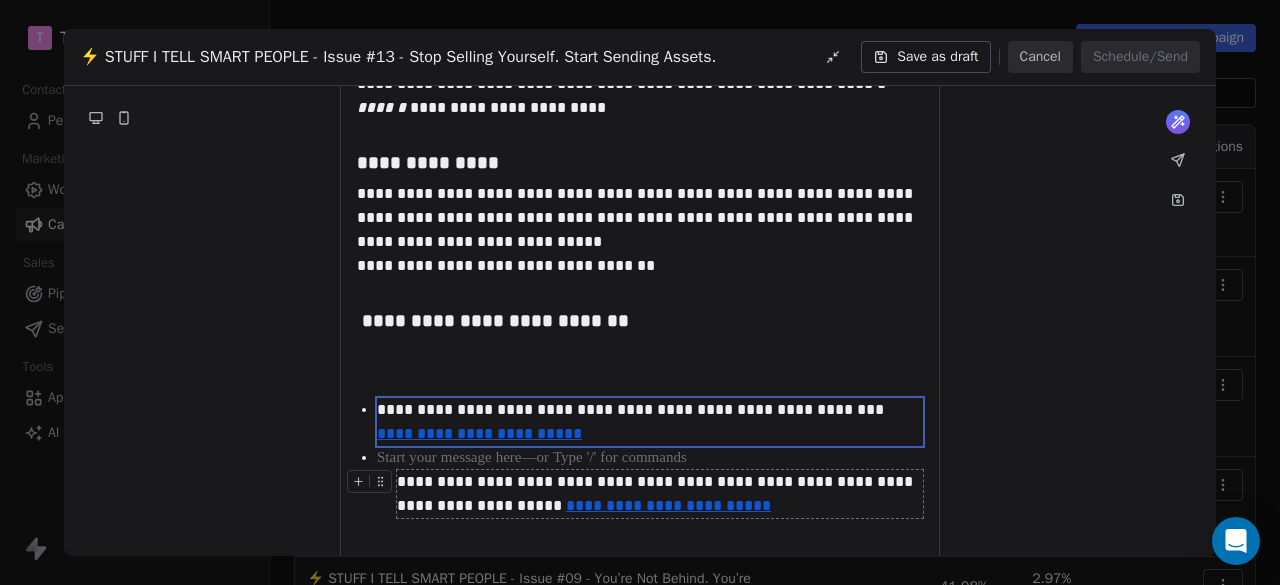 drag, startPoint x: 406, startPoint y: 436, endPoint x: 484, endPoint y: 457, distance: 80.77747 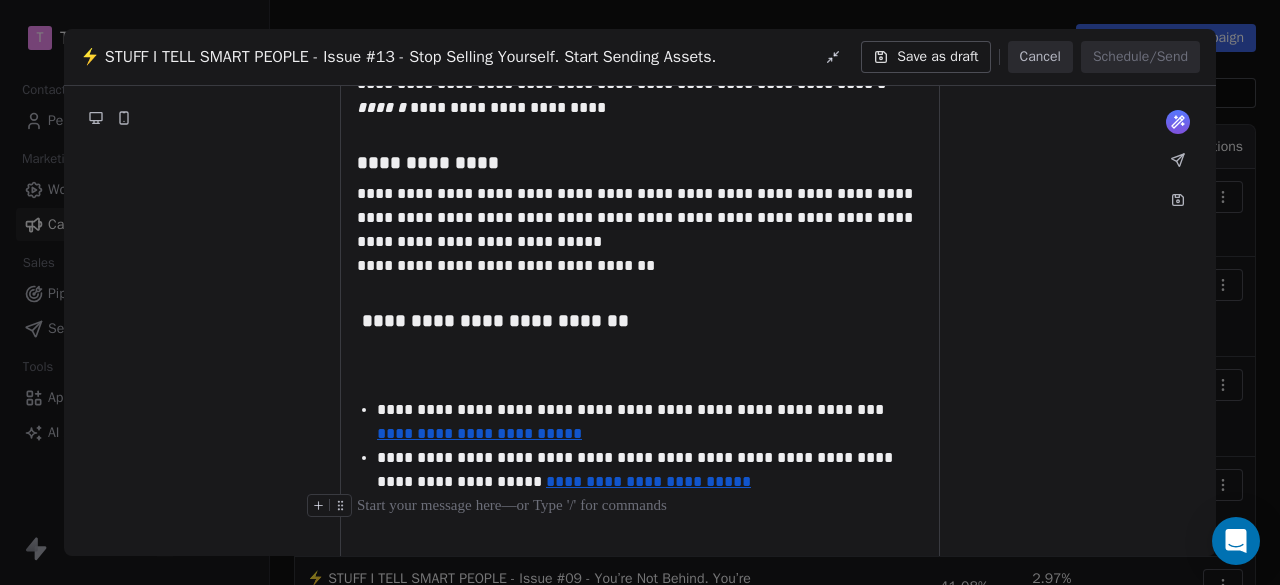 click on "**********" at bounding box center [640, -472] 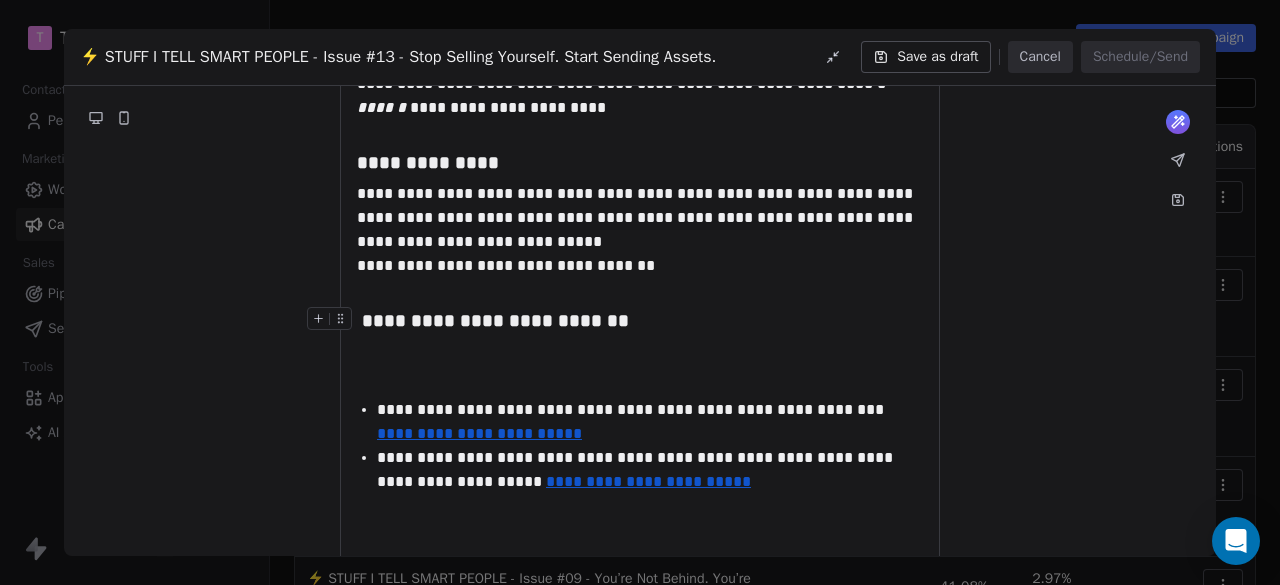 click on "**********" at bounding box center [640, 350] 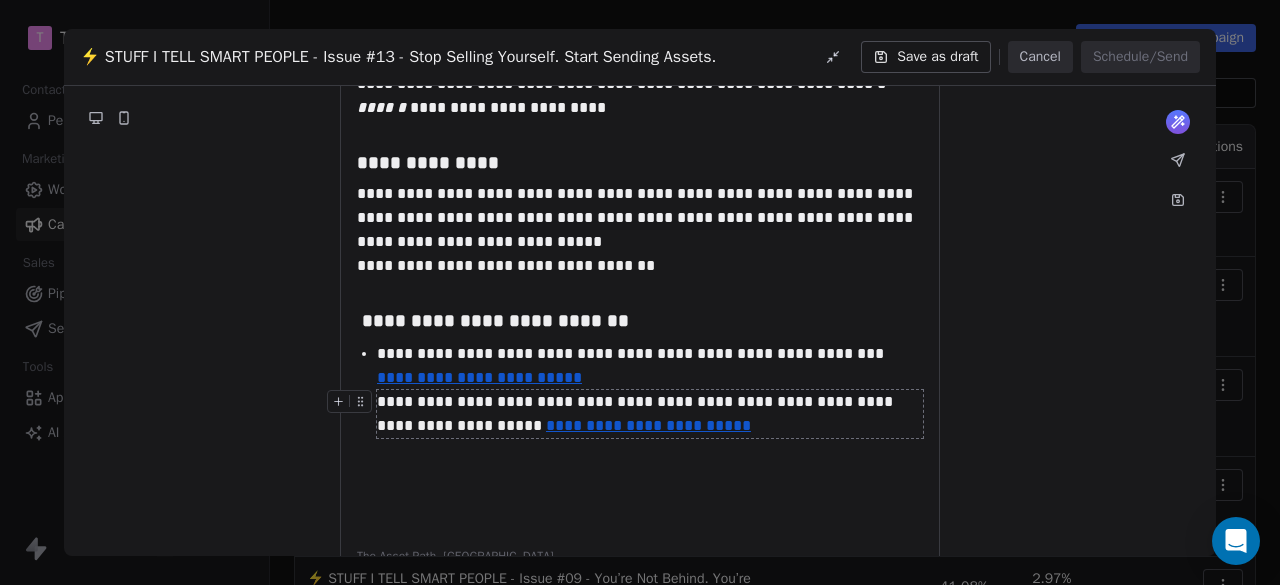 click on "**********" at bounding box center (640, -463) 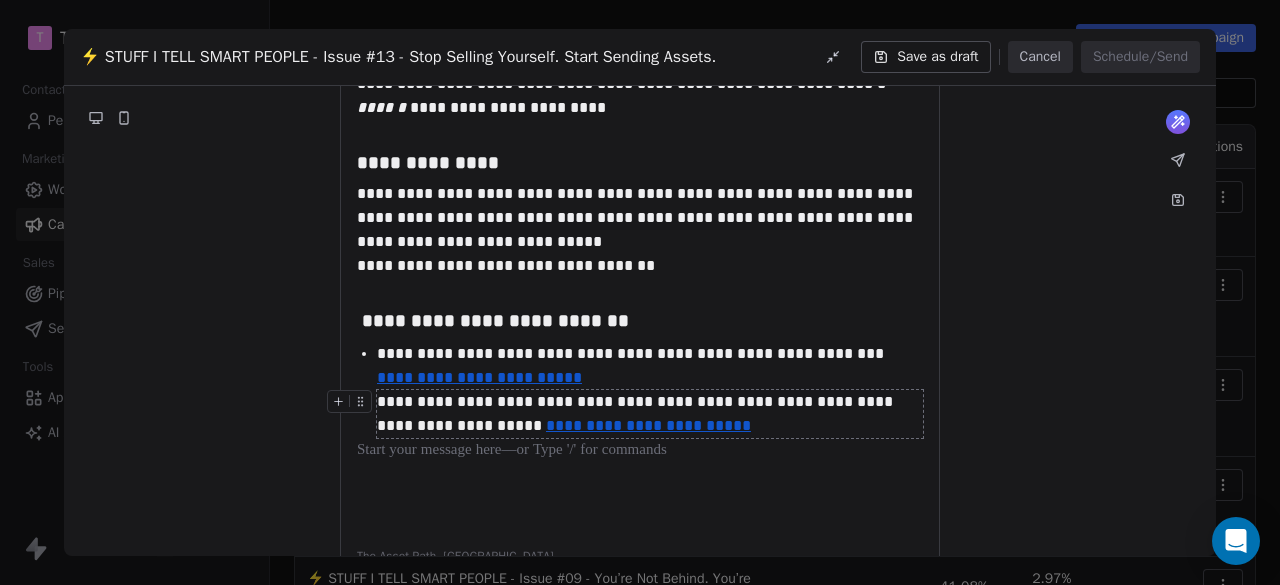 click on "**********" at bounding box center [640, -500] 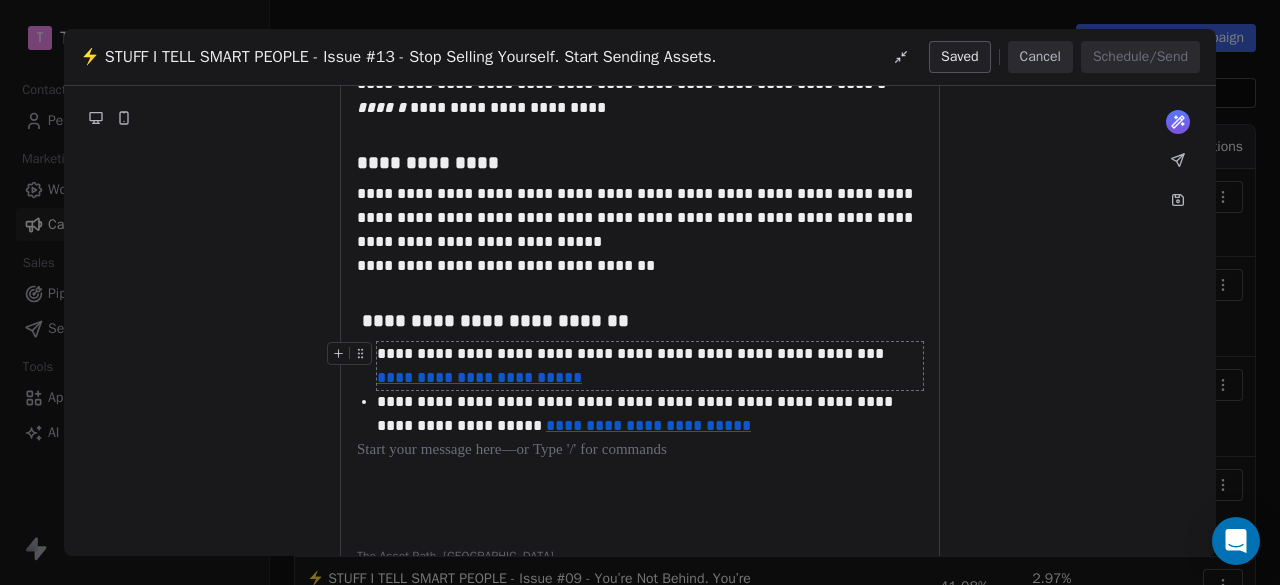 click on "**********" at bounding box center [650, 366] 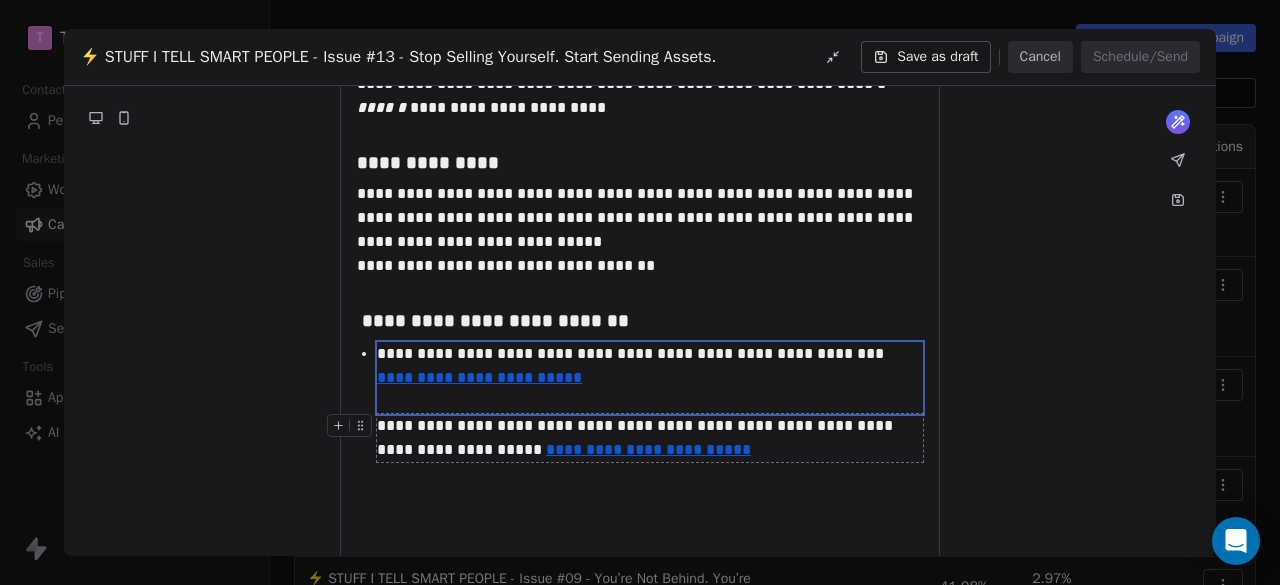 drag, startPoint x: 898, startPoint y: 458, endPoint x: 894, endPoint y: 468, distance: 10.770329 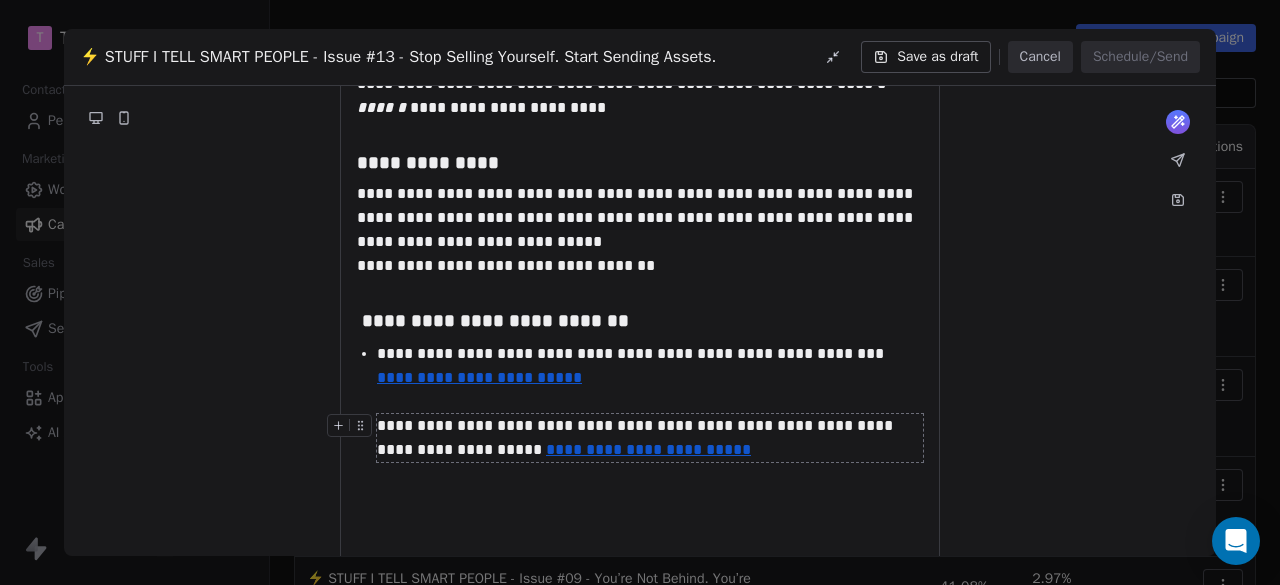click on "**********" at bounding box center [640, -451] 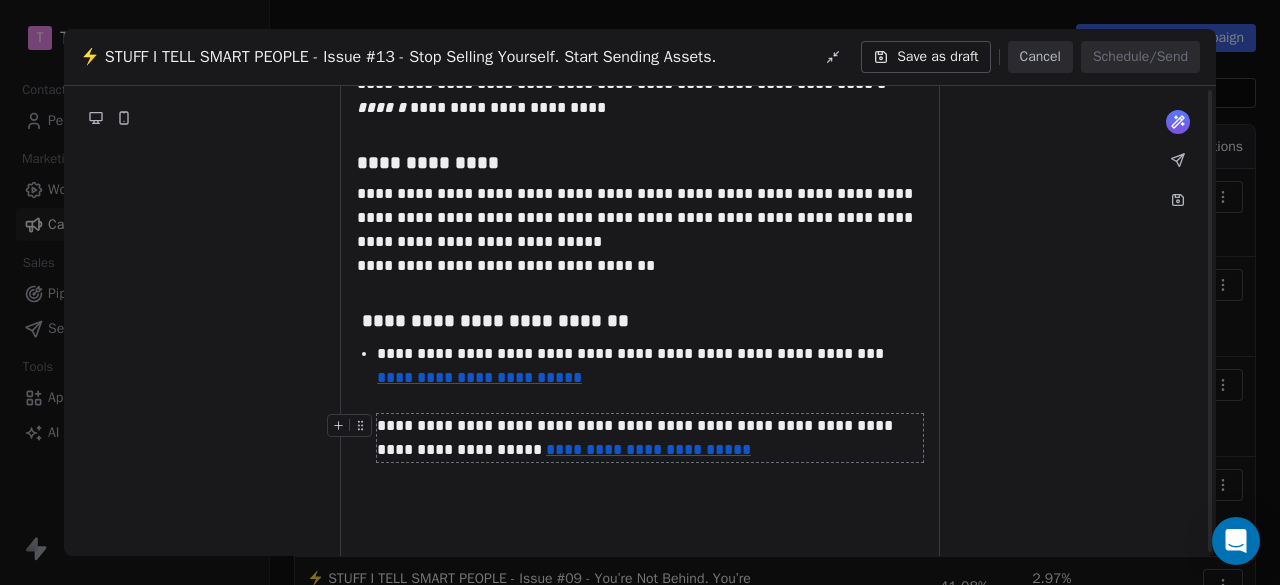 scroll, scrollTop: 1865, scrollLeft: 0, axis: vertical 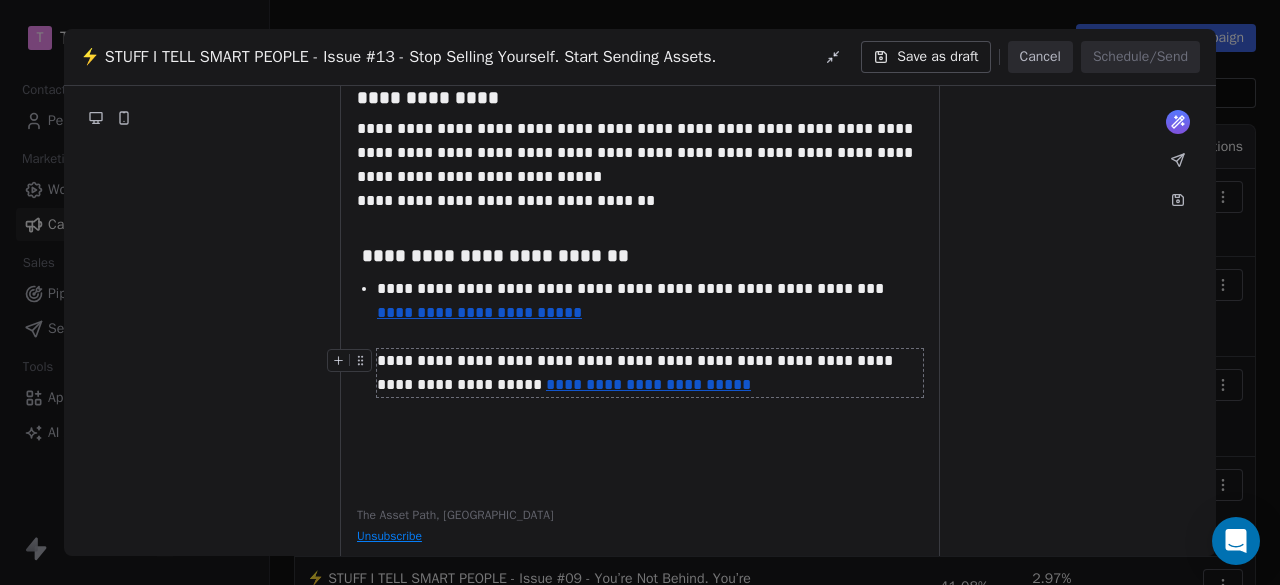 click on "**********" at bounding box center [640, -516] 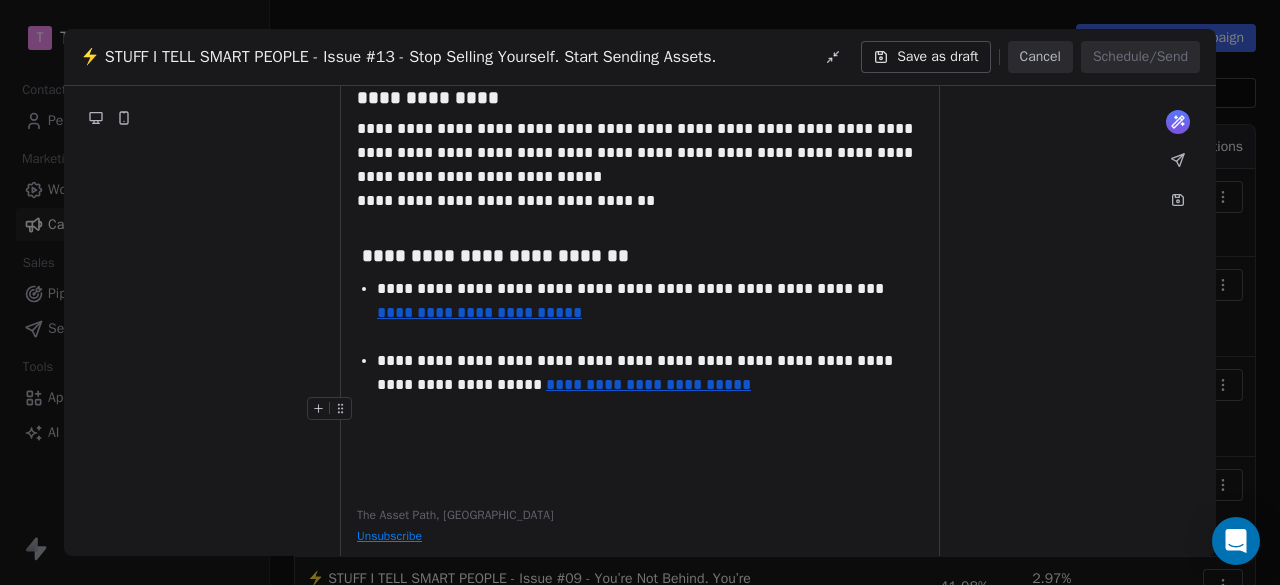 click on "**********" at bounding box center [640, -553] 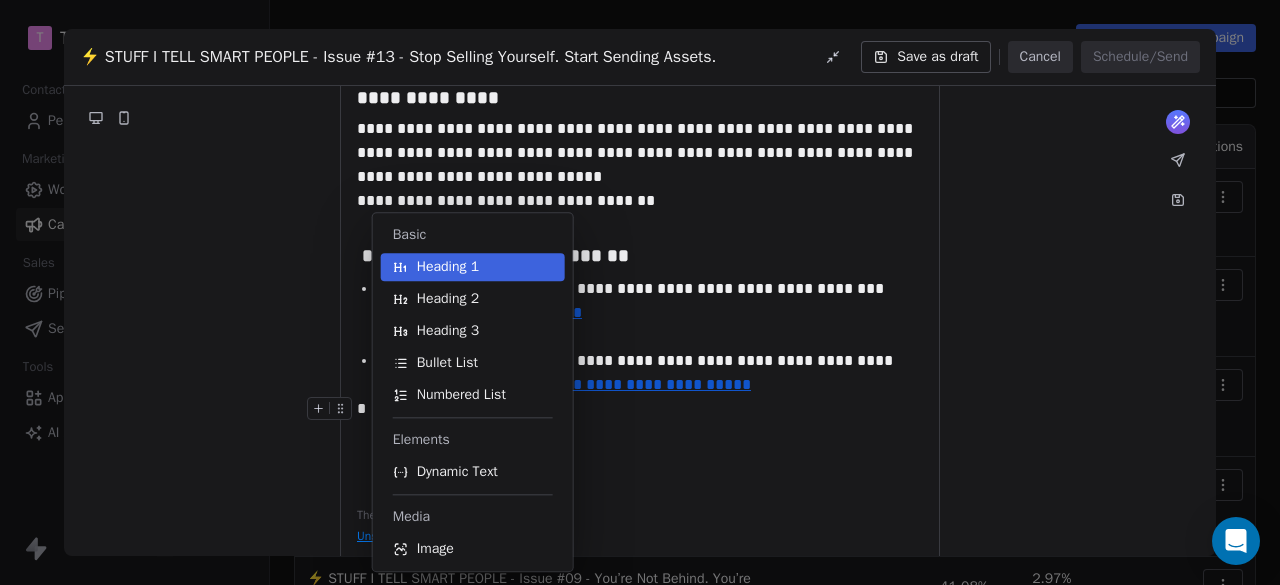 click on "Heading 3" at bounding box center [448, 331] 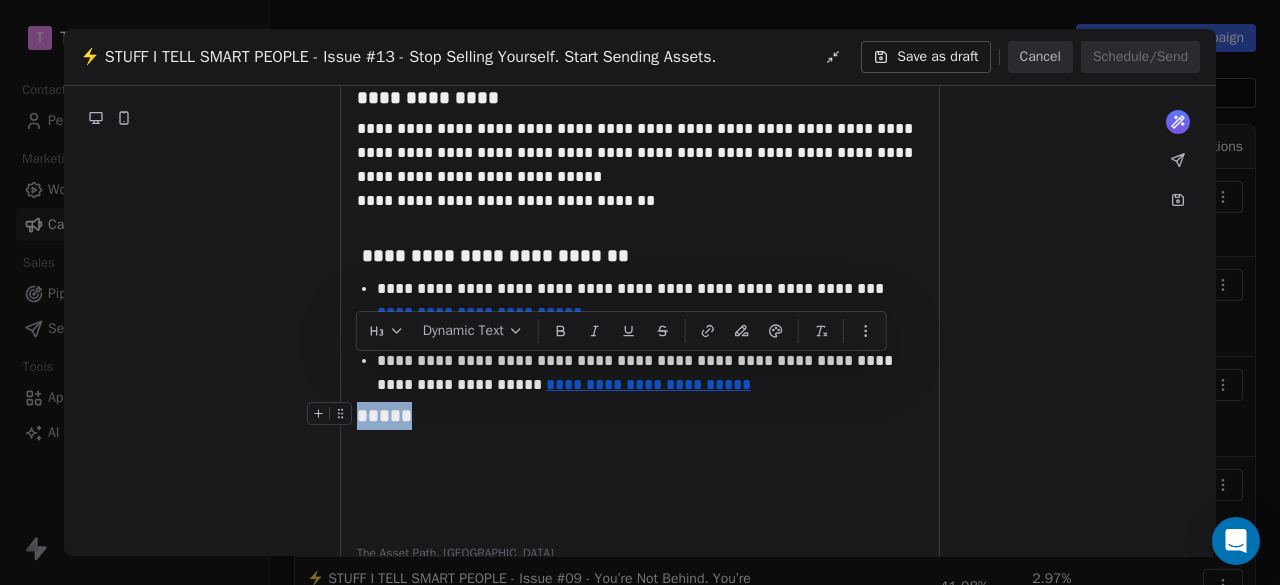 drag, startPoint x: 414, startPoint y: 373, endPoint x: 358, endPoint y: 373, distance: 56 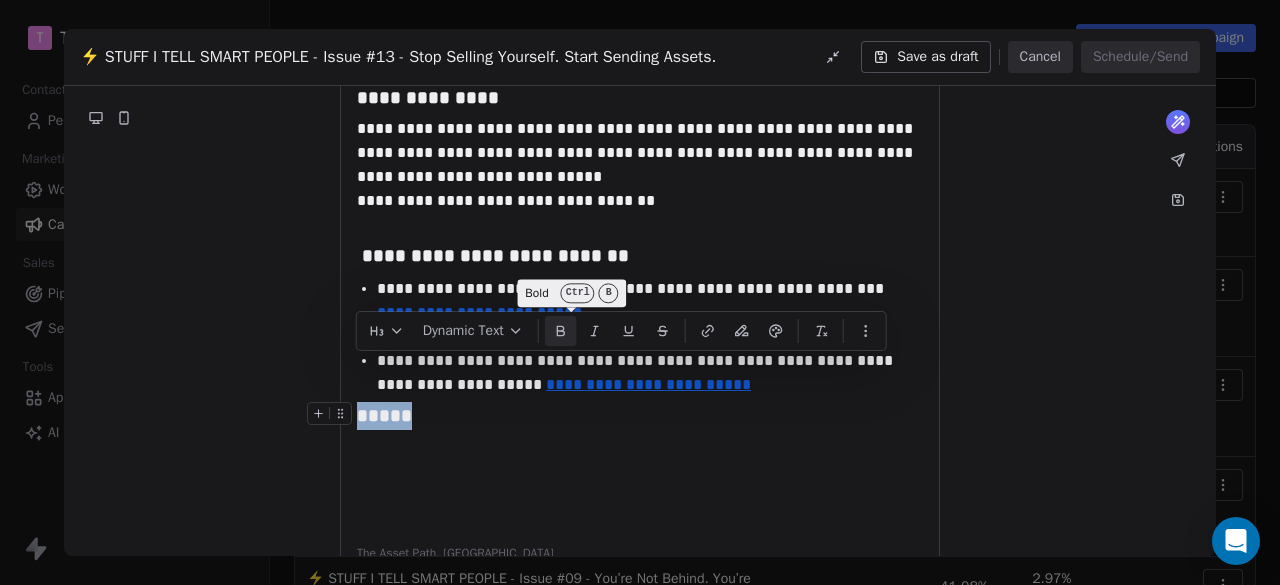 click 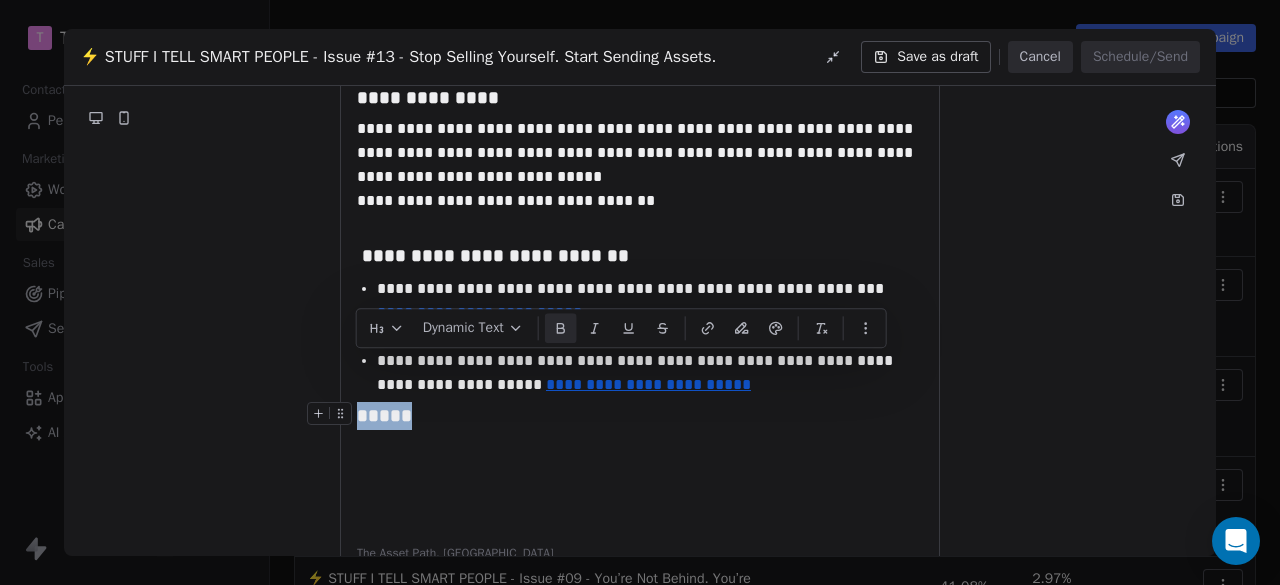 click on "**********" at bounding box center [640, -534] 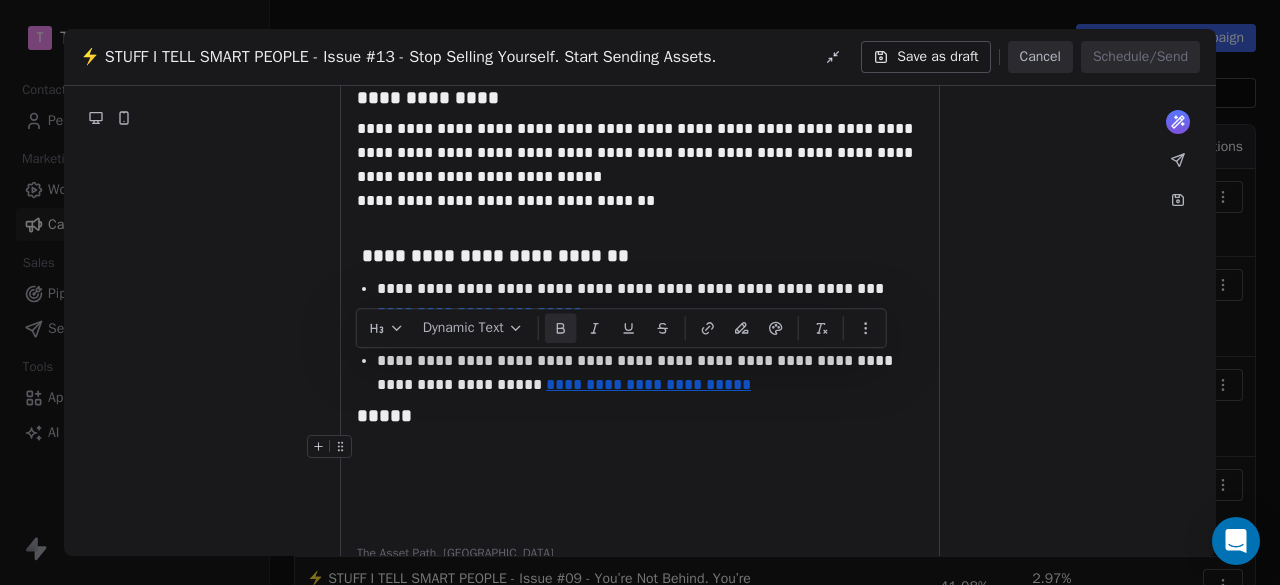 click on "**********" at bounding box center [640, -534] 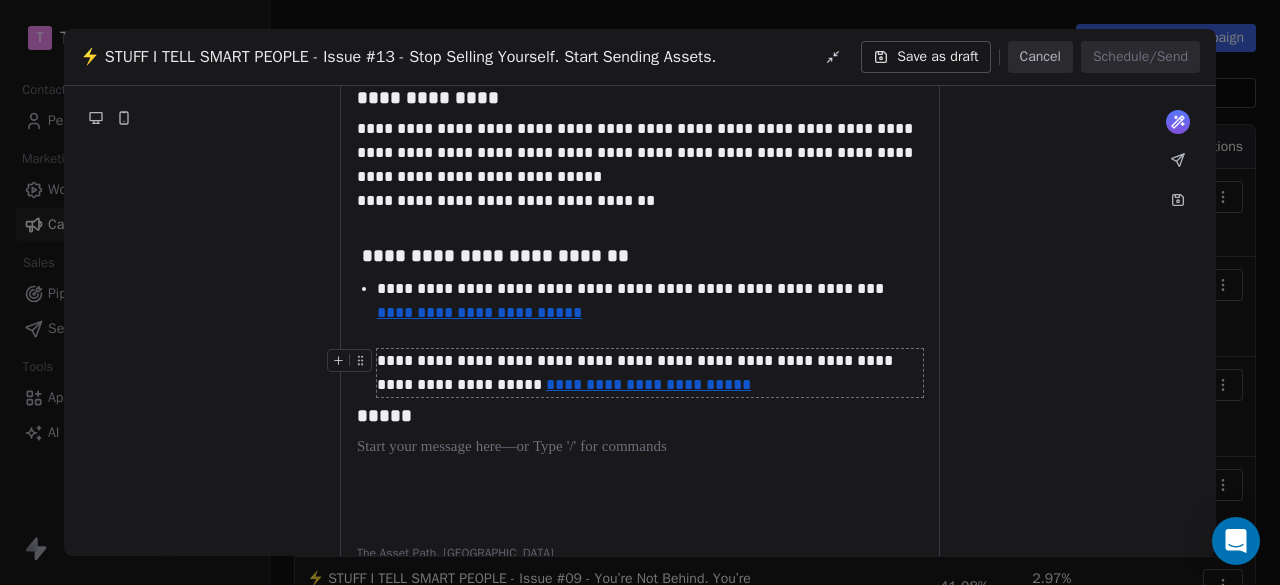 click on "**********" at bounding box center (650, 373) 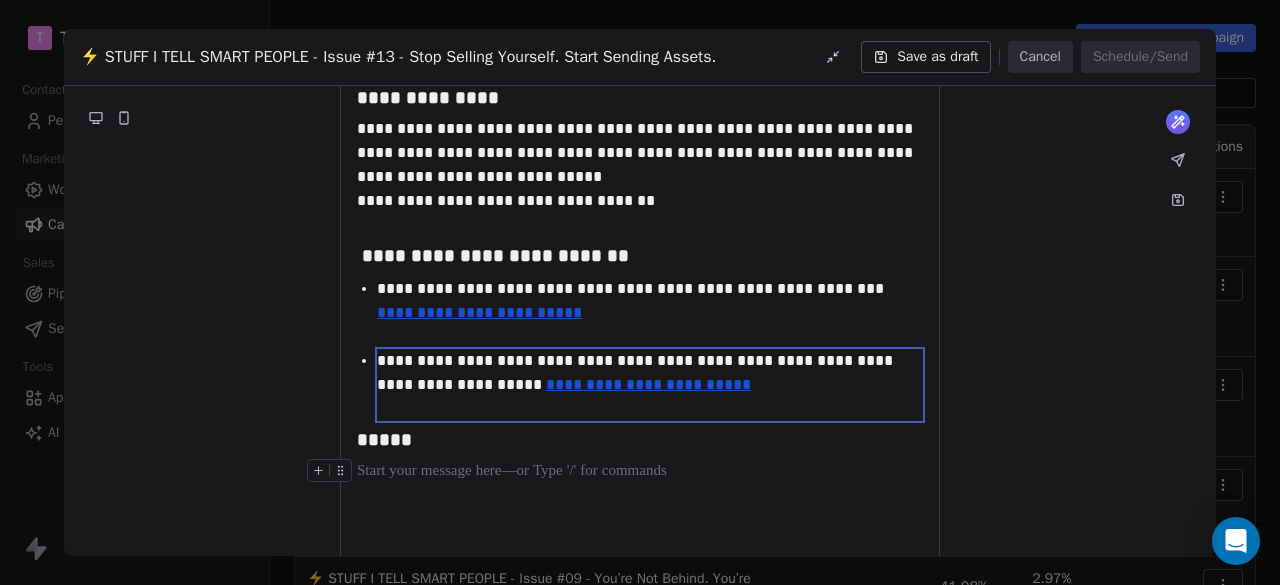 click at bounding box center [640, 471] 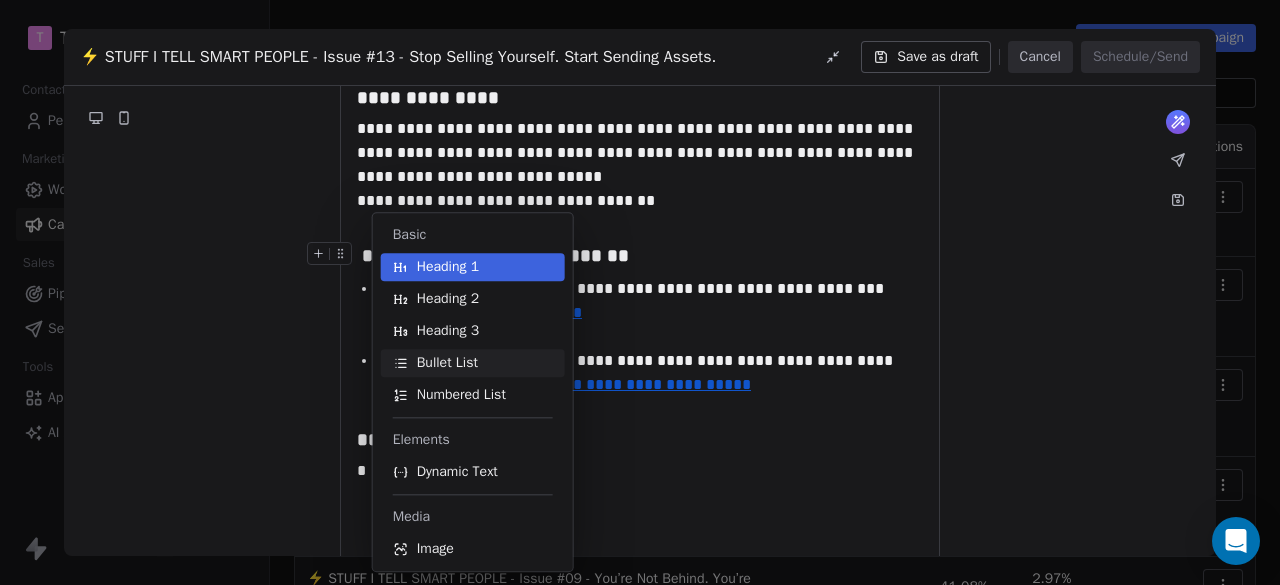 click on "Bullet List" at bounding box center (447, 363) 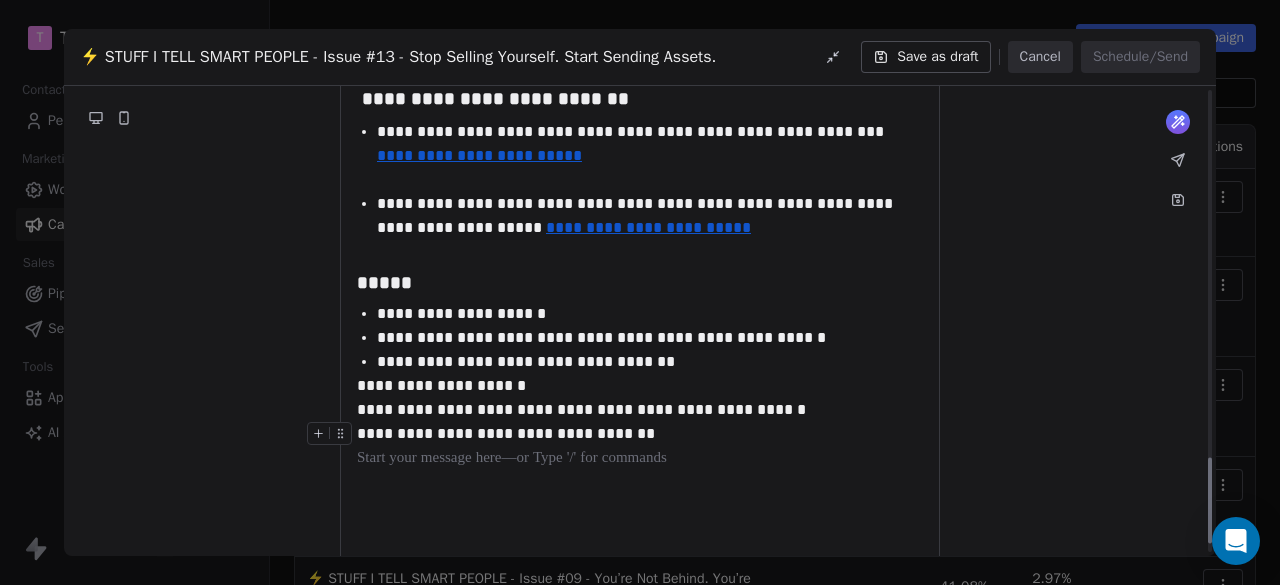 scroll, scrollTop: 2072, scrollLeft: 0, axis: vertical 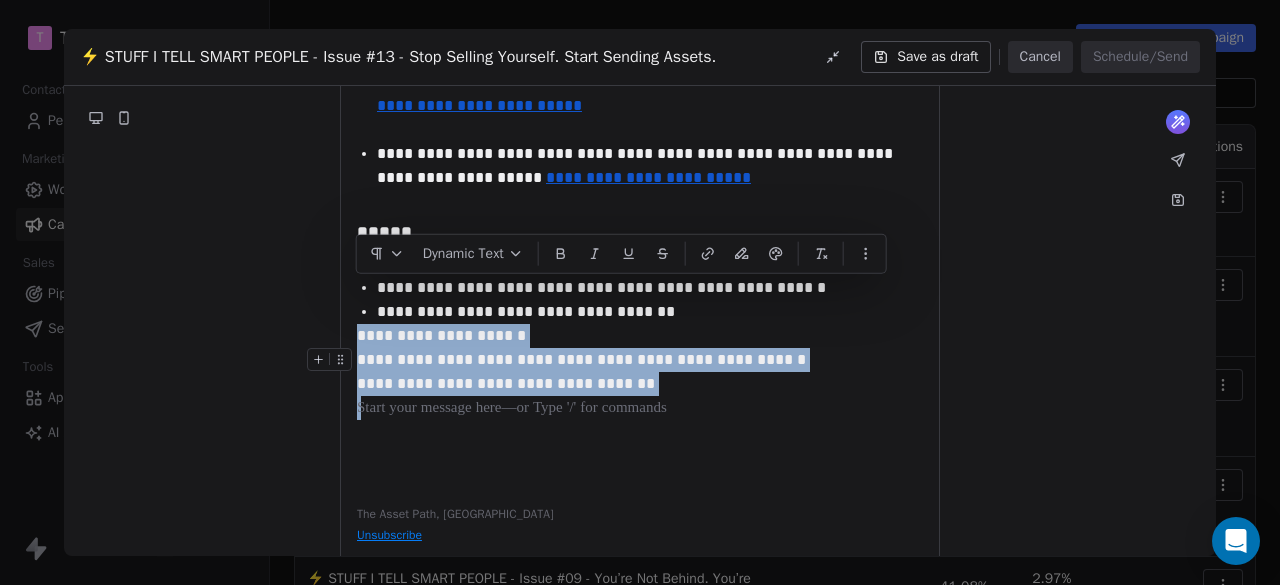 drag, startPoint x: 619, startPoint y: 354, endPoint x: 340, endPoint y: 291, distance: 286.02448 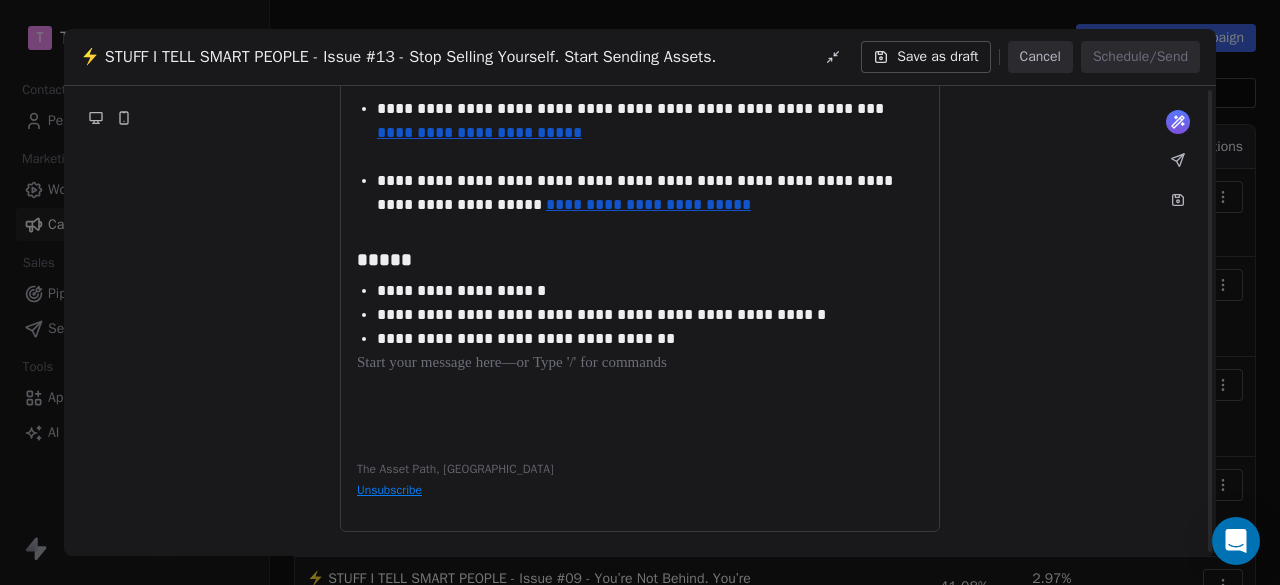 scroll, scrollTop: 2000, scrollLeft: 0, axis: vertical 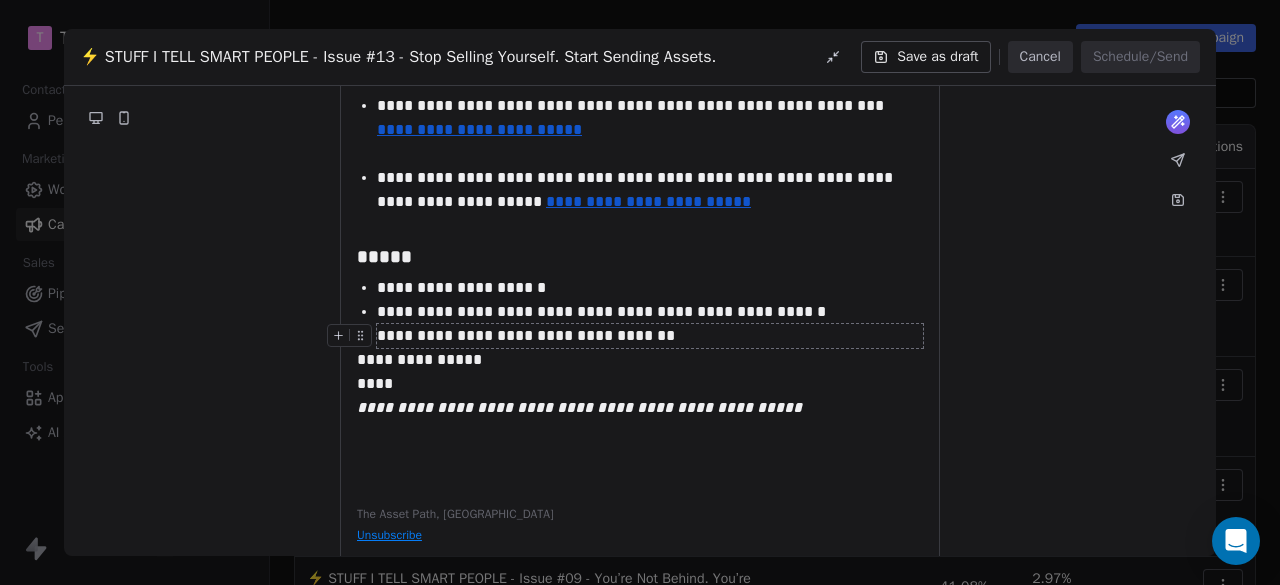 click on "**********" at bounding box center (650, 336) 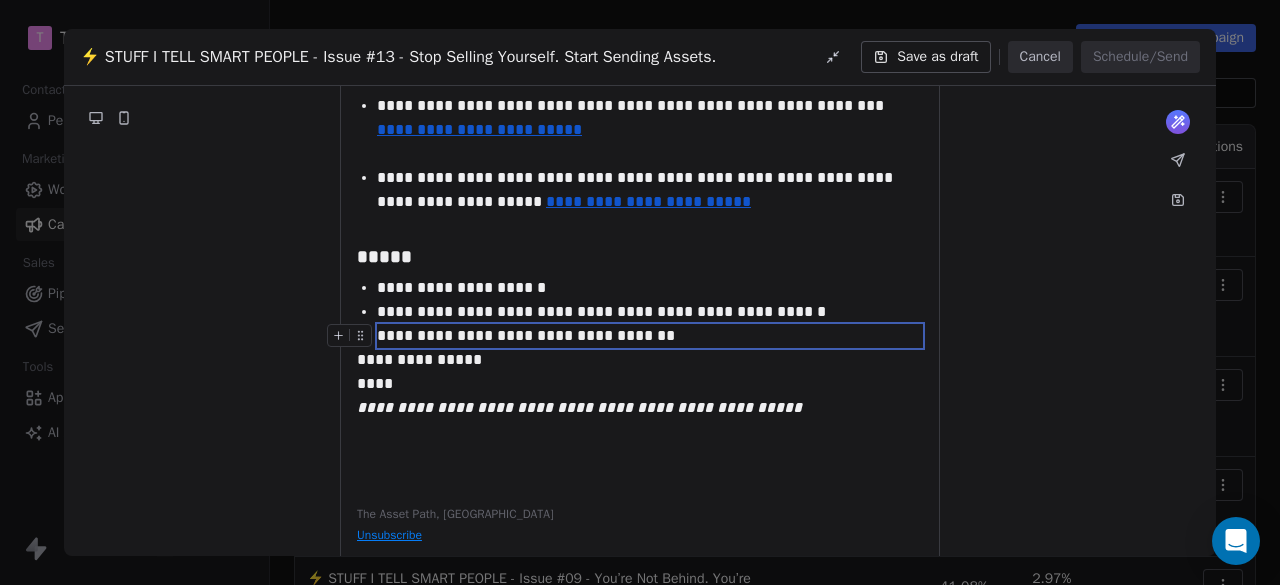 scroll, scrollTop: 2072, scrollLeft: 0, axis: vertical 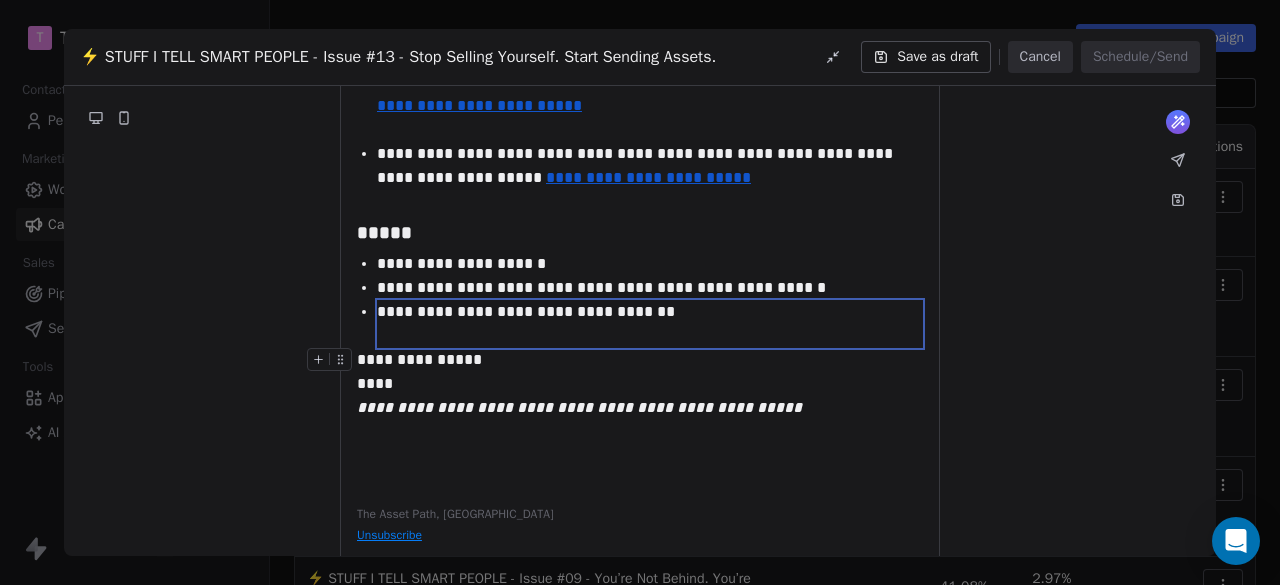 click on "**********" at bounding box center (640, -620) 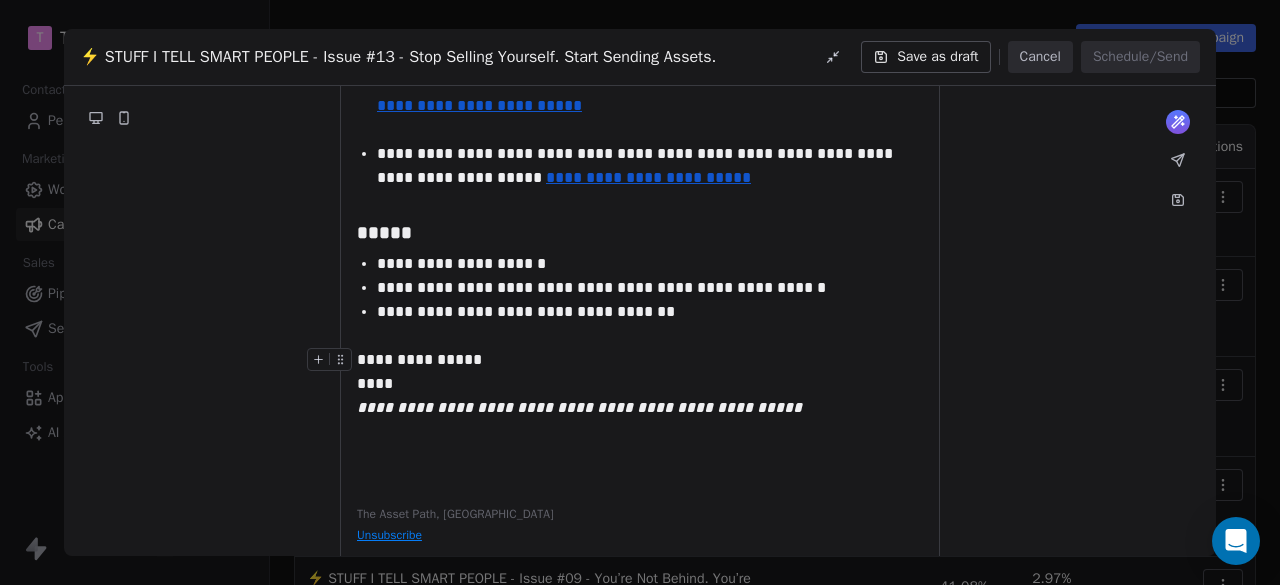 click on "**********" at bounding box center (640, 384) 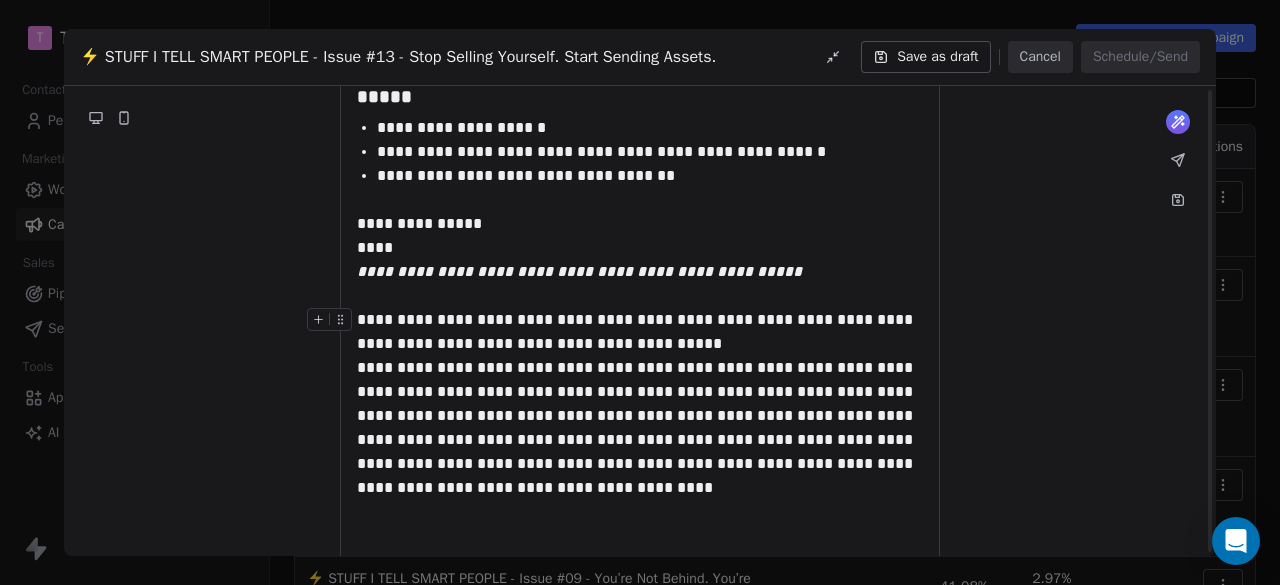 scroll, scrollTop: 2272, scrollLeft: 0, axis: vertical 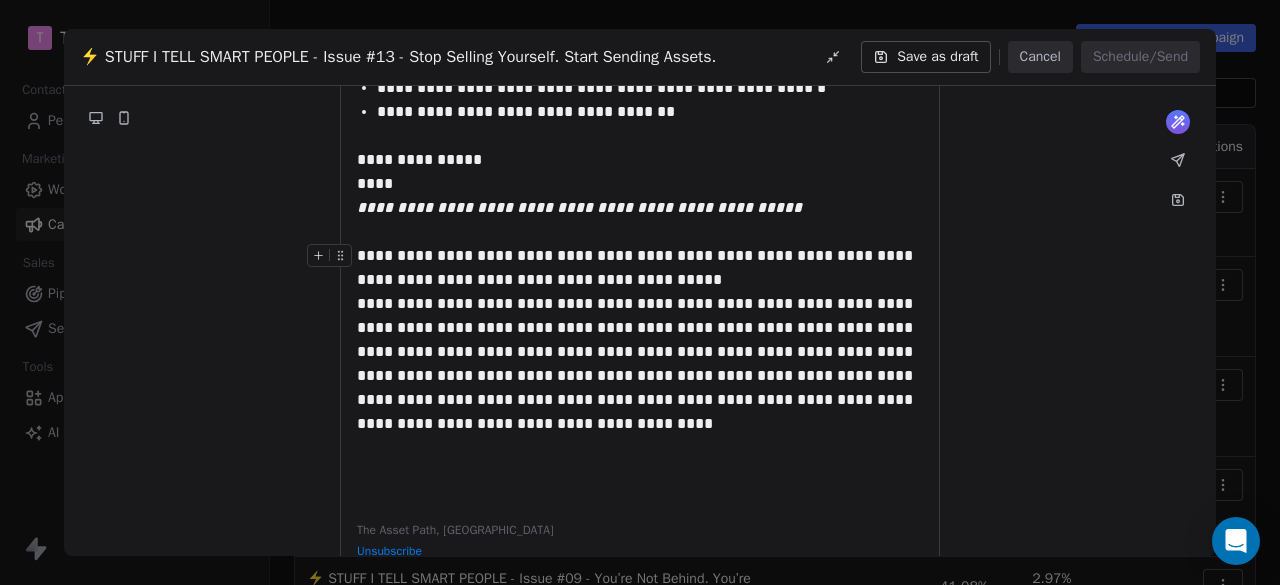 click on "**********" at bounding box center (640, 268) 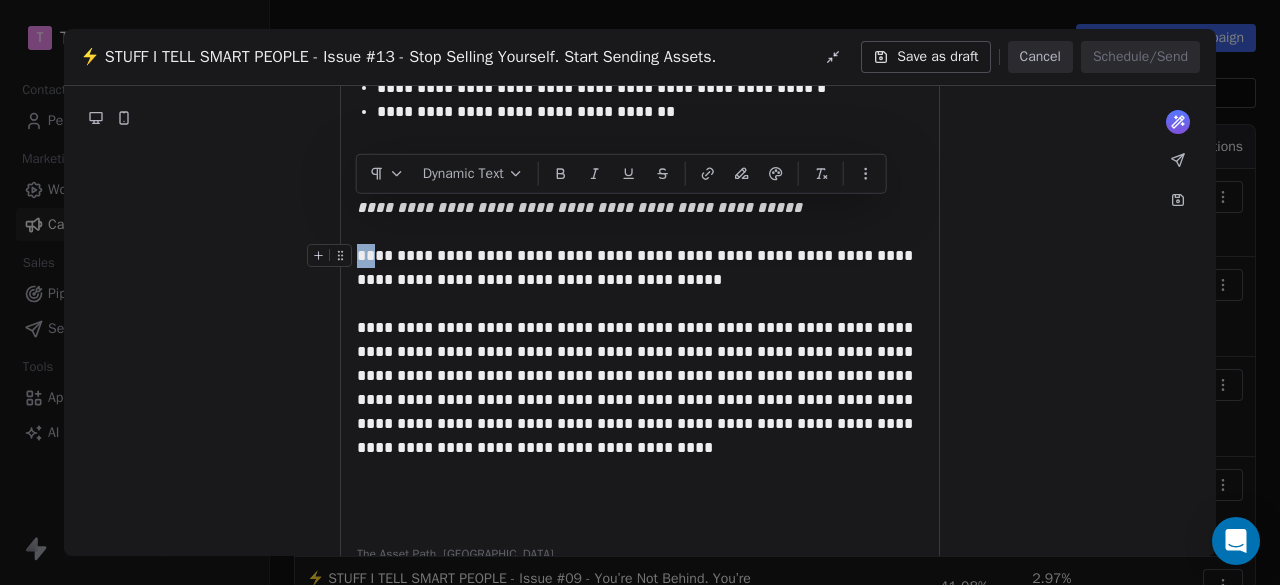 drag, startPoint x: 376, startPoint y: 213, endPoint x: 356, endPoint y: 211, distance: 20.09975 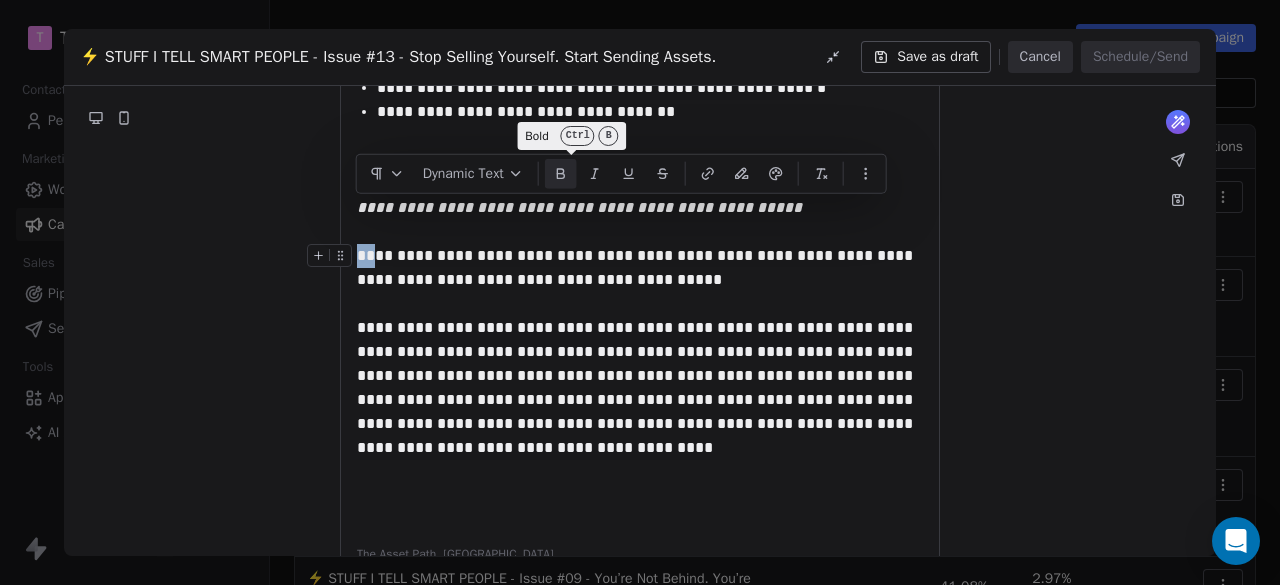 click 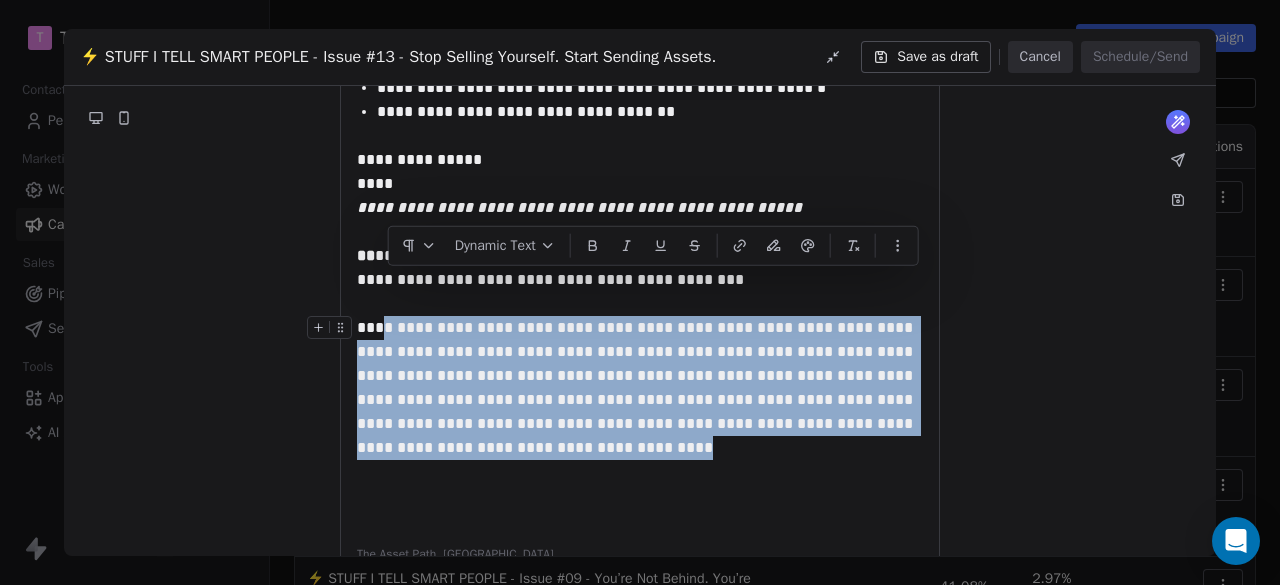 drag, startPoint x: 386, startPoint y: 287, endPoint x: 356, endPoint y: 286, distance: 30.016663 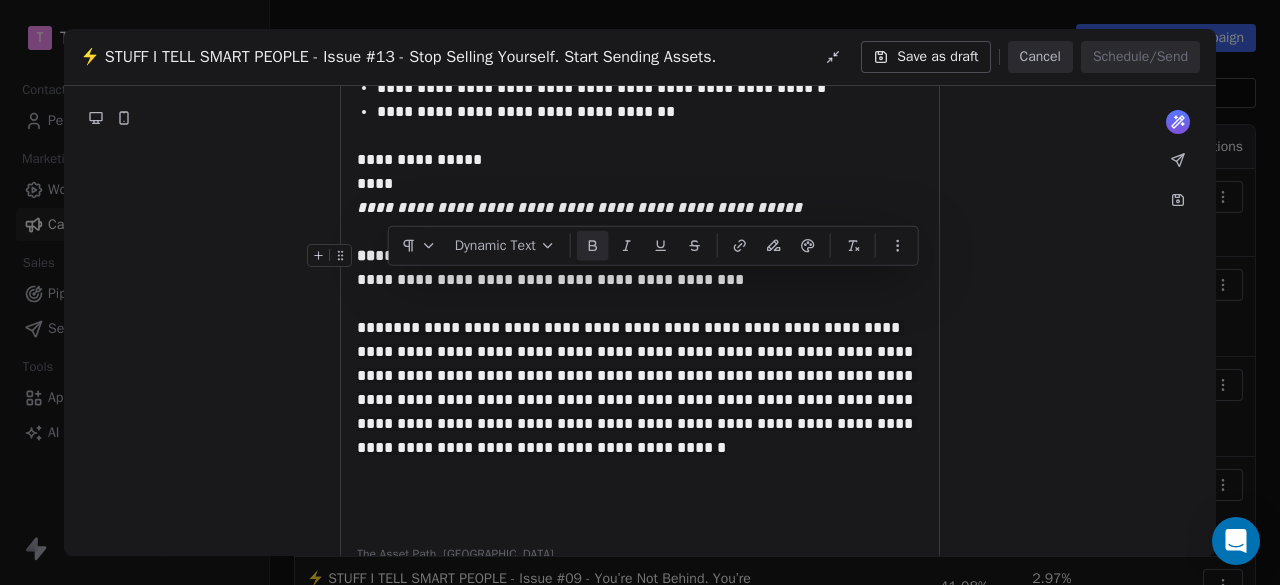 click 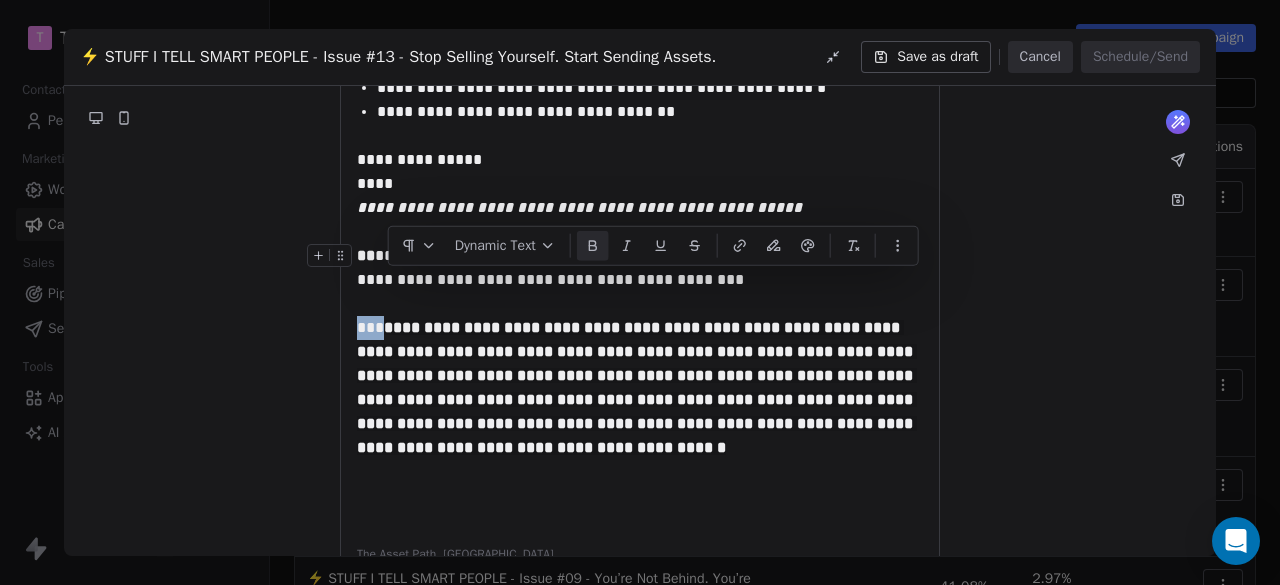 click 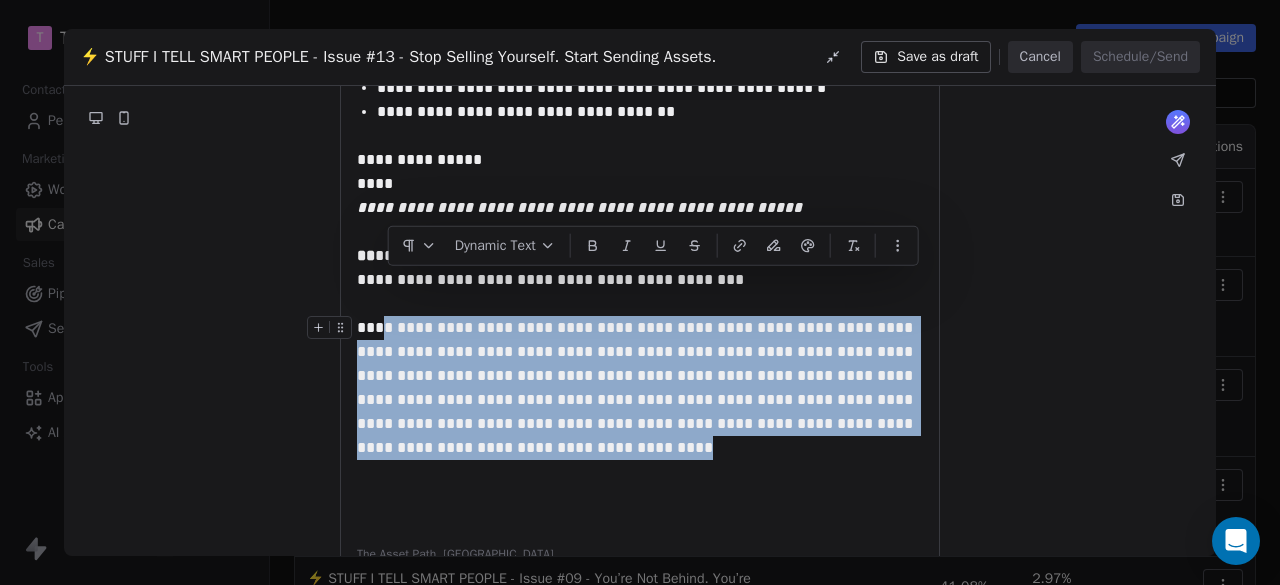 click on "**********" at bounding box center (637, 387) 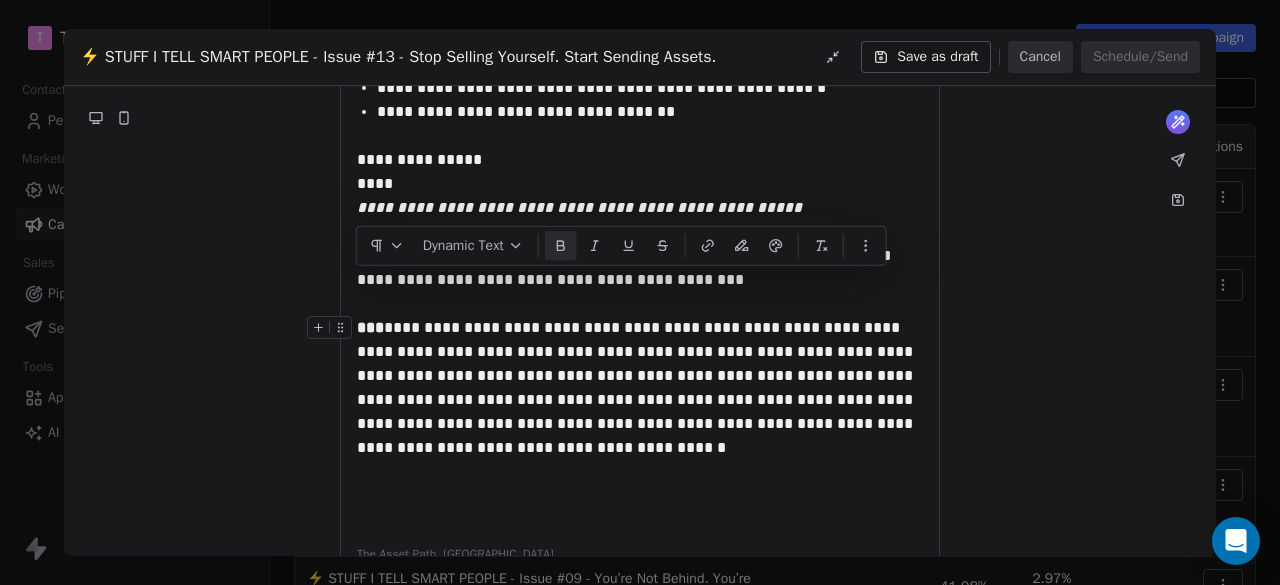 click on "**********" at bounding box center [640, -700] 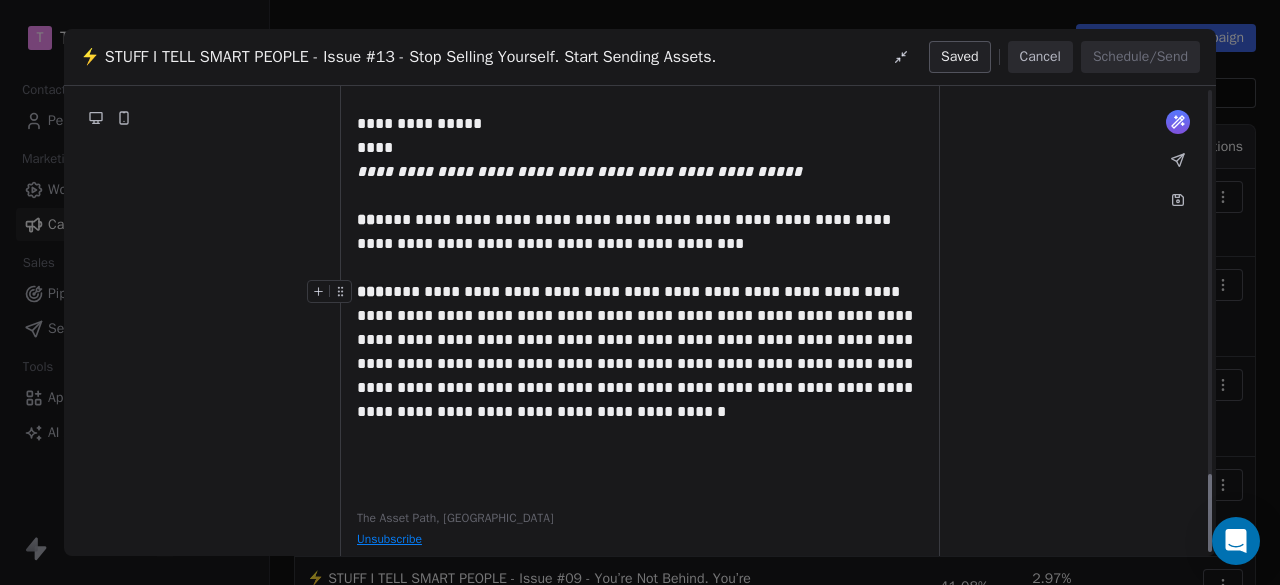 scroll, scrollTop: 2312, scrollLeft: 0, axis: vertical 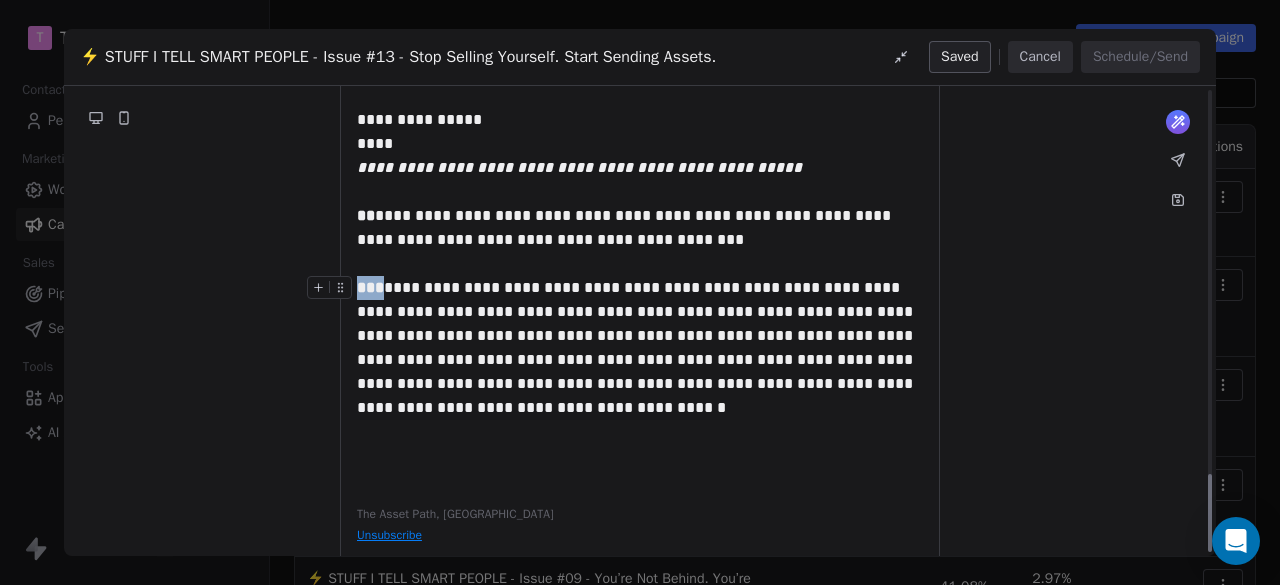click on "**********" at bounding box center [640, 348] 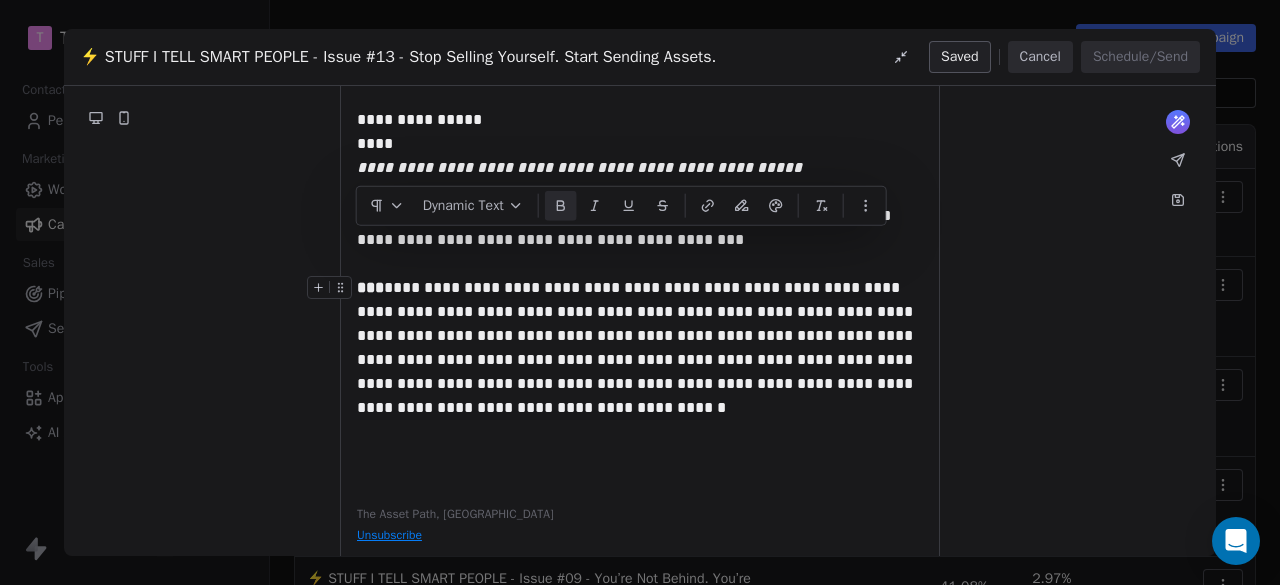 click on "**********" at bounding box center (640, 348) 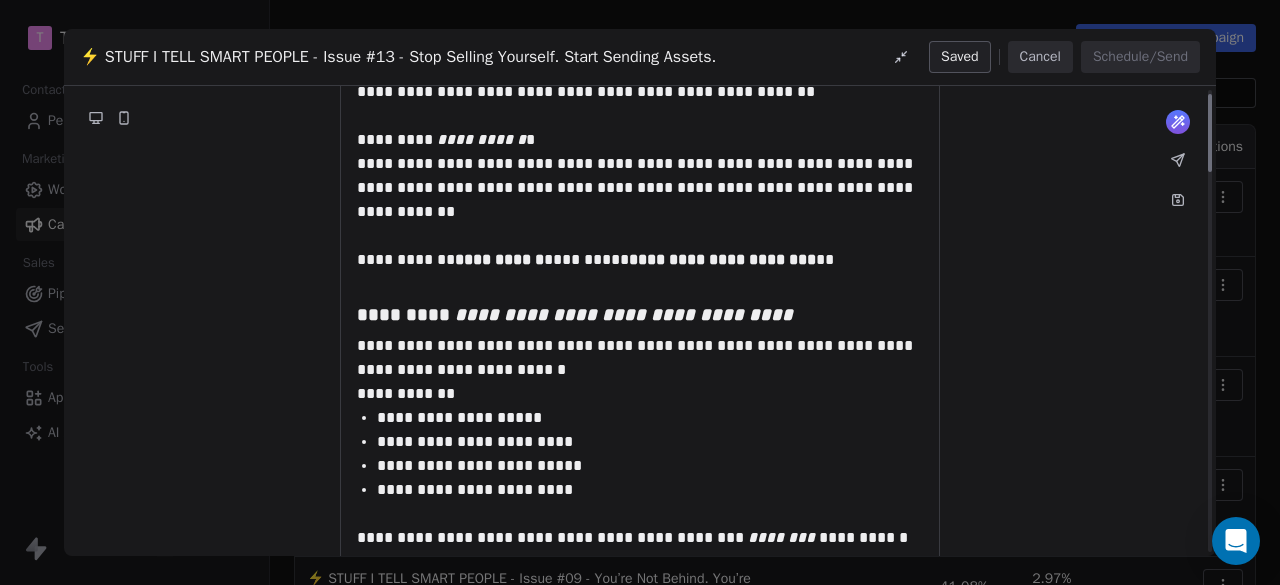scroll, scrollTop: 0, scrollLeft: 0, axis: both 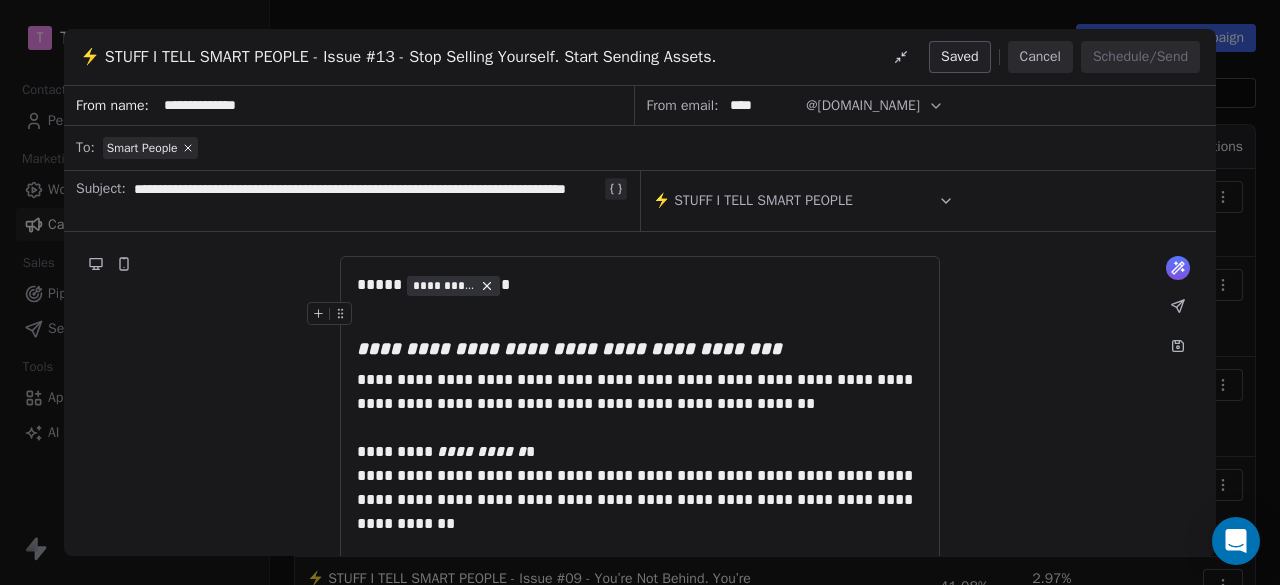 click on "@[DOMAIN_NAME]" at bounding box center [863, 105] 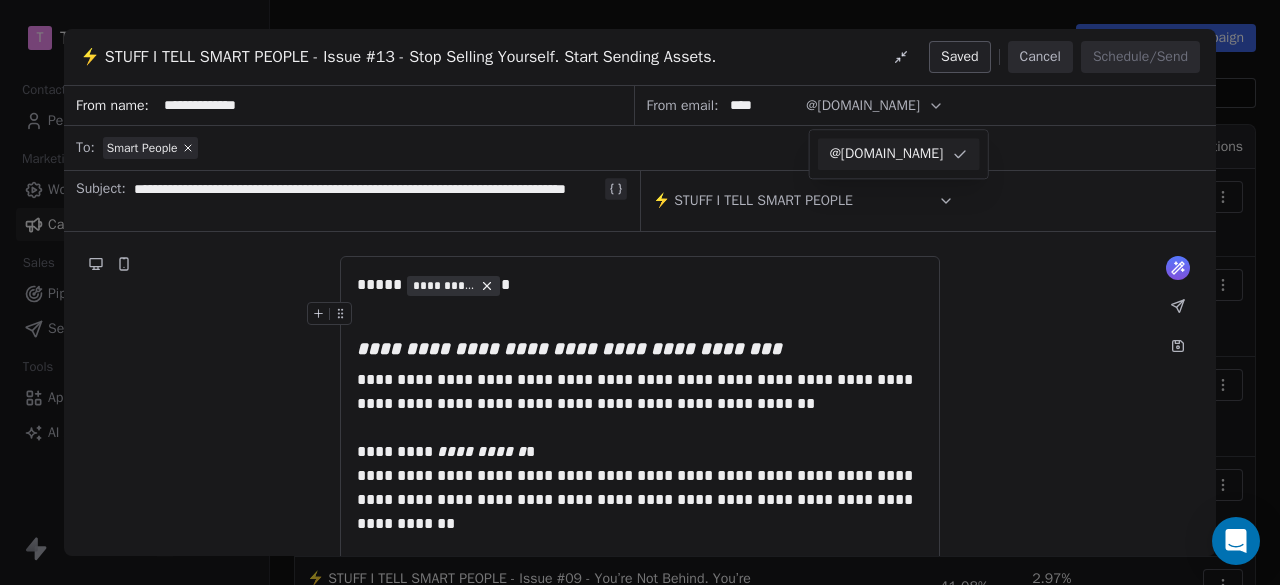 click on "@[DOMAIN_NAME]" at bounding box center (887, 154) 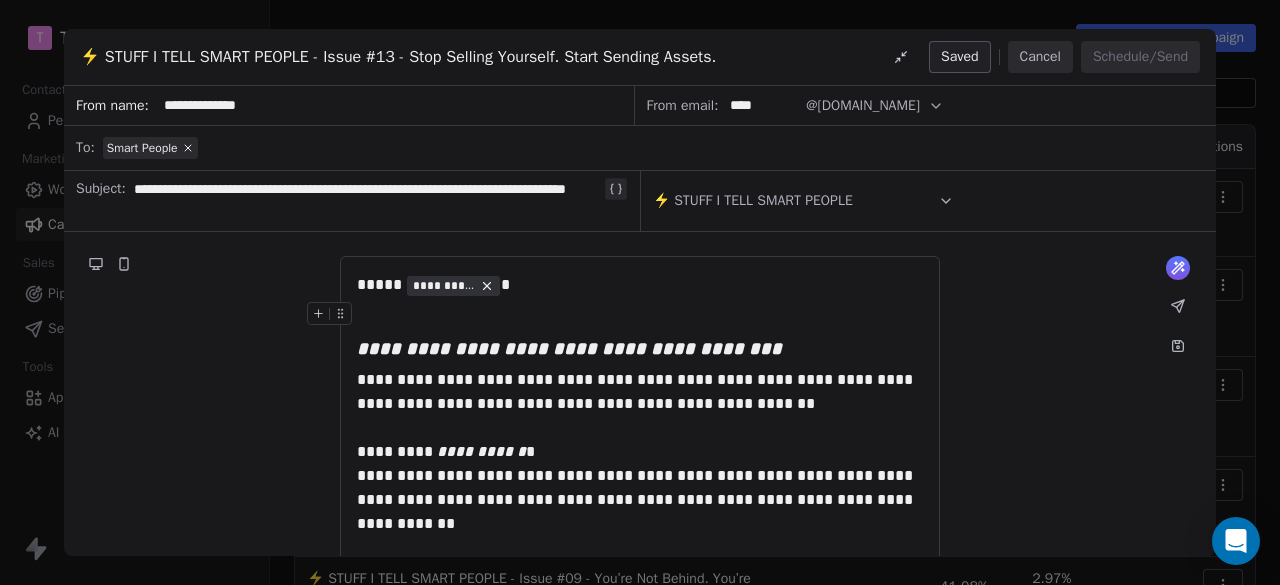 click on "@[DOMAIN_NAME]" at bounding box center [863, 105] 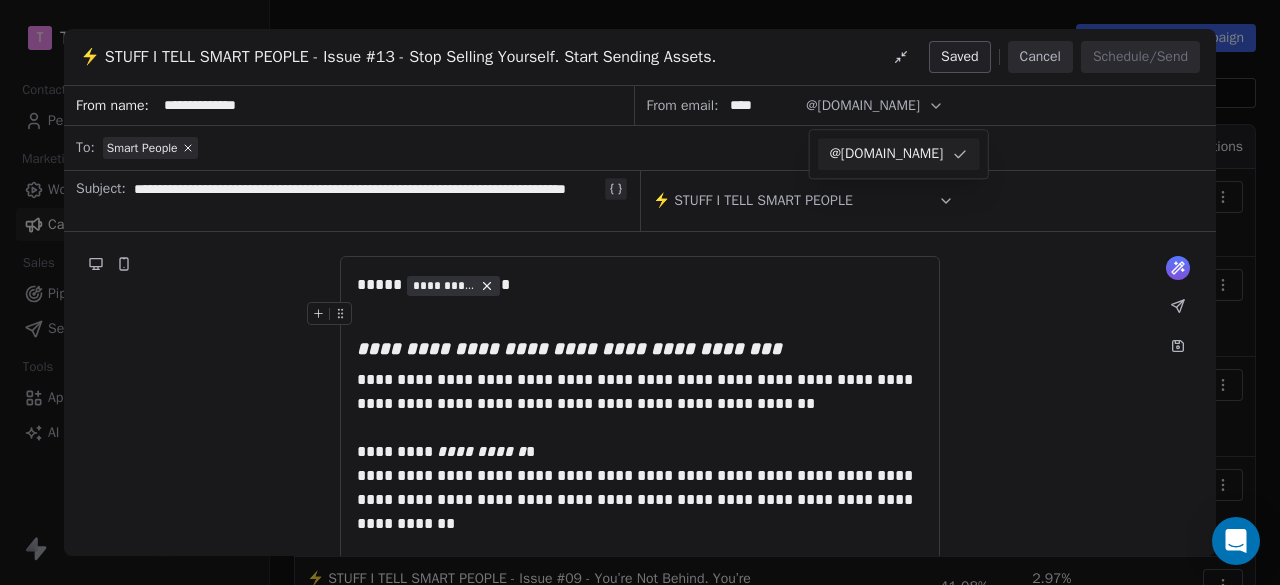 click on "@[DOMAIN_NAME]" at bounding box center [887, 154] 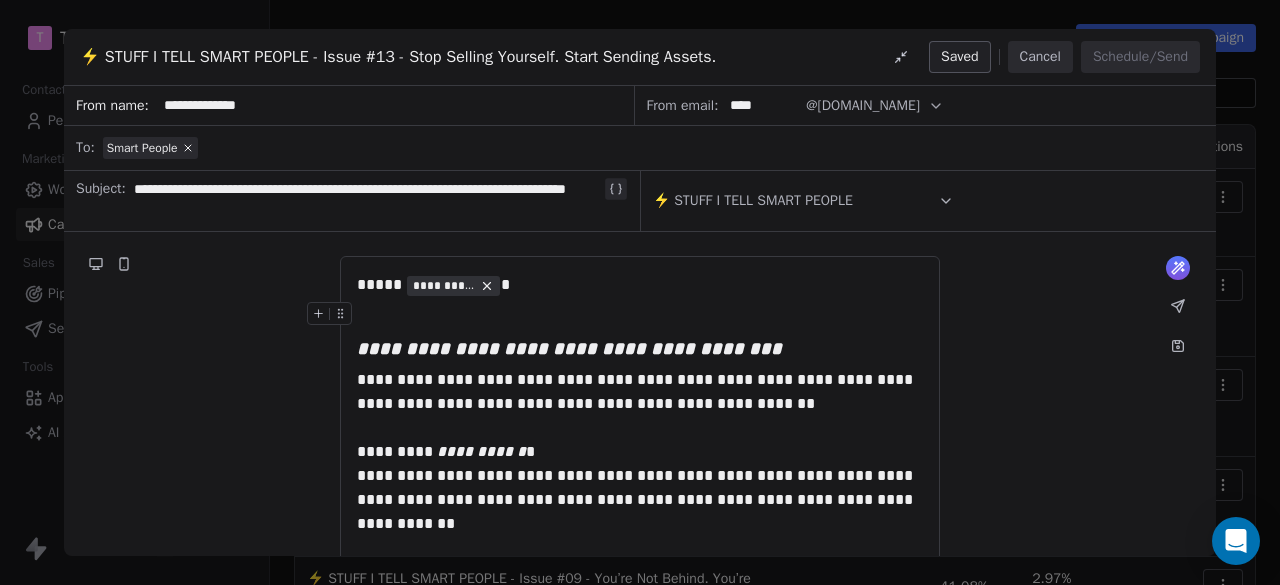 click on "****" at bounding box center (762, 105) 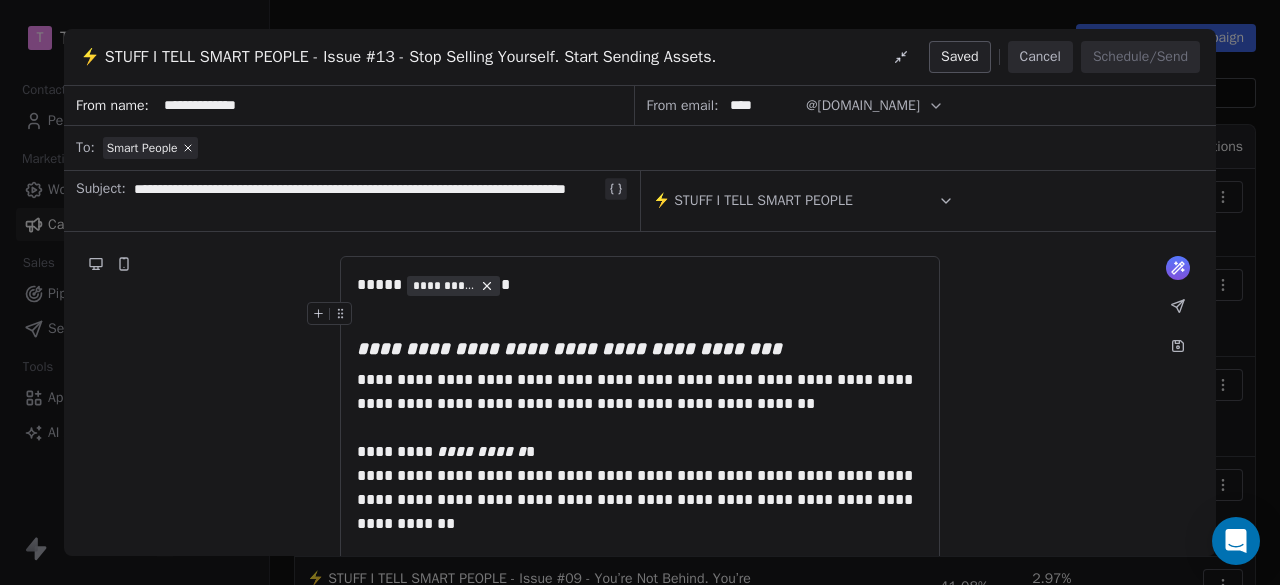 click 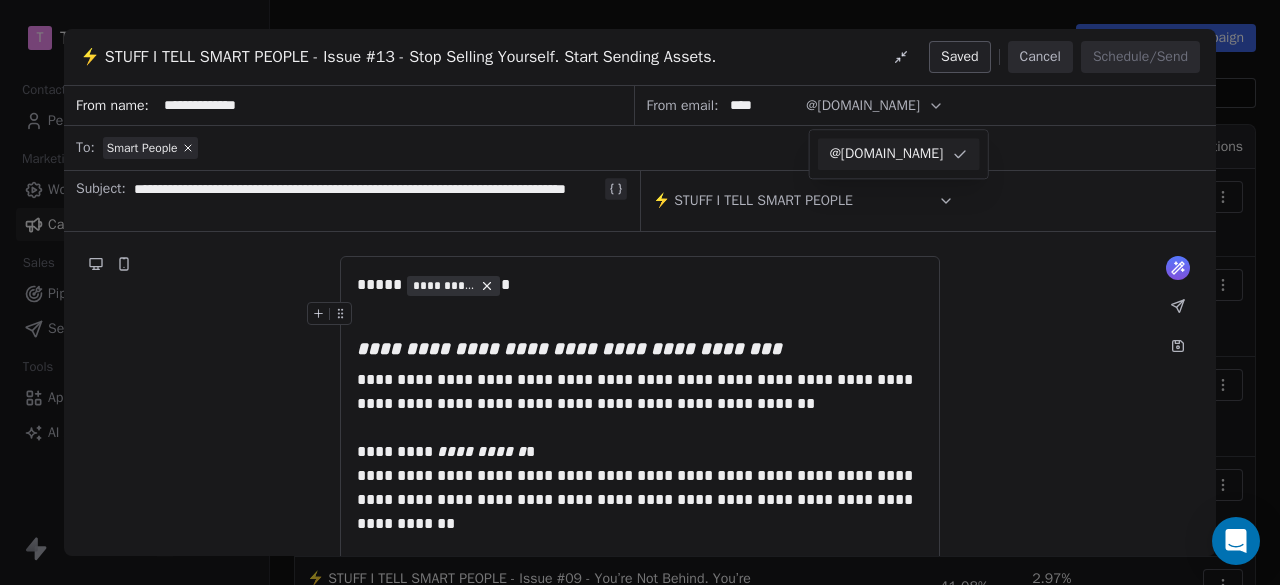 click 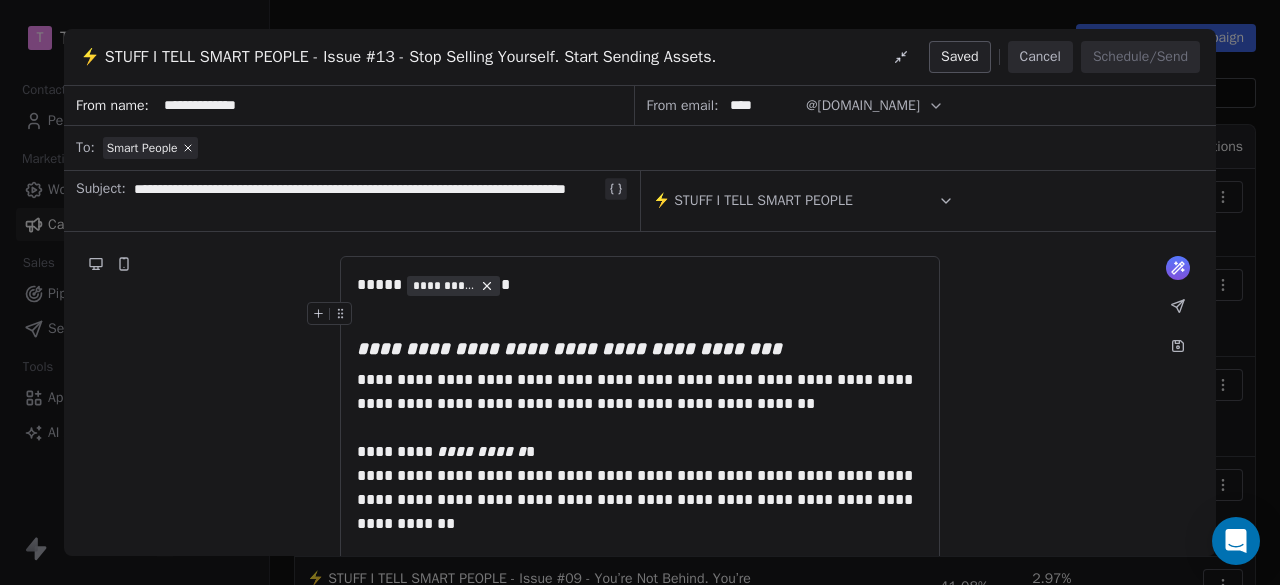 click 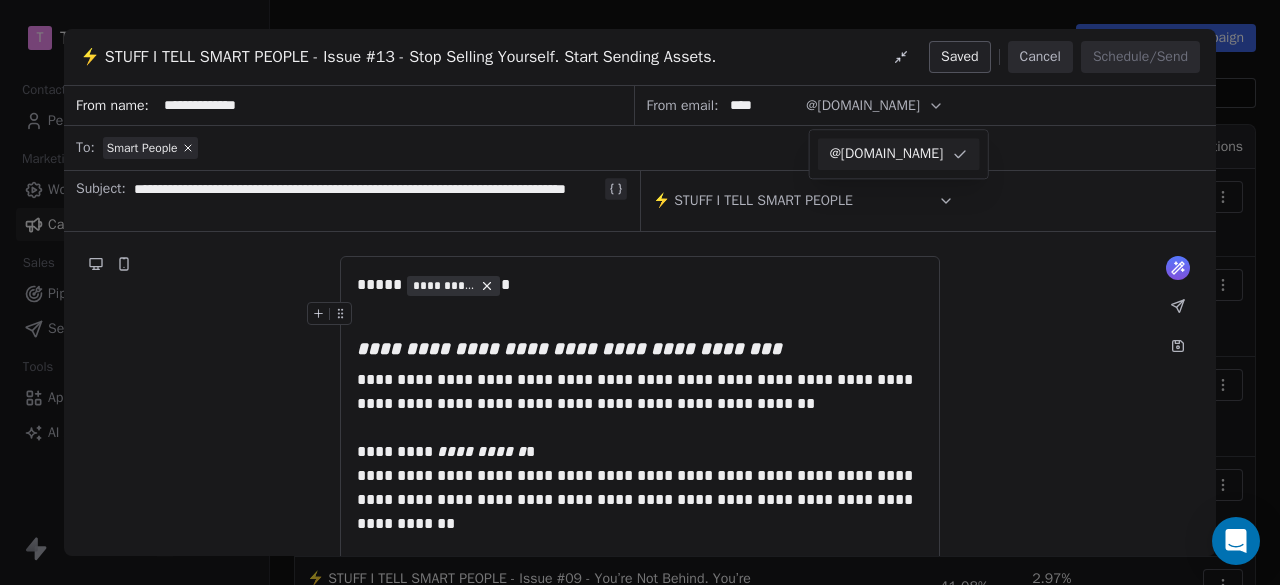 click on "@[DOMAIN_NAME]" at bounding box center (887, 154) 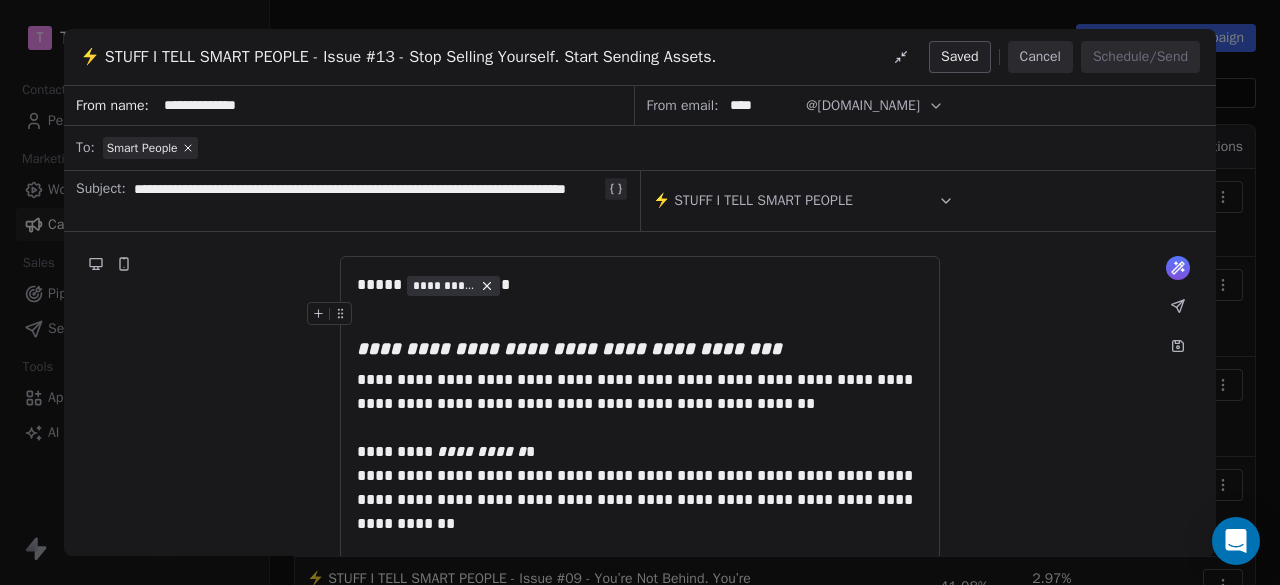 click on "@[DOMAIN_NAME]" at bounding box center [863, 105] 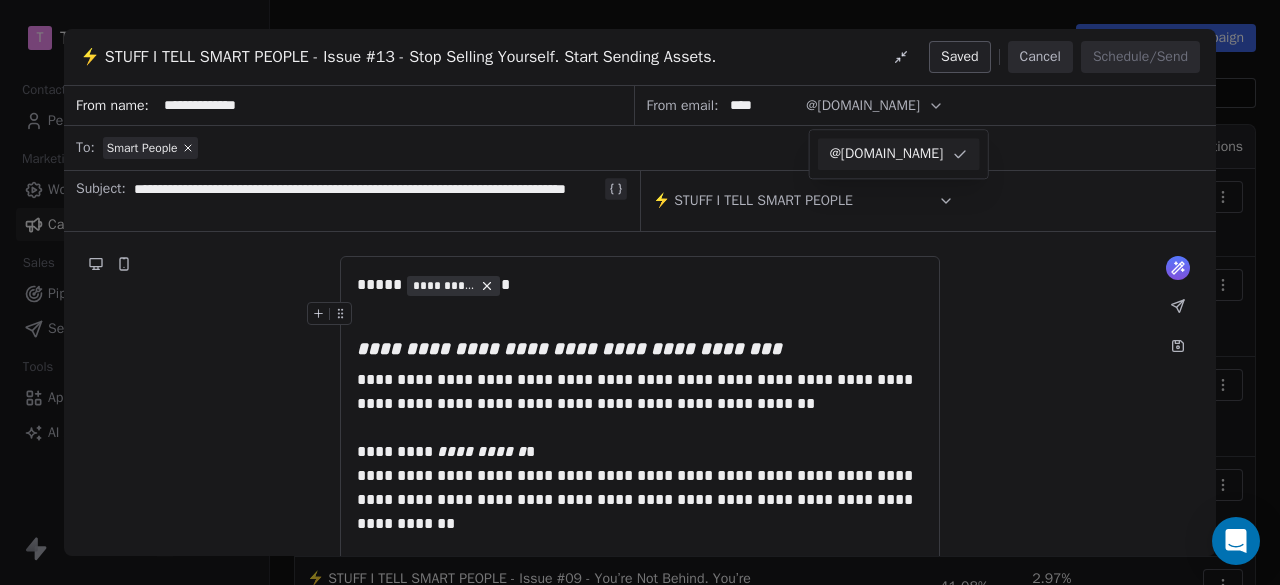 click on "@[DOMAIN_NAME]" at bounding box center (887, 154) 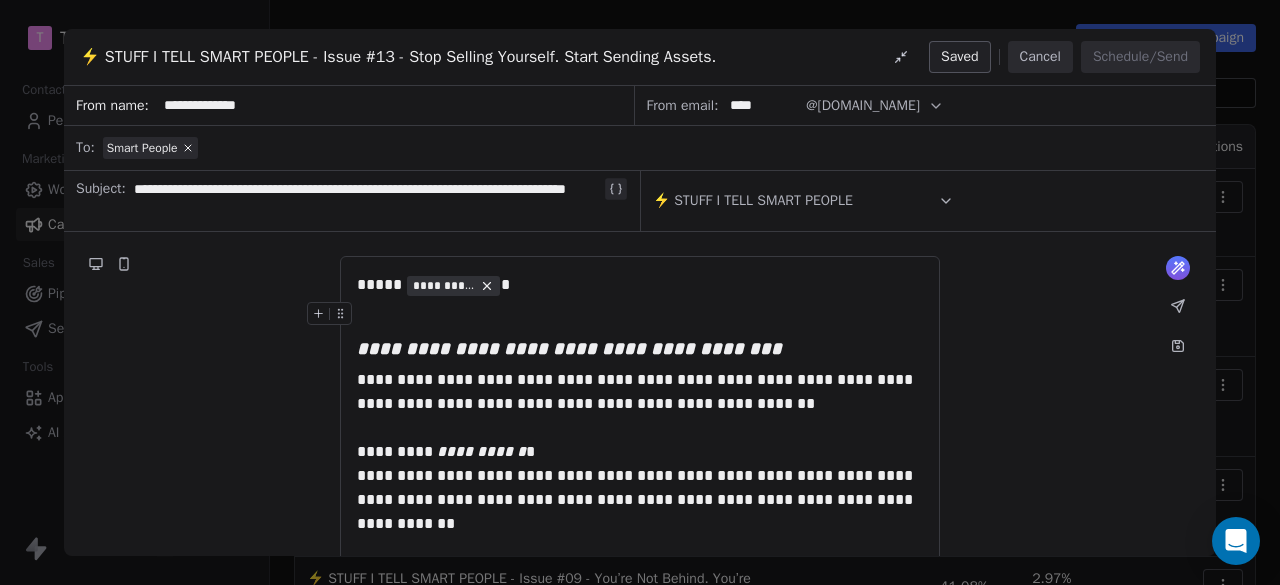 click on "Cancel" at bounding box center (1040, 57) 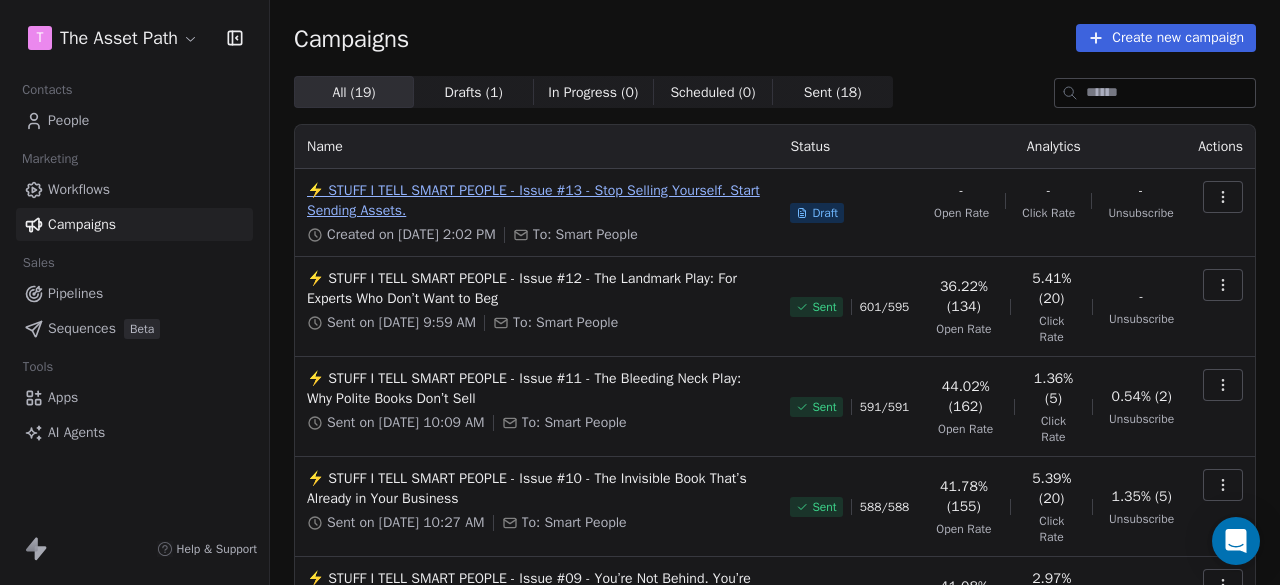 click on "⚡ STUFF I TELL SMART PEOPLE - Issue #13 - Stop Selling Yourself. Start Sending Assets." at bounding box center (536, 201) 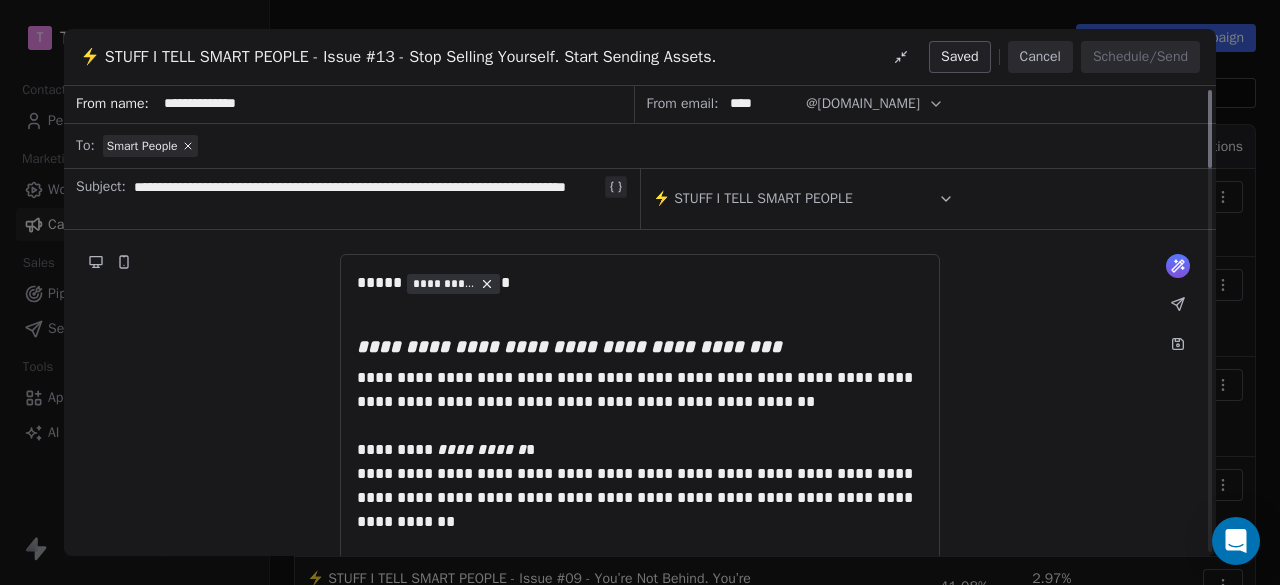 scroll, scrollTop: 0, scrollLeft: 0, axis: both 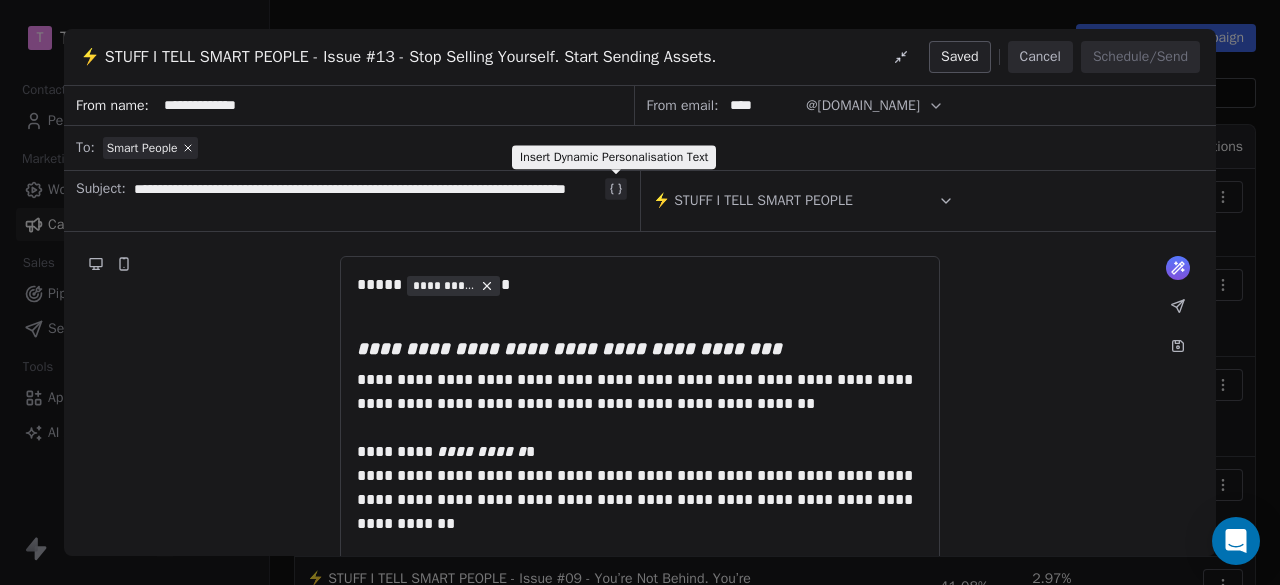 click at bounding box center [616, 189] 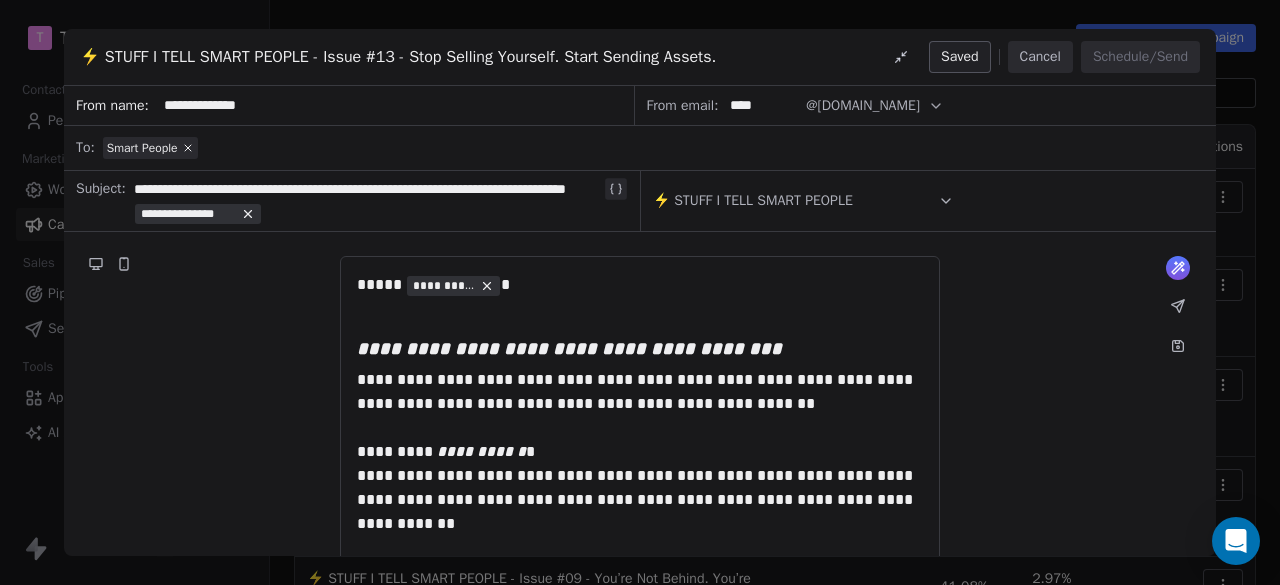 click on "**********" at bounding box center [367, 201] 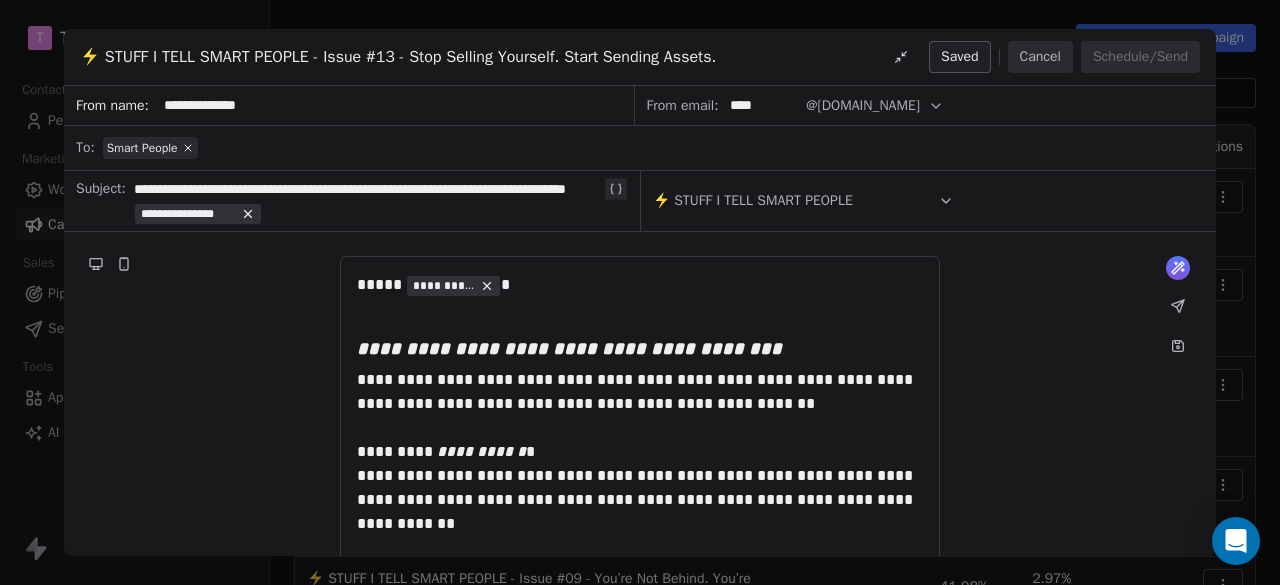 type 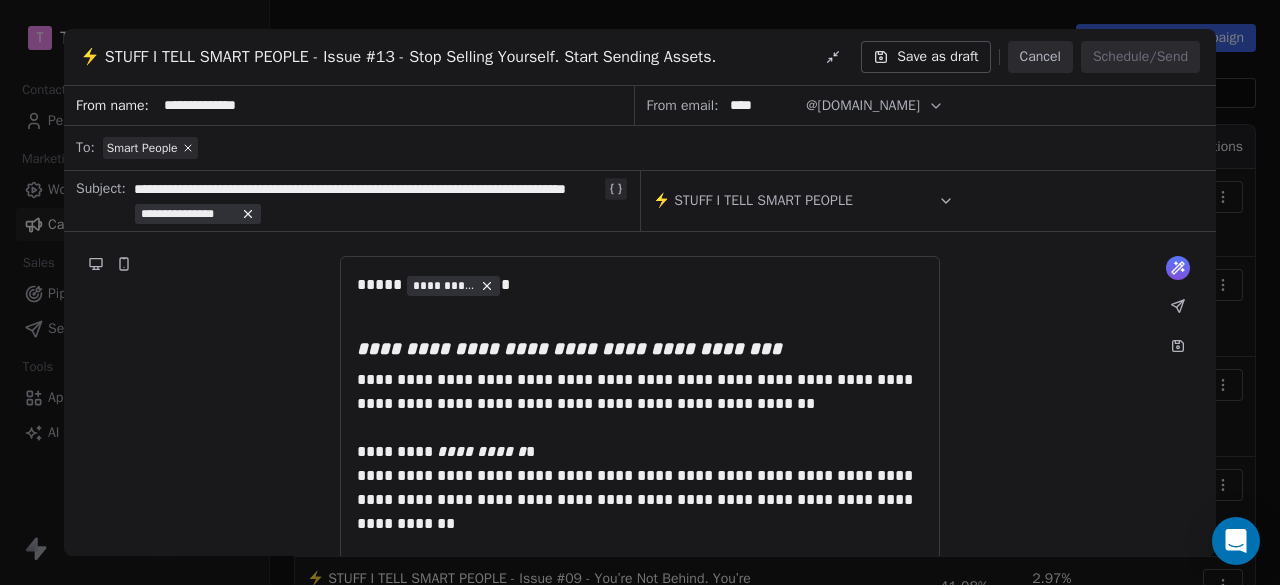 click 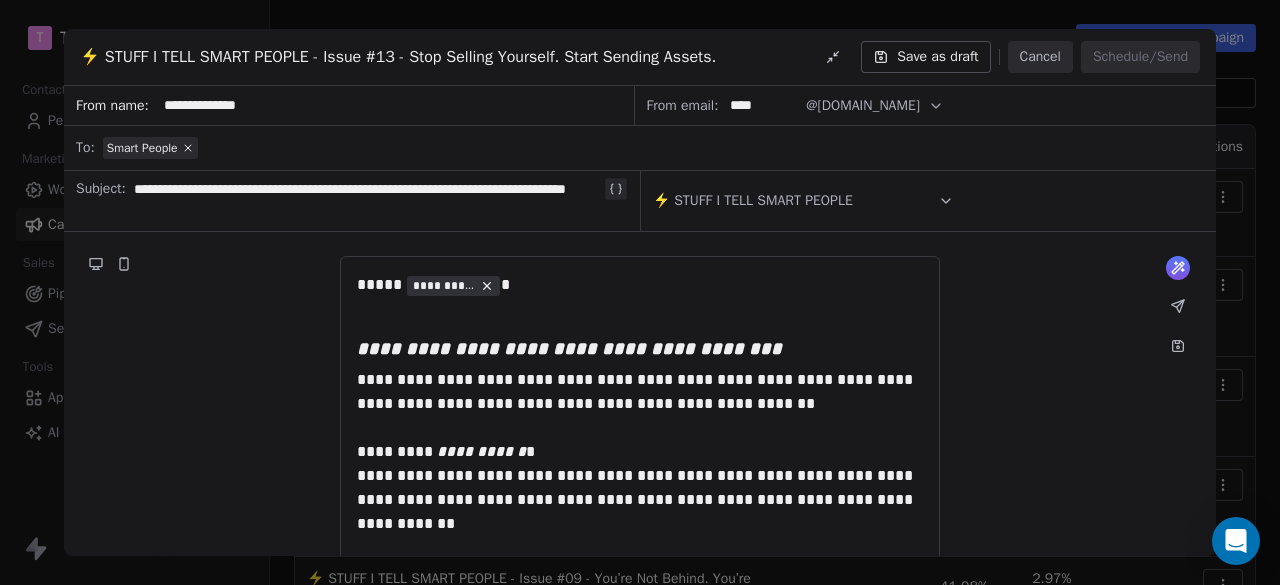 click on "⚡ STUFF I TELL SMART PEOPLE" at bounding box center (753, 201) 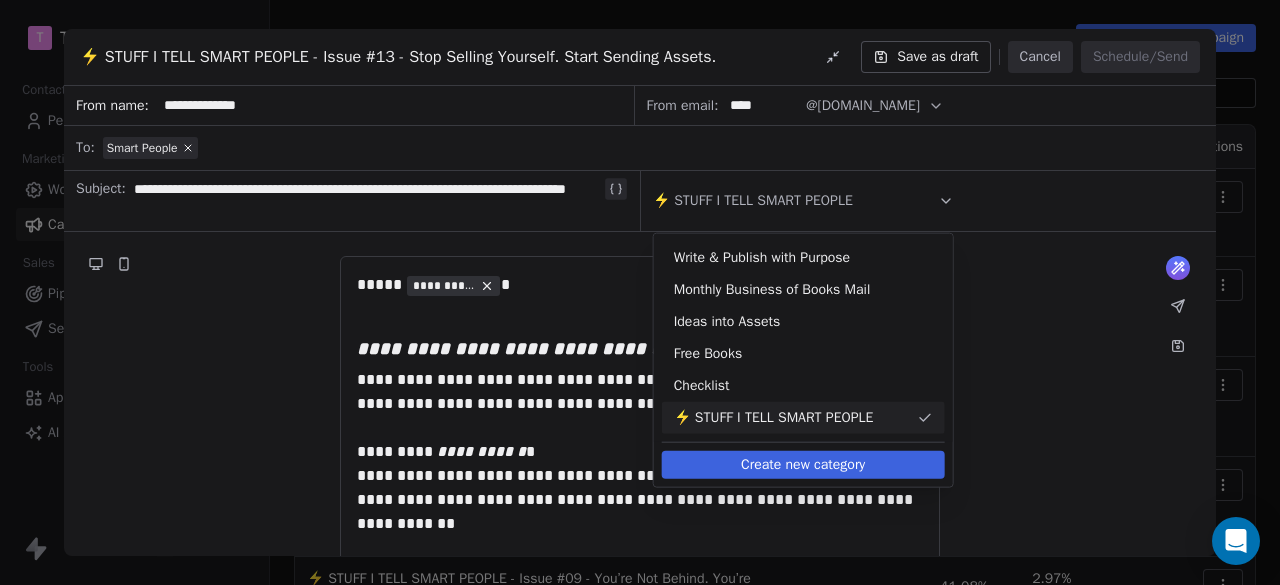 click on "⚡ STUFF I TELL SMART PEOPLE" at bounding box center (791, 418) 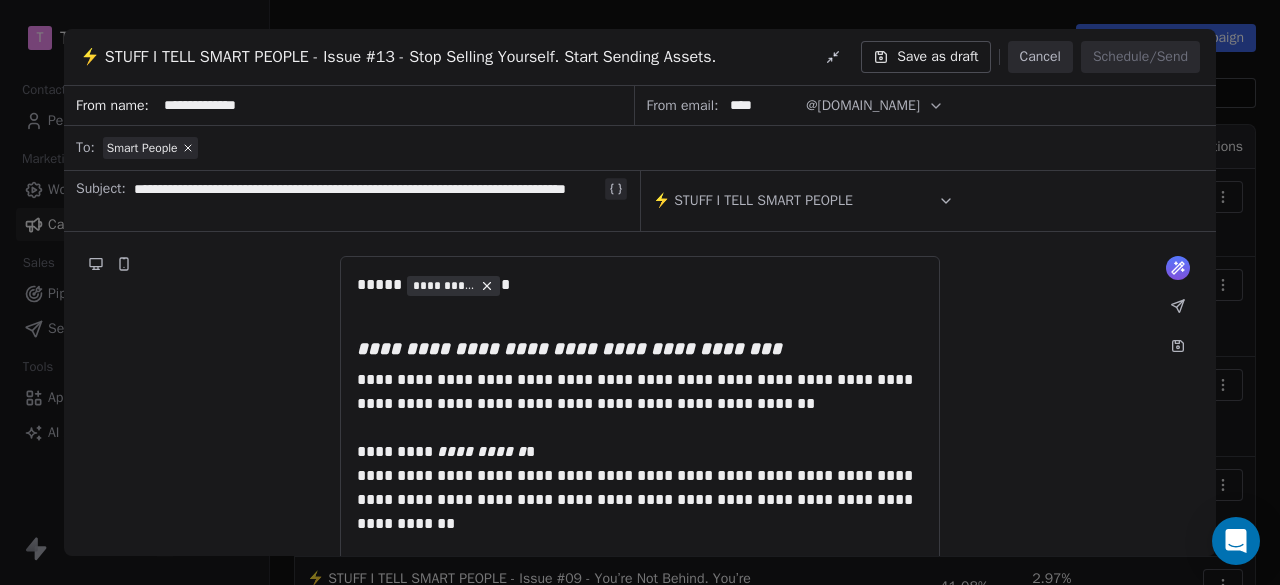 click on "@[DOMAIN_NAME]" at bounding box center (863, 105) 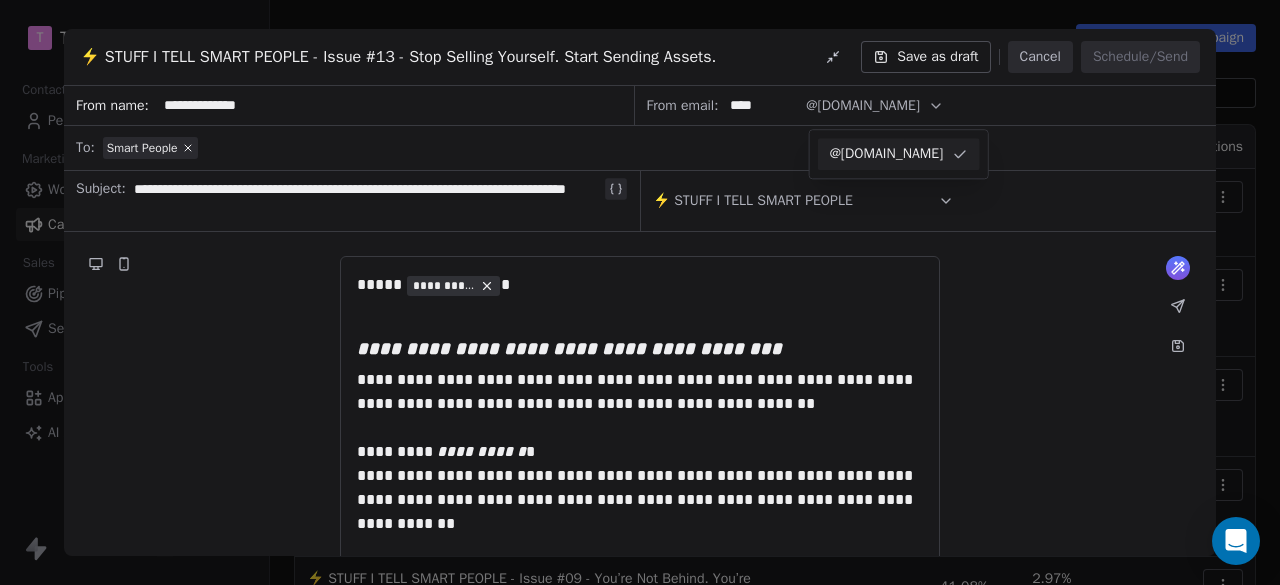 click on "@[DOMAIN_NAME]" at bounding box center (887, 154) 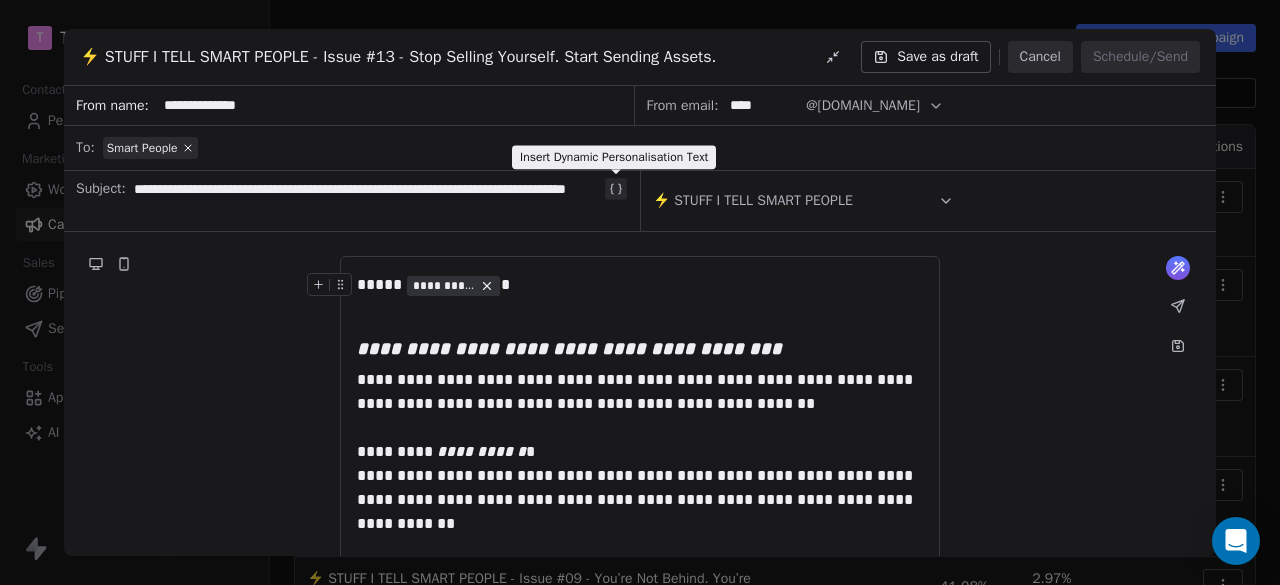 click at bounding box center [616, 189] 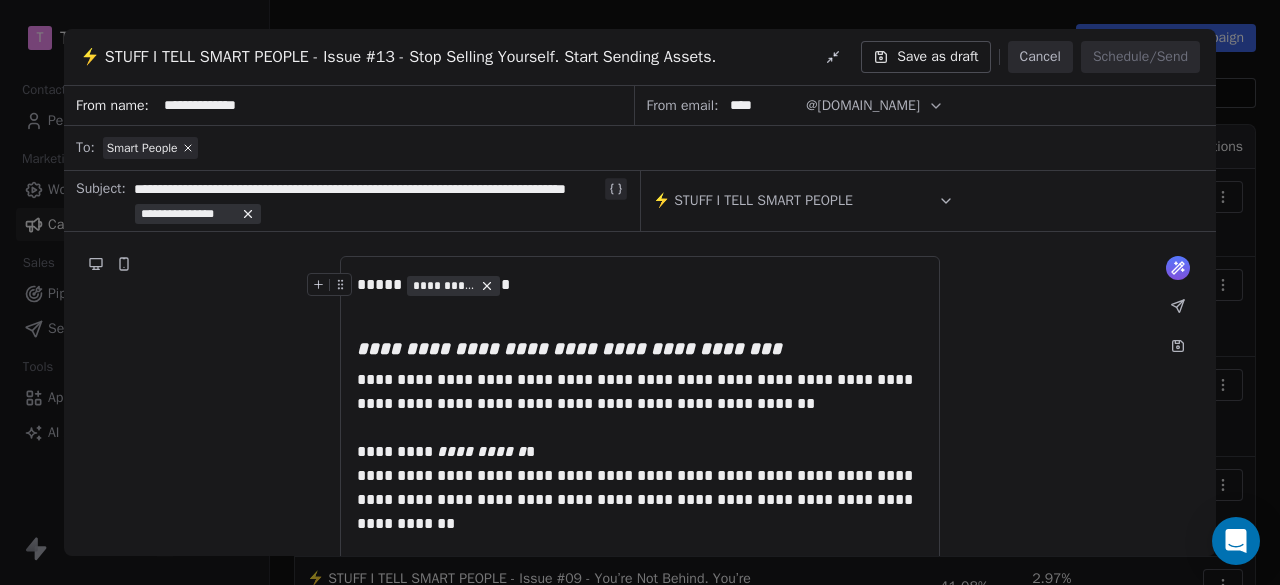 click 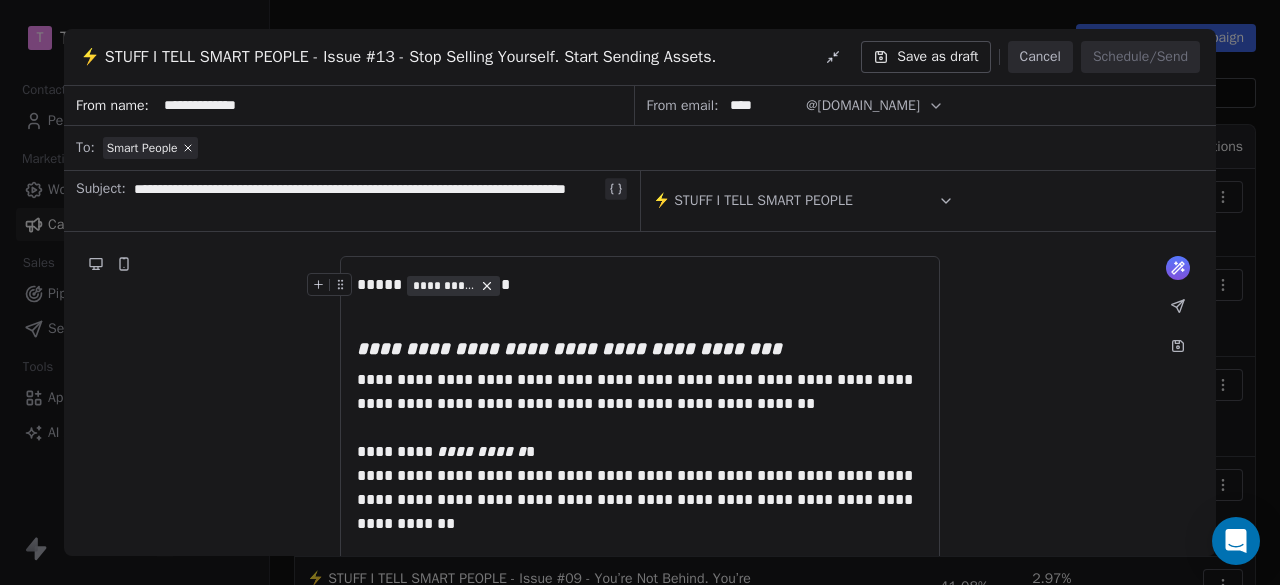 click on "@[DOMAIN_NAME]" at bounding box center [863, 105] 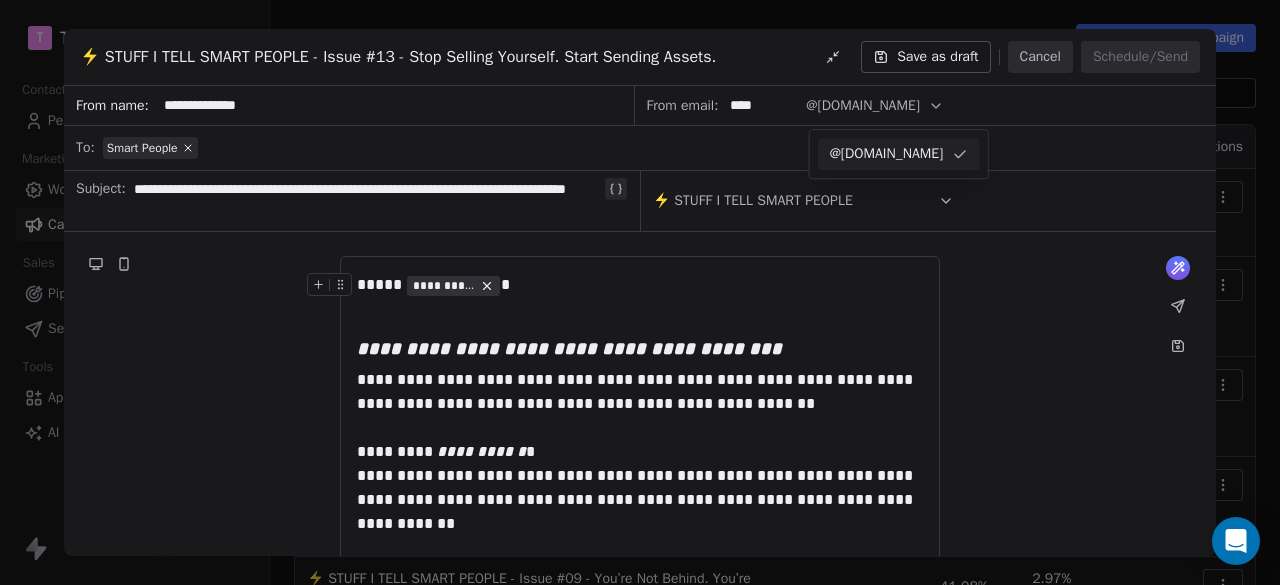click on "****" at bounding box center (762, 105) 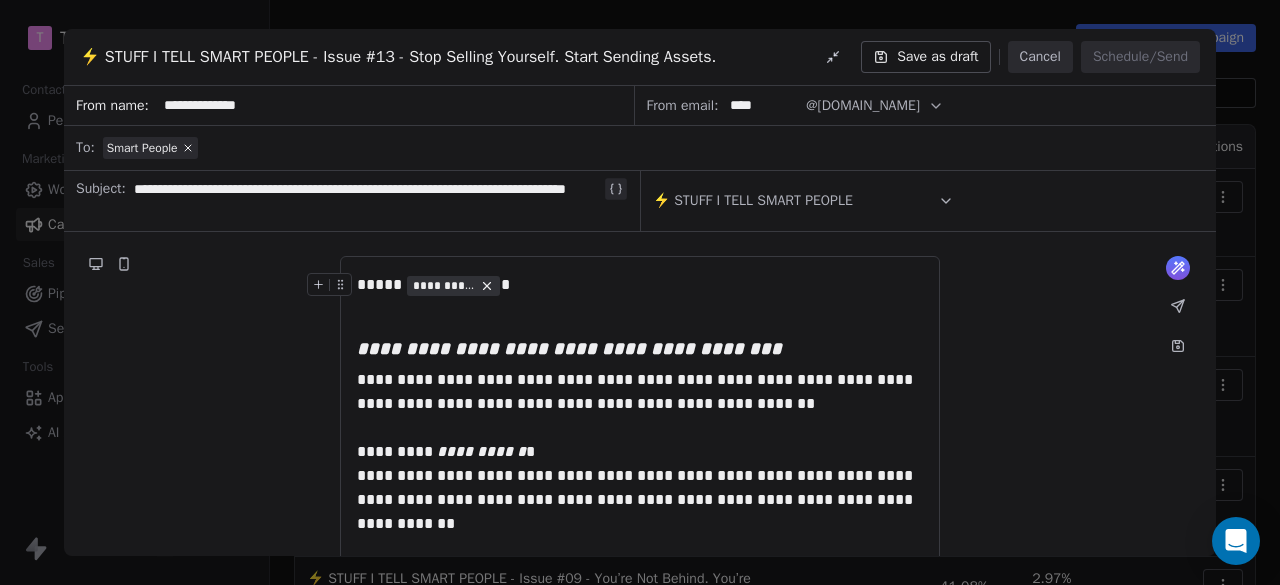 type 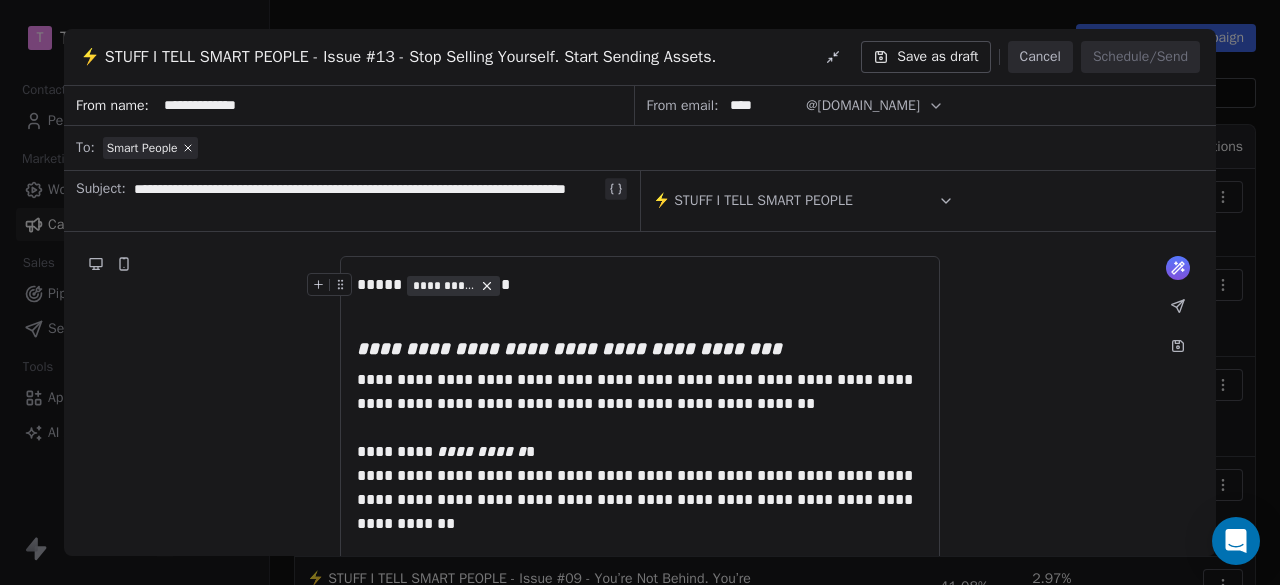 click on "@[DOMAIN_NAME]" at bounding box center [863, 105] 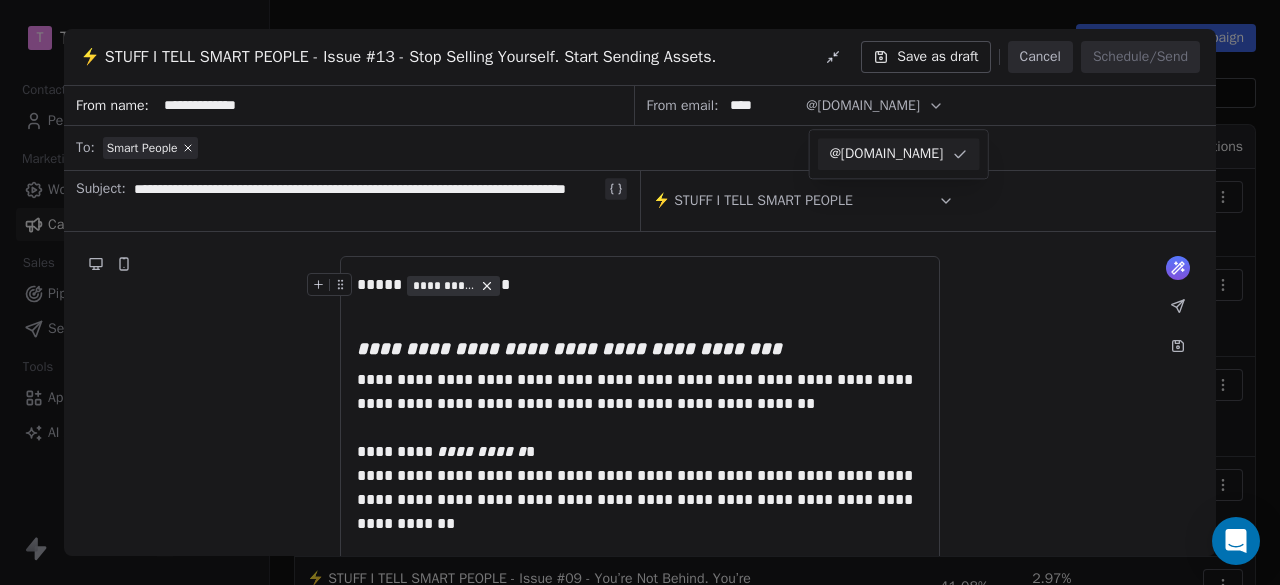 click on "@[DOMAIN_NAME]" at bounding box center (887, 154) 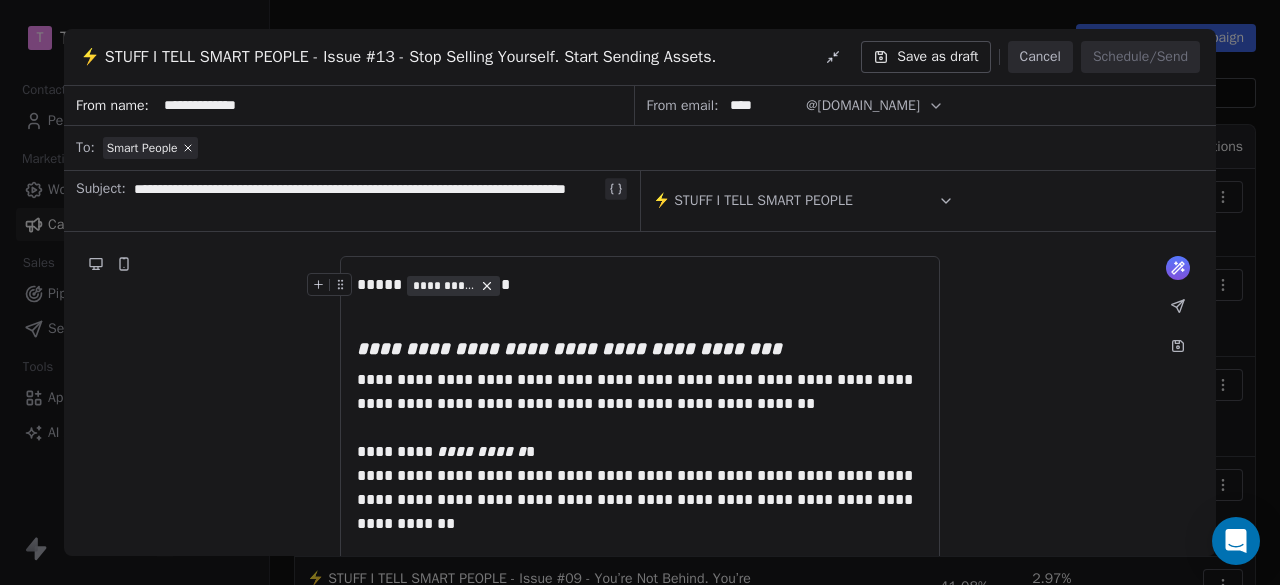 click on "@[DOMAIN_NAME]" at bounding box center (875, 105) 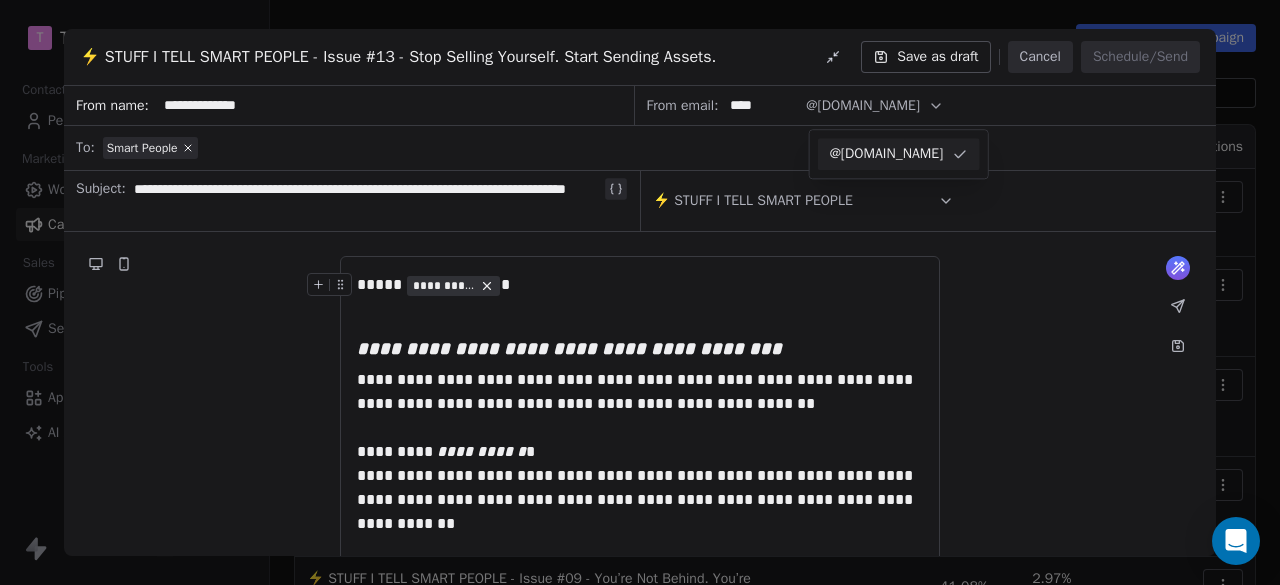 click 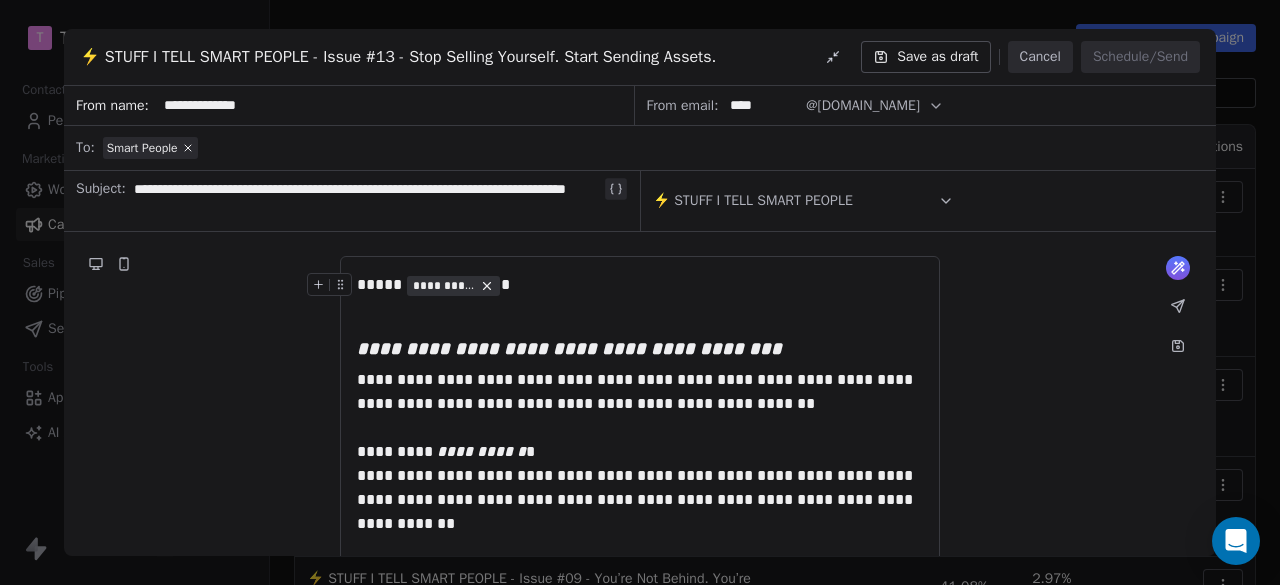 click on "From email: **** @[DOMAIN_NAME]" at bounding box center [926, 106] 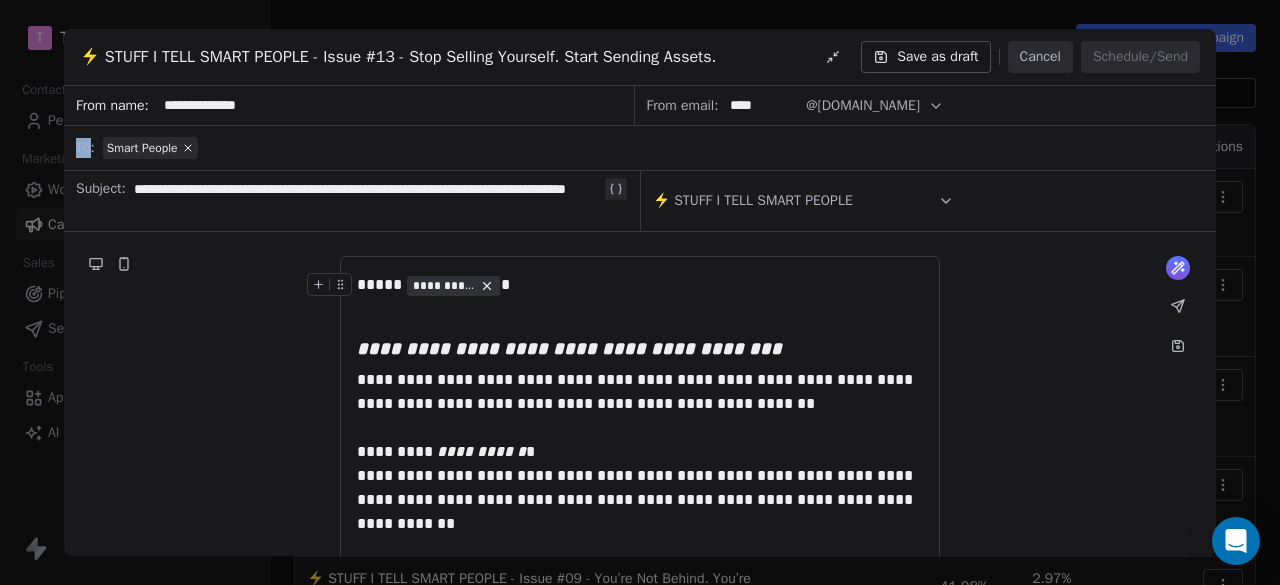 click on "From email: **** @[DOMAIN_NAME]" at bounding box center [926, 106] 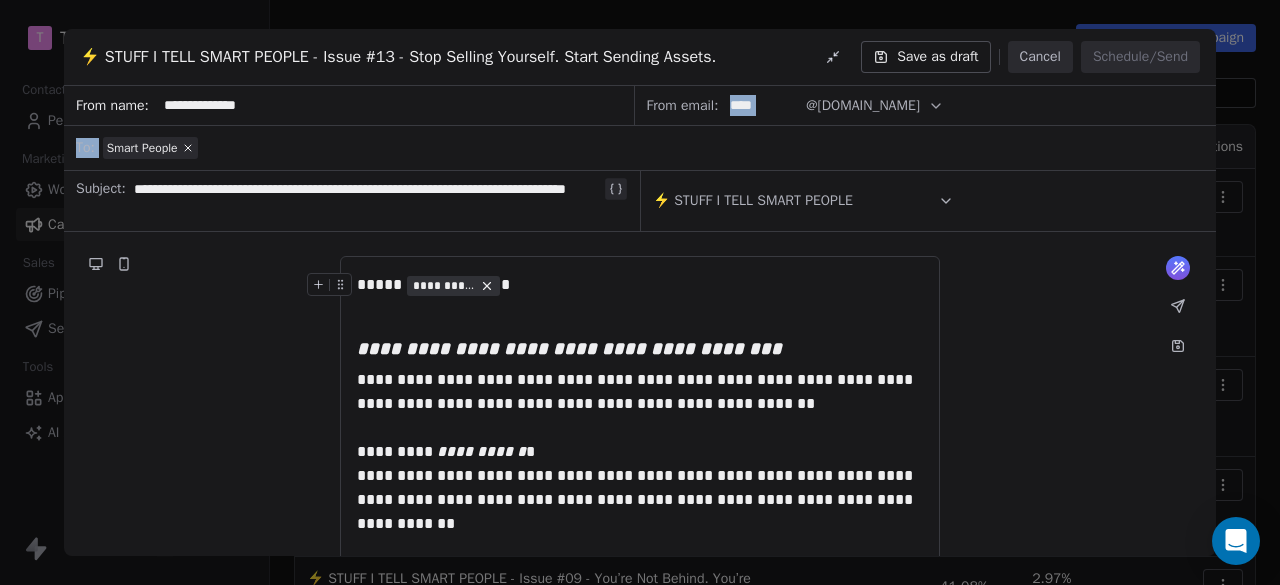 drag, startPoint x: 988, startPoint y: 105, endPoint x: 771, endPoint y: 101, distance: 217.03687 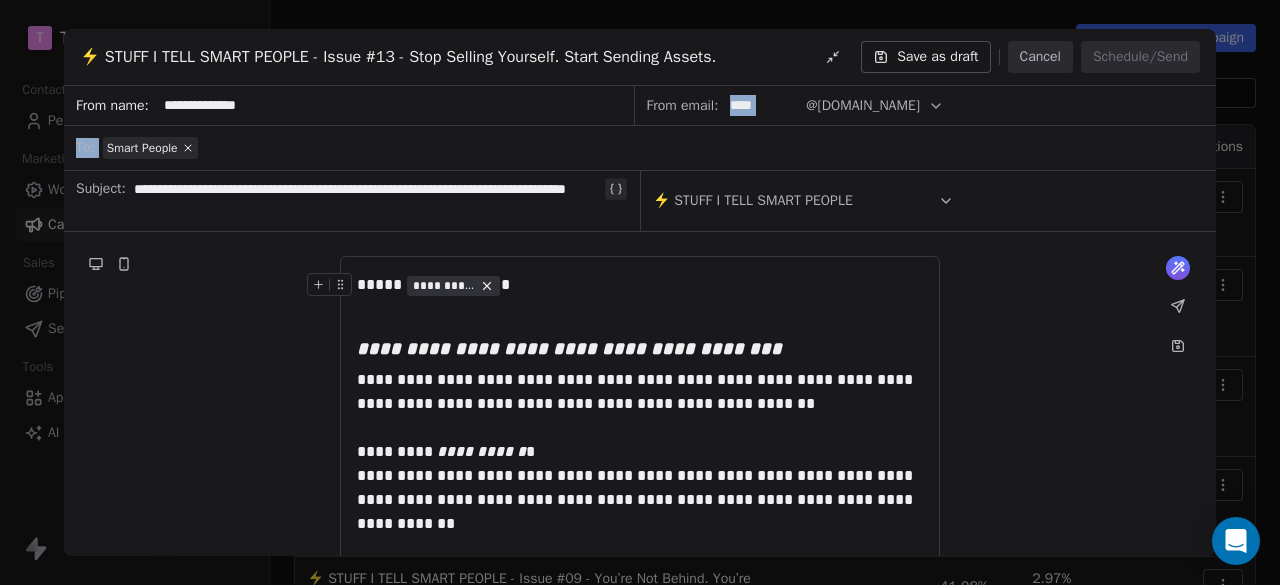 click on "From email: **** @[DOMAIN_NAME]" at bounding box center [926, 106] 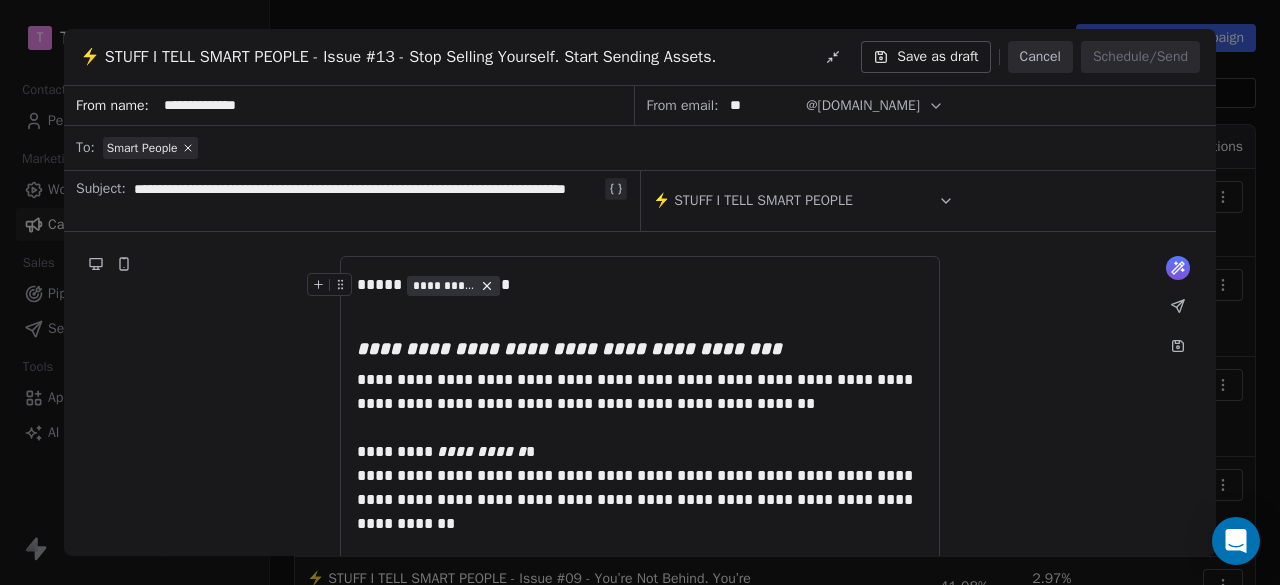 type on "*" 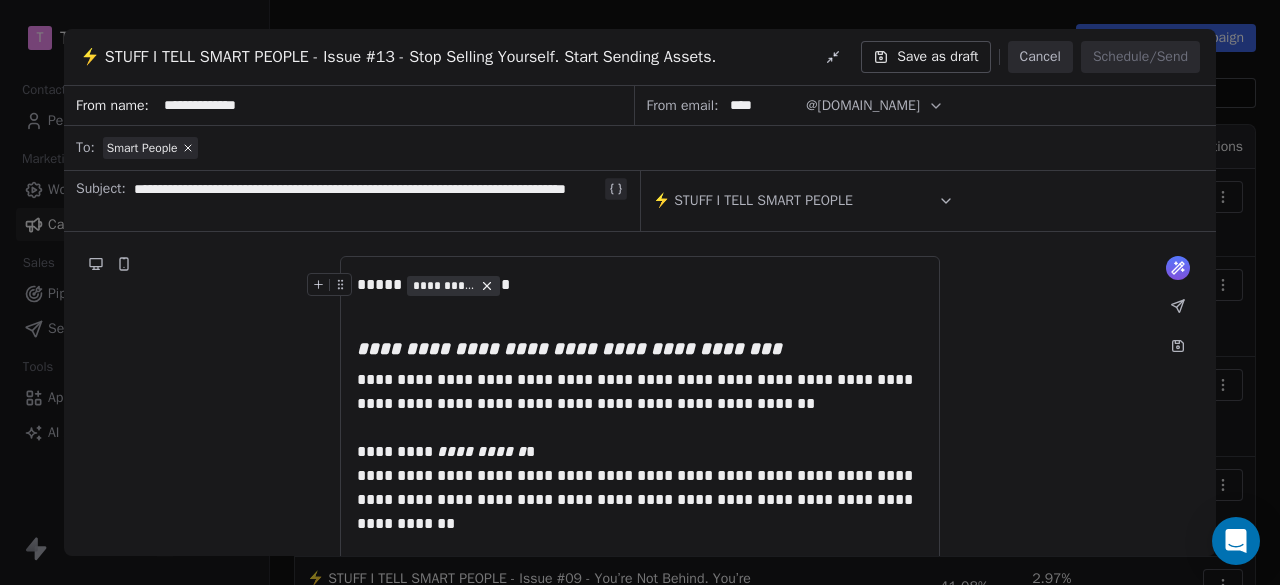 type on "****" 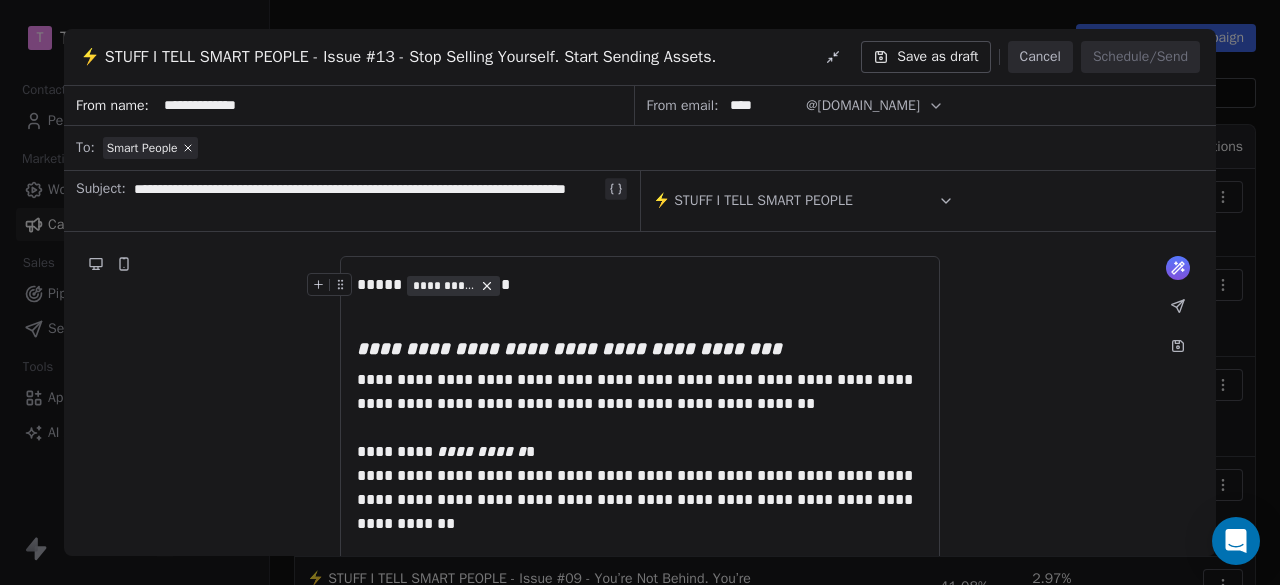 click 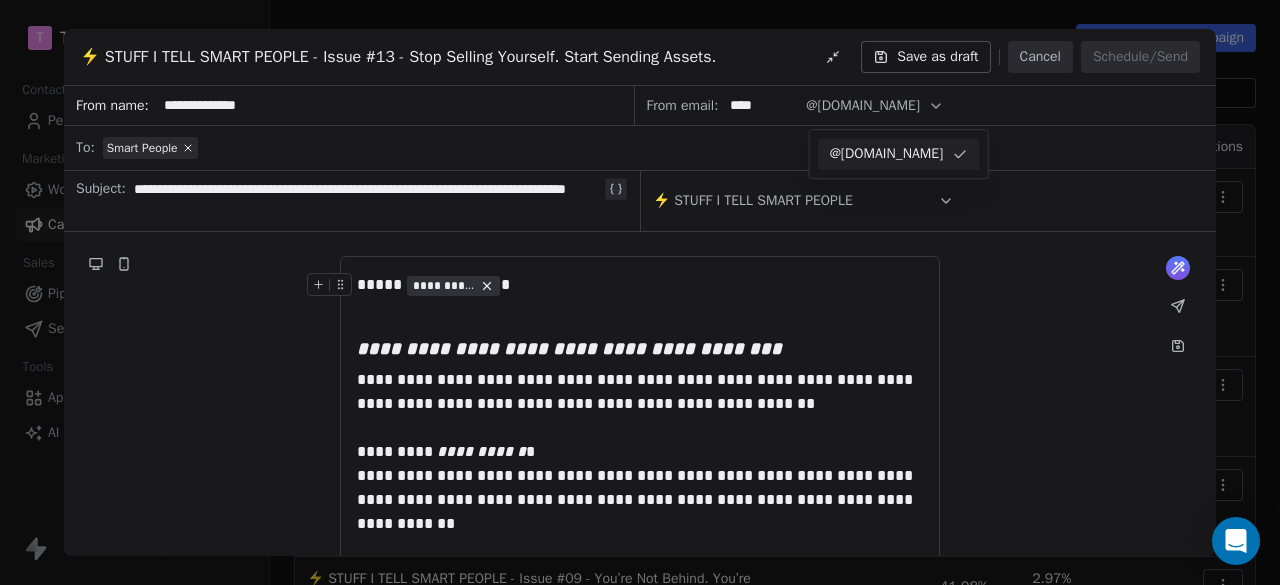 click on "@[DOMAIN_NAME]" at bounding box center (887, 154) 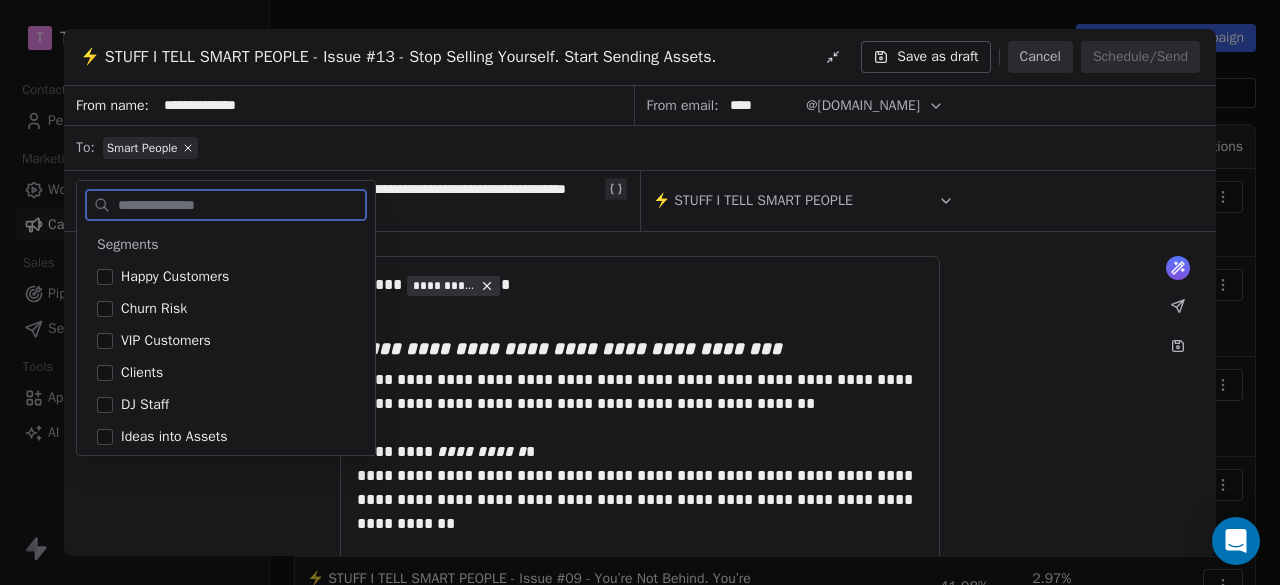 scroll, scrollTop: 198, scrollLeft: 0, axis: vertical 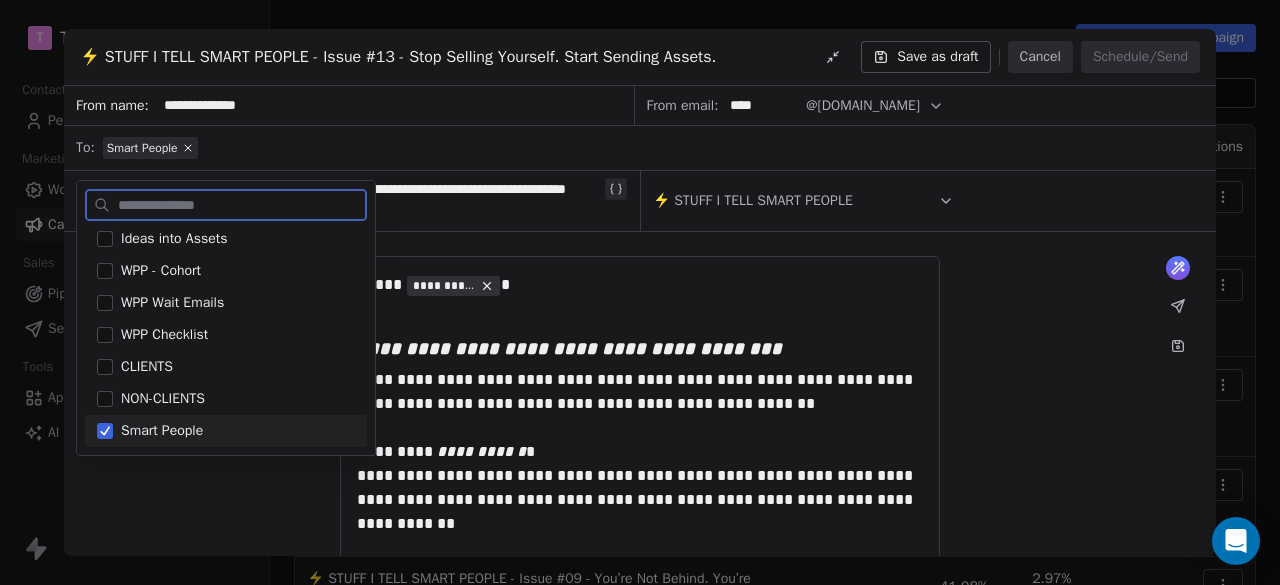 click on "@[DOMAIN_NAME]" at bounding box center (863, 105) 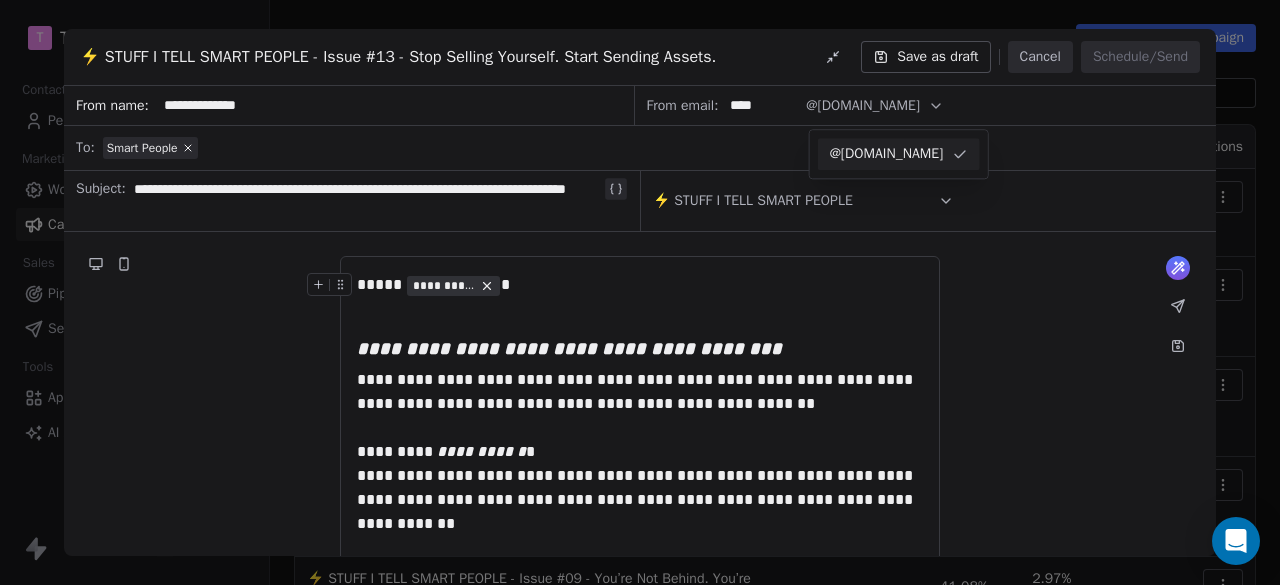 click on "@[DOMAIN_NAME]" at bounding box center (863, 105) 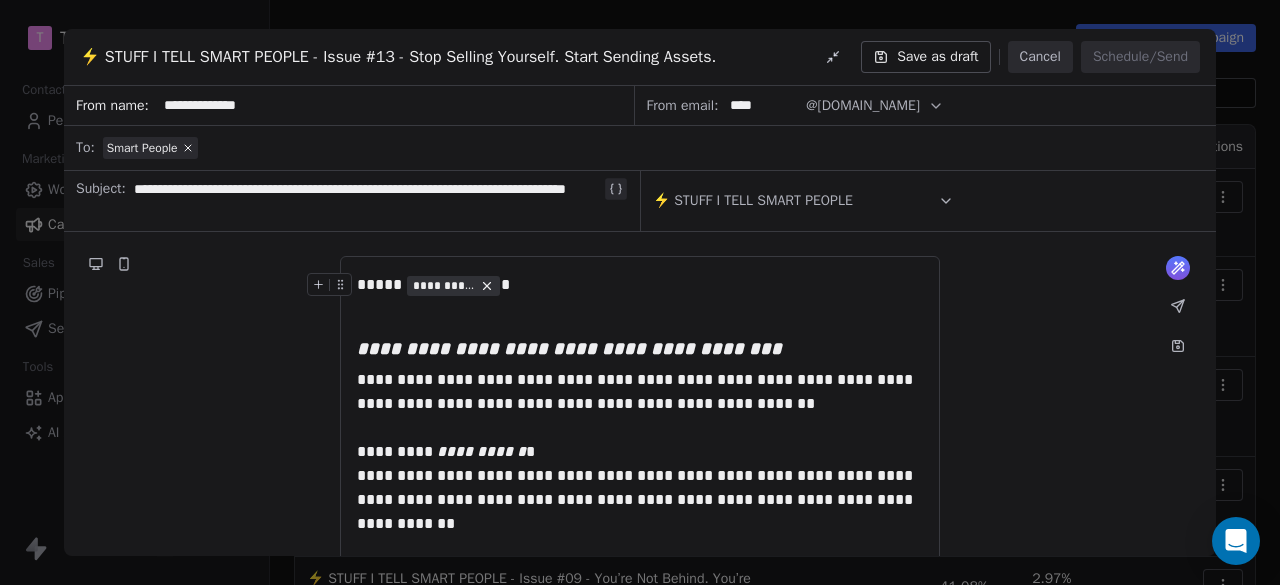 click on "@[DOMAIN_NAME]" at bounding box center (863, 105) 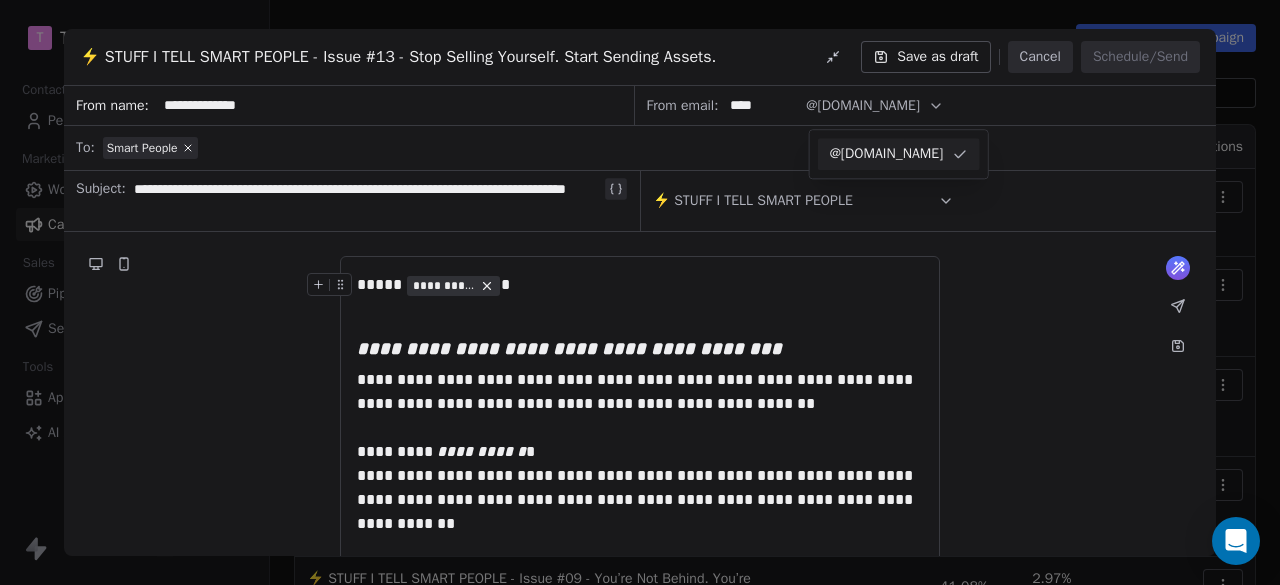 click on "@[DOMAIN_NAME]" at bounding box center (887, 154) 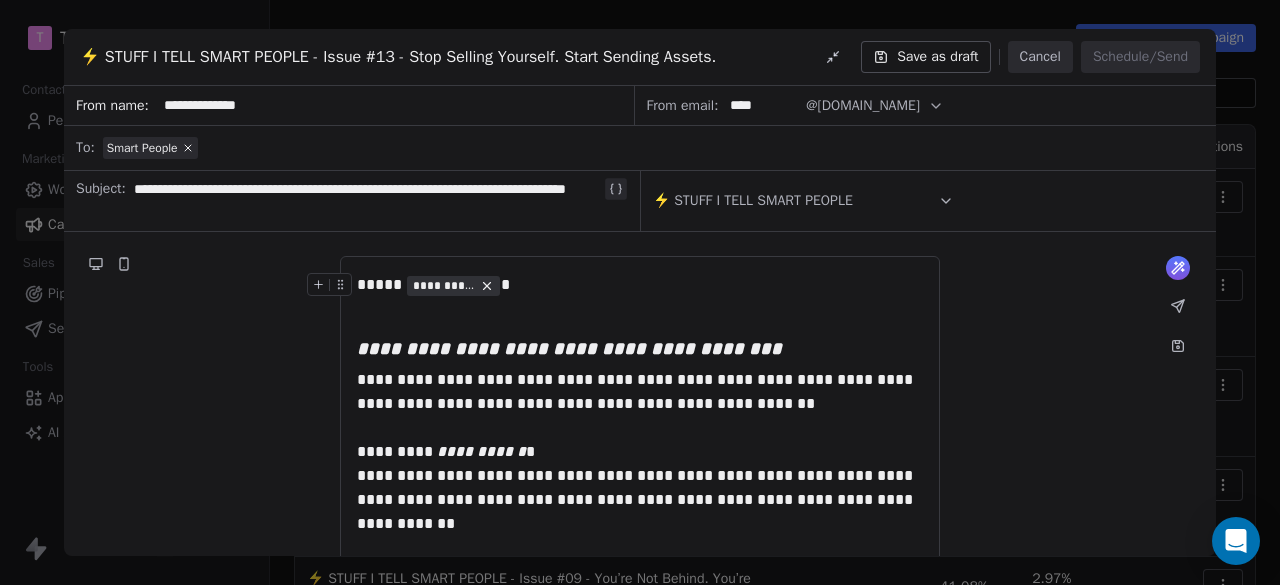click 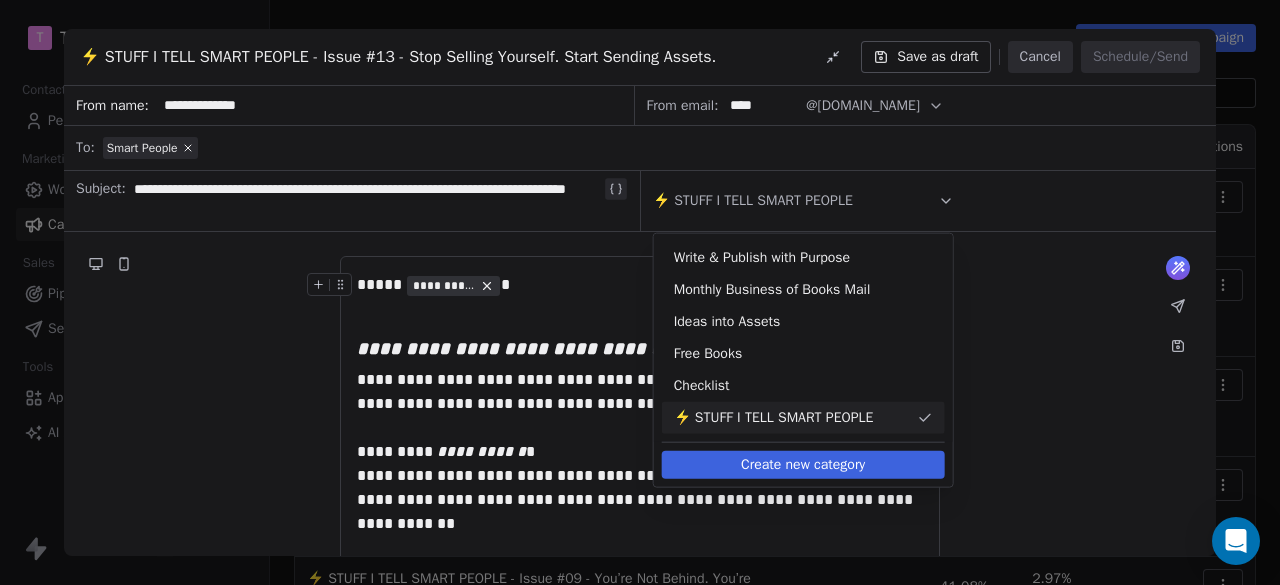 click 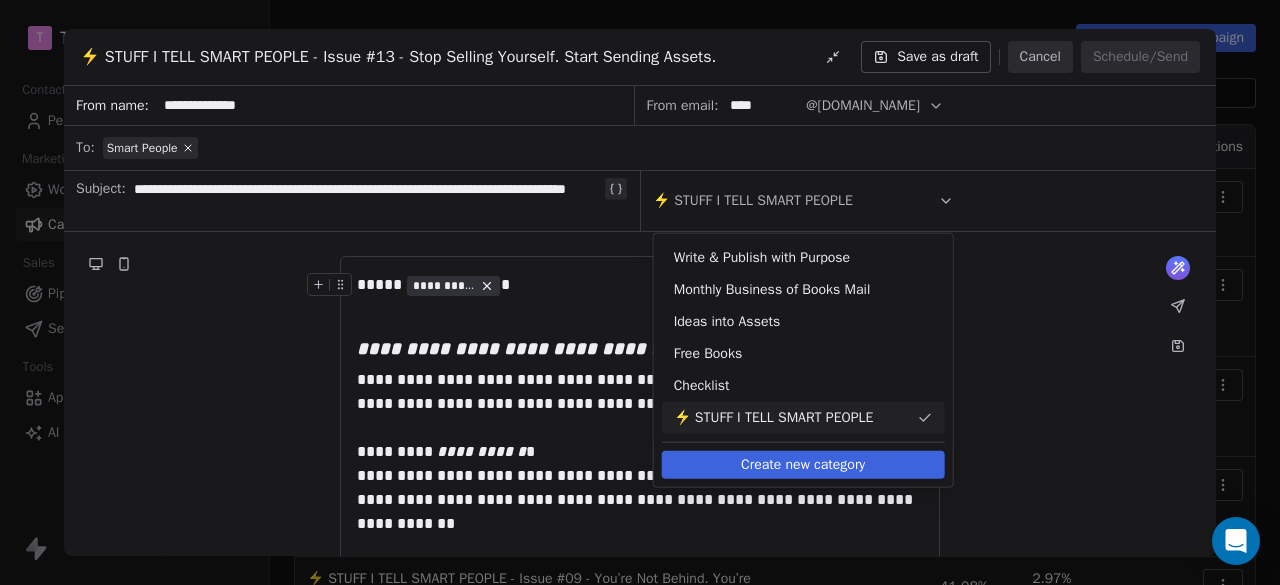 click on "@[DOMAIN_NAME]" at bounding box center [863, 105] 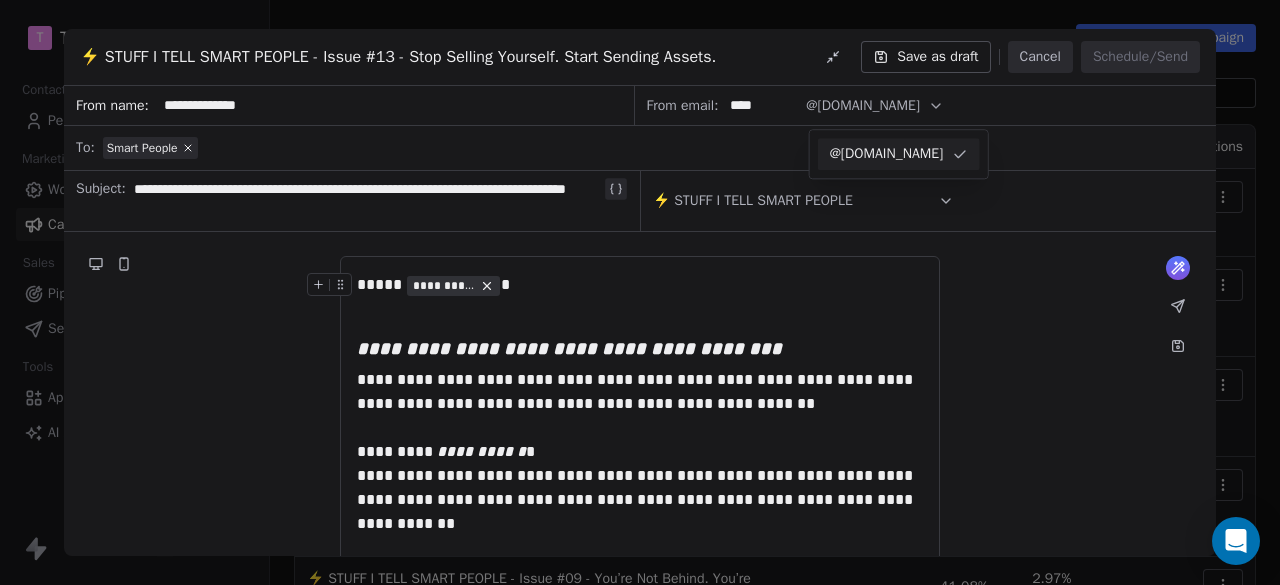 click 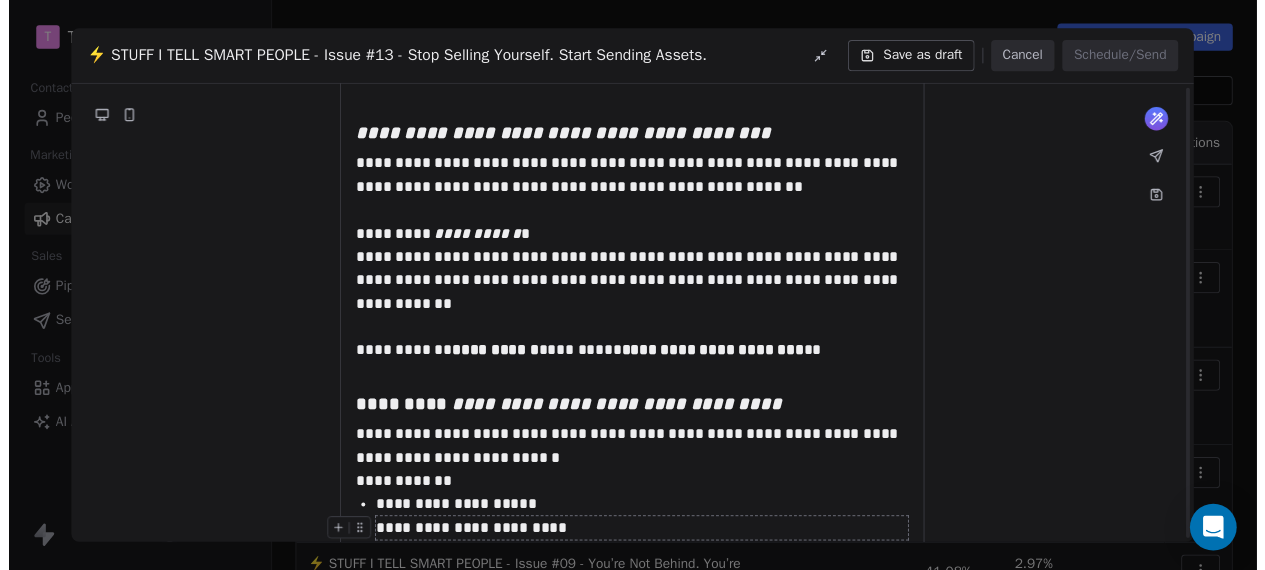 scroll, scrollTop: 612, scrollLeft: 0, axis: vertical 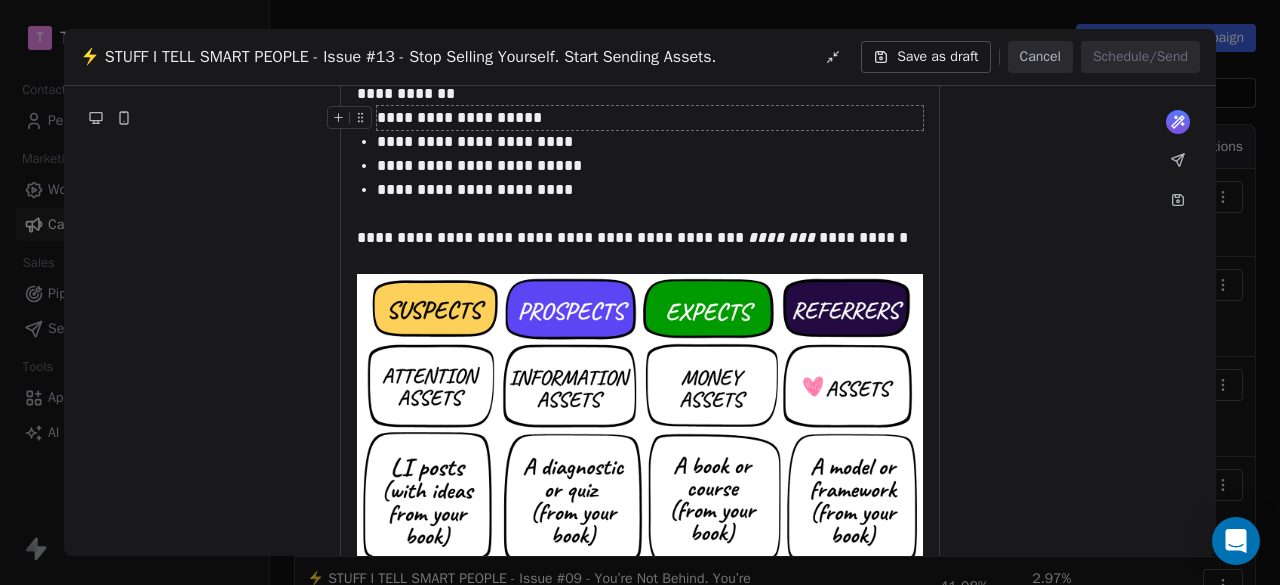 click on "Save as draft" at bounding box center [925, 57] 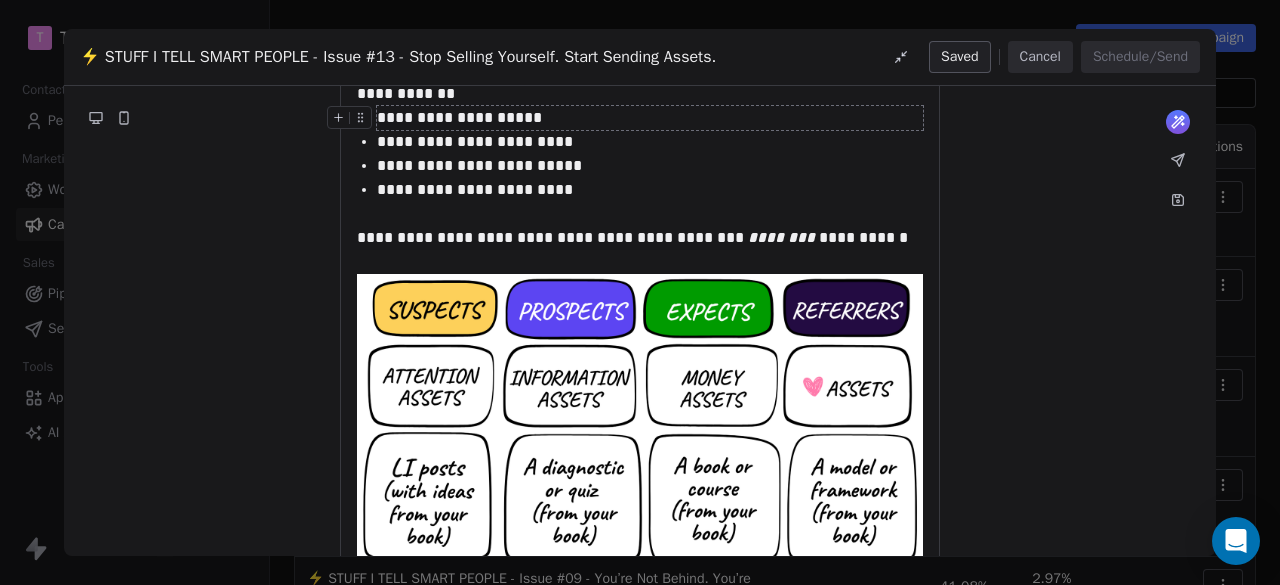 click on "**********" at bounding box center (640, 292) 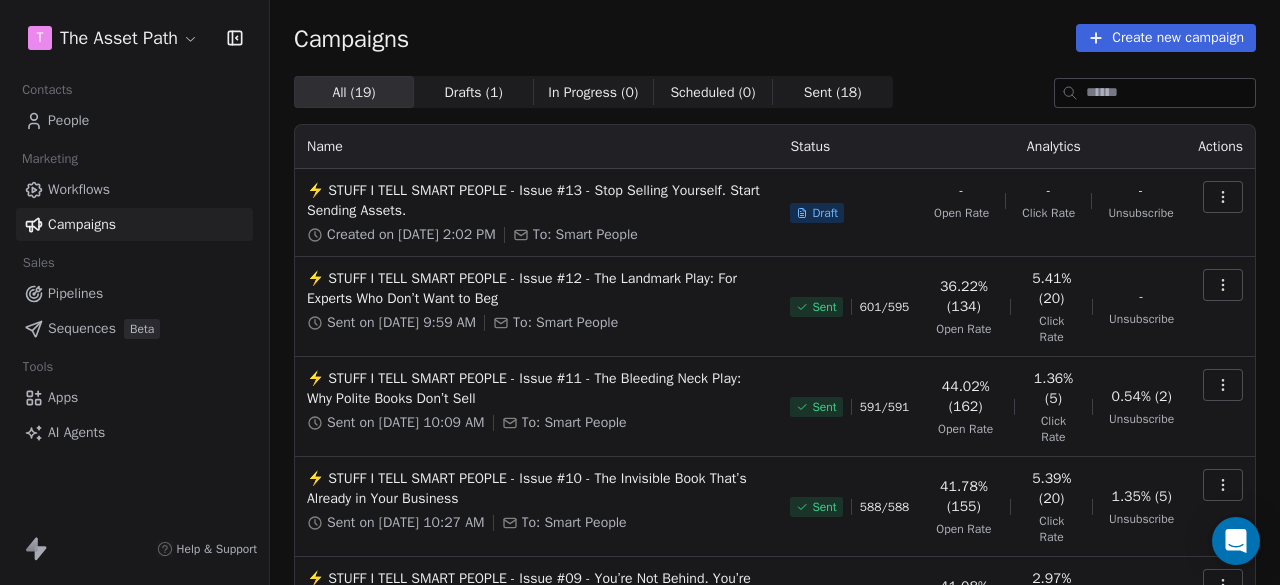 click on "T The Asset Path Contacts People Marketing Workflows Campaigns Sales Pipelines Sequences Beta Tools Apps AI Agents Help & Support Campaigns  Create new campaign All ( 19 ) All ( 19 ) Drafts ( 1 ) Drafts ( 1 ) In Progress ( 0 ) In Progress ( 0 ) Scheduled ( 0 ) Scheduled ( 0 ) Sent ( 18 ) Sent ( 18 ) Name Status Analytics Actions ⚡ STUFF I TELL SMART PEOPLE - Issue #13 - Stop Selling Yourself. Start Sending Assets. Created on [DATE] 2:02 PM To: Smart People  Draft - Open Rate - Click Rate - Unsubscribe ⚡ STUFF I TELL SMART PEOPLE - Issue #12 - The Landmark Play: For Experts Who Don’t Want to Beg Sent on [DATE] 9:59 AM To: Smart People  Sent 601 / 595 36.22% (134) Open Rate 5.41% (20) Click Rate - Unsubscribe ⚡ STUFF I TELL SMART PEOPLE - Issue #11 - The Bleeding Neck Play: Why Polite Books Don’t Sell Sent on [DATE] 10:09 AM To: Smart People  Sent 591 / 591 44.02% (162) Open Rate 1.36% (5) Click Rate 0.54% (2) Unsubscribe Sent on [DATE] 10:27 AM To: Smart People  Sent 588 /" at bounding box center [640, 292] 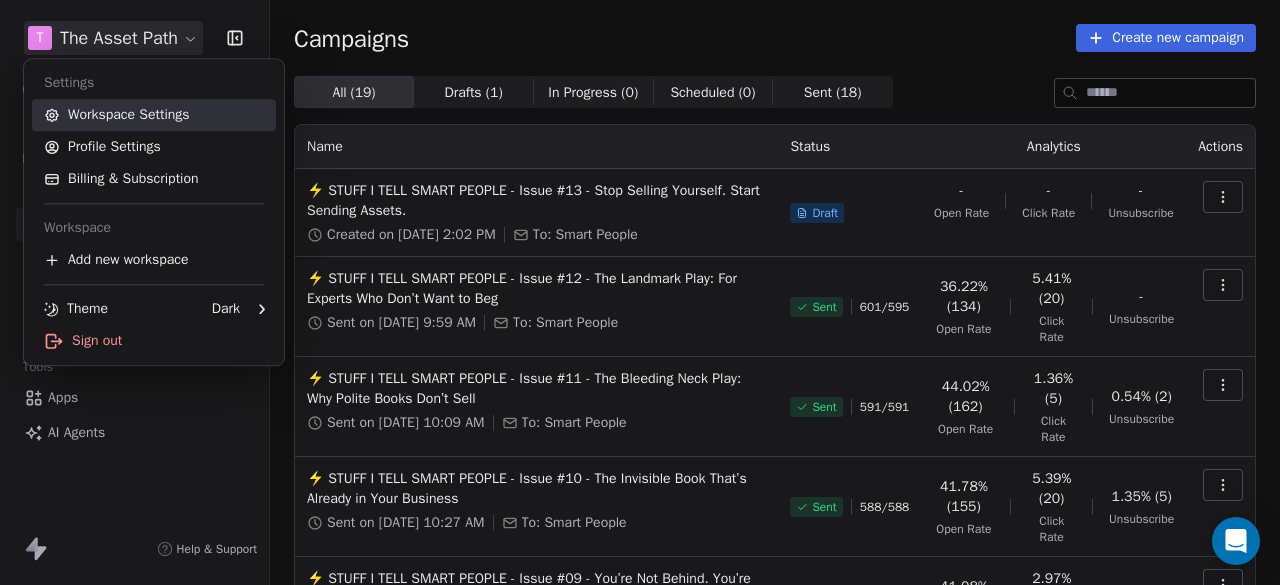 click on "Workspace Settings" at bounding box center (154, 115) 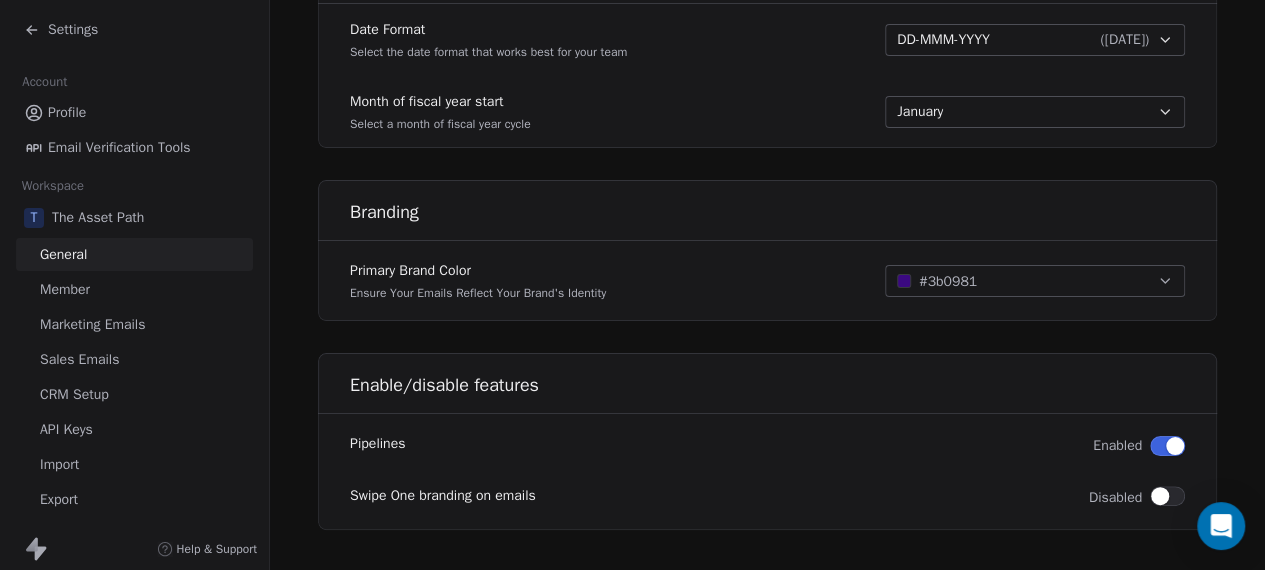 scroll, scrollTop: 1125, scrollLeft: 0, axis: vertical 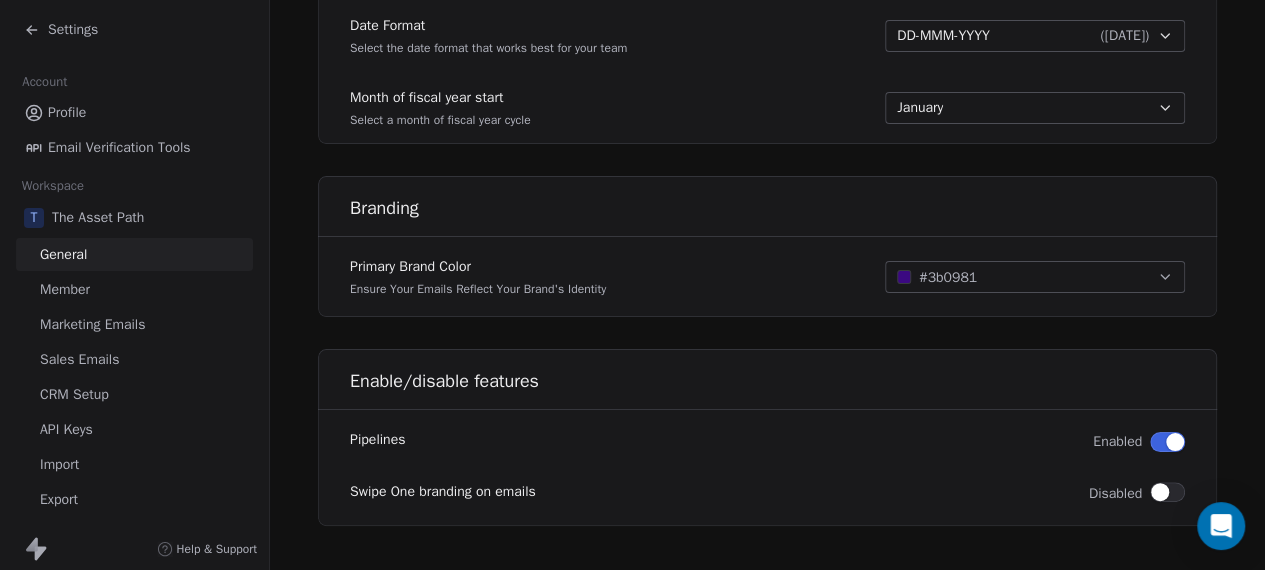 click on "Marketing Emails" at bounding box center (92, 324) 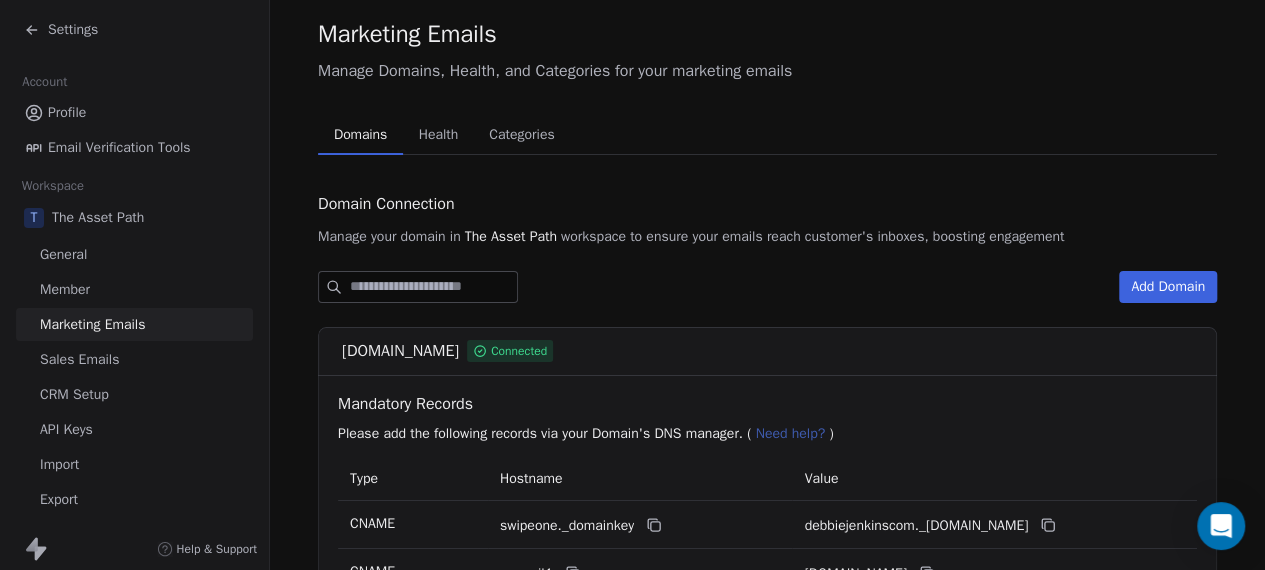scroll, scrollTop: 0, scrollLeft: 0, axis: both 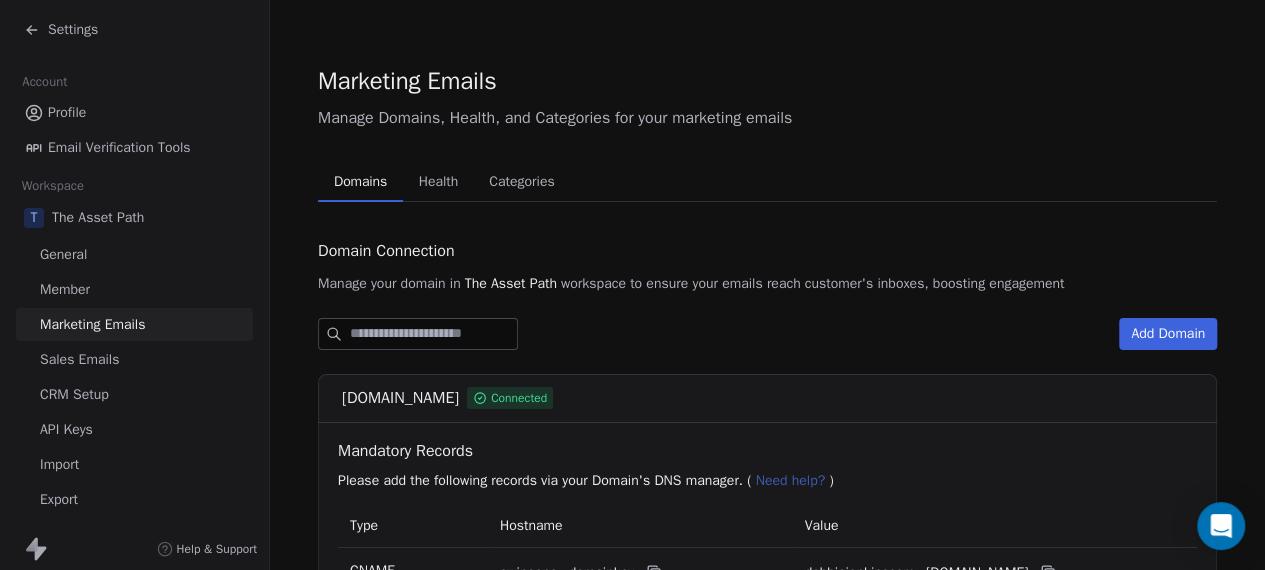 click on "Health" at bounding box center (439, 182) 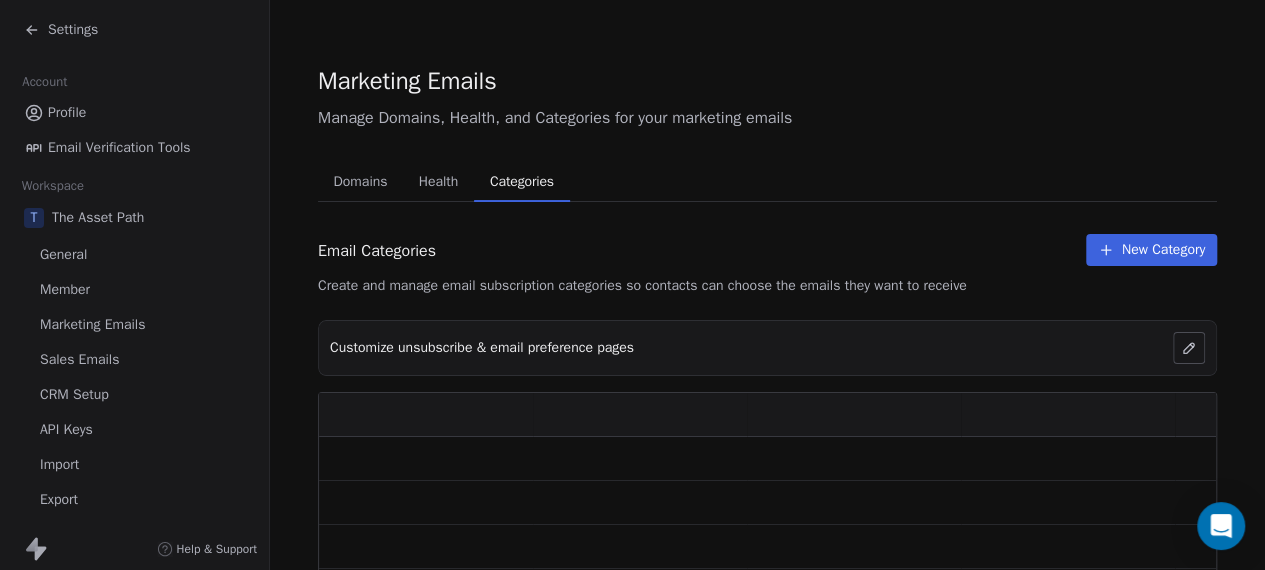 click on "Categories" at bounding box center (522, 182) 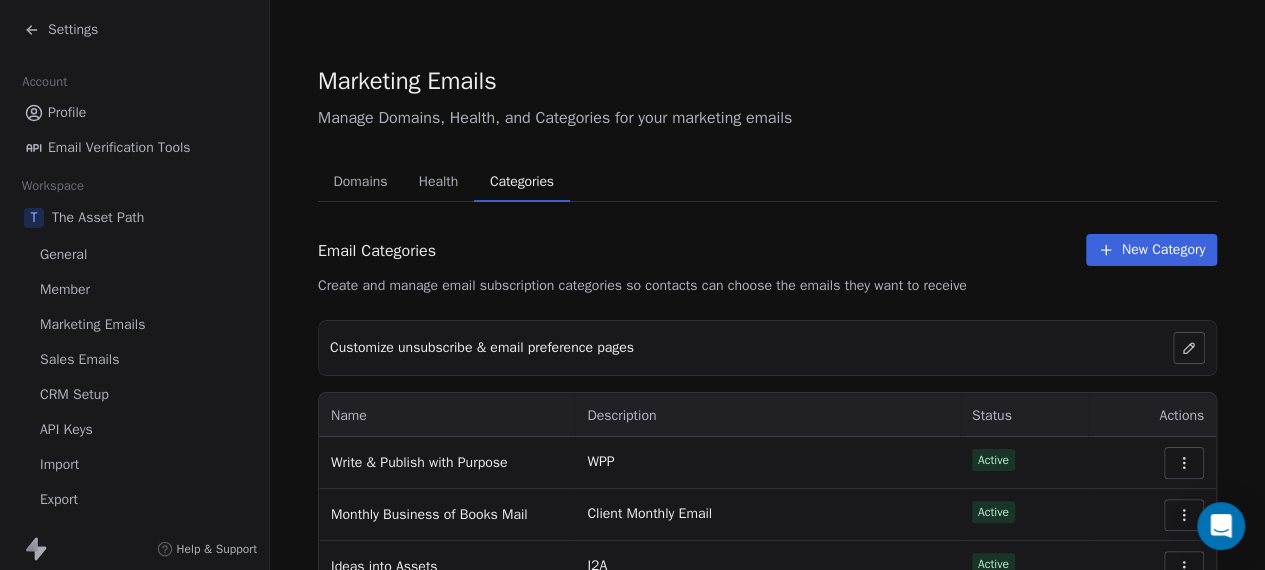 click on "Health" at bounding box center [439, 182] 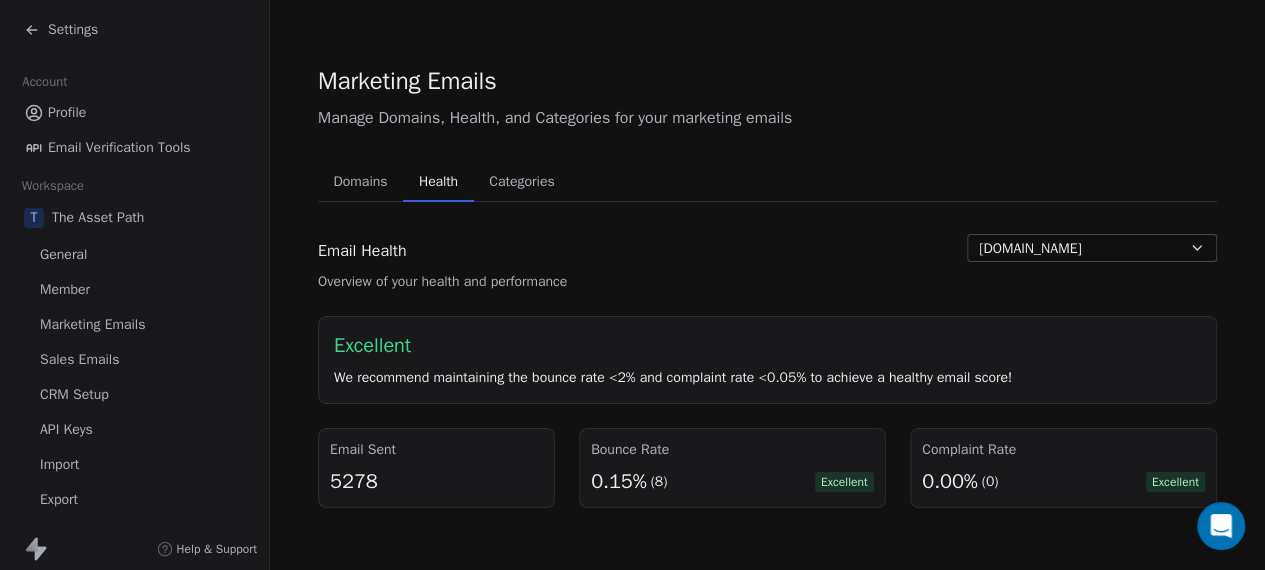 click on "[DOMAIN_NAME]" at bounding box center [1092, 248] 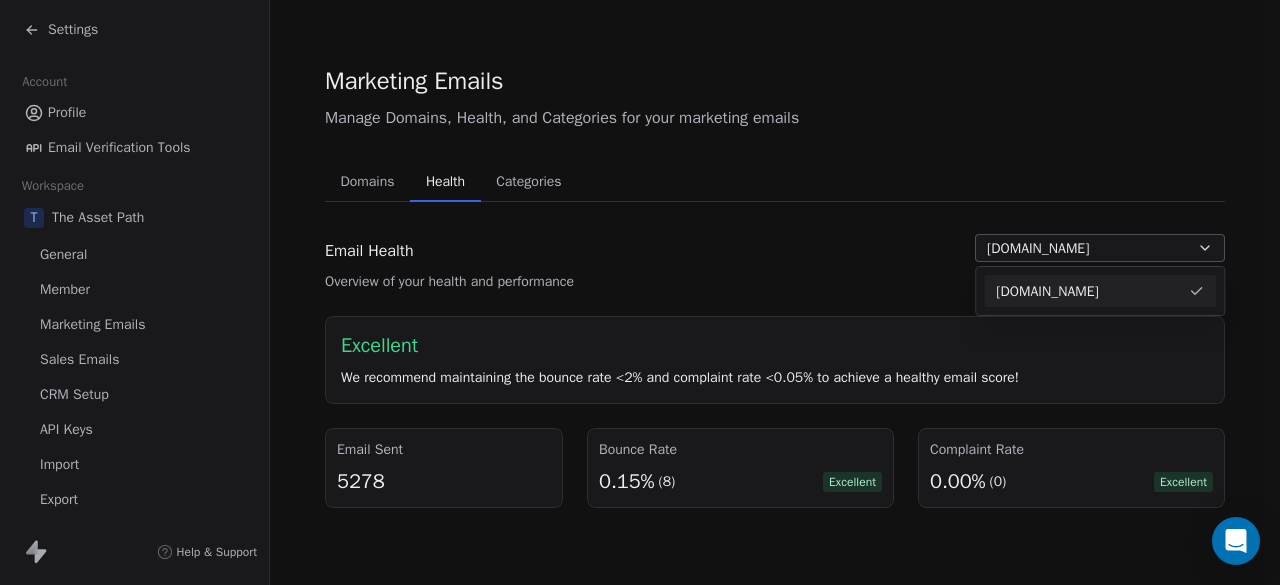 click on "[DOMAIN_NAME]" at bounding box center [1047, 291] 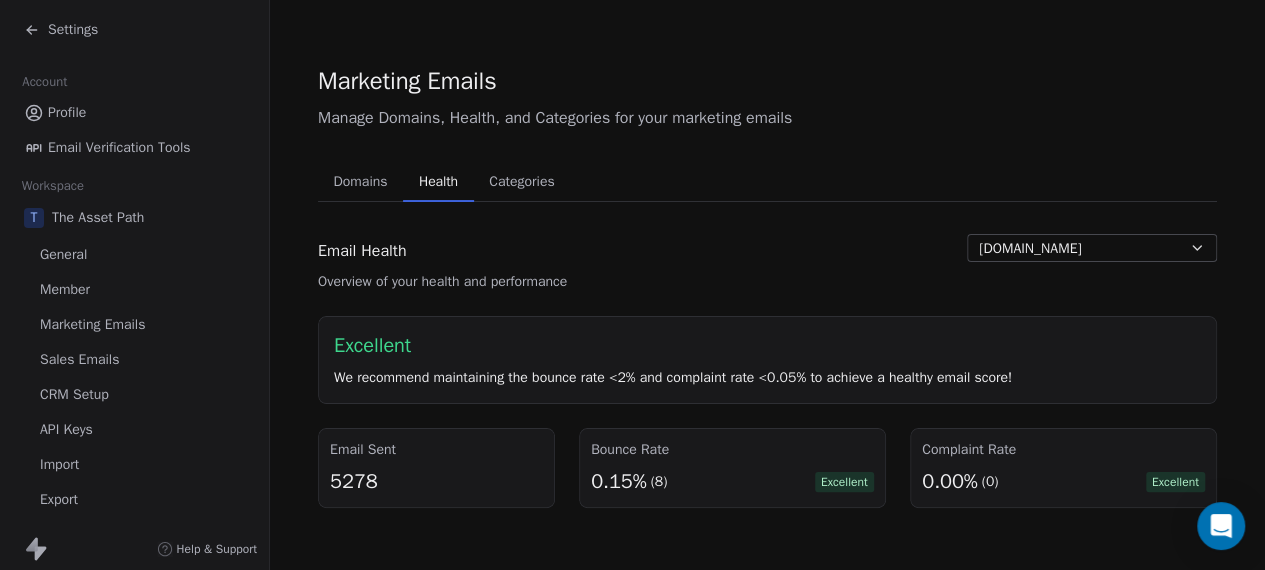 click on "[DOMAIN_NAME]" at bounding box center [1092, 248] 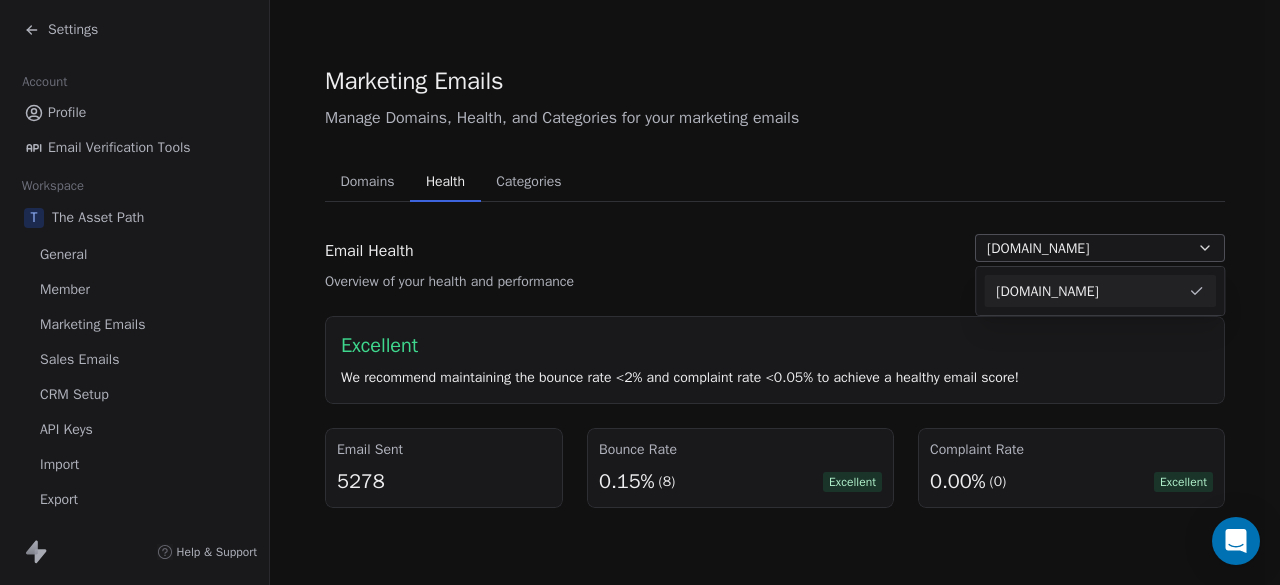 click on "[DOMAIN_NAME]" at bounding box center (1047, 291) 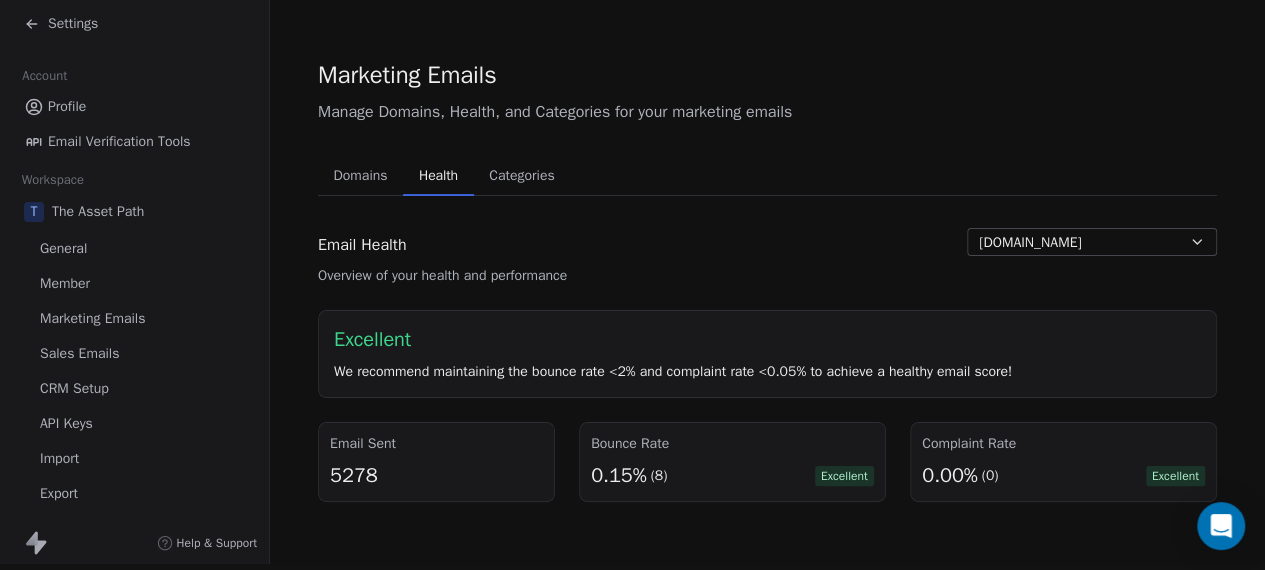 scroll, scrollTop: 18, scrollLeft: 0, axis: vertical 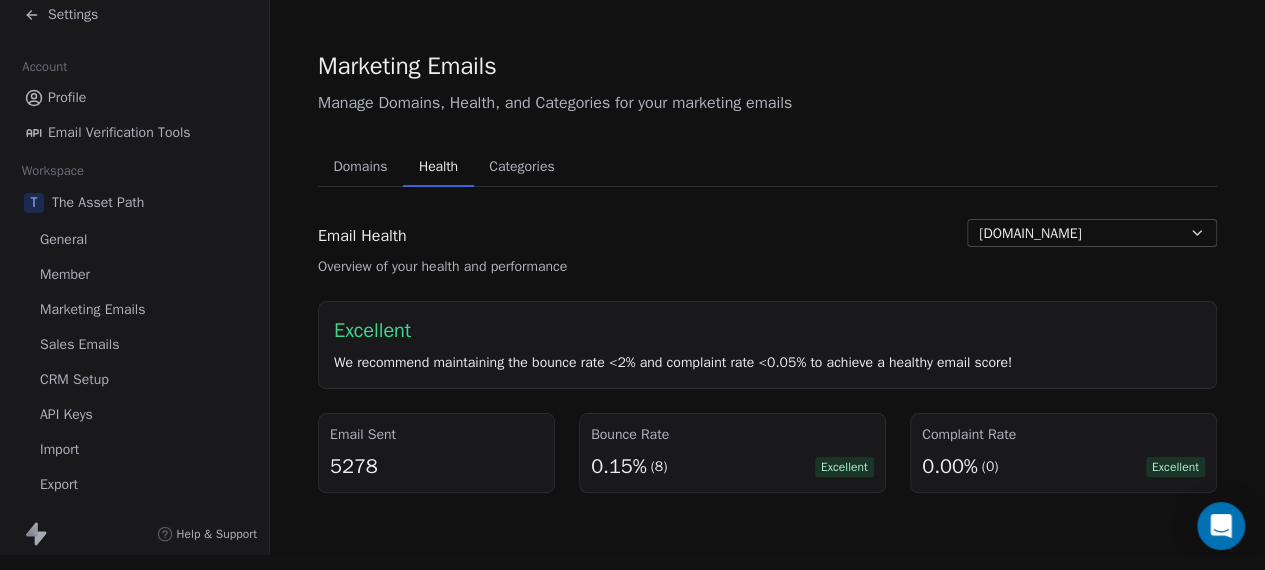 click on "Categories" at bounding box center (521, 167) 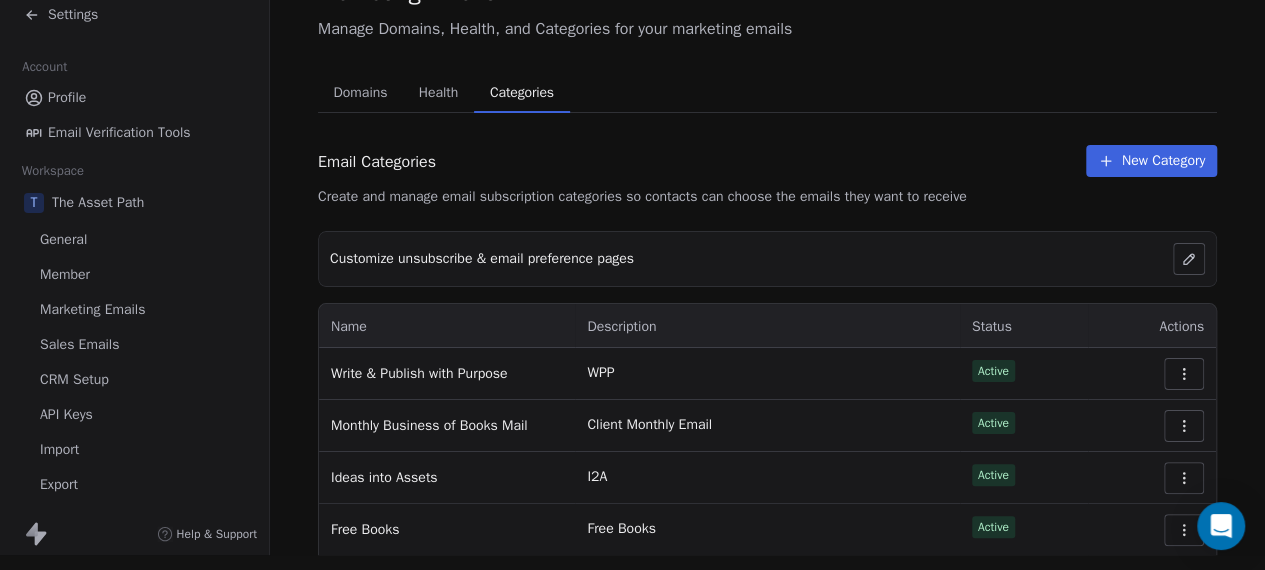 scroll, scrollTop: 228, scrollLeft: 0, axis: vertical 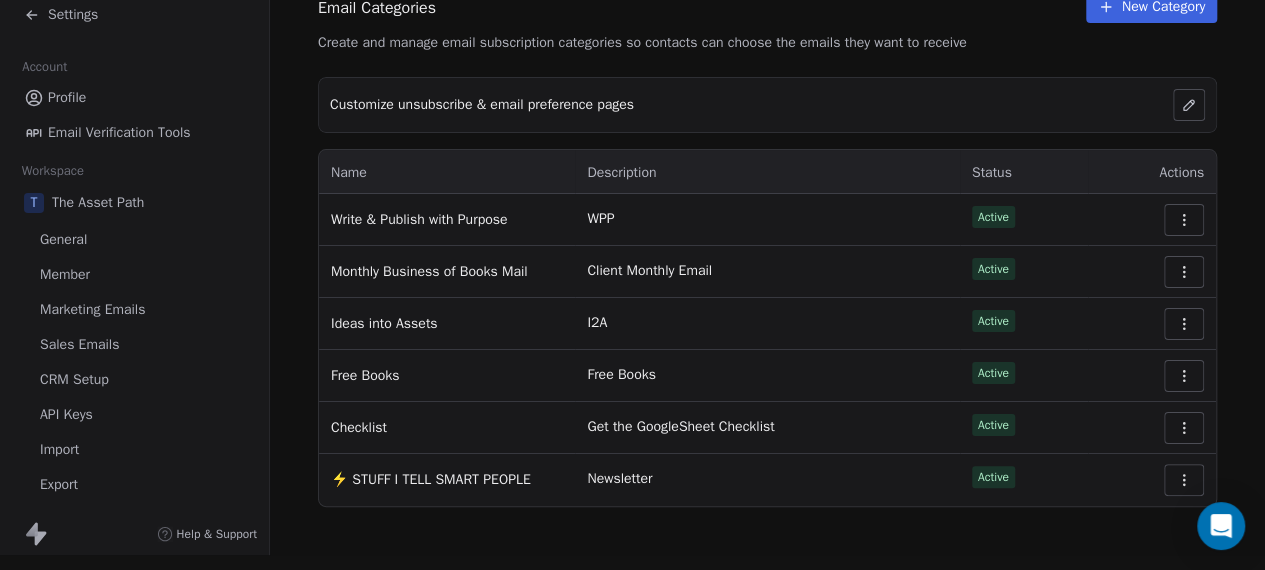 click at bounding box center [1184, 480] 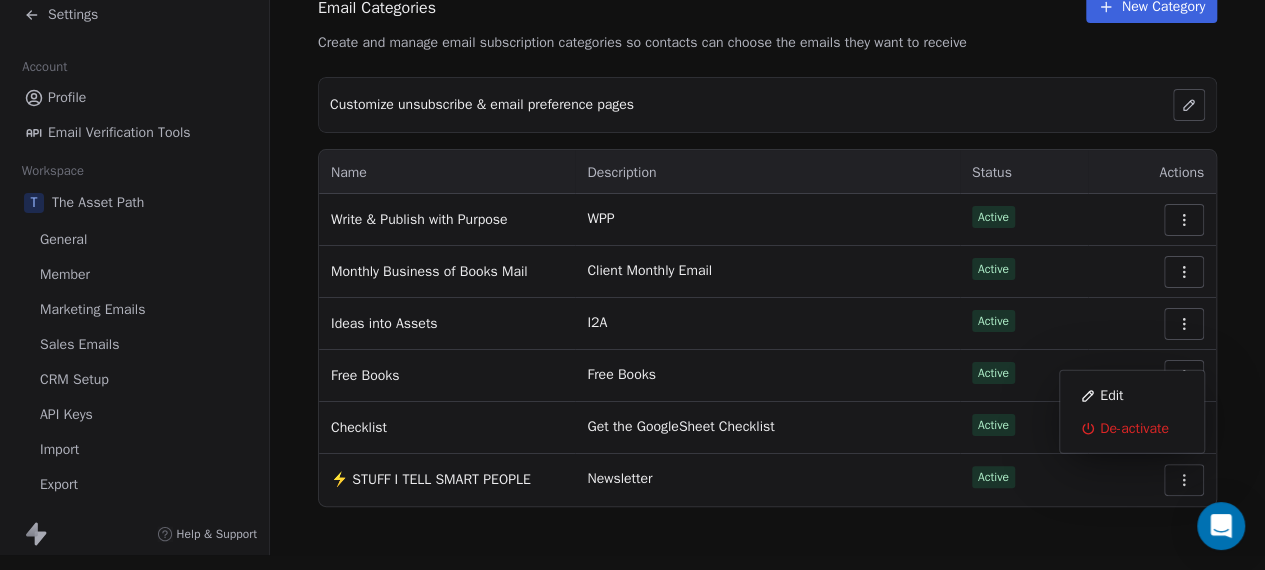click on "Marketing Emails Manage Domains, Health, and Categories for your marketing emails Domains Domains Health Health Categories Categories Email Categories Create and manage email subscription categories so contacts can choose the emails they want to receive New Category Customize unsubscribe & email preference pages Name Description Status Actions Write & Publish with Purpose WPP Active Monthly Business of Books Mail Client Monthly Email Active Ideas into Assets I2A Active Free Books Free Books  Active Checklist Get the GoogleSheet Checklist Active ⚡ STUFF I TELL SMART PEOPLE Newsletter Active" at bounding box center [767, 164] 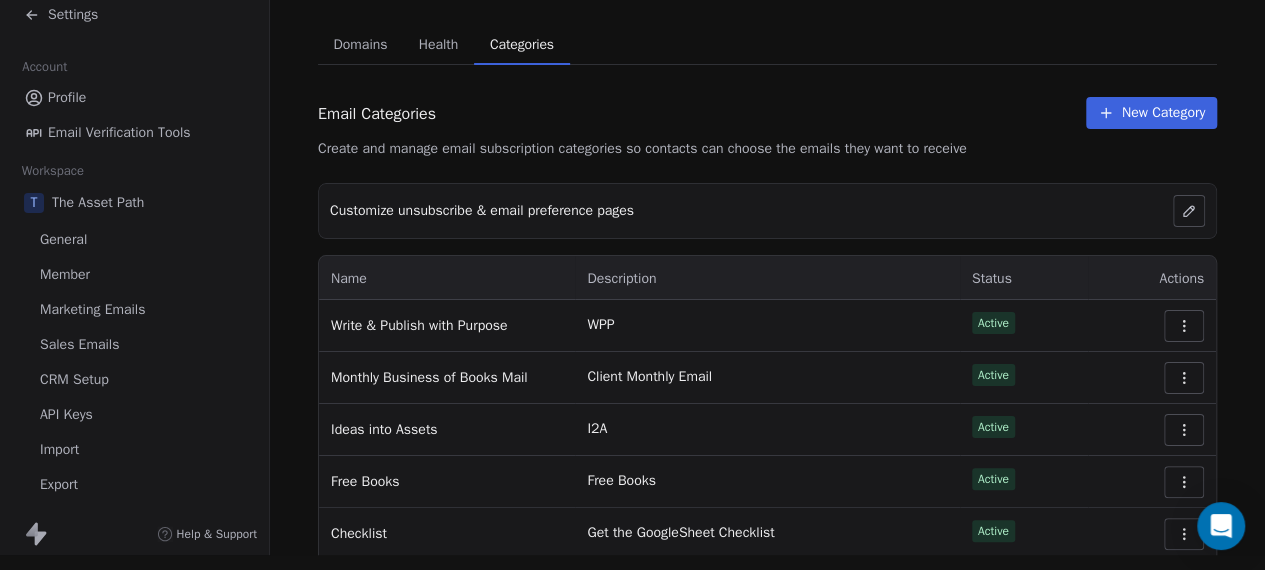 scroll, scrollTop: 0, scrollLeft: 0, axis: both 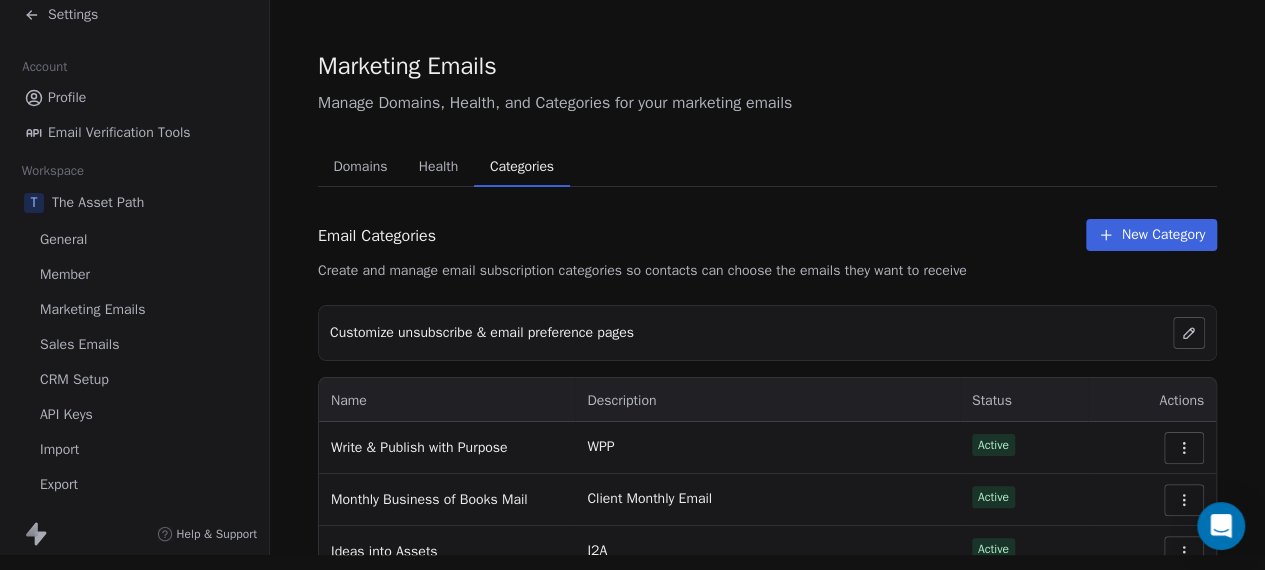 click on "Domains" at bounding box center [361, 167] 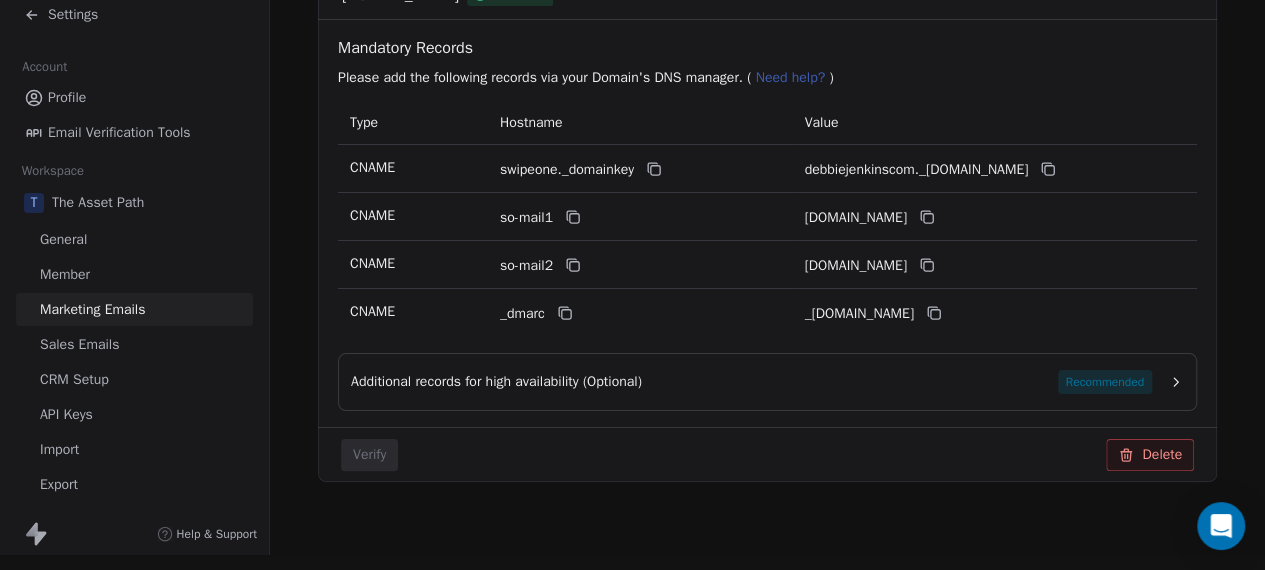 scroll, scrollTop: 394, scrollLeft: 0, axis: vertical 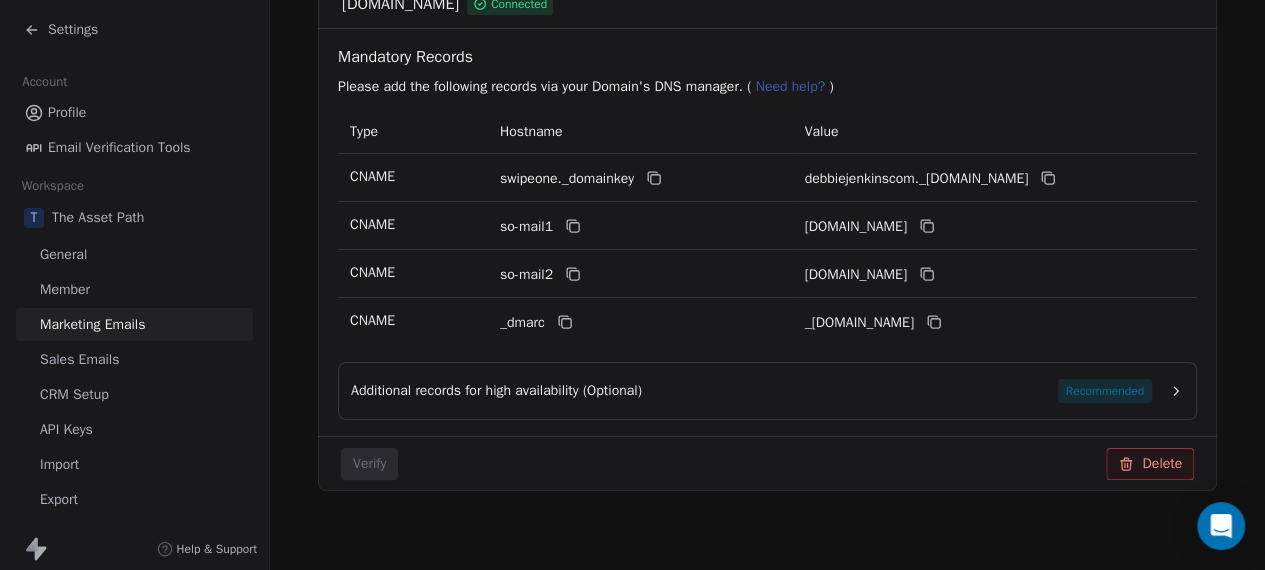 click on "Settings" at bounding box center [61, 30] 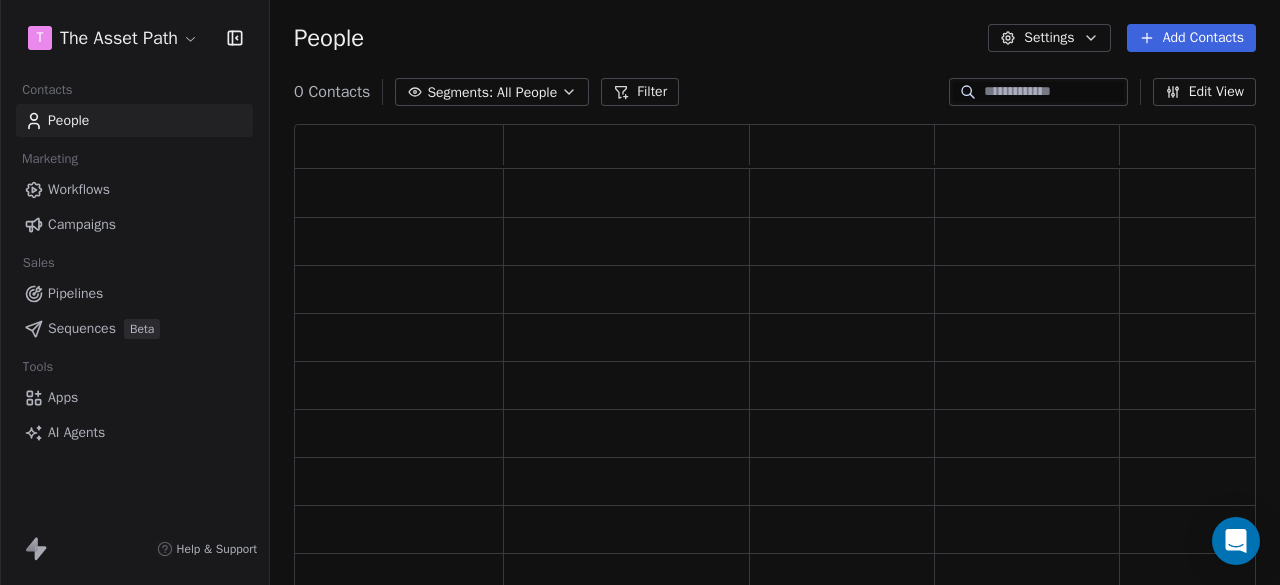 scroll, scrollTop: 16, scrollLeft: 16, axis: both 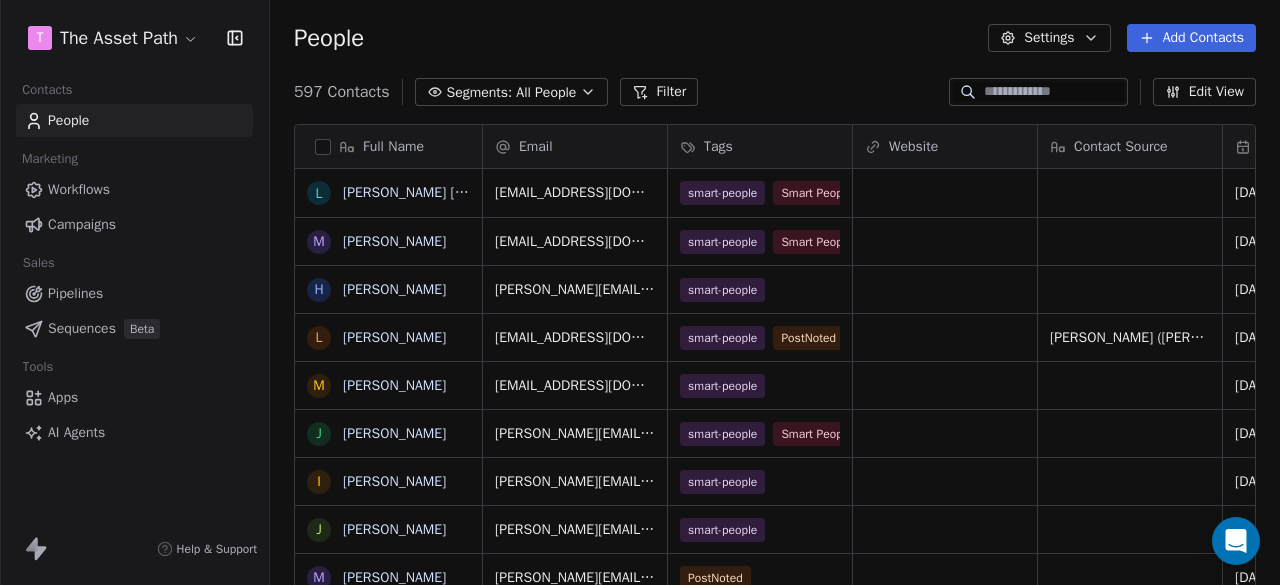 click on "Campaigns" at bounding box center [82, 224] 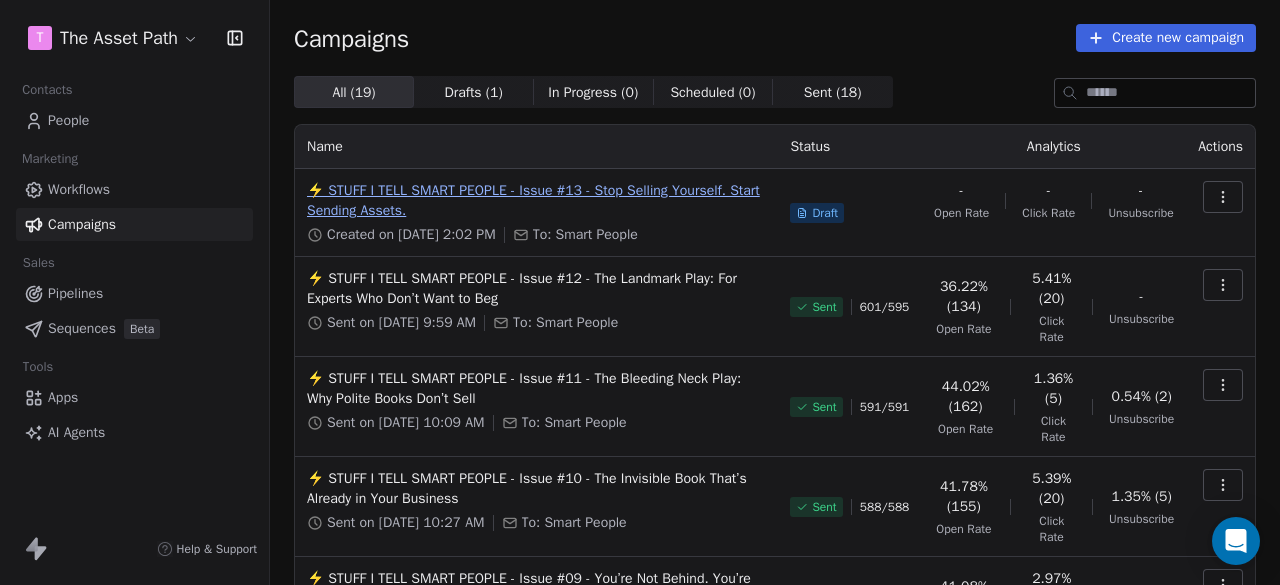 click on "⚡ STUFF I TELL SMART PEOPLE - Issue #13 - Stop Selling Yourself. Start Sending Assets." at bounding box center (536, 201) 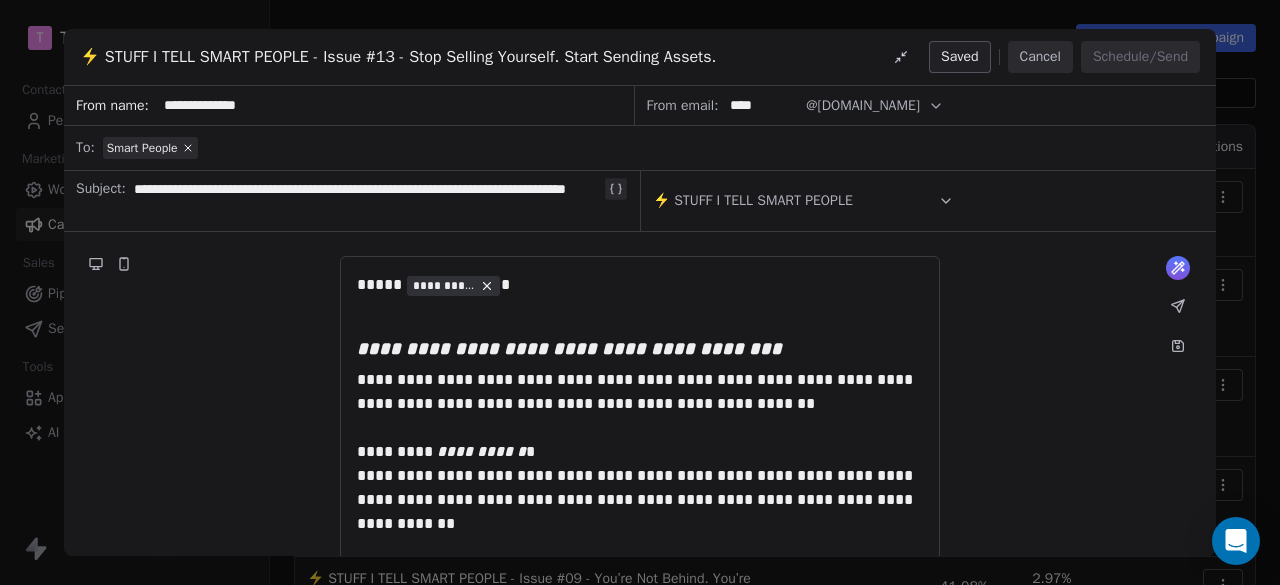 click on "@[DOMAIN_NAME]" at bounding box center [863, 105] 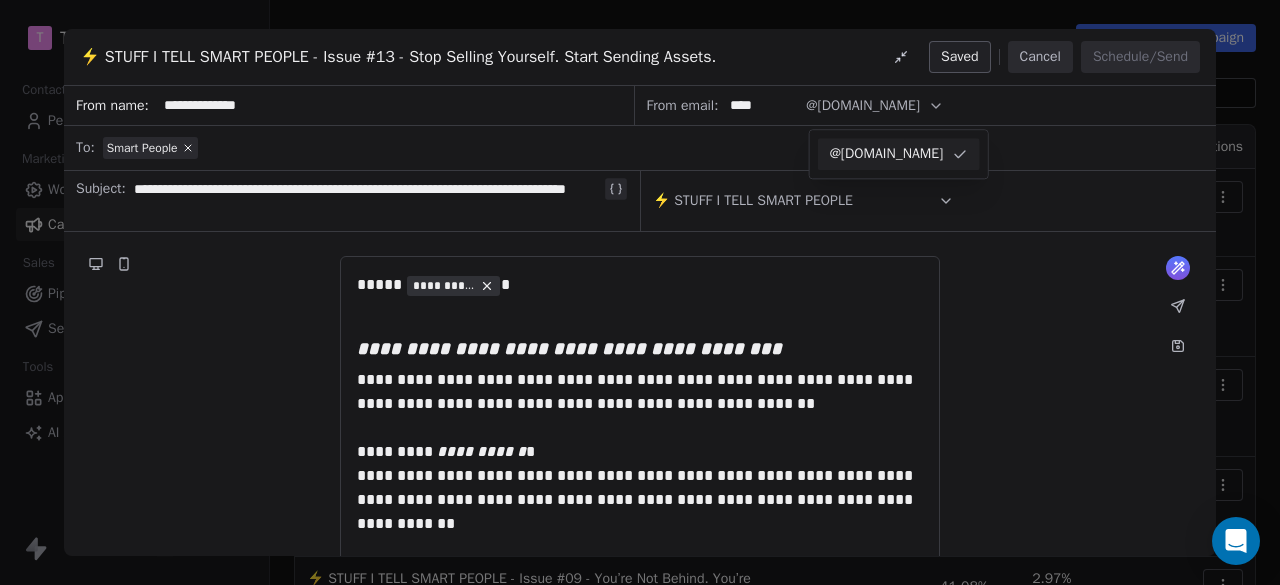click on "@[DOMAIN_NAME]" at bounding box center [887, 154] 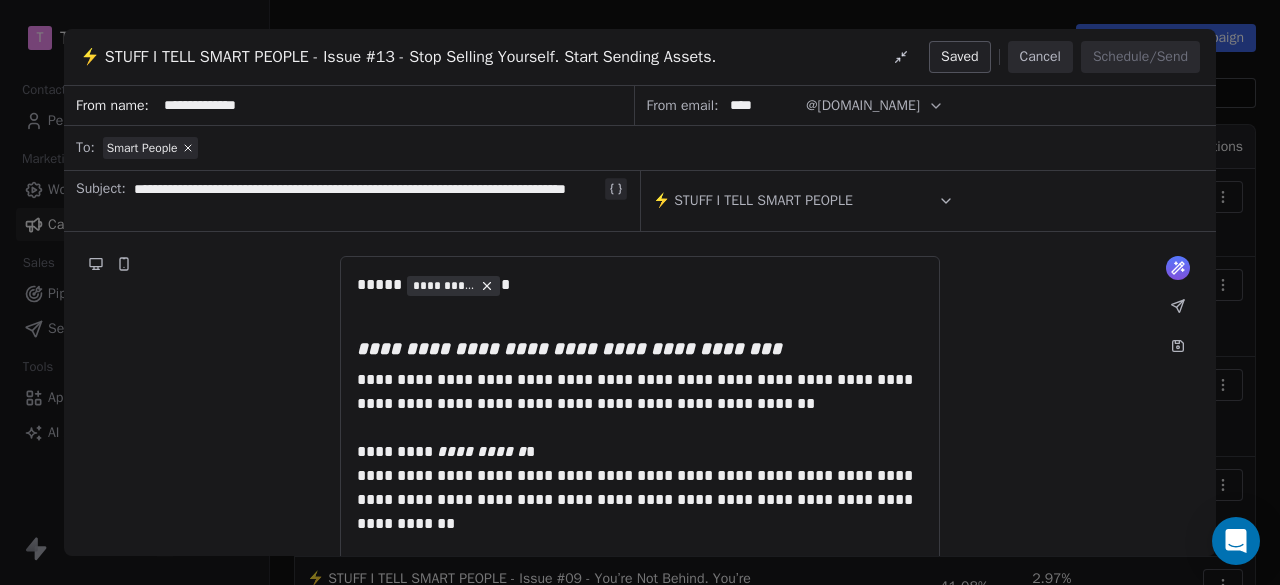 click on "@[DOMAIN_NAME]" at bounding box center (875, 105) 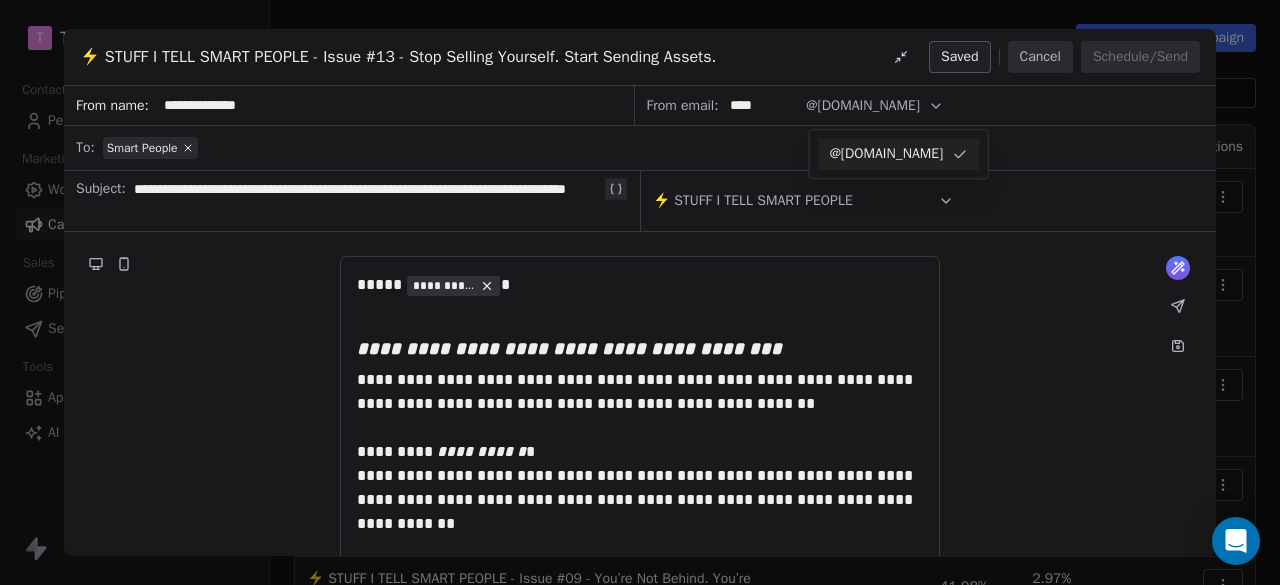 click on "@[DOMAIN_NAME]" at bounding box center (887, 154) 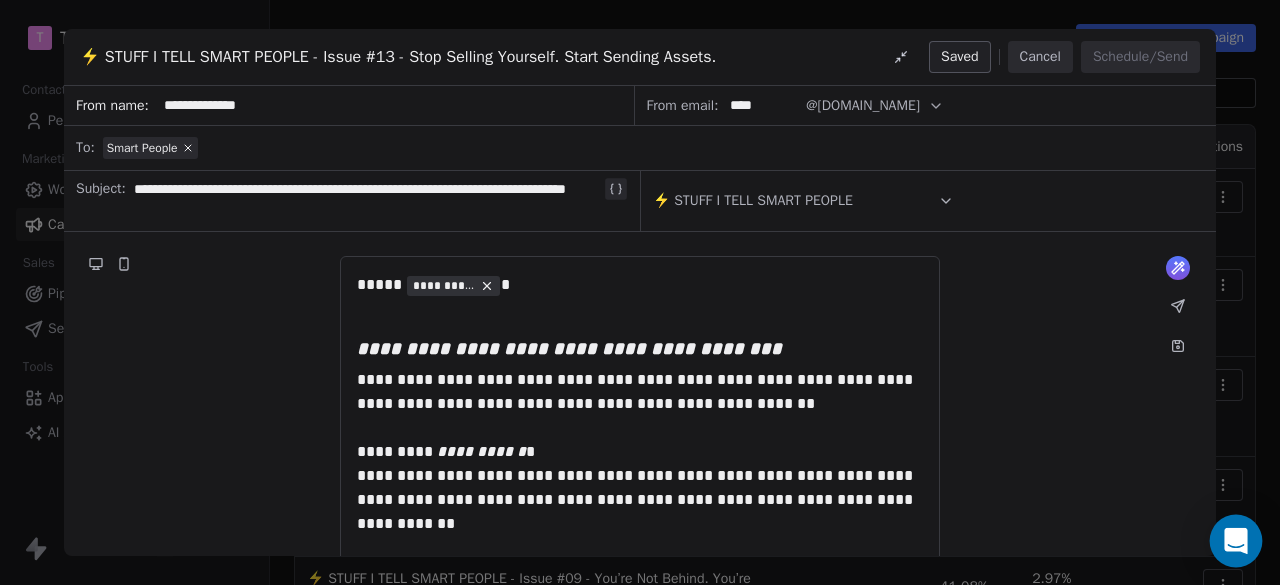 click at bounding box center (1236, 541) 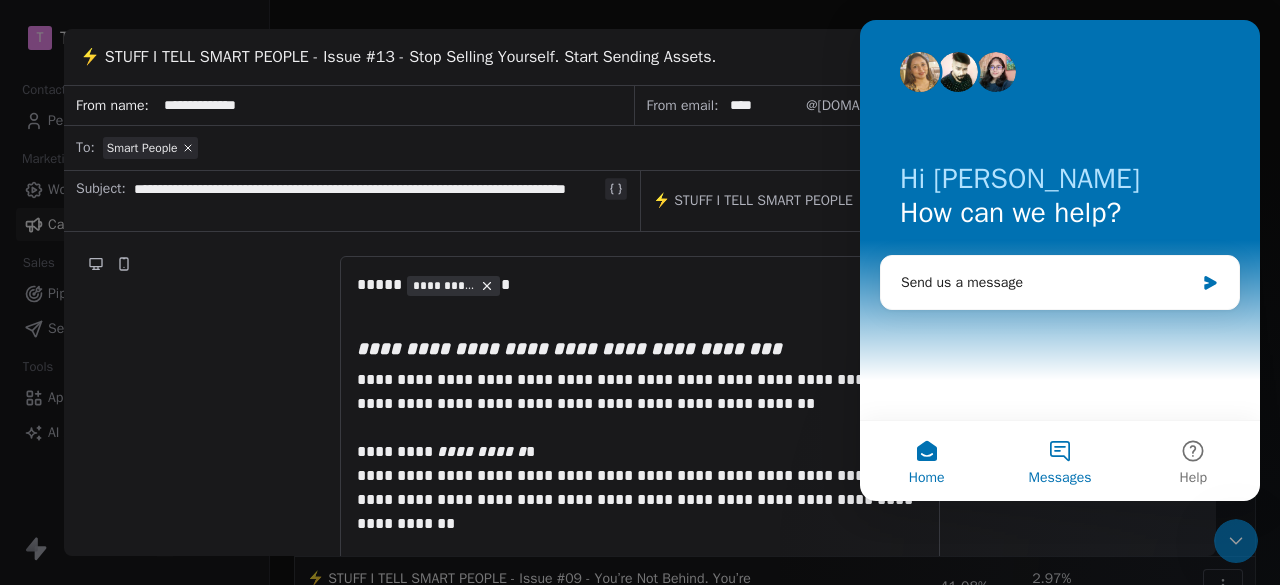 scroll, scrollTop: 0, scrollLeft: 0, axis: both 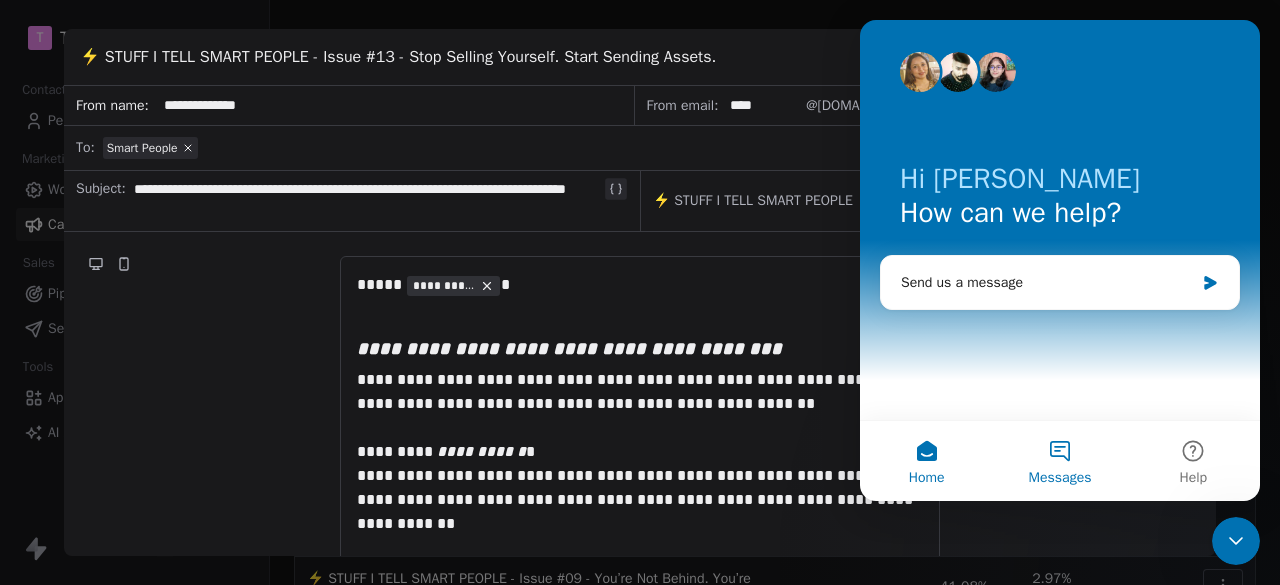 click on "Messages" at bounding box center (1059, 461) 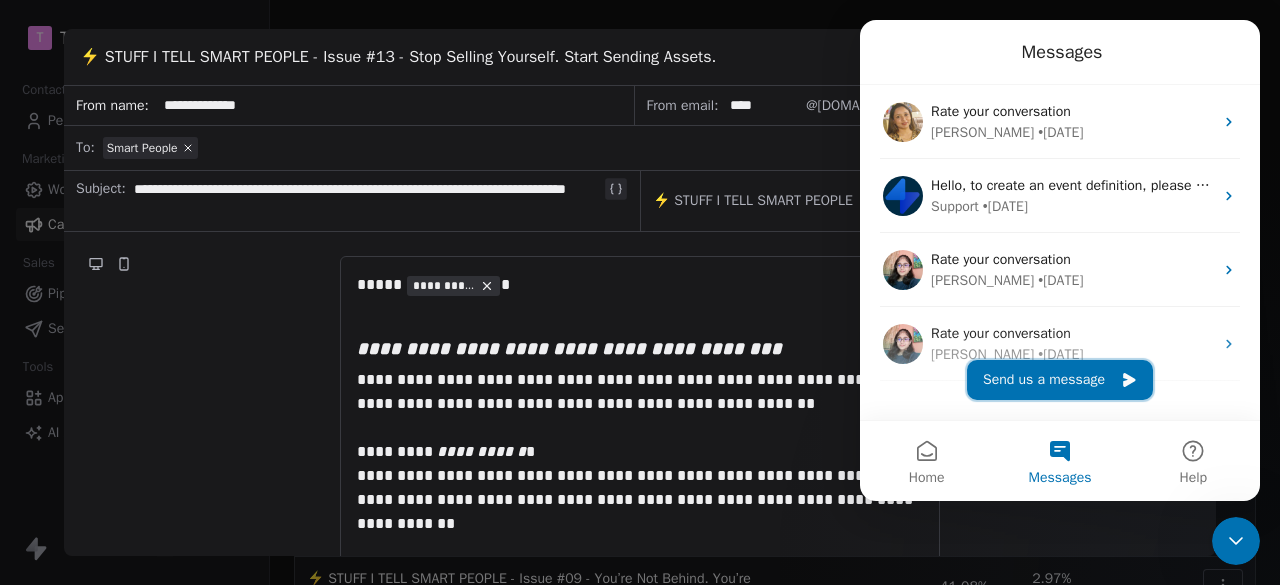 click on "Send us a message" at bounding box center (1060, 380) 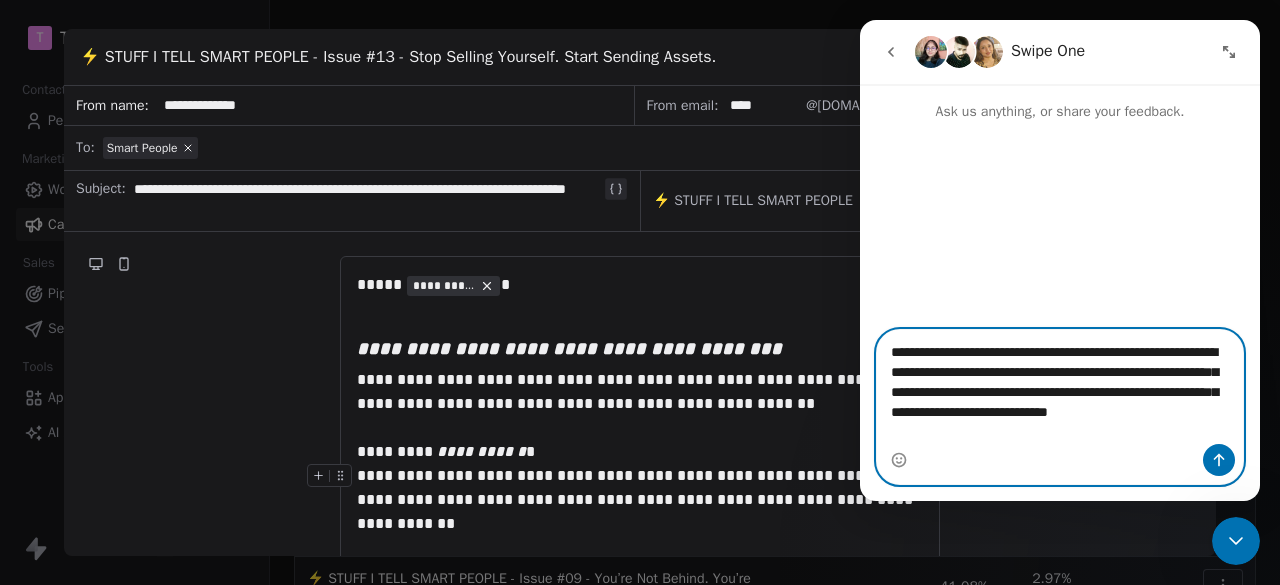 type on "**********" 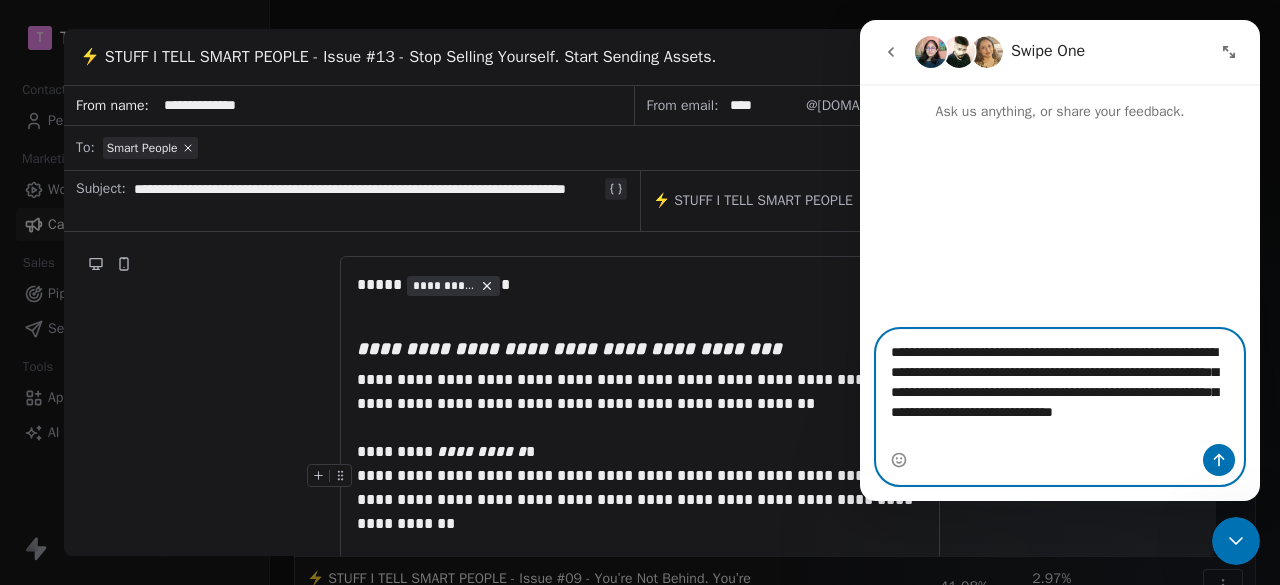 type 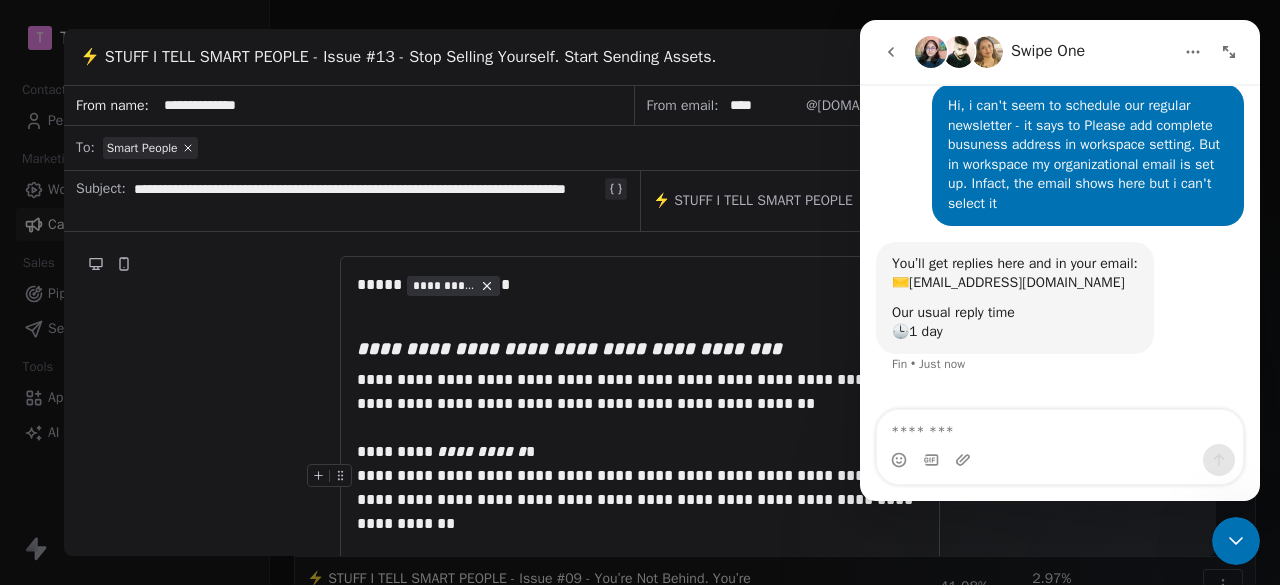 scroll, scrollTop: 102, scrollLeft: 0, axis: vertical 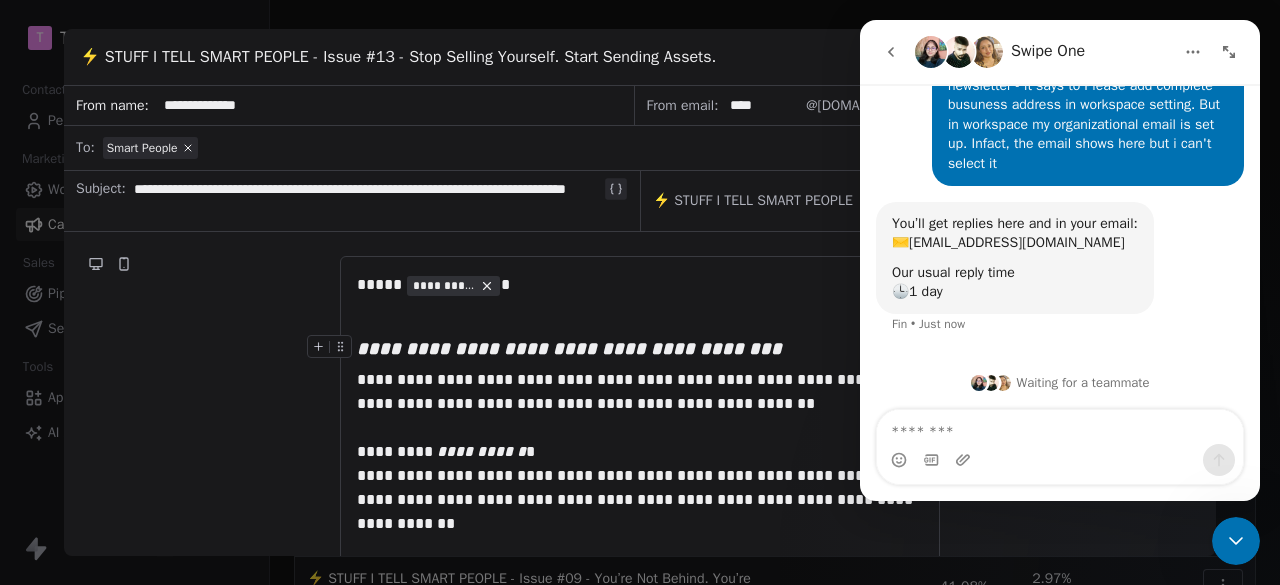 click on "**********" at bounding box center (640, 1535) 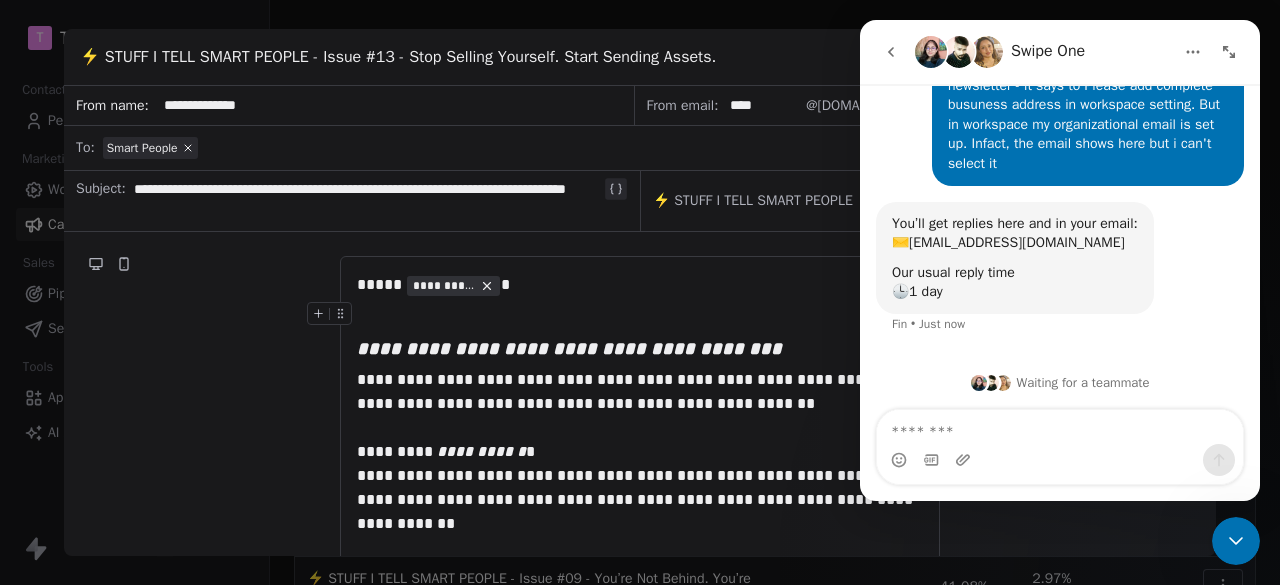 click at bounding box center [1229, 52] 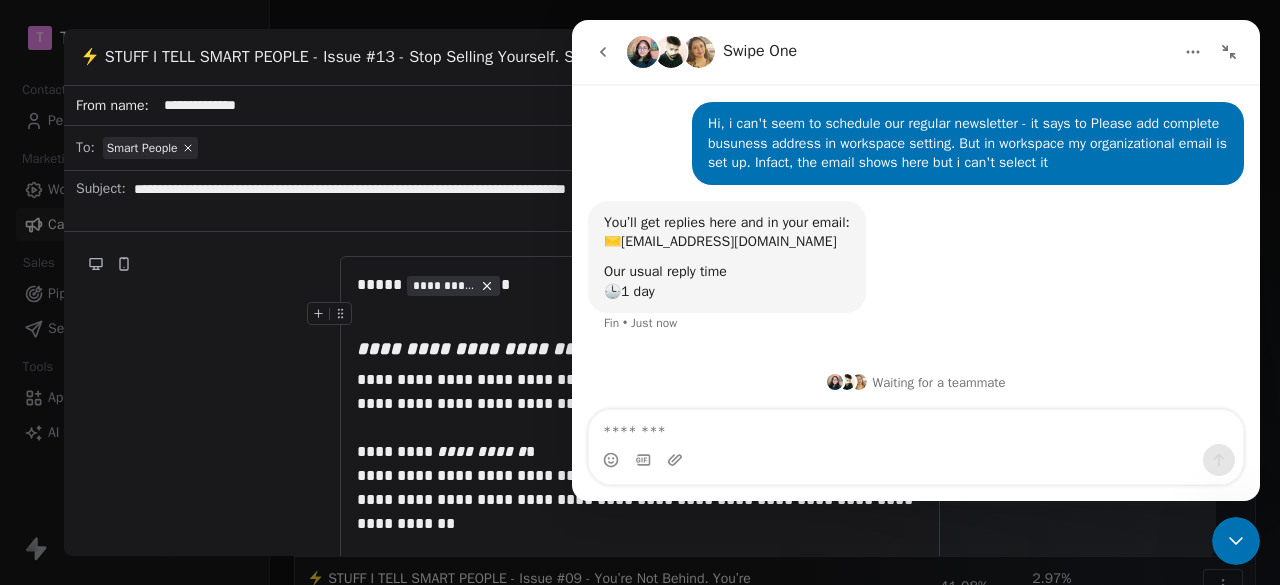 click 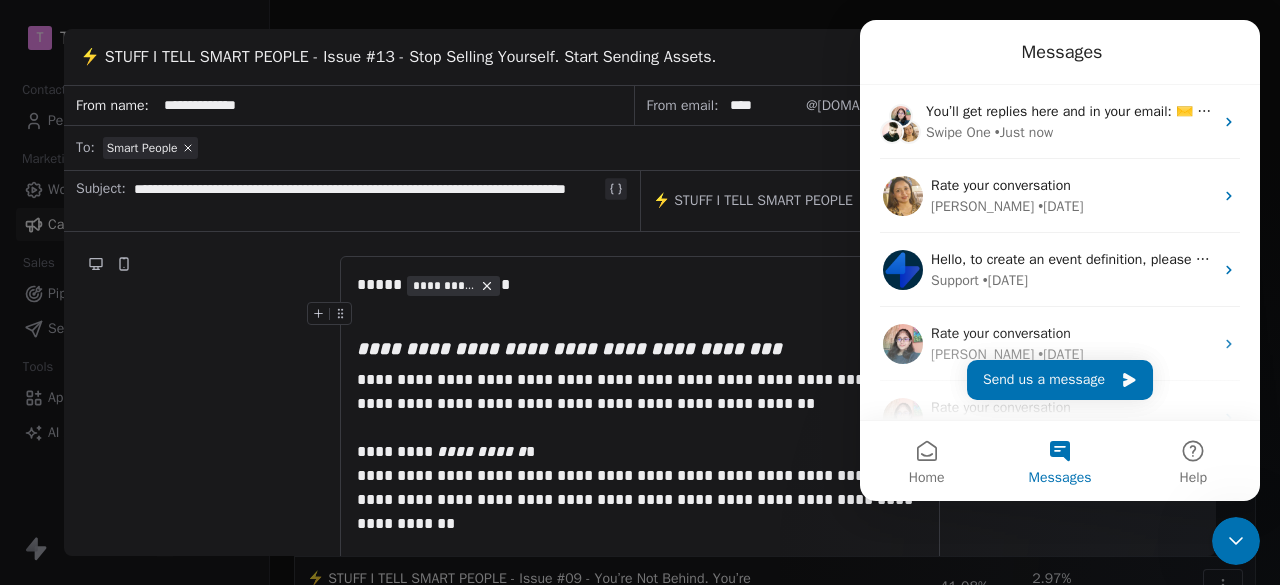 click 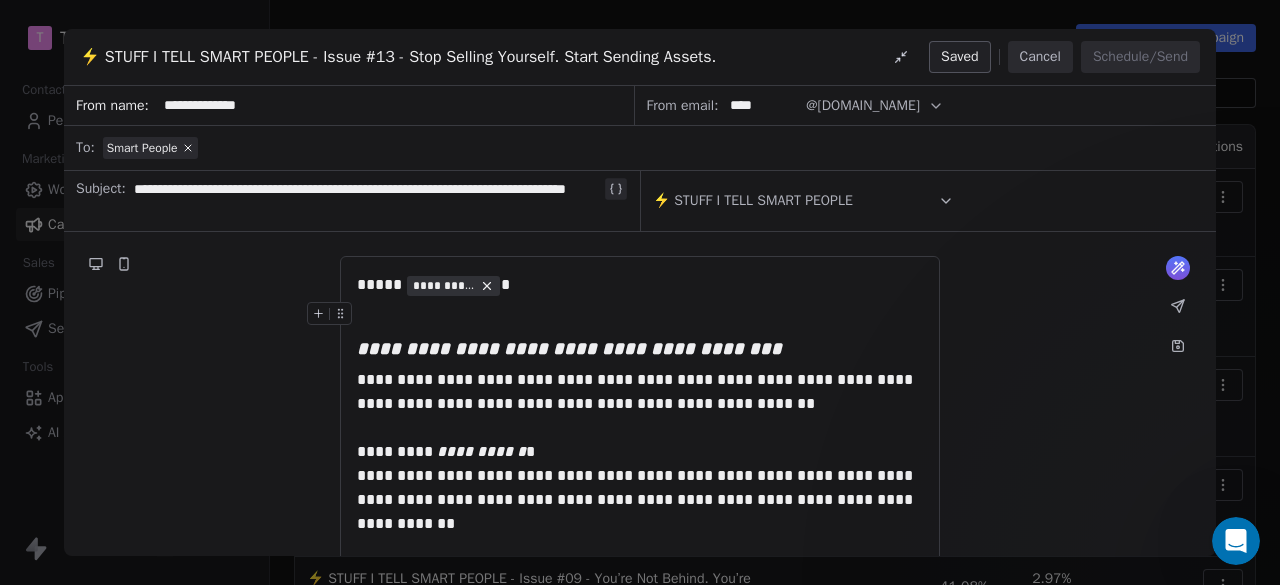 scroll, scrollTop: 0, scrollLeft: 0, axis: both 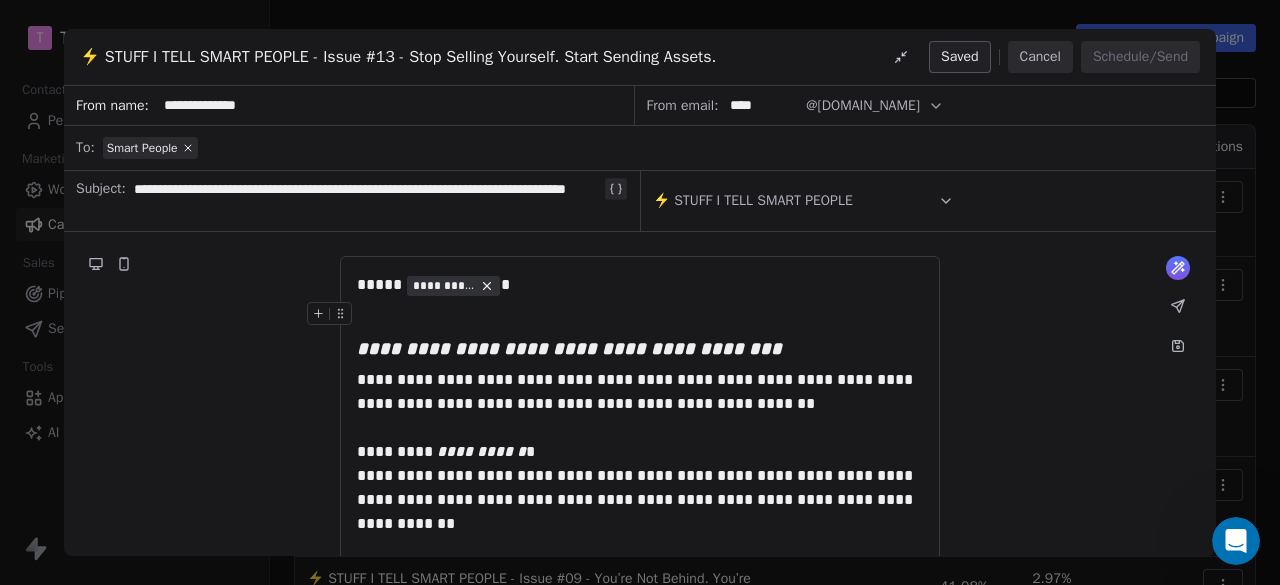 click on "@[DOMAIN_NAME]" at bounding box center (863, 105) 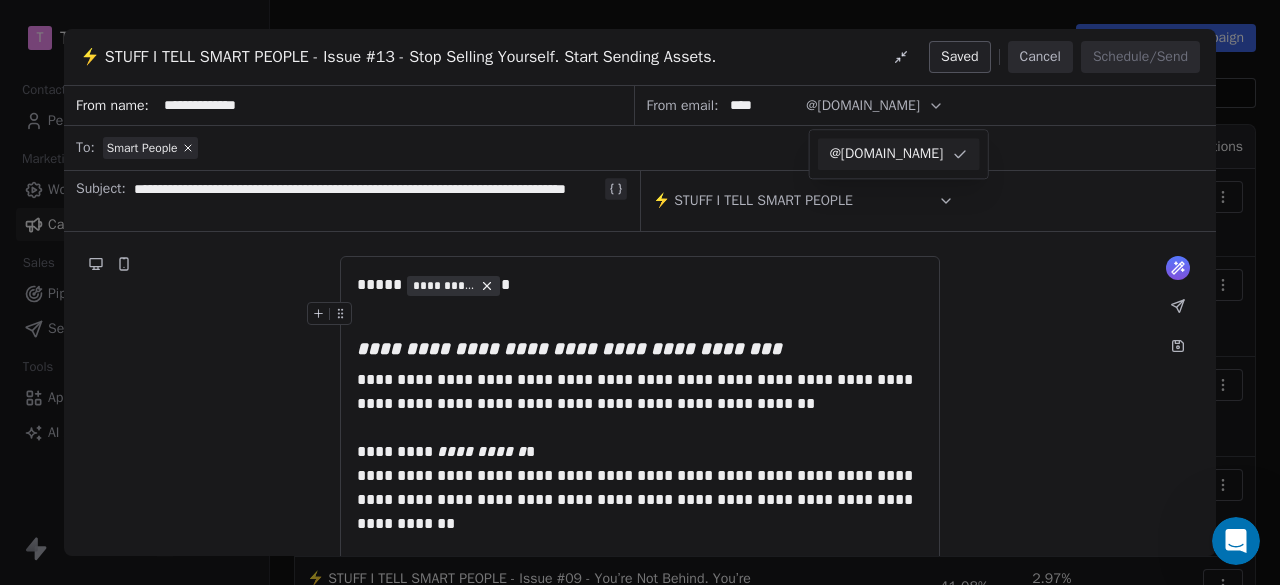 click on "@[DOMAIN_NAME]" at bounding box center (887, 154) 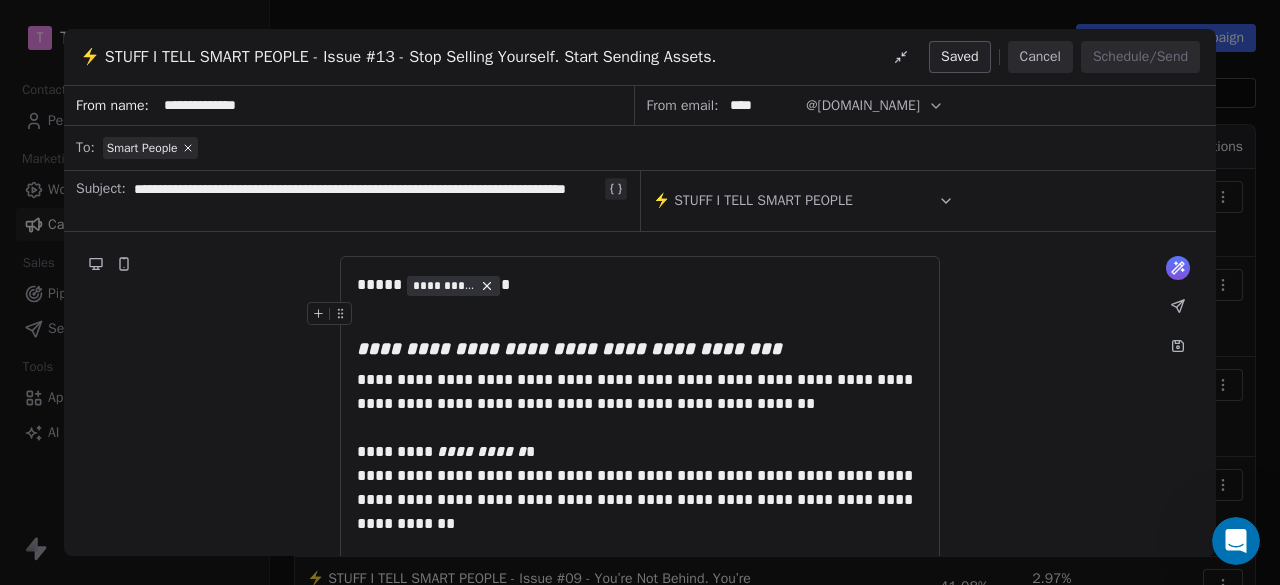 click on "@[DOMAIN_NAME]" at bounding box center (863, 105) 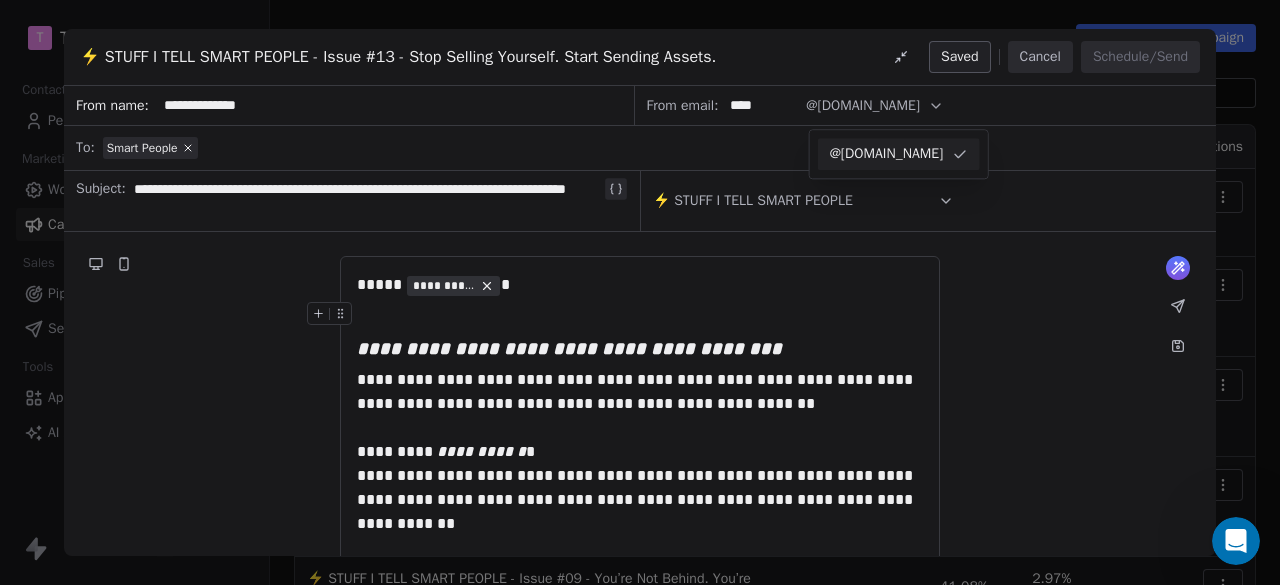 click on "@[DOMAIN_NAME]" at bounding box center [887, 154] 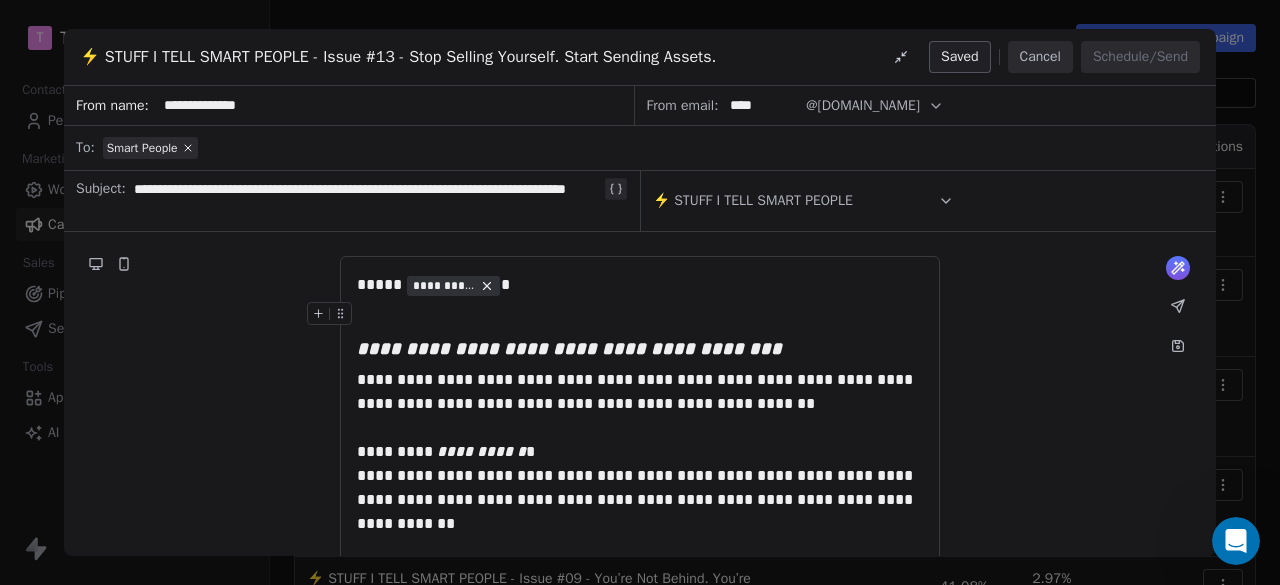 click on "****" at bounding box center (762, 105) 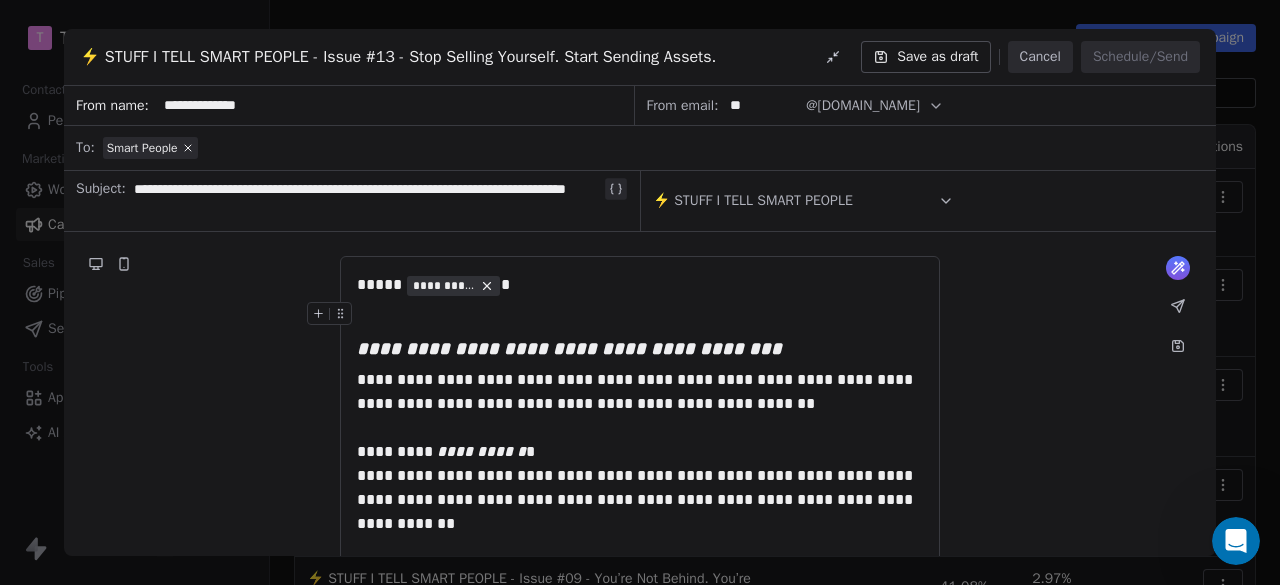 type on "*" 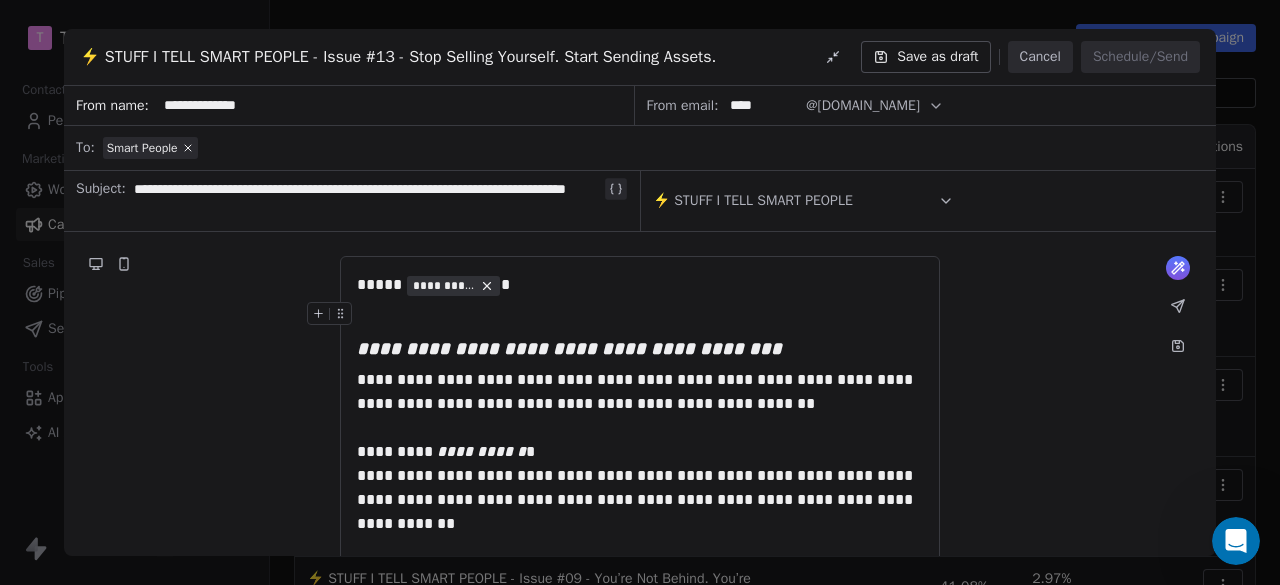 click on "@[DOMAIN_NAME]" at bounding box center (863, 105) 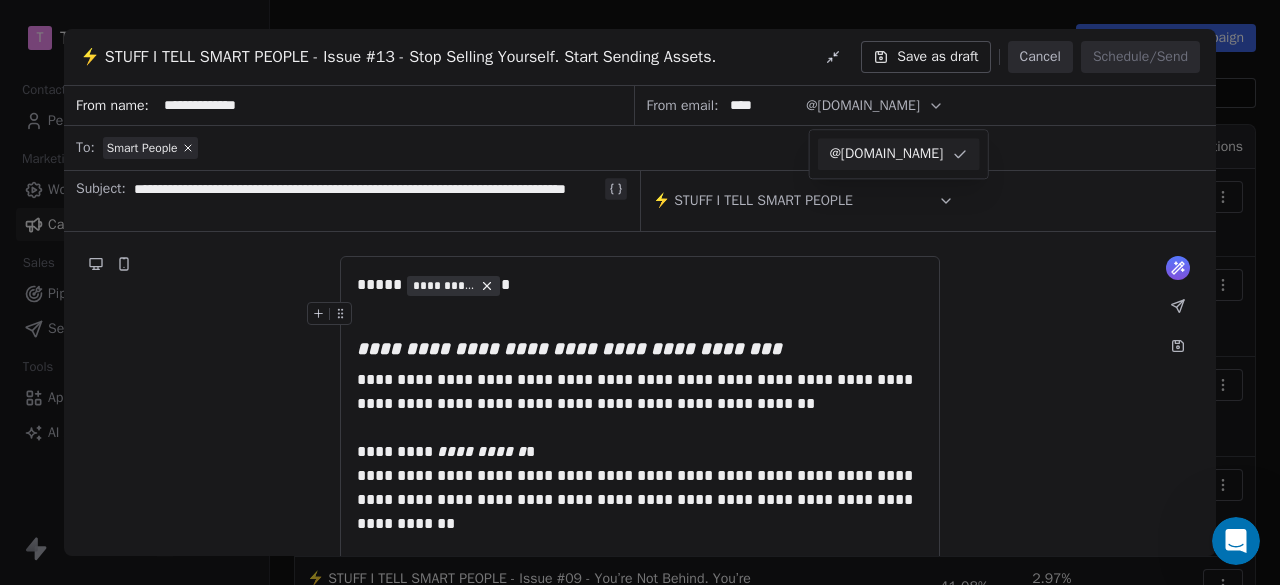 click 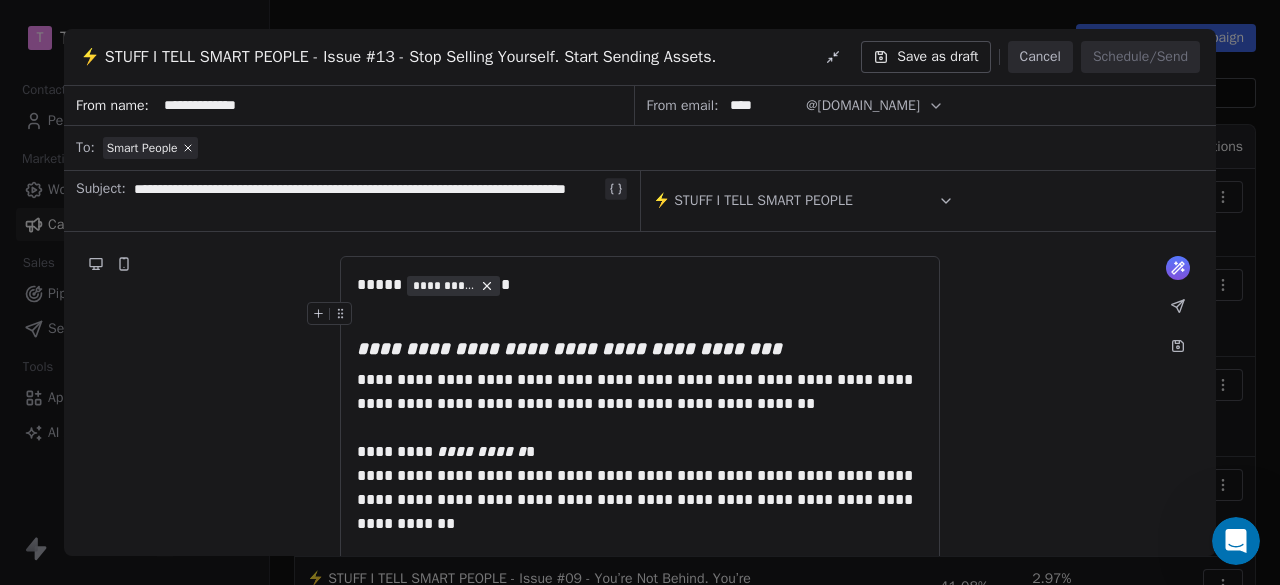 click 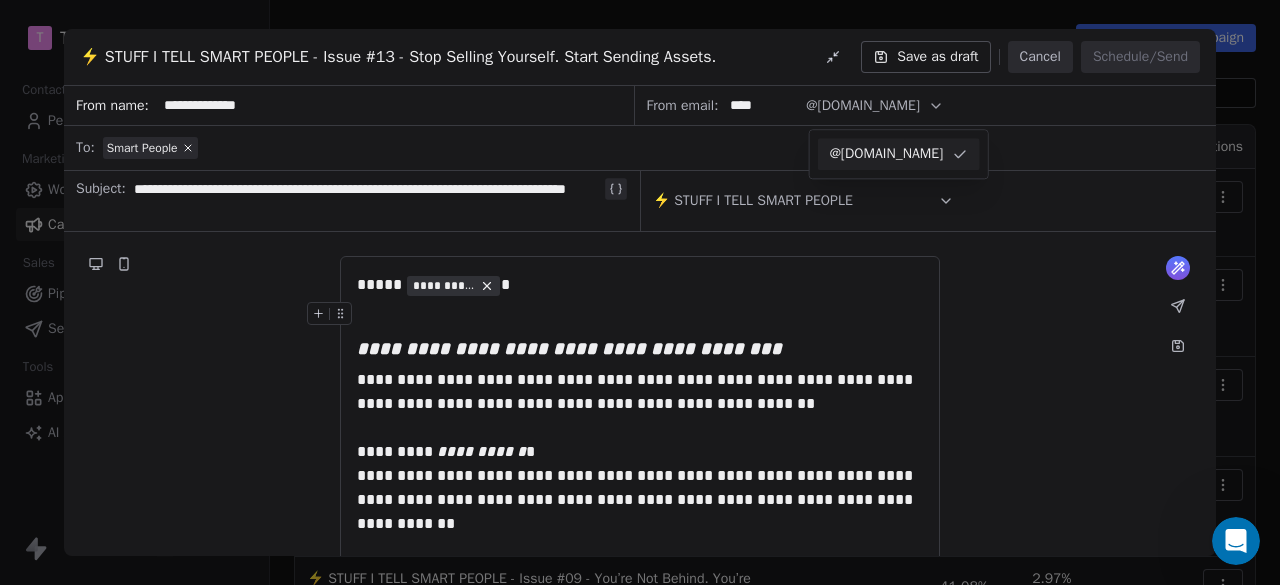 click 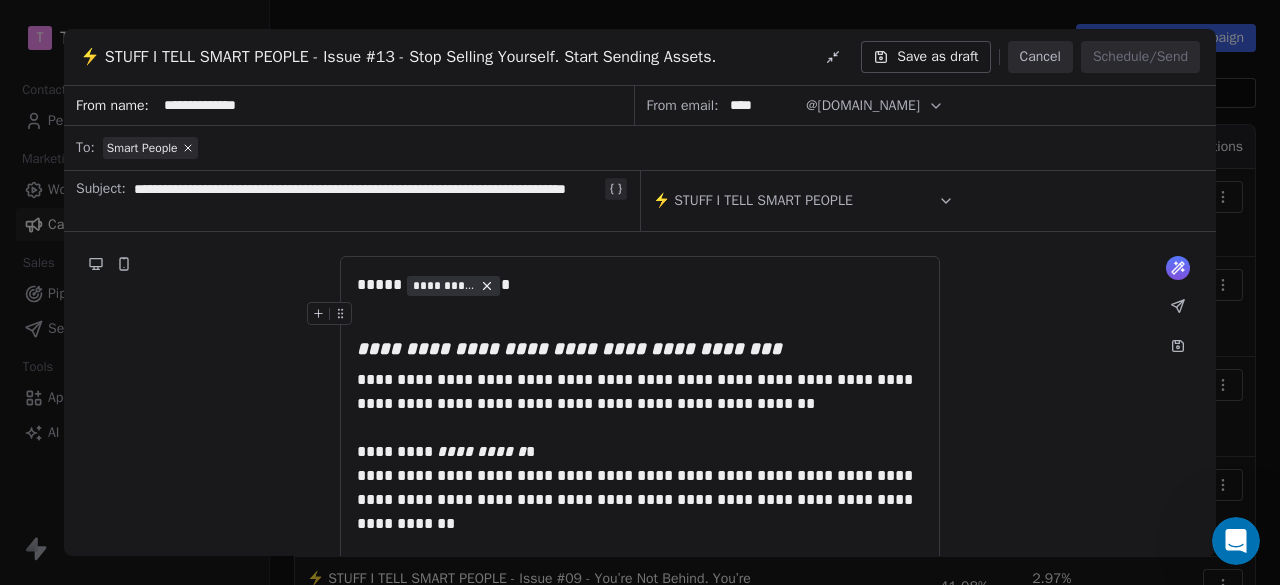 click 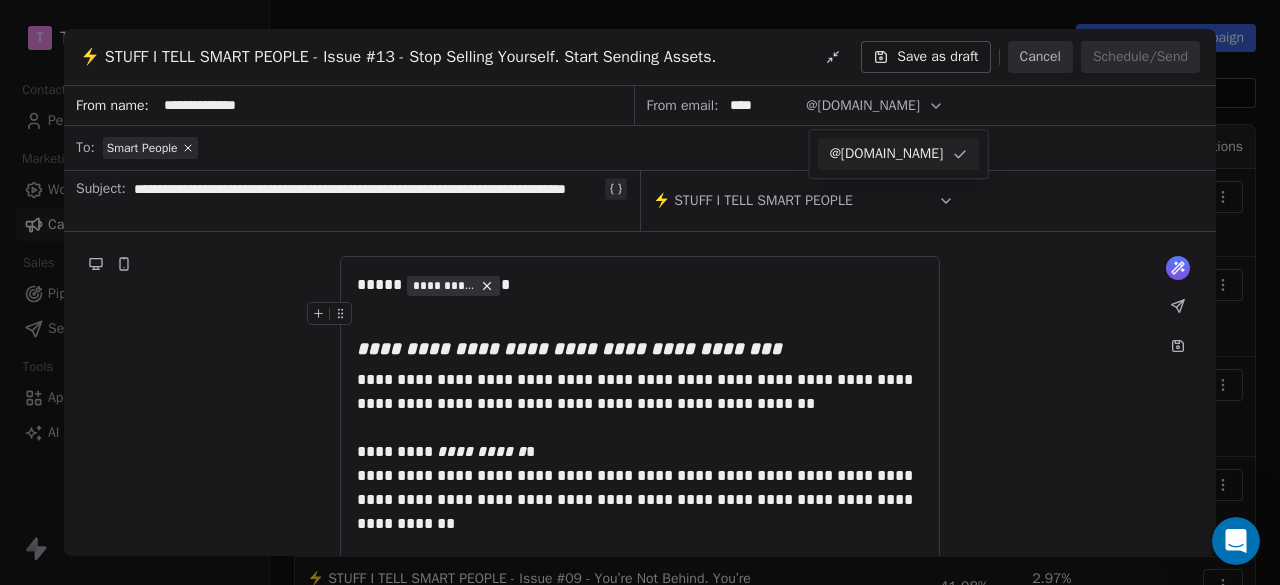click on "@[DOMAIN_NAME]" at bounding box center (899, 154) 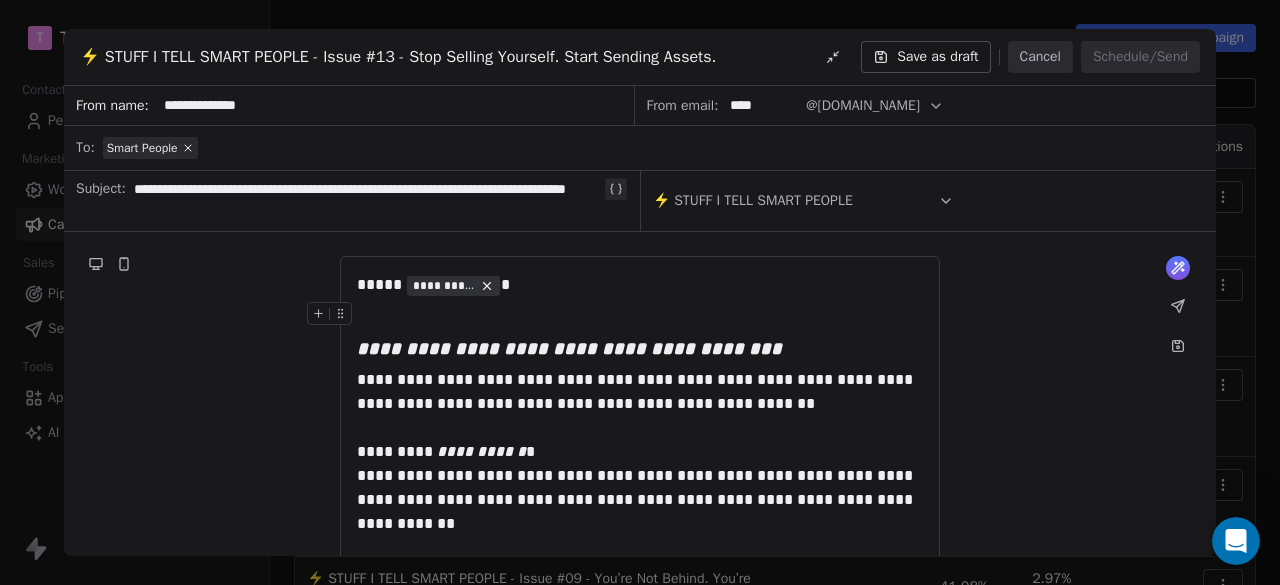click on "@[DOMAIN_NAME]" at bounding box center (875, 105) 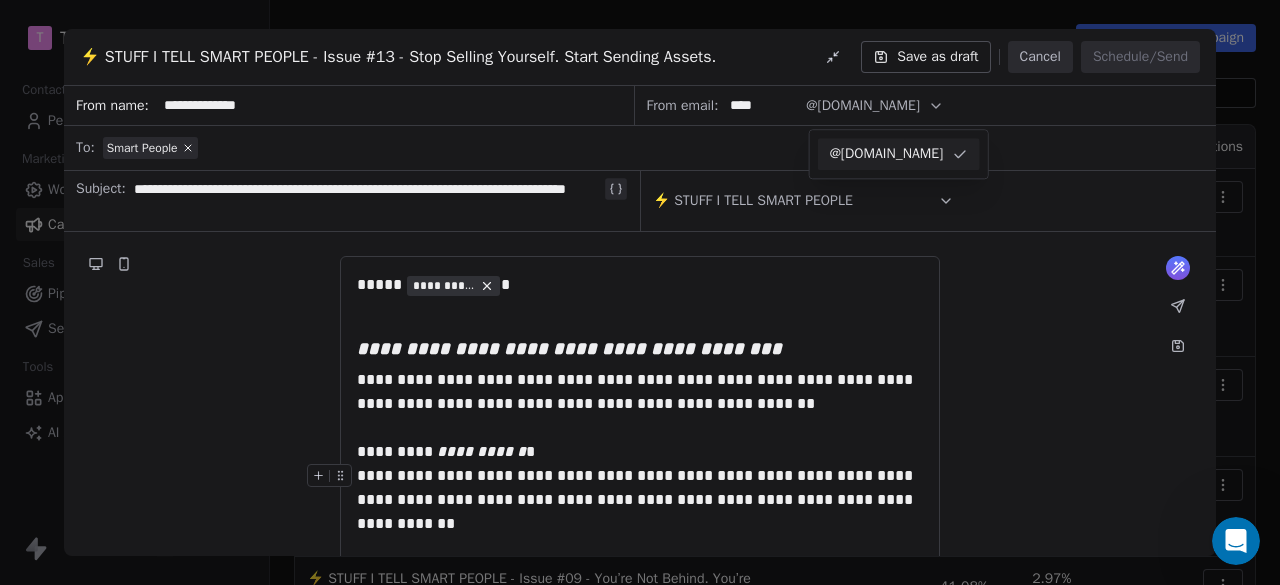 click on "**********" at bounding box center (395, 105) 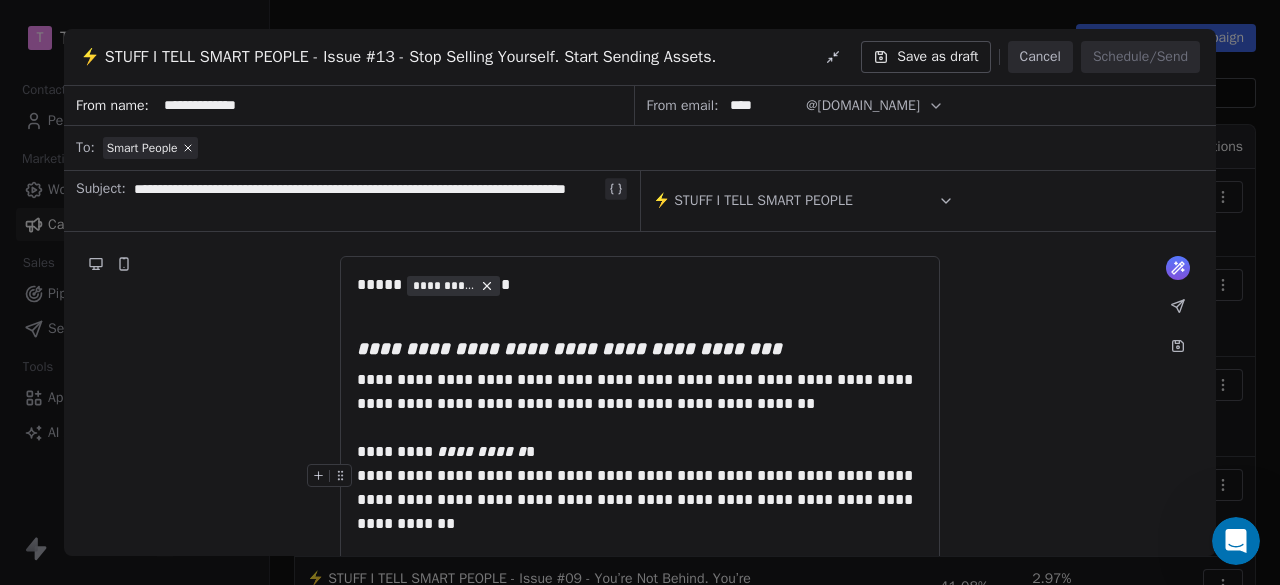 click on "@[DOMAIN_NAME]" at bounding box center (863, 105) 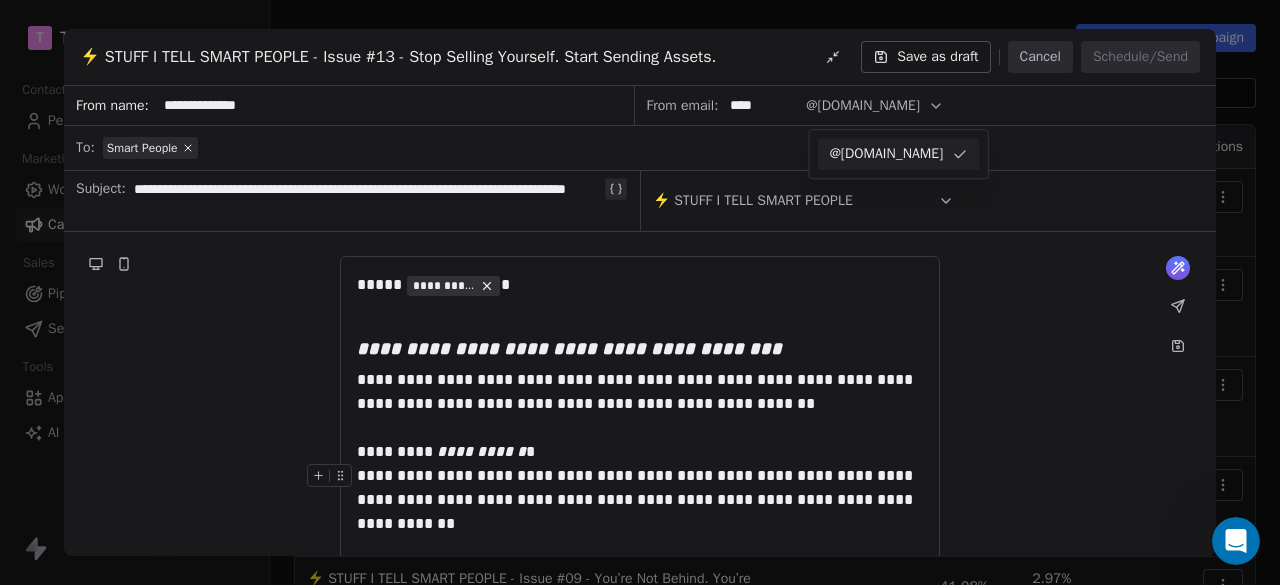 click on "@[DOMAIN_NAME]" at bounding box center (899, 154) 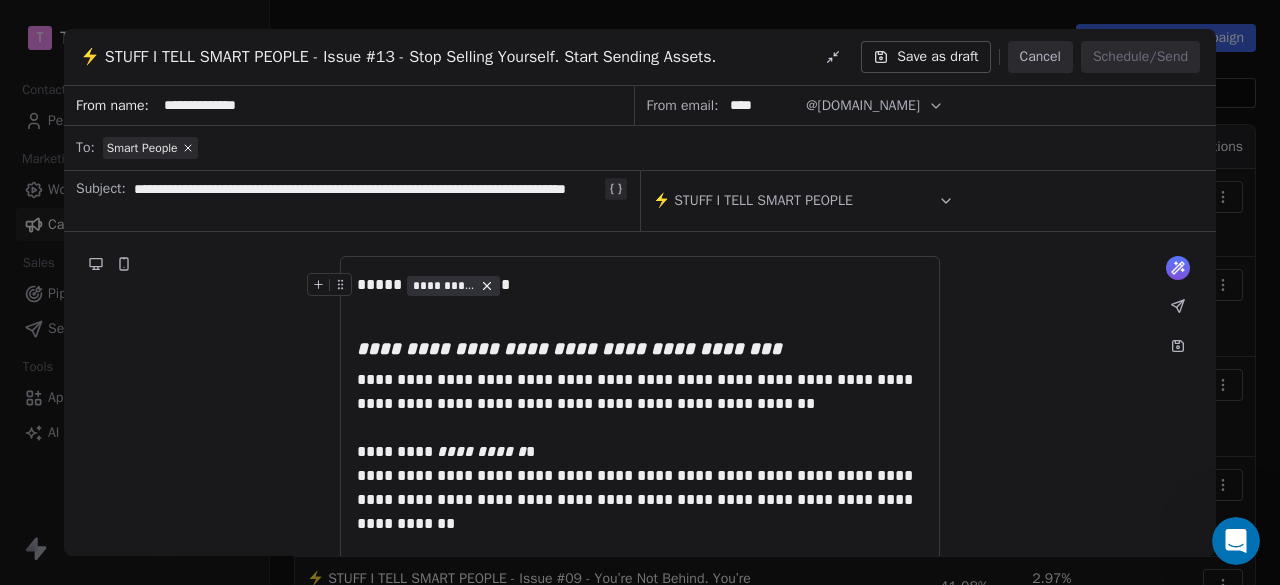 click on "⚡ STUFF I TELL SMART PEOPLE" at bounding box center [753, 201] 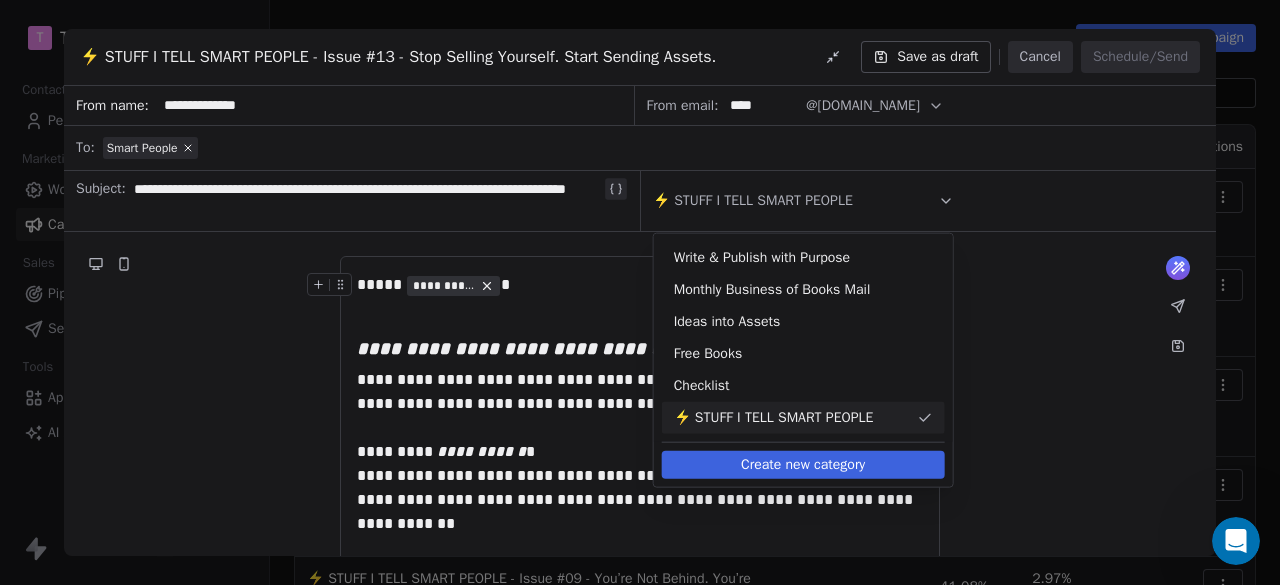click on "⚡ STUFF I TELL SMART PEOPLE" at bounding box center [791, 418] 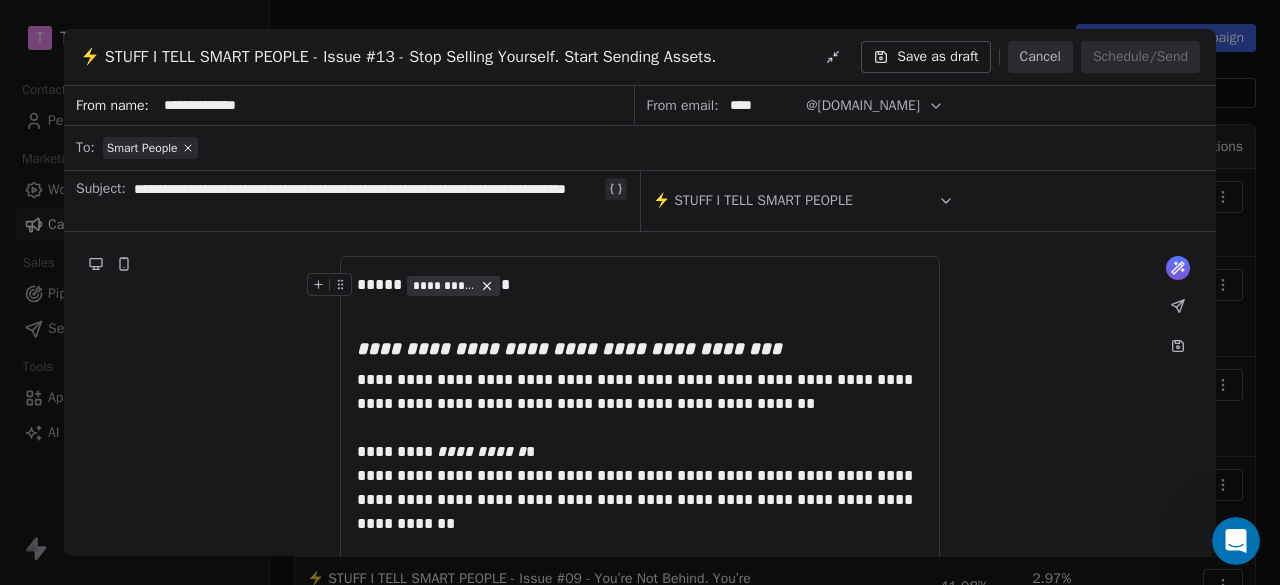 click on "****" at bounding box center (762, 105) 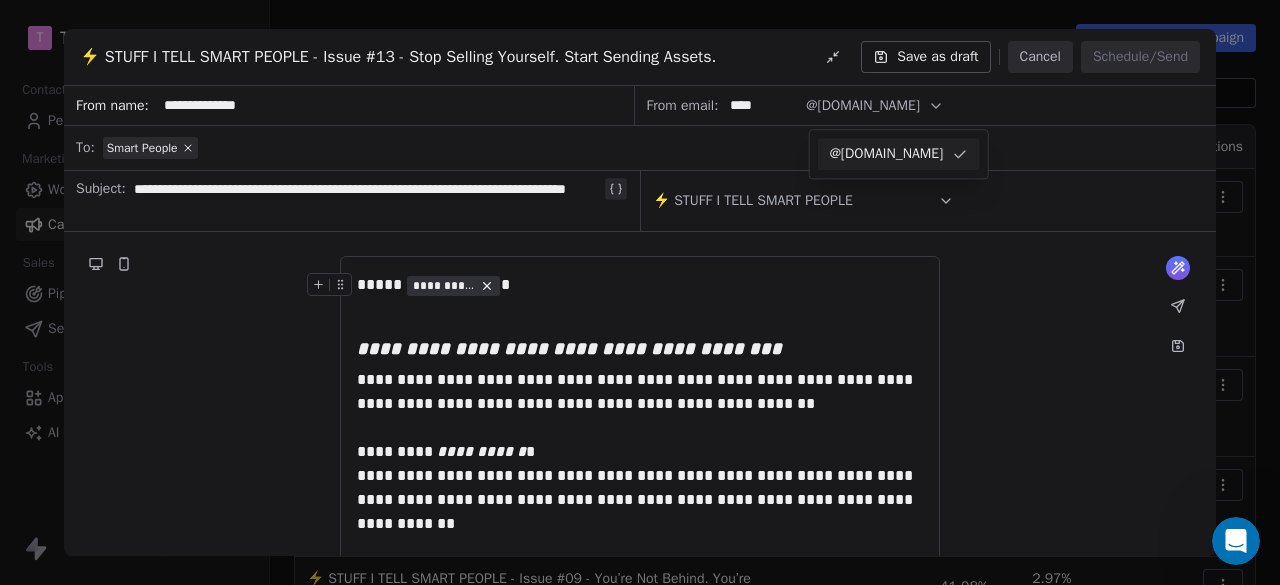 click on "@[DOMAIN_NAME]" at bounding box center [887, 154] 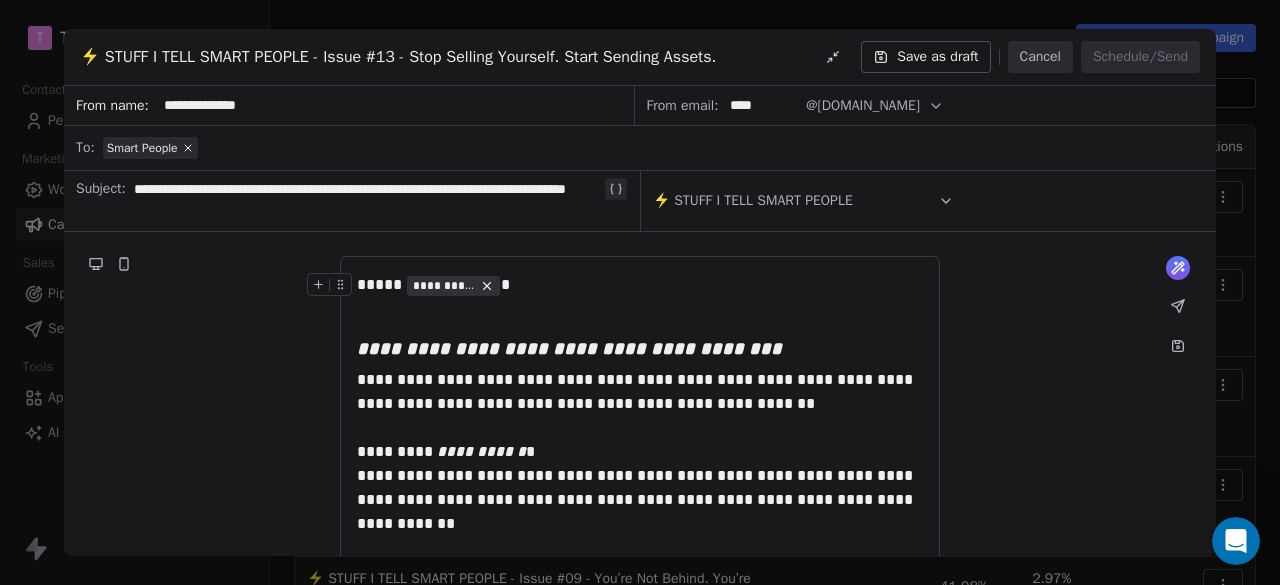 click on "****" at bounding box center (762, 105) 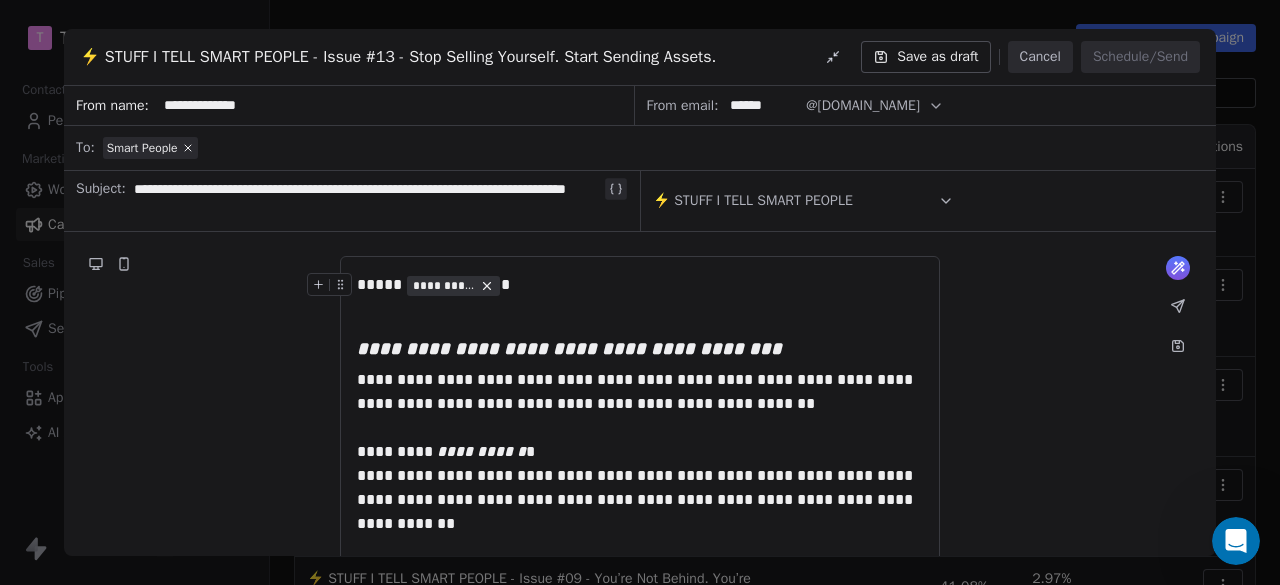 click on "******" at bounding box center [762, 105] 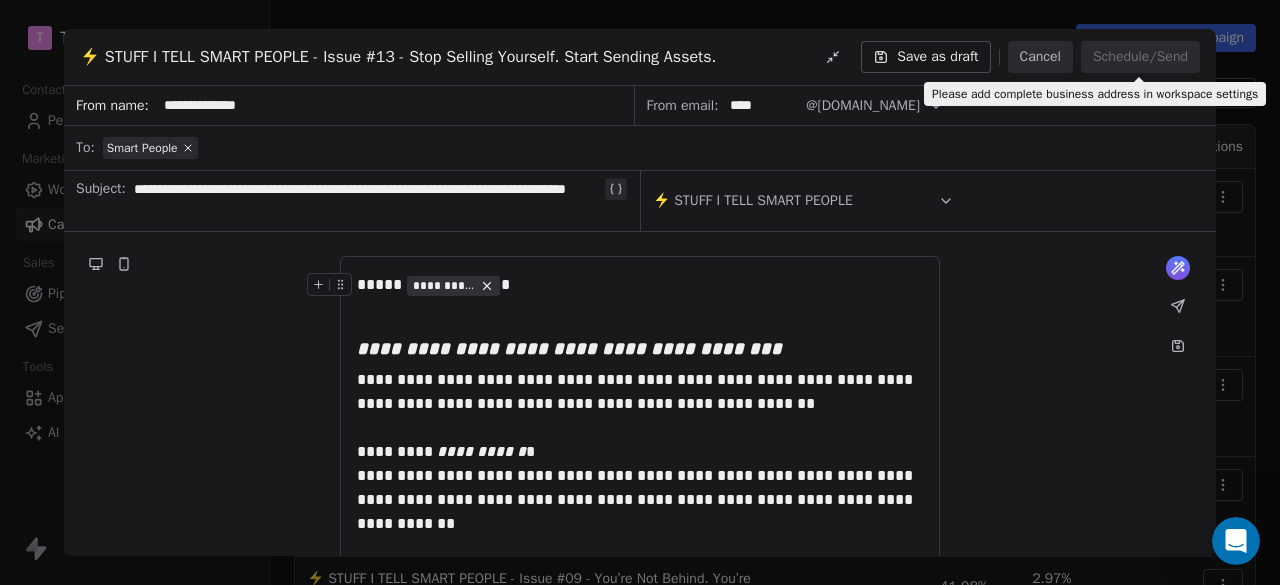 type on "****" 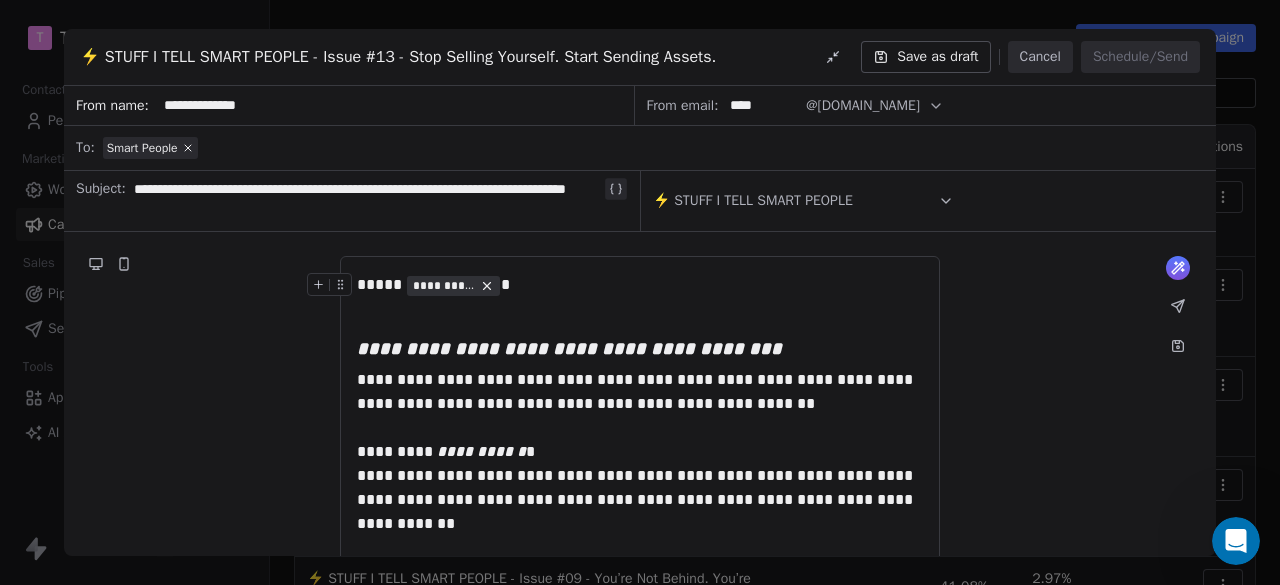 click on "Cancel" at bounding box center [1040, 57] 